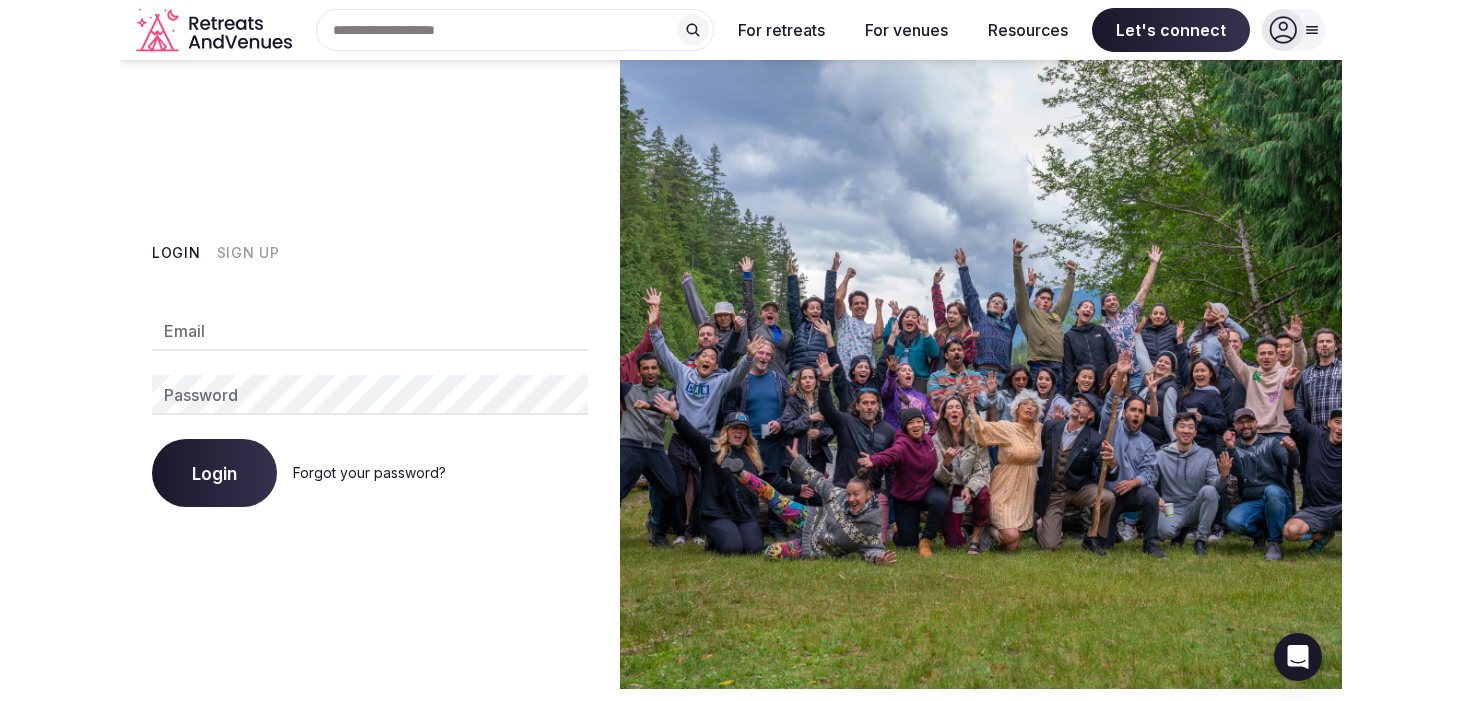 scroll, scrollTop: 0, scrollLeft: 0, axis: both 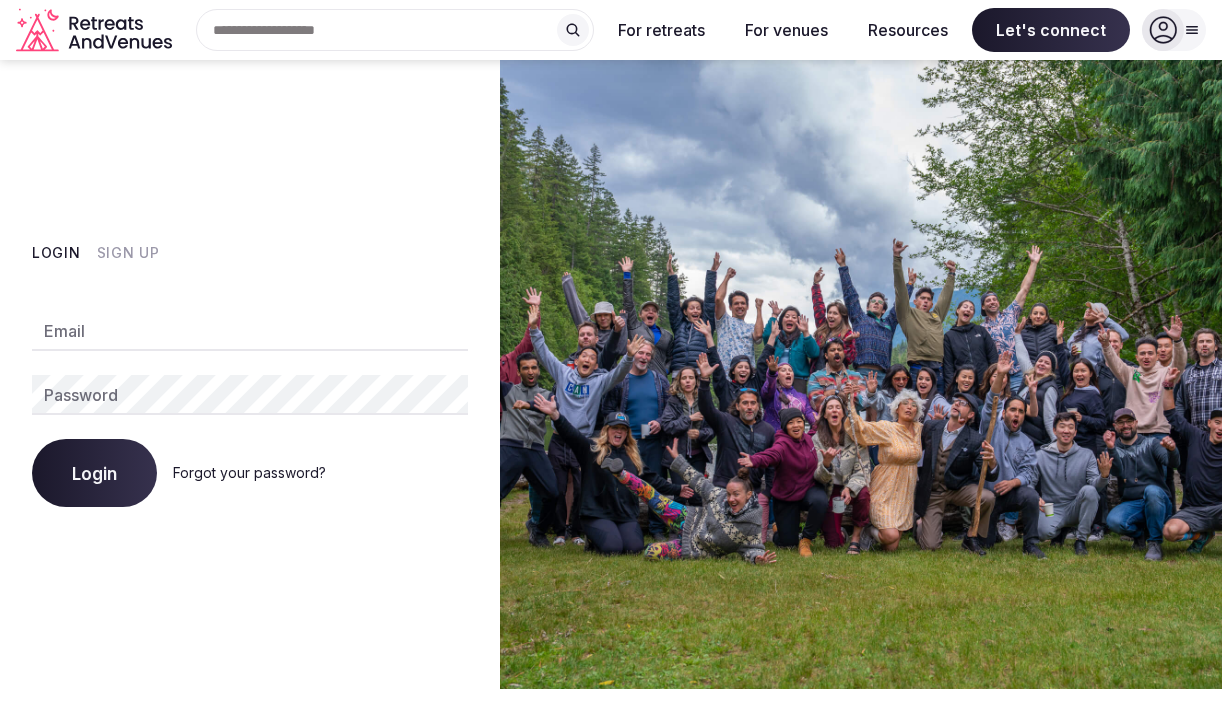 click on "Login Sign Up Email Password Login Forgot your password?" at bounding box center [250, 375] 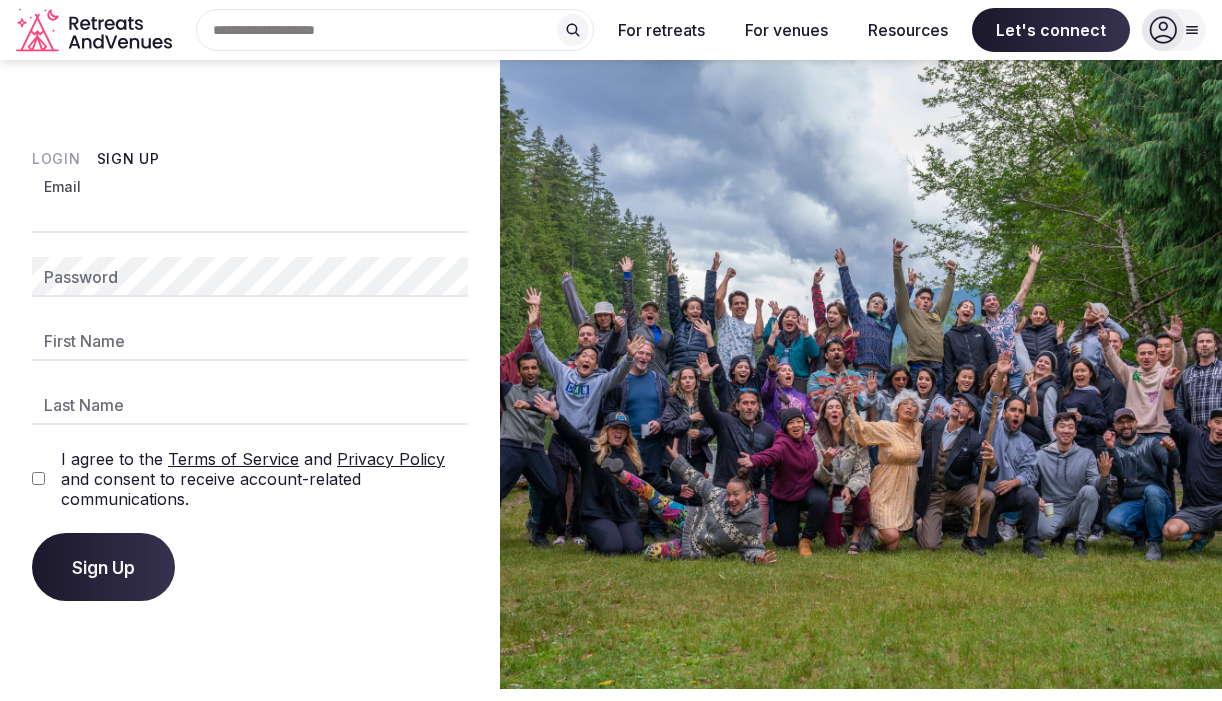 click on "Email" at bounding box center [250, 213] 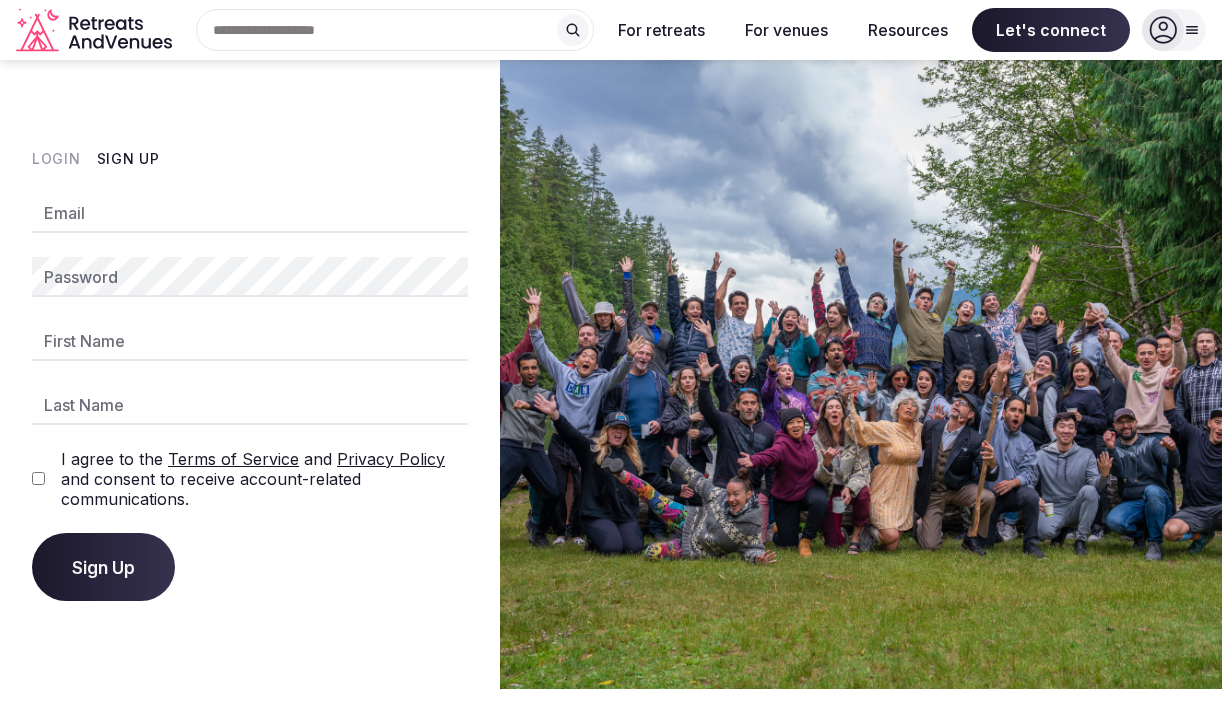 type on "**********" 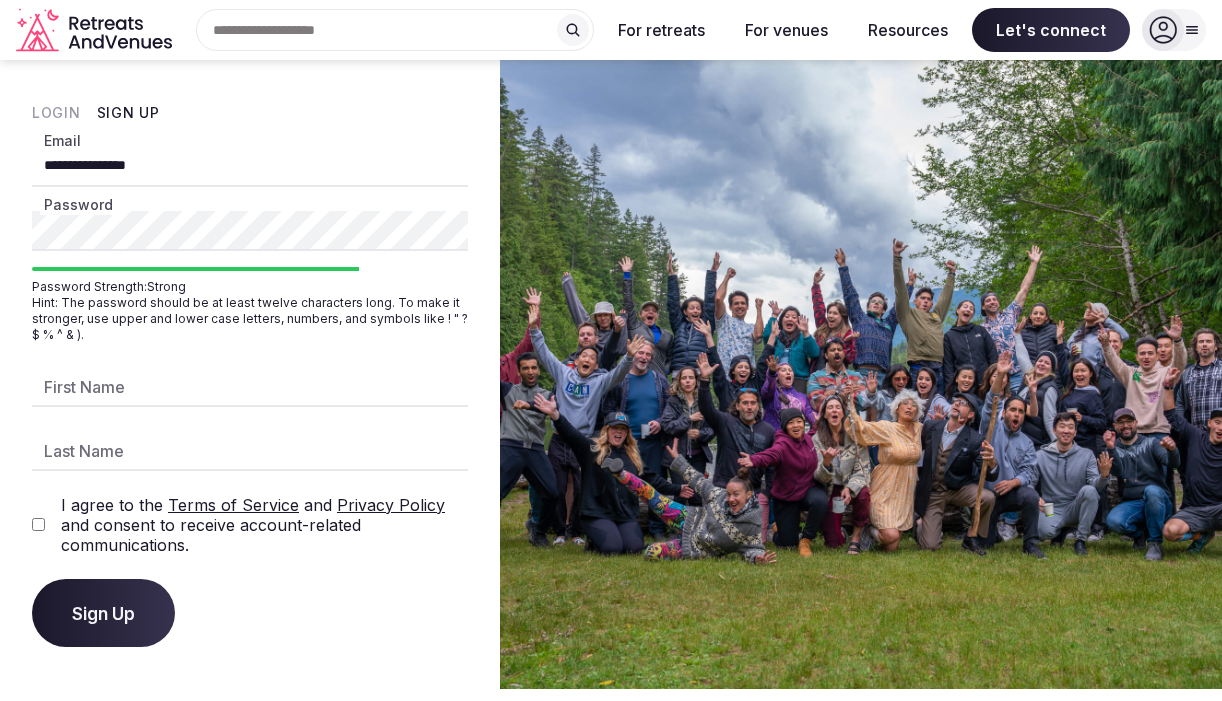 click on "First Name" at bounding box center (250, 387) 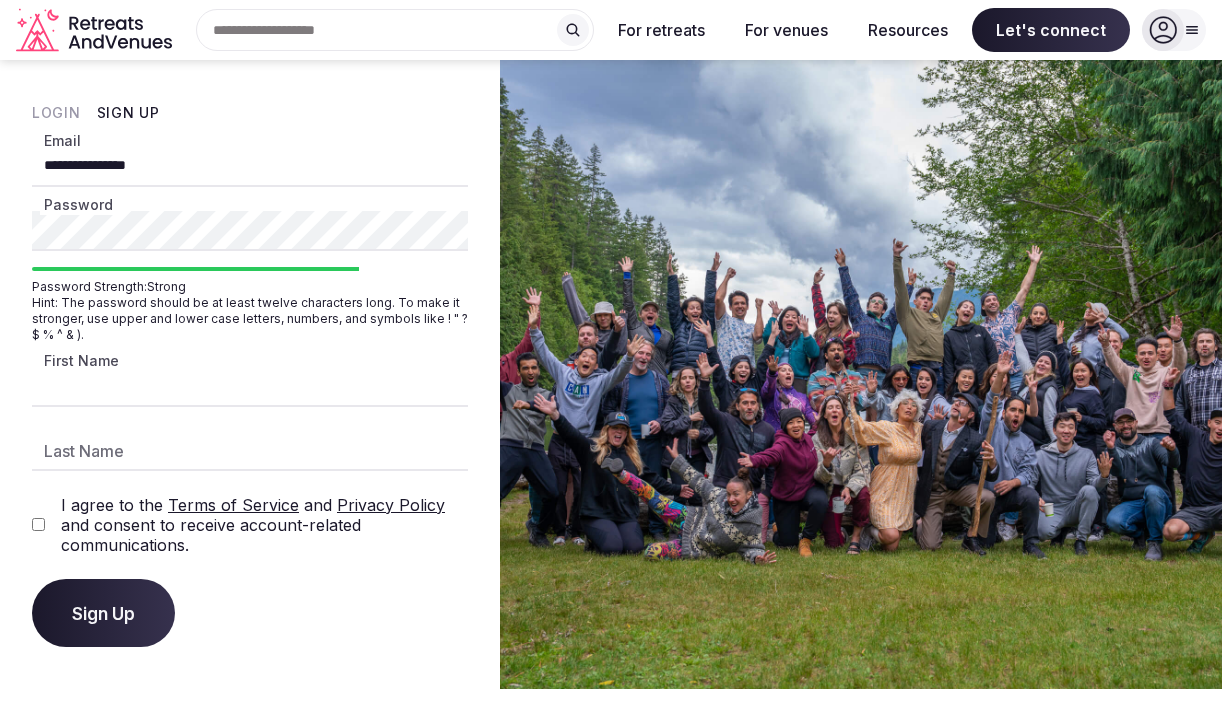 type on "***" 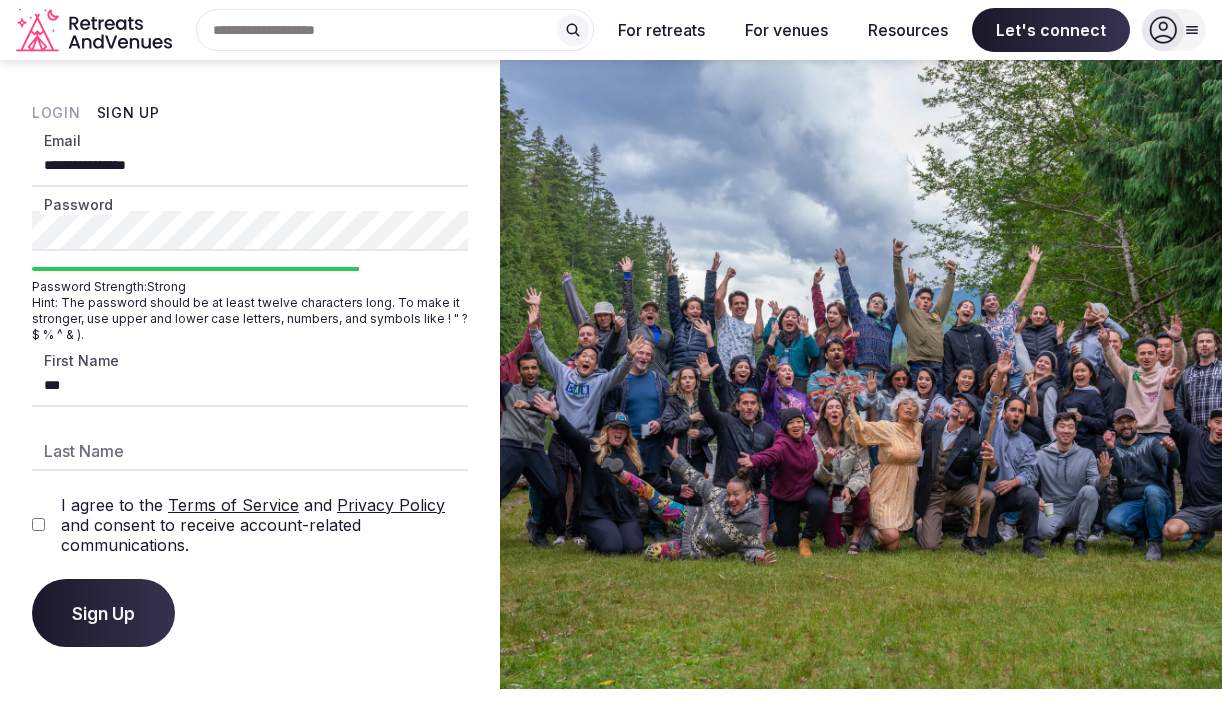 type on "********" 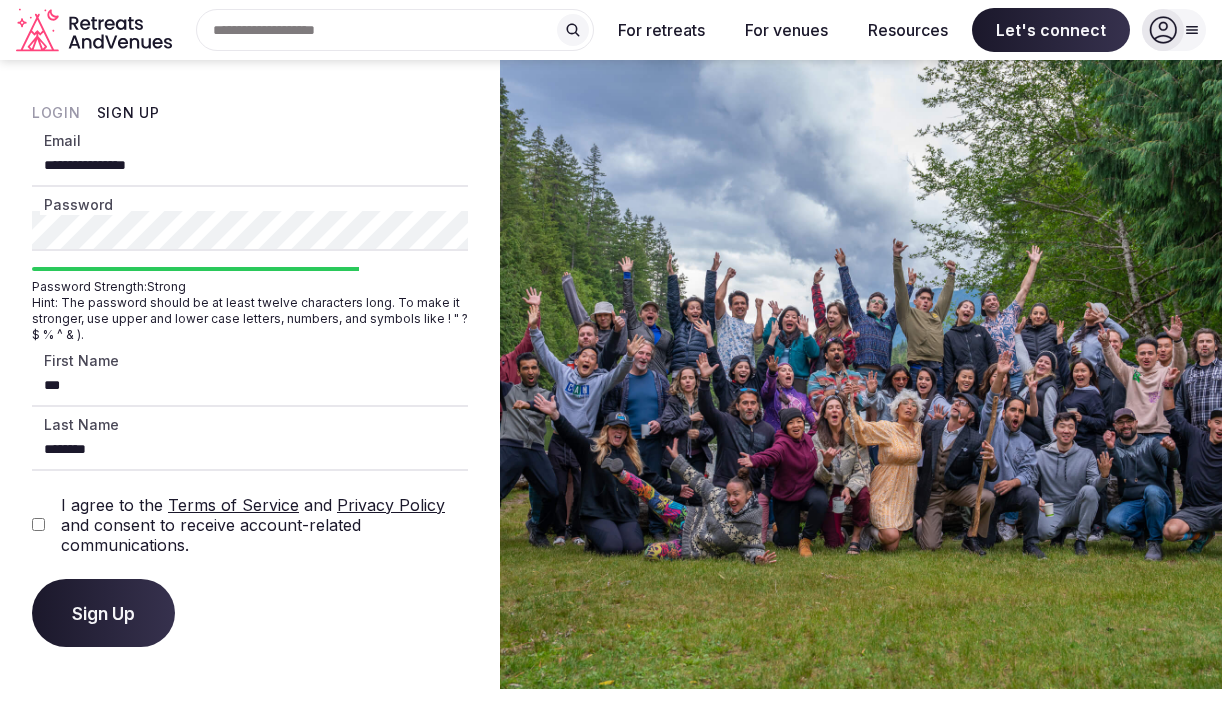 click on "Let's connect" at bounding box center [611, 597] 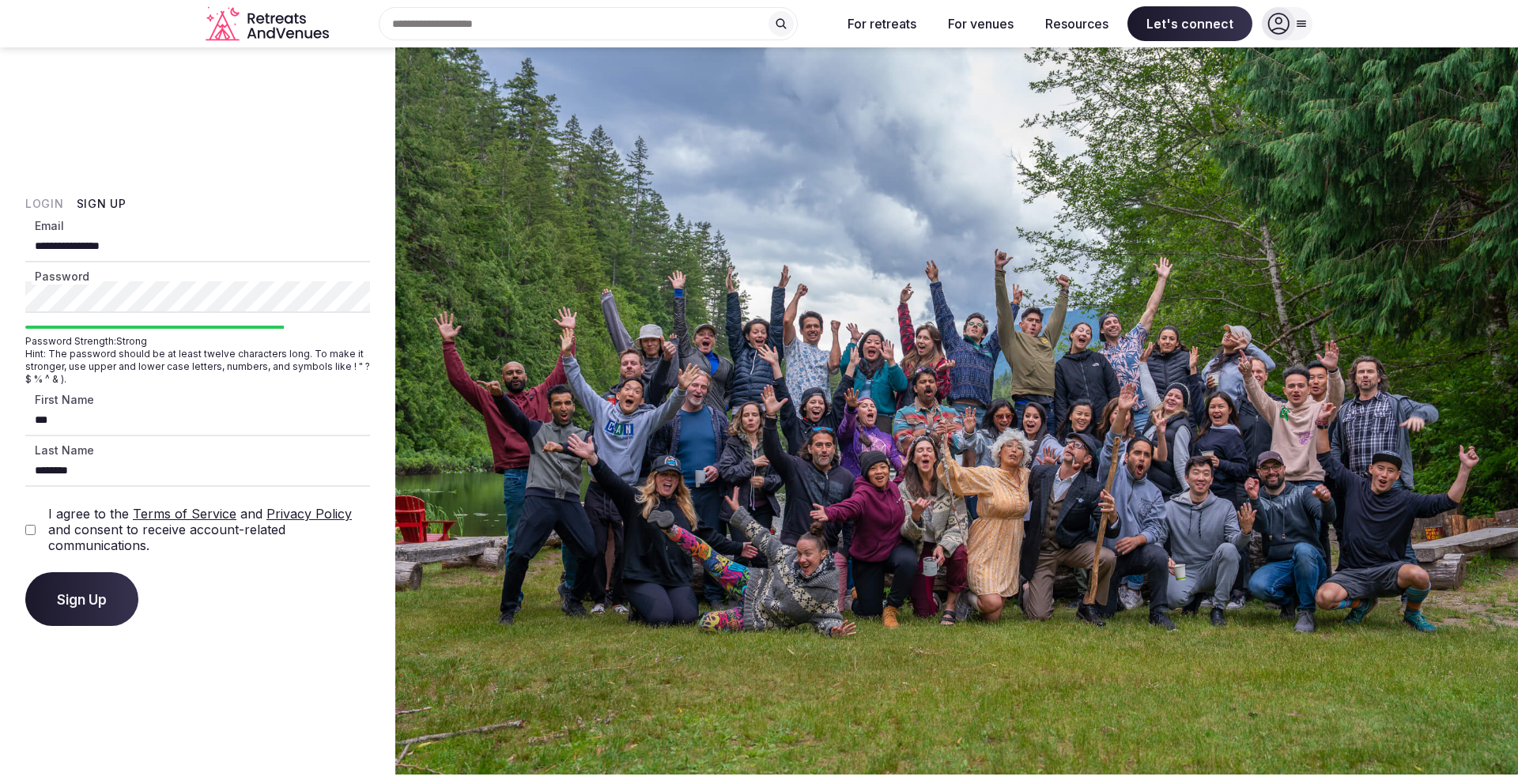 click on "**********" at bounding box center [198, 247] 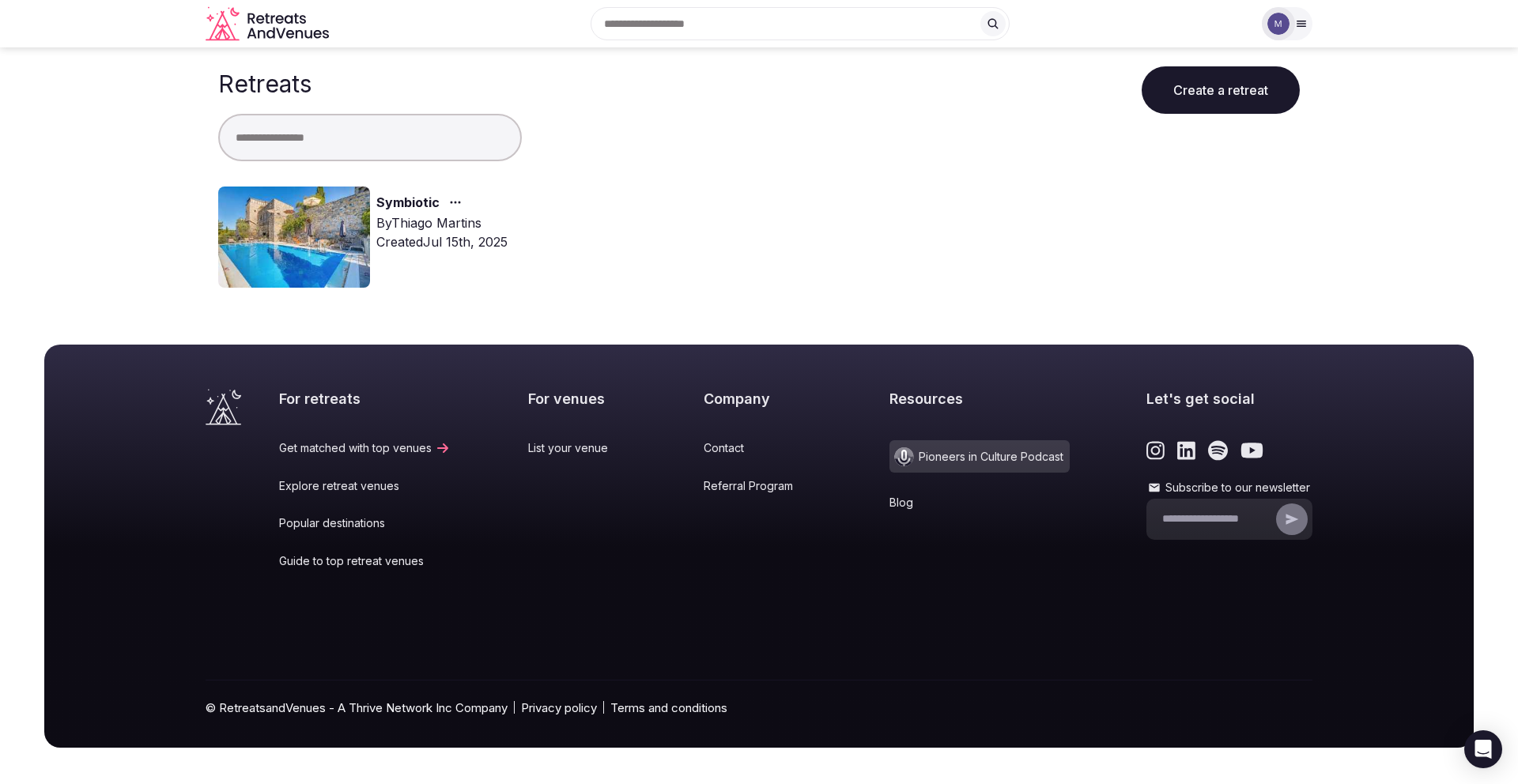 click on "By  Thiago Martins" at bounding box center [442, 223] 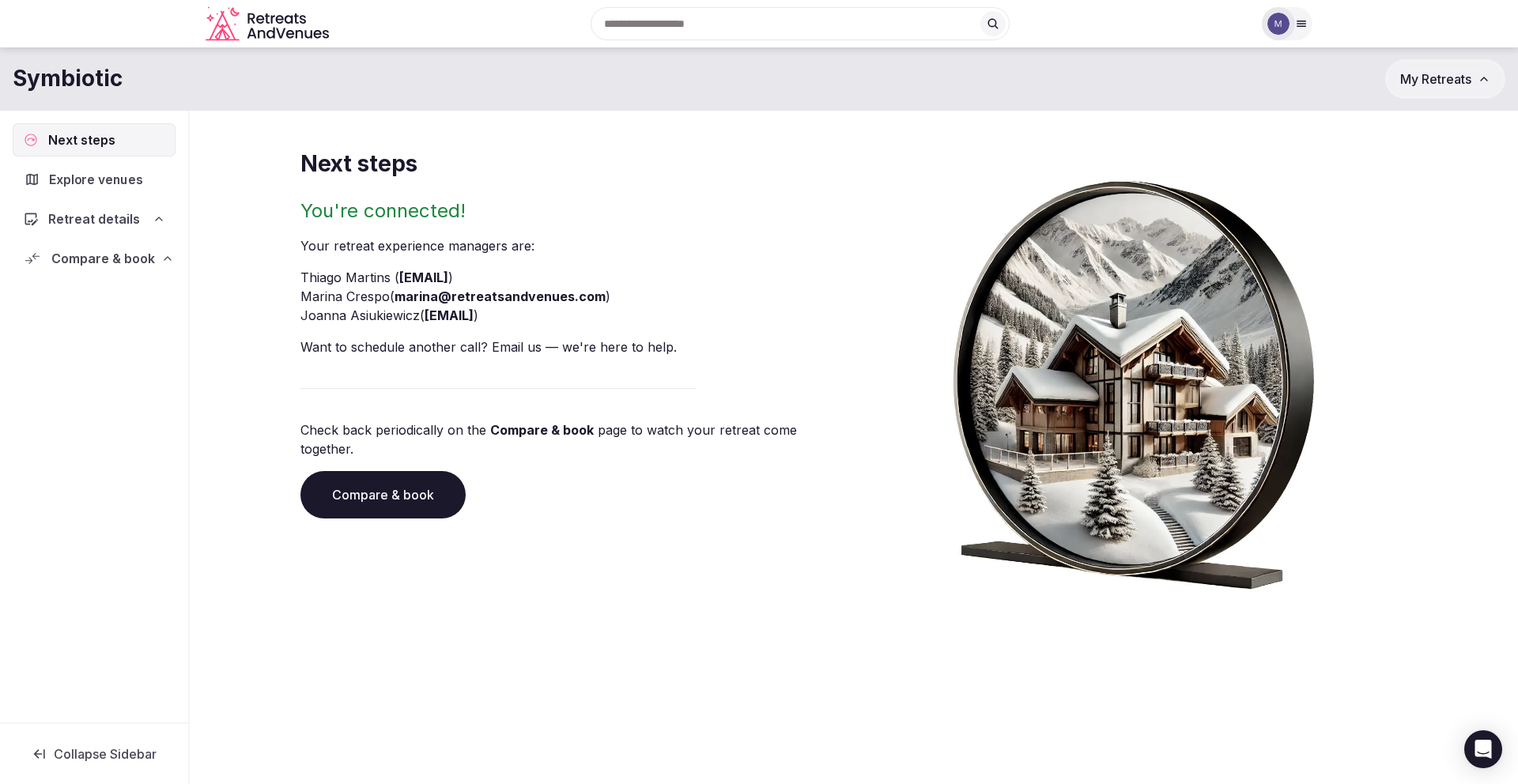 click on "Explore venues" at bounding box center [94, 179] 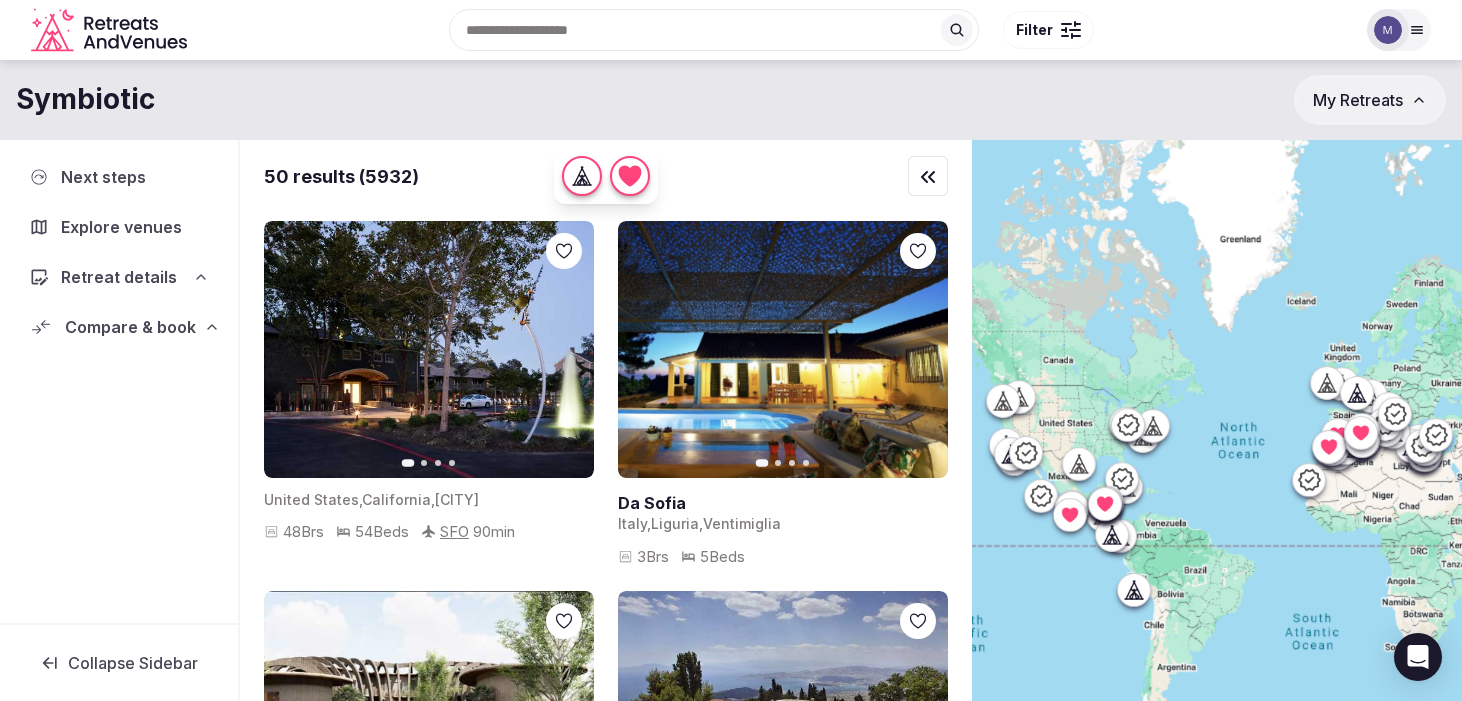 click on "Next steps" at bounding box center (103, 177) 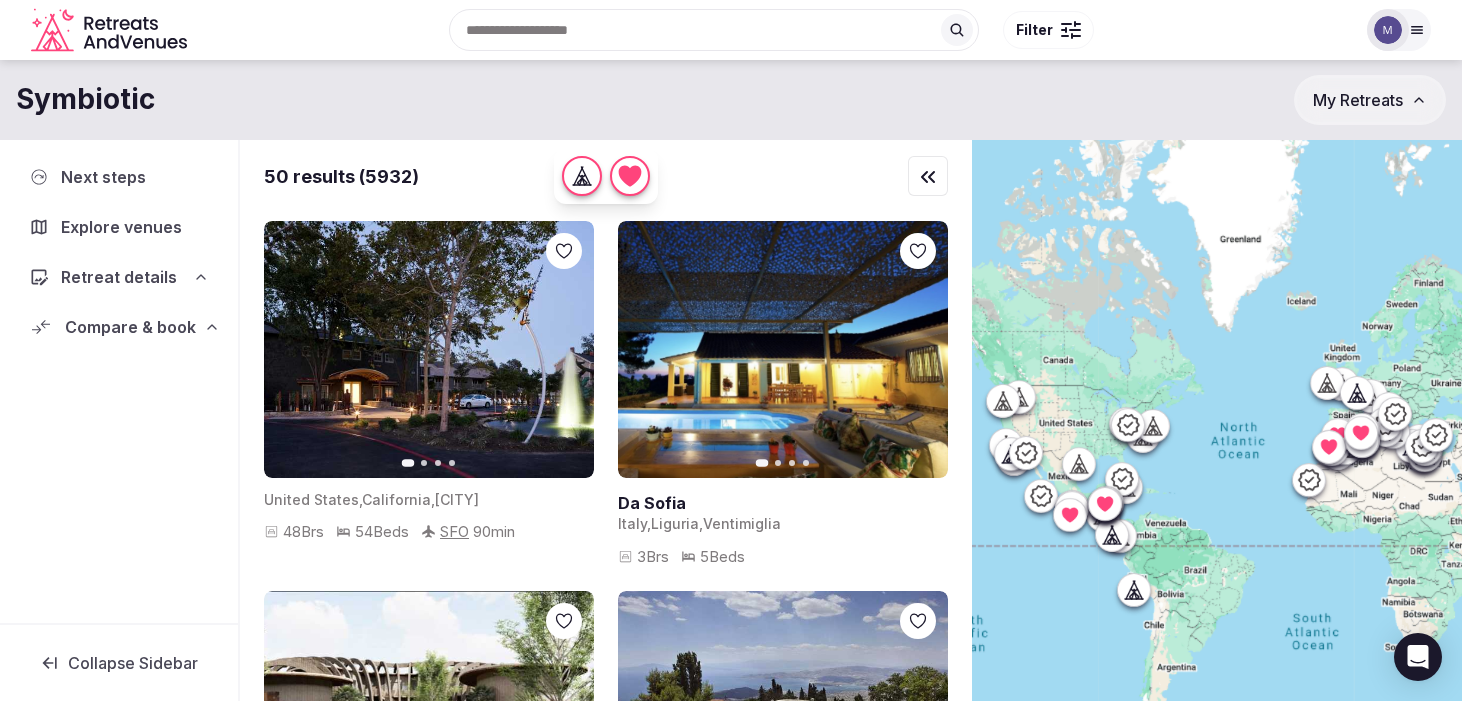 click on "Next steps" at bounding box center [103, 177] 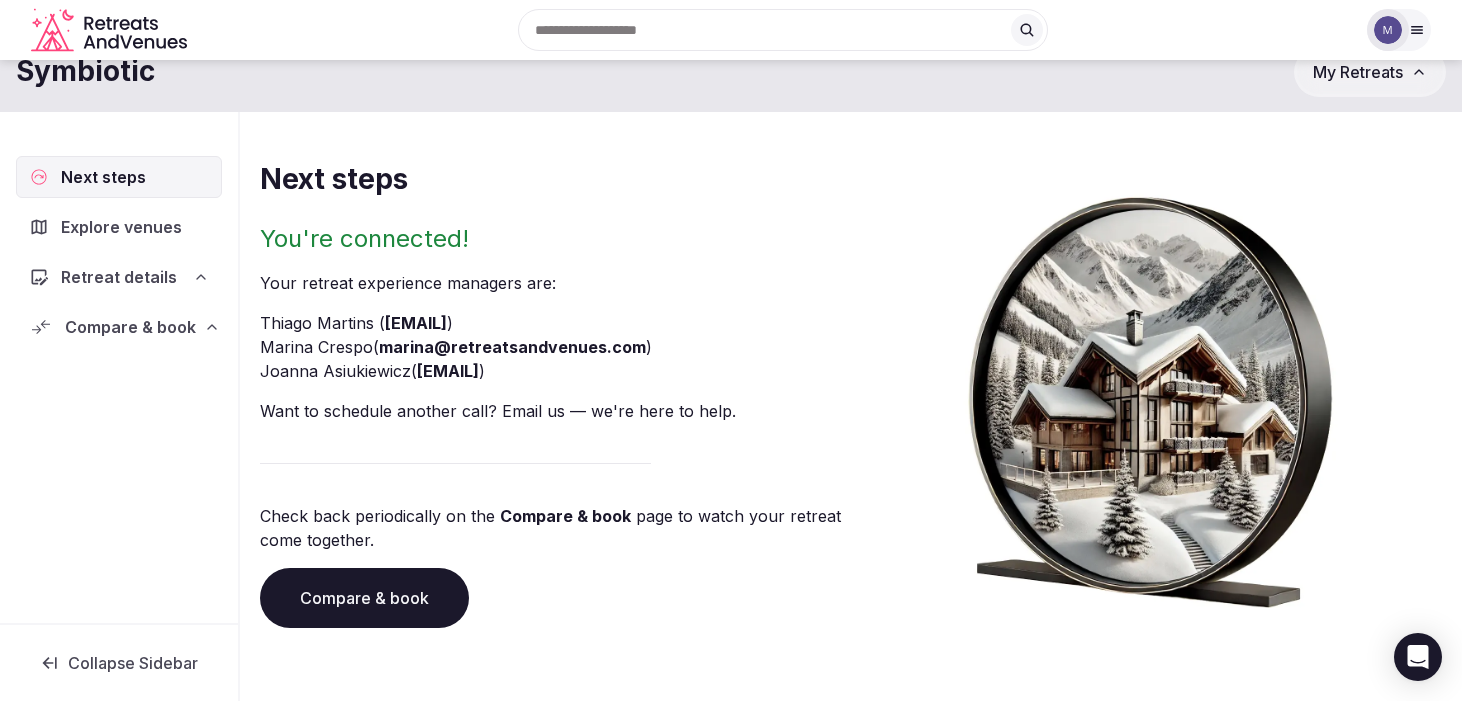 scroll, scrollTop: 35, scrollLeft: 0, axis: vertical 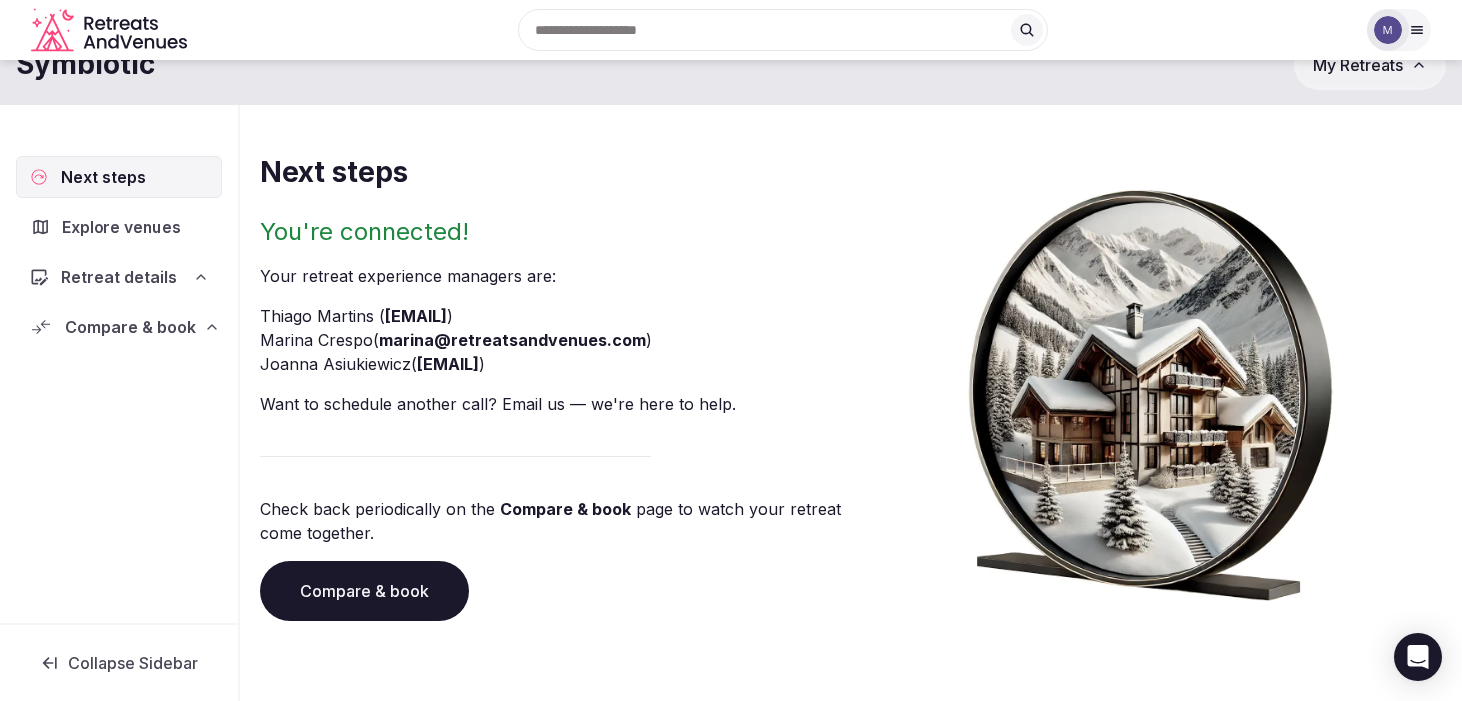 click on "Explore venues" at bounding box center [121, 227] 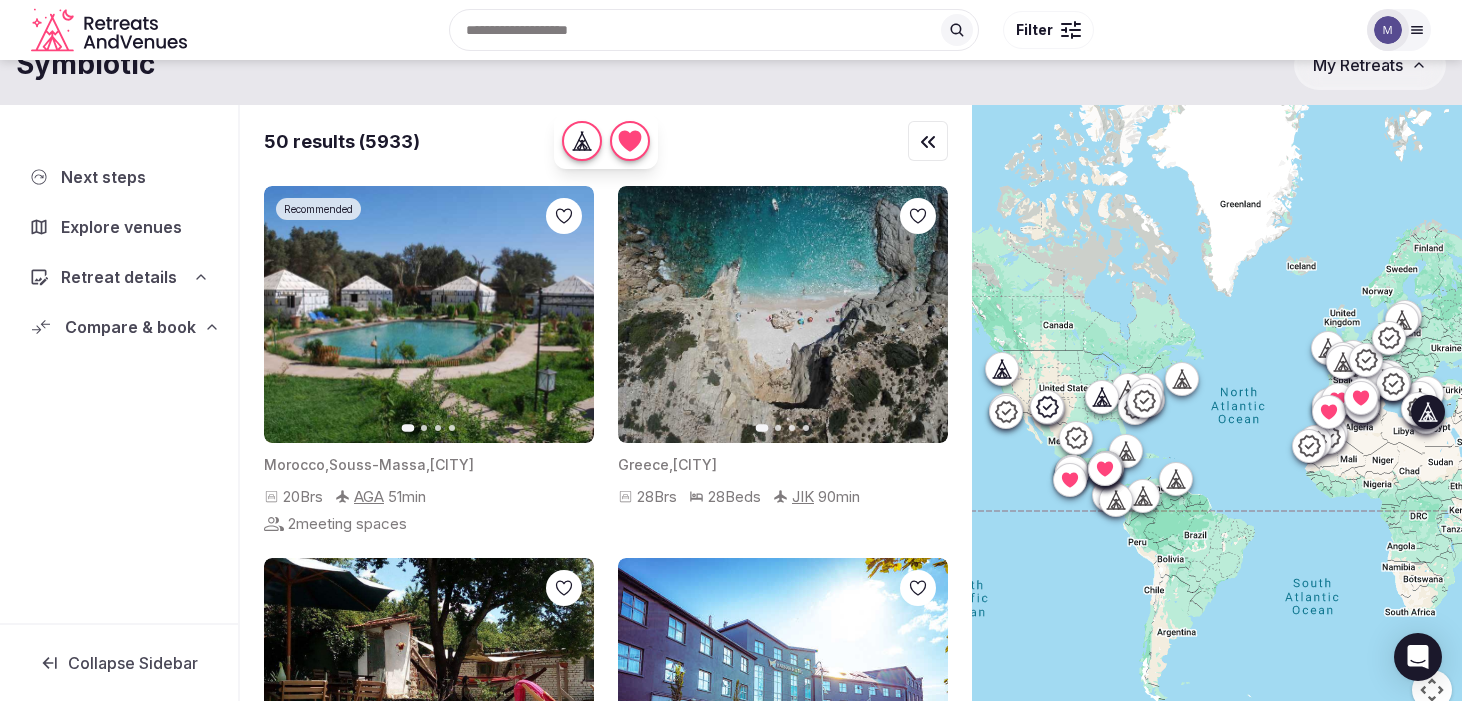 click 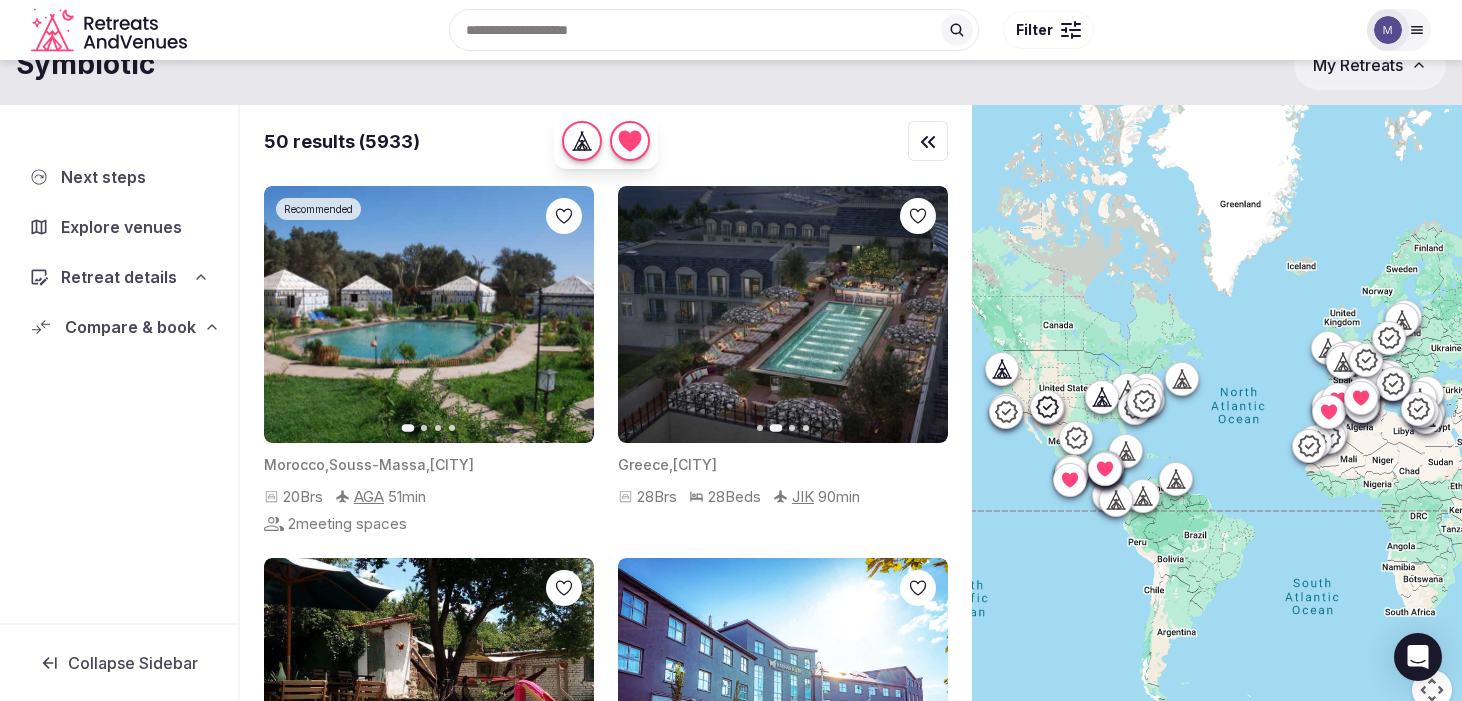 click 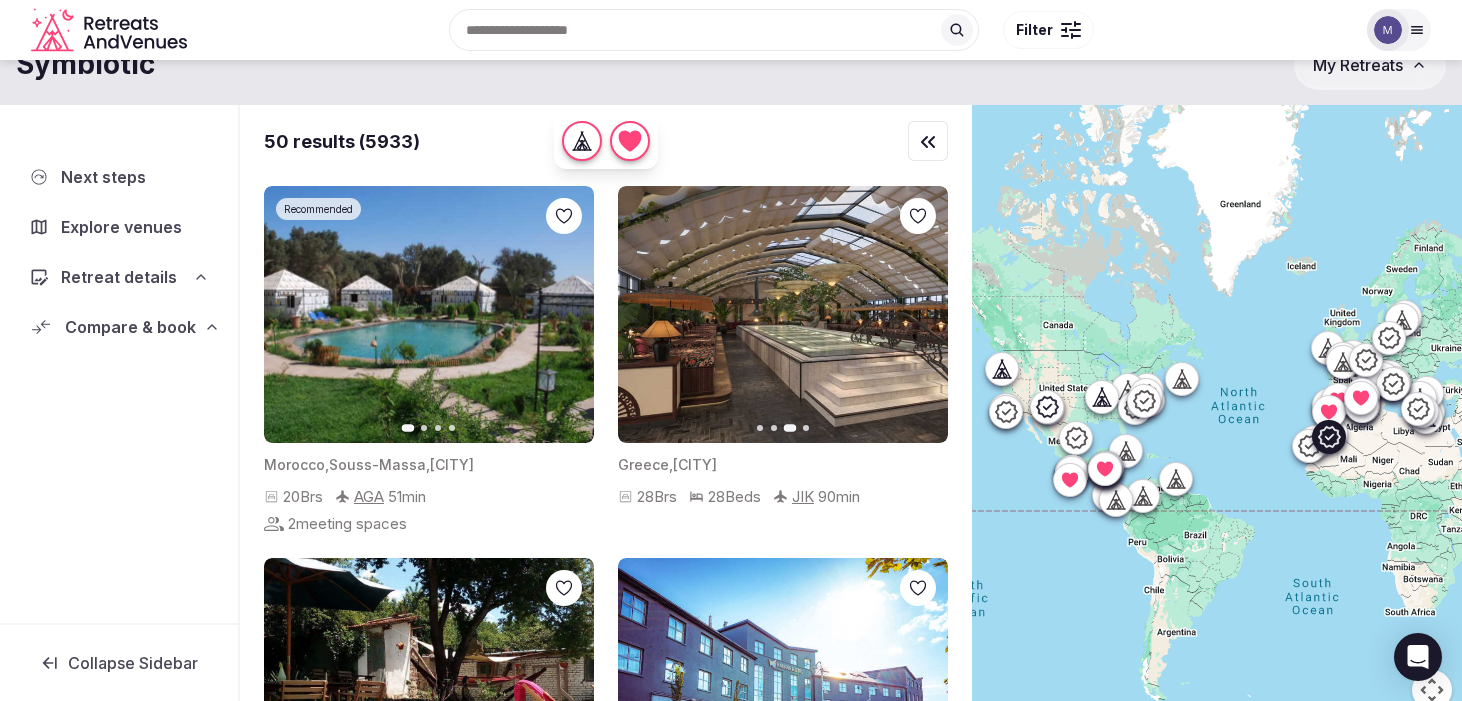 click 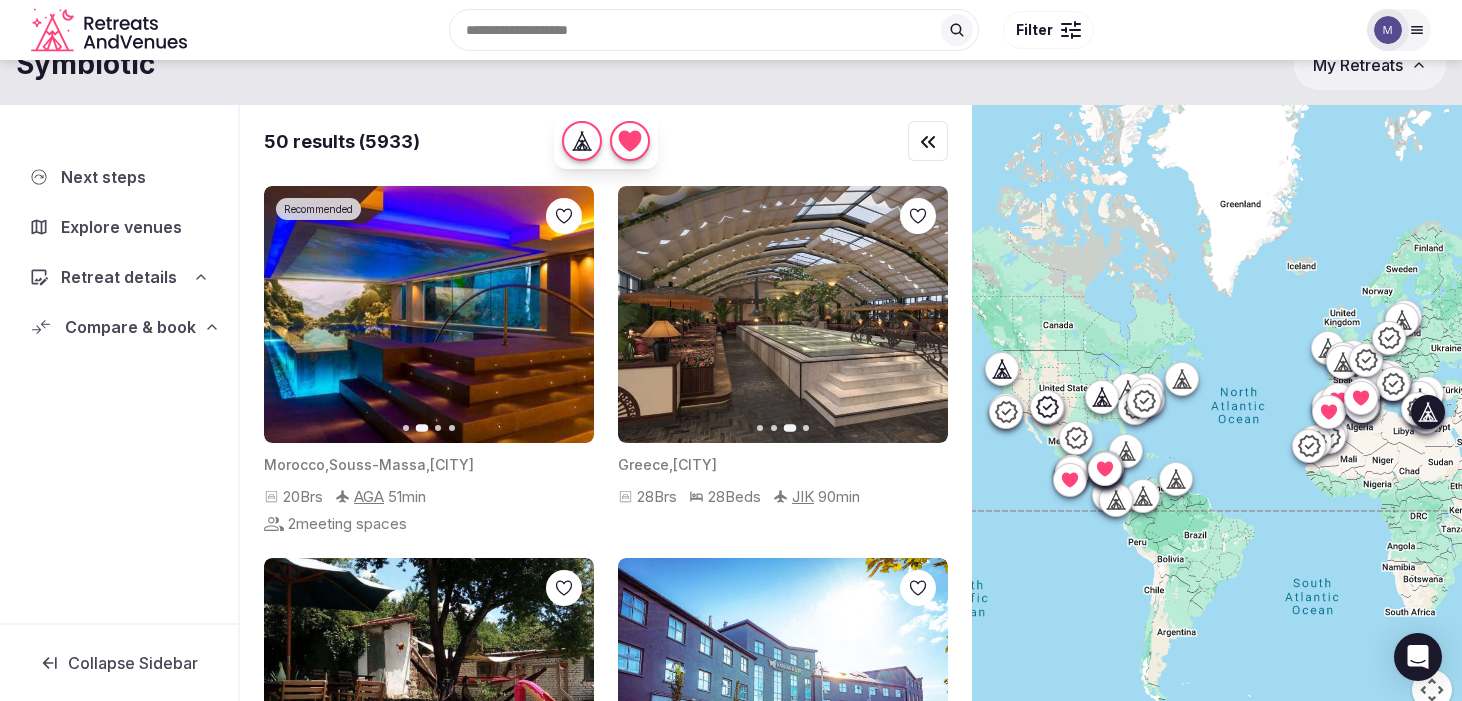 click 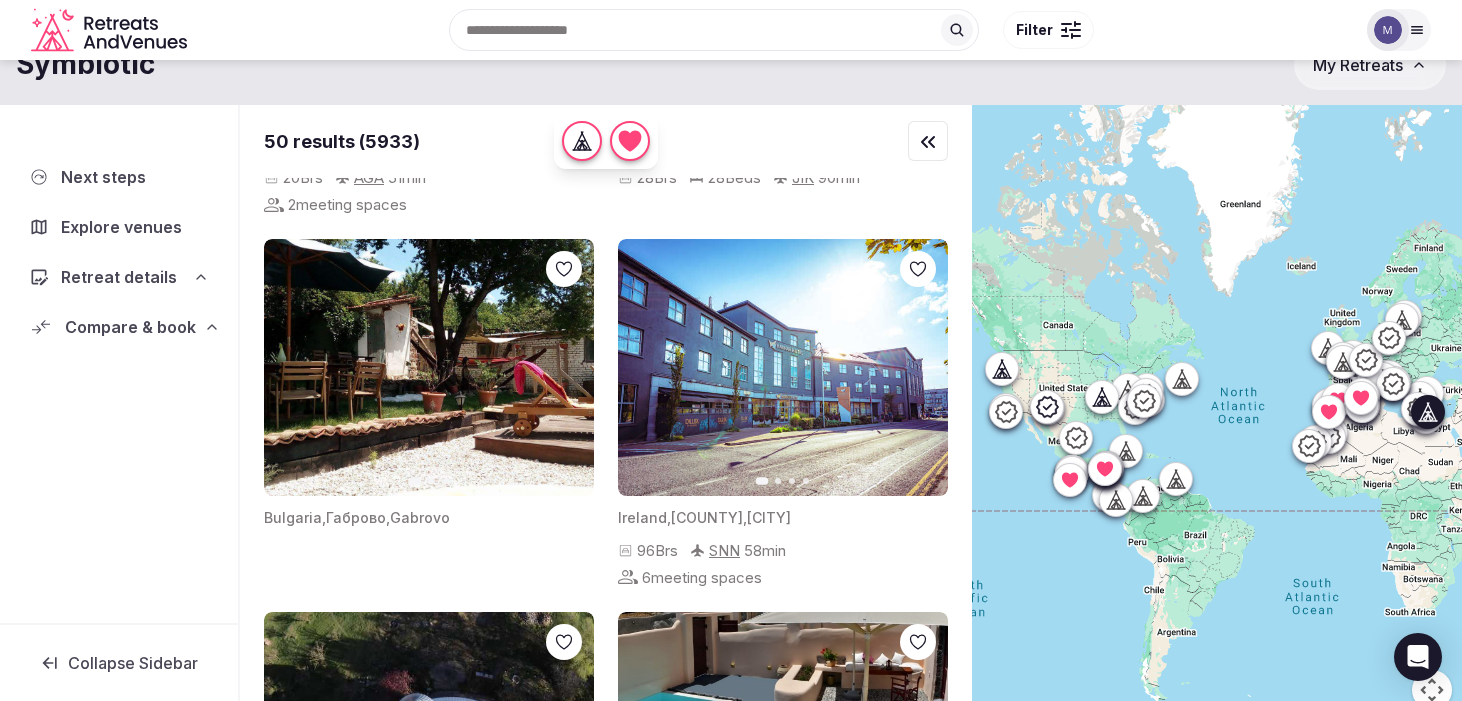 scroll, scrollTop: 374, scrollLeft: 0, axis: vertical 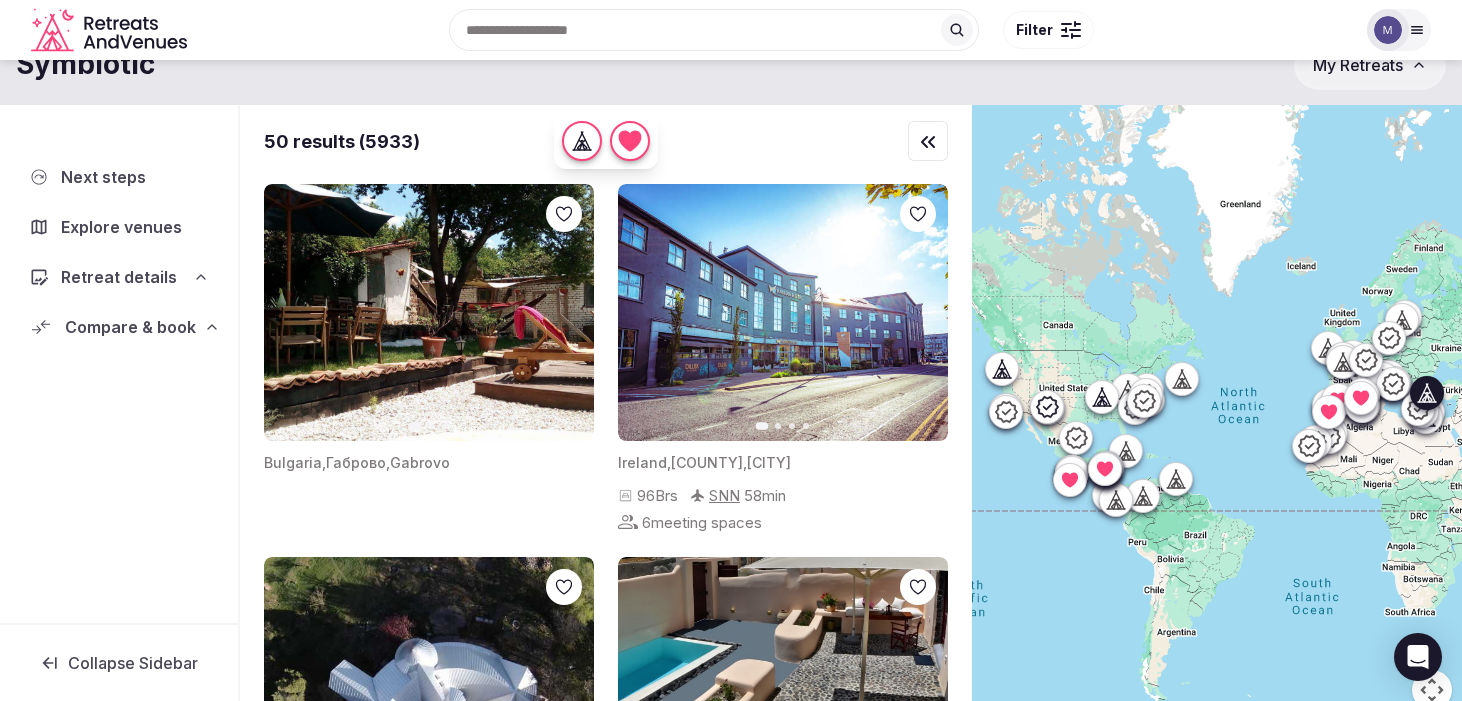 click 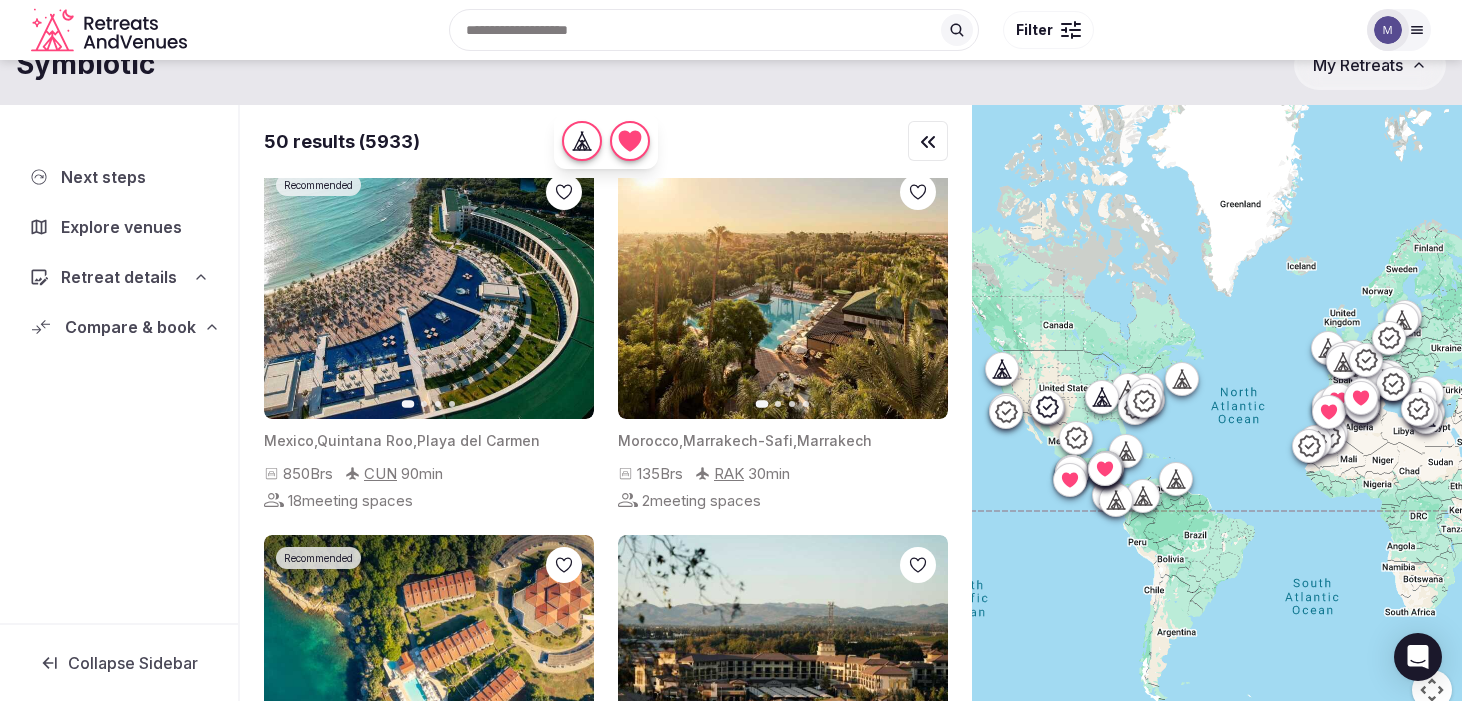scroll, scrollTop: 1162, scrollLeft: 0, axis: vertical 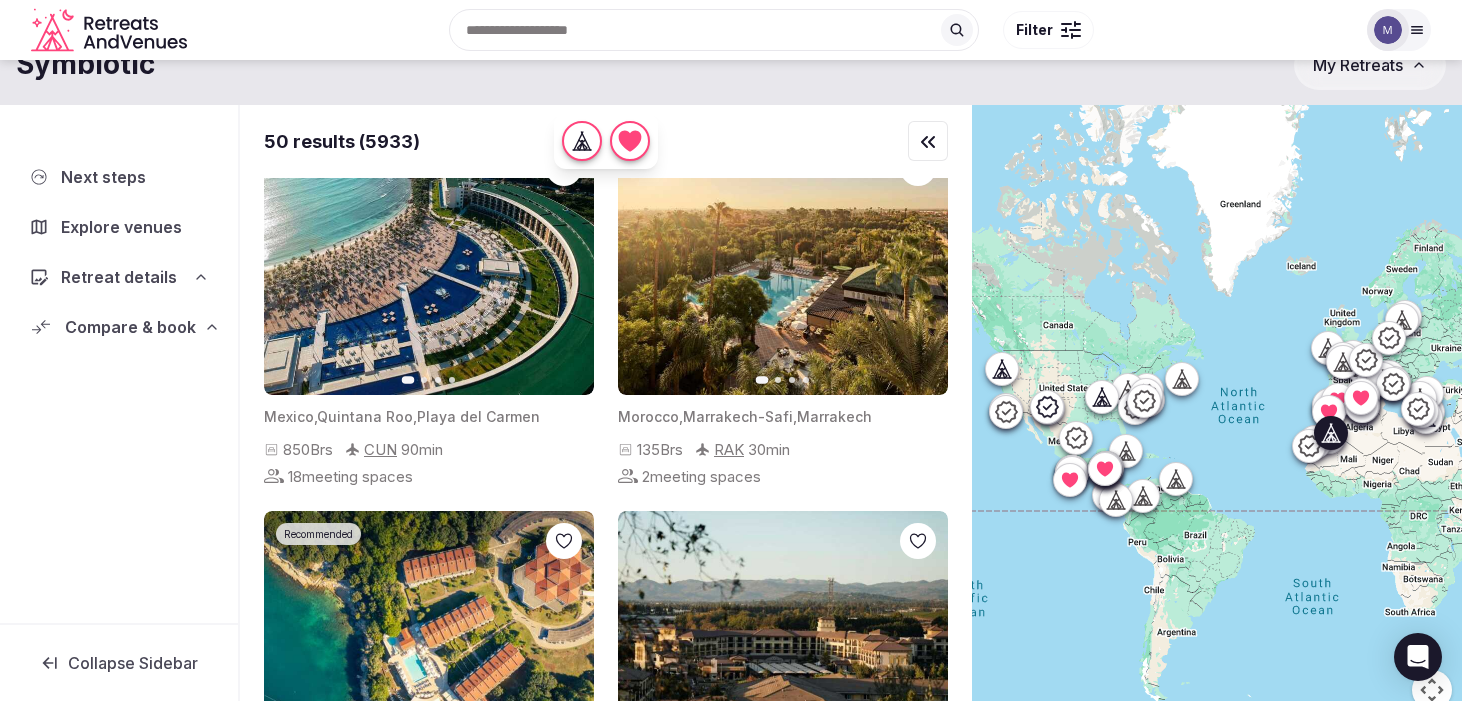 click 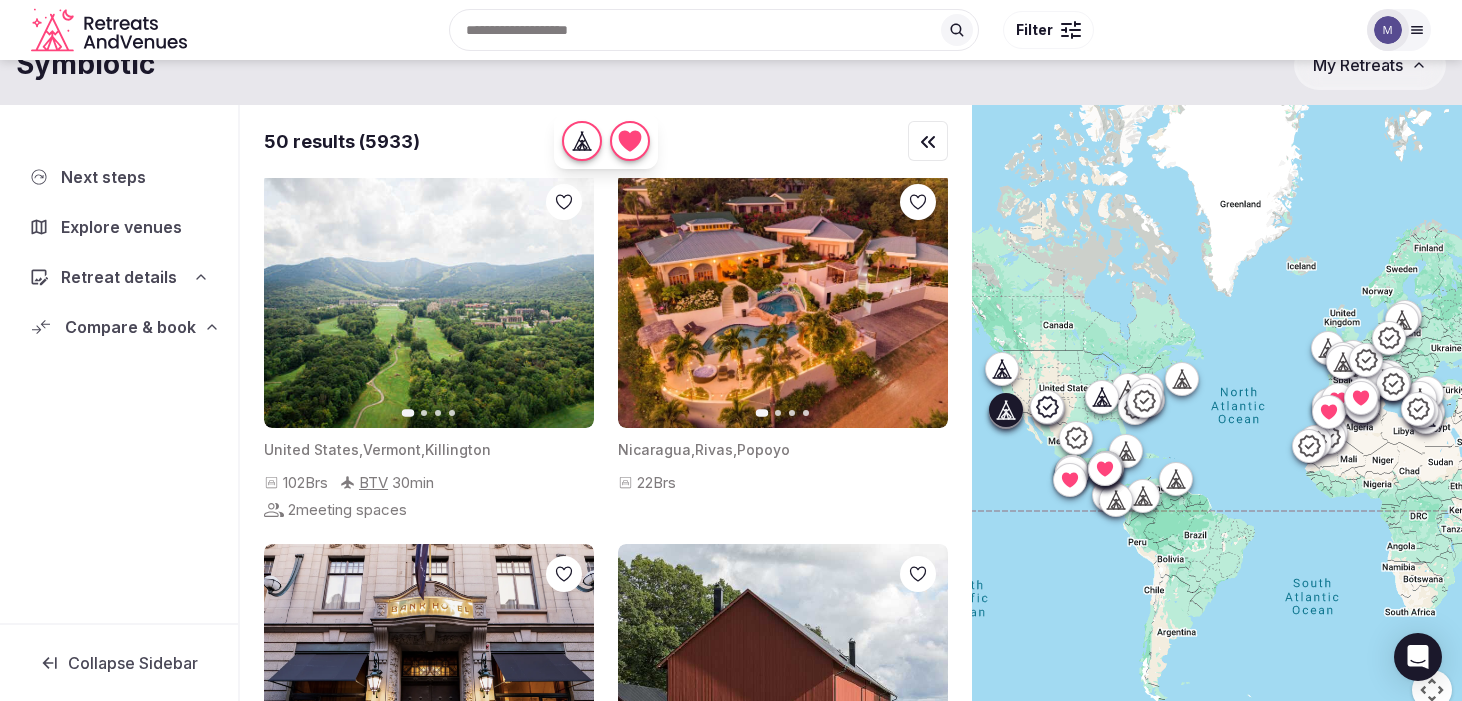 scroll, scrollTop: 1910, scrollLeft: 0, axis: vertical 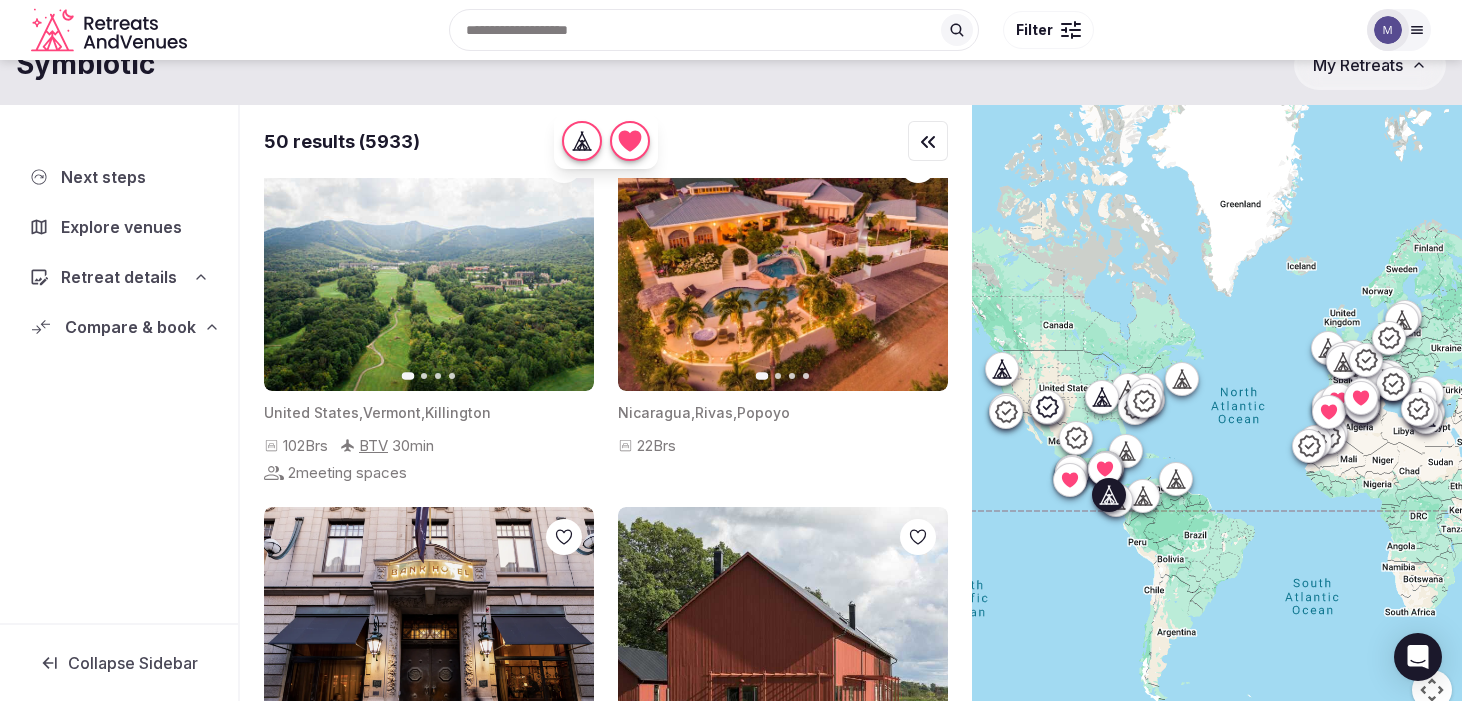 click 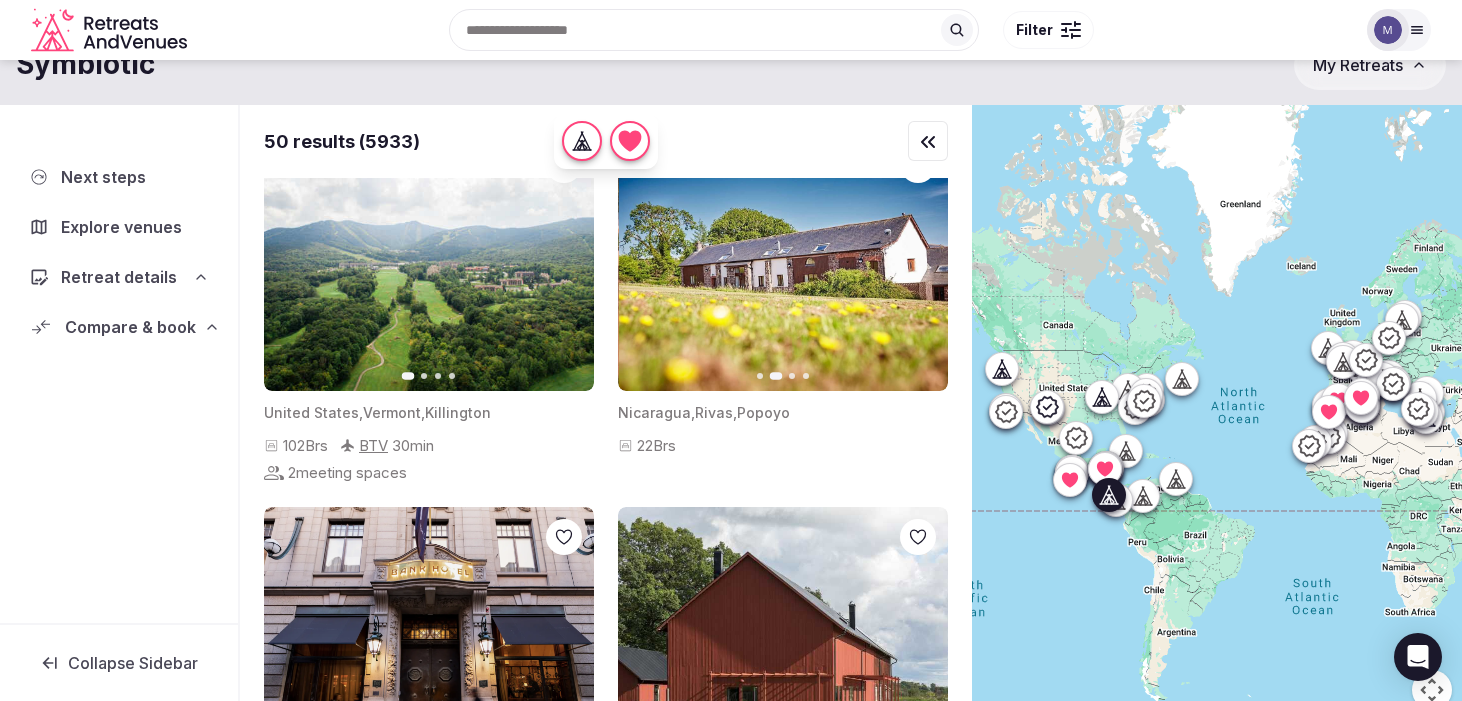 click 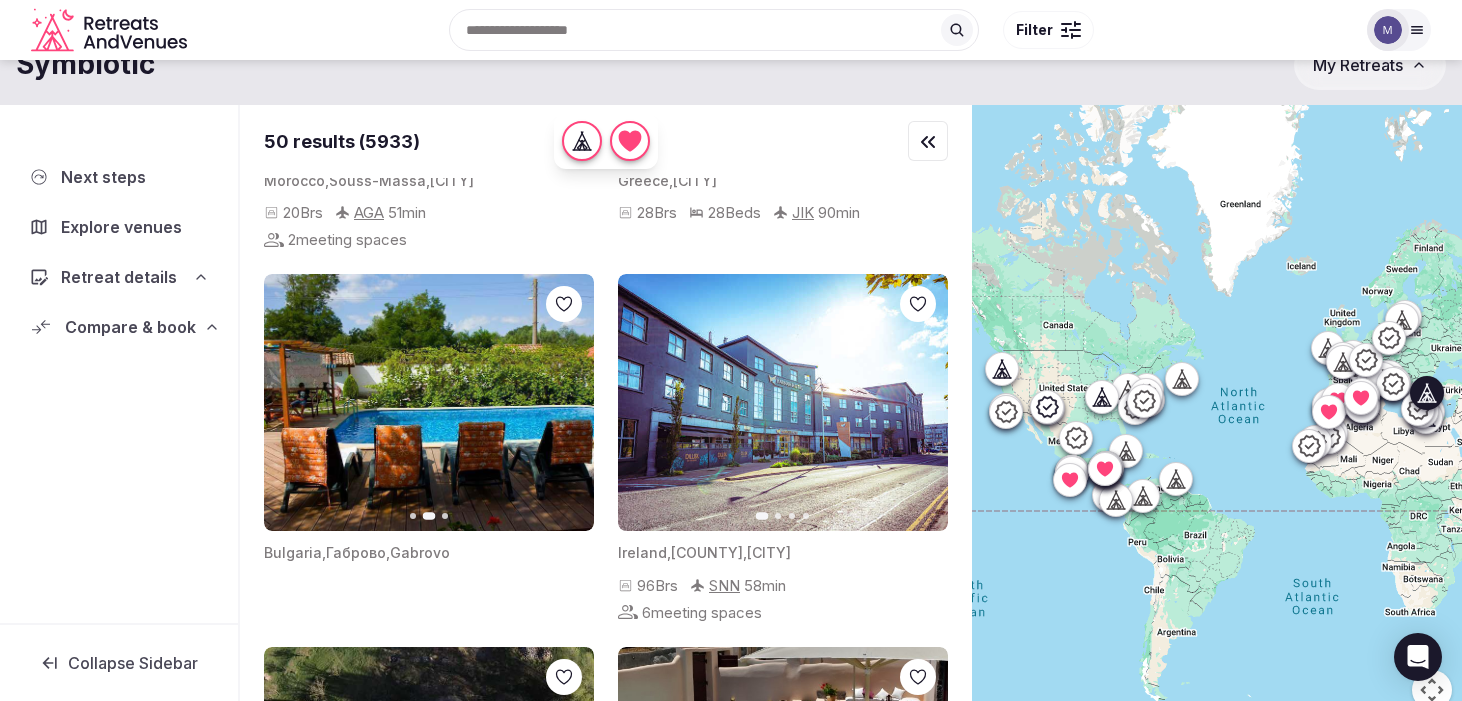 scroll, scrollTop: 0, scrollLeft: 0, axis: both 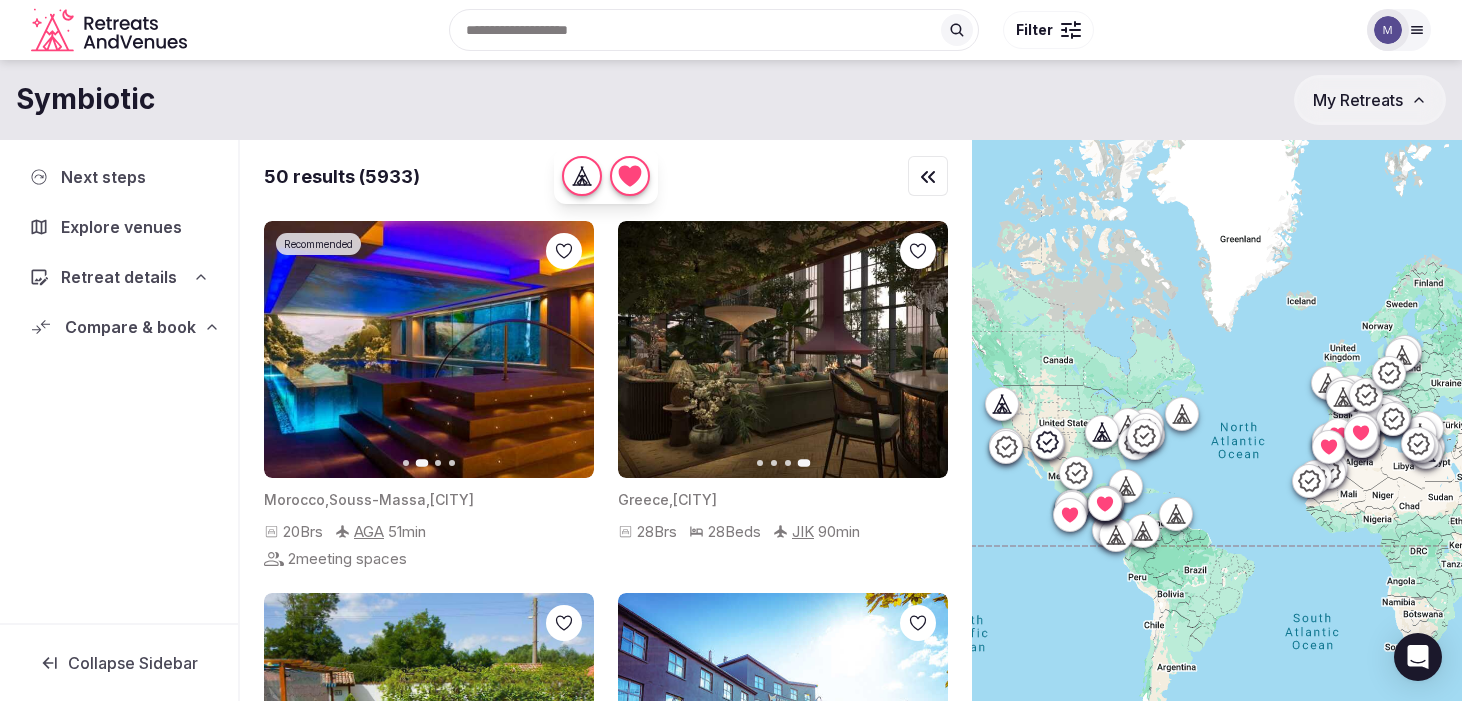 click on "50 results (5933)" at bounding box center (606, 176) 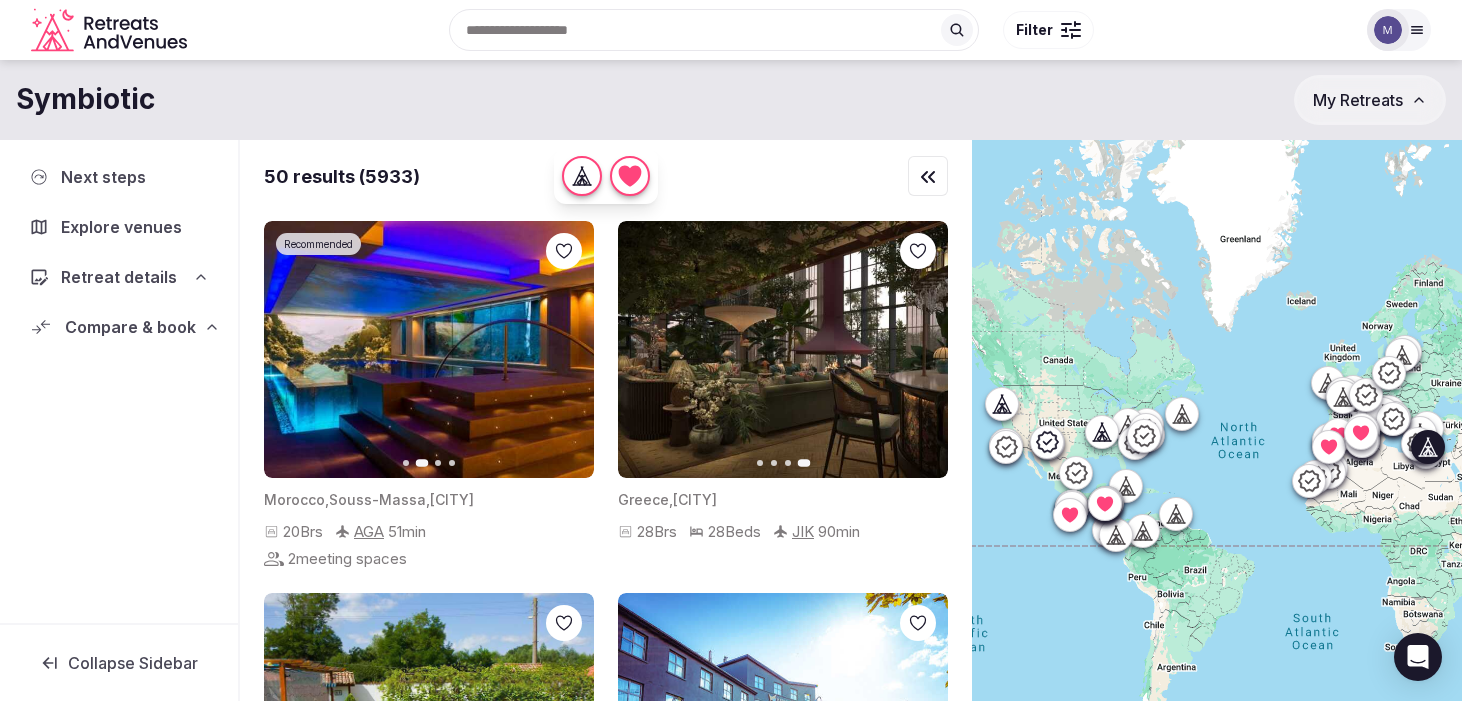click 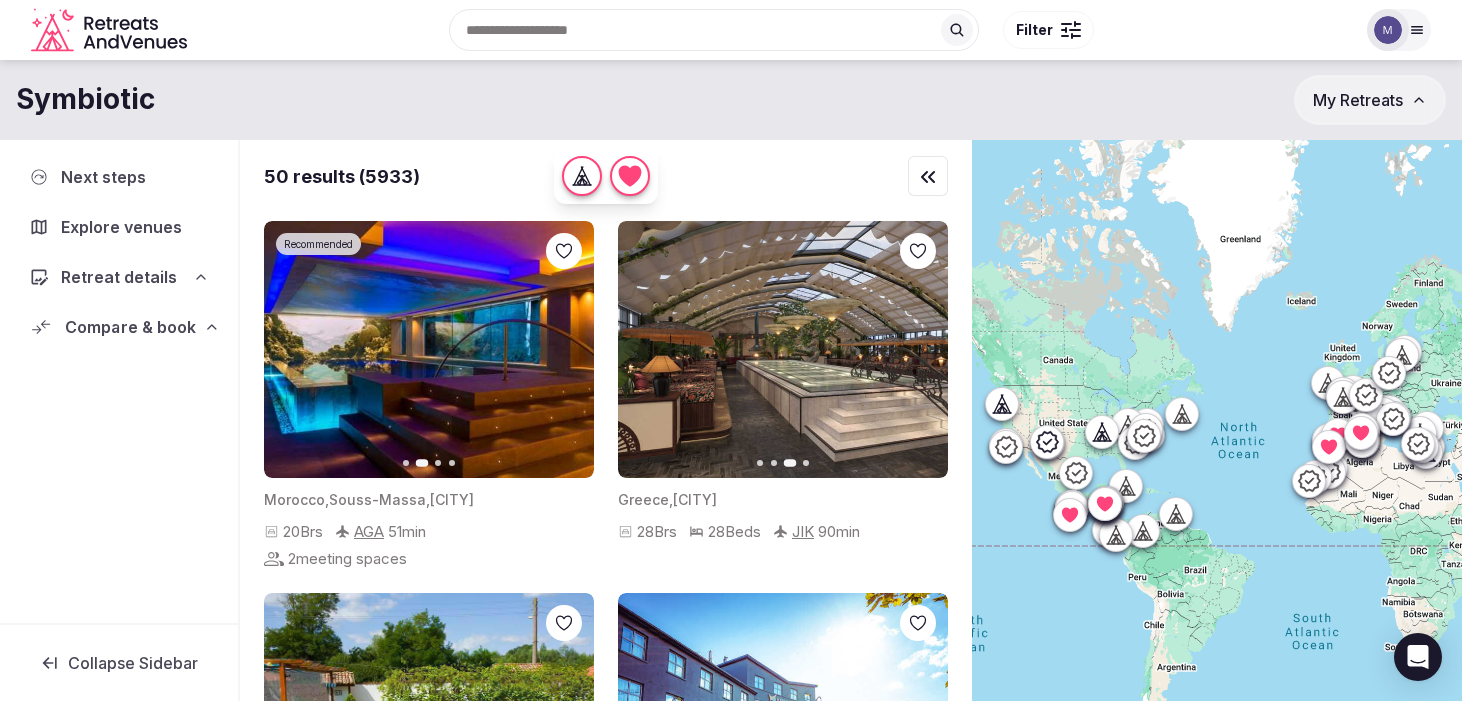 click 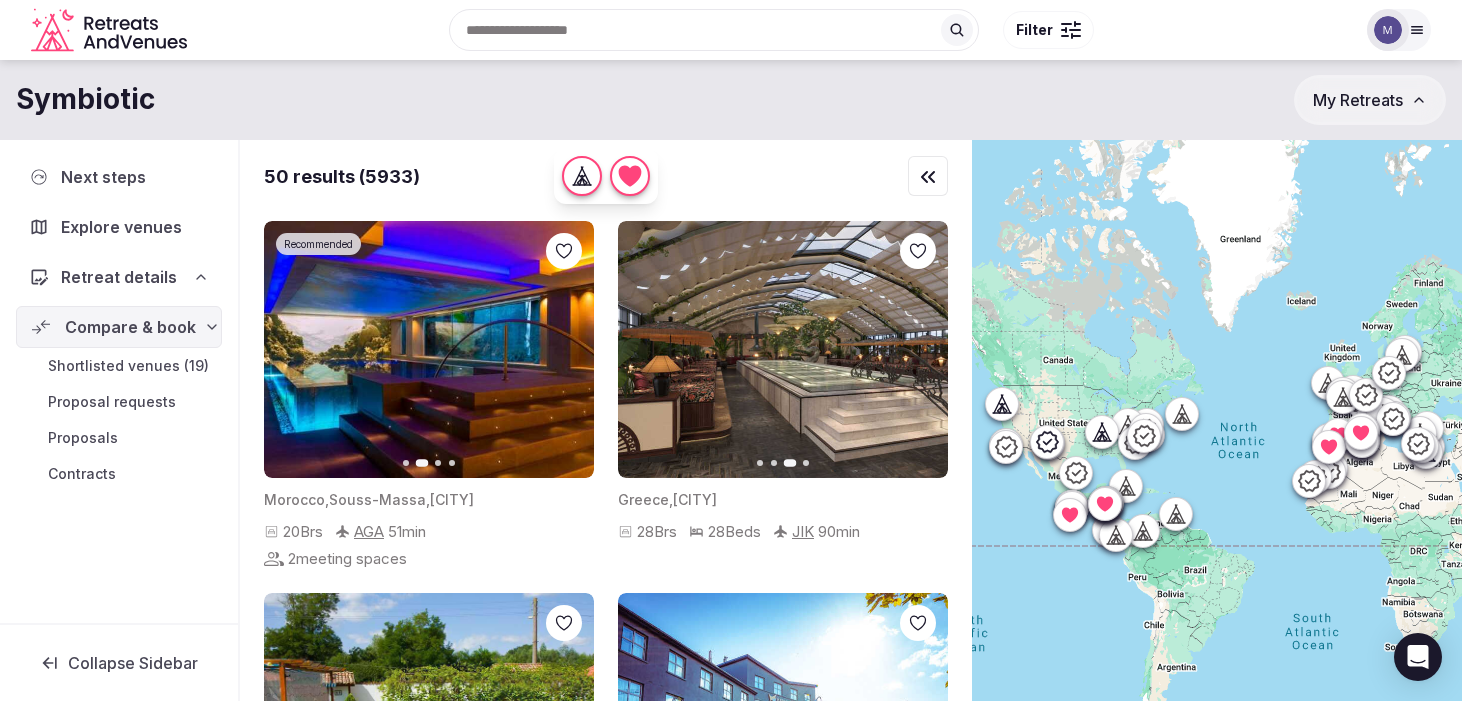 click on "Shortlisted venues (19)" at bounding box center (128, 366) 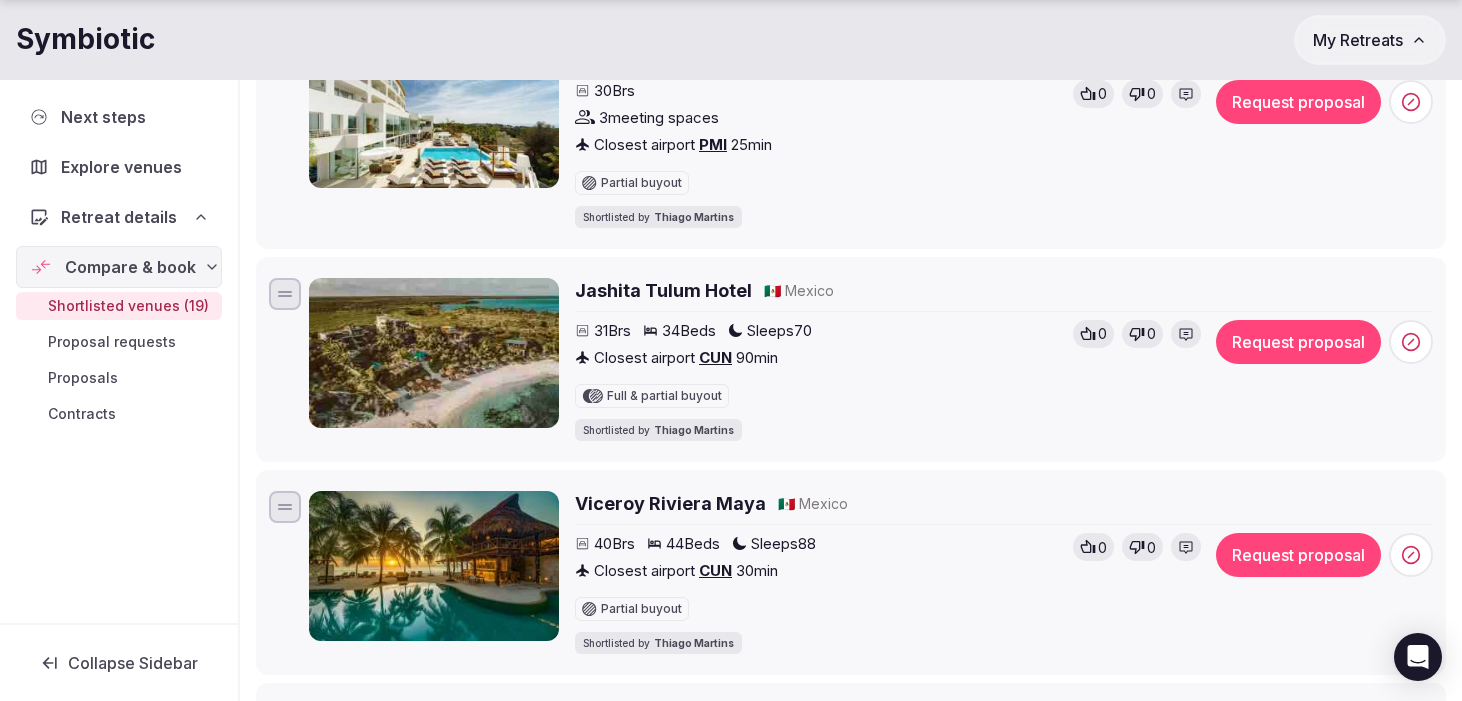 scroll, scrollTop: 1818, scrollLeft: 0, axis: vertical 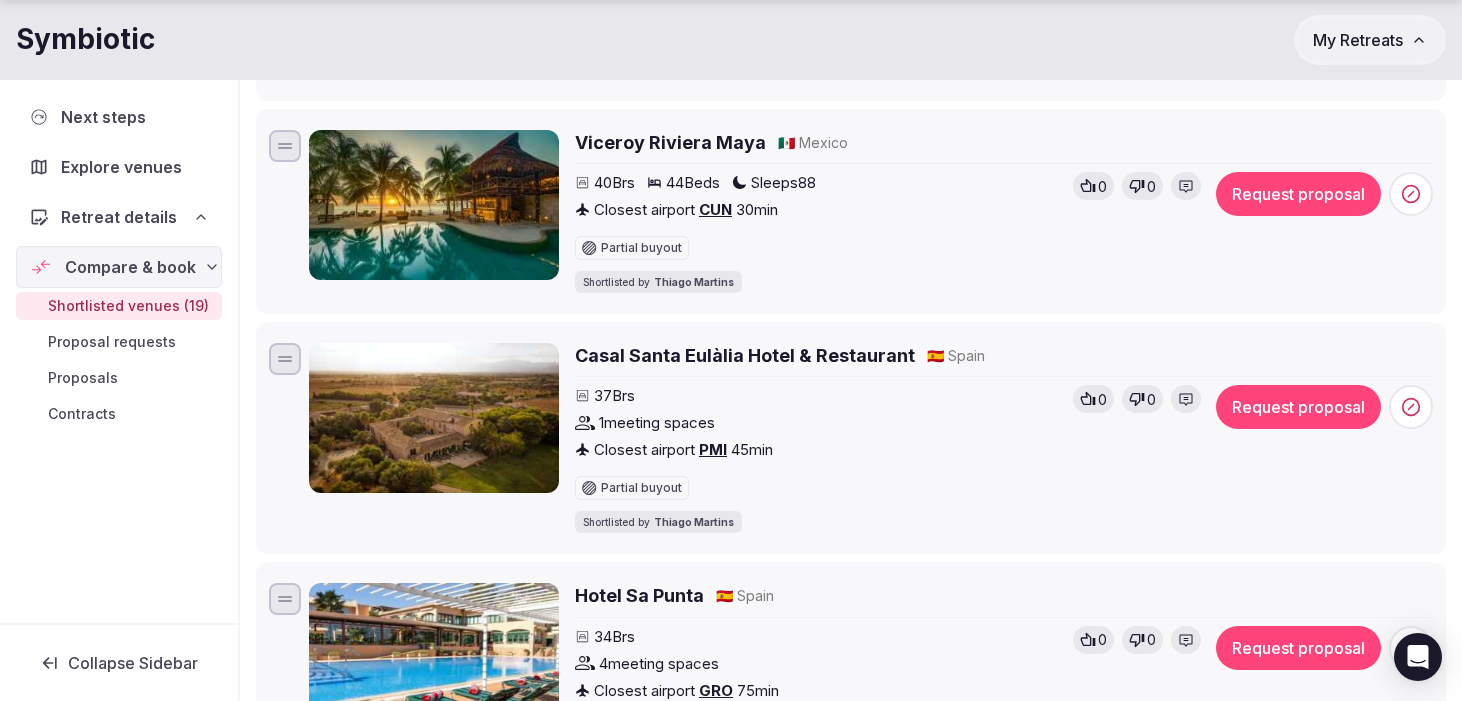 click on "Hotel Honucai 🇪🇸 Spain 78  Brs 120  Beds Sleeps  155 Closest airport   PMI 30  min Partial buyout Shortlisted by   Thiago Martins 0 0 Request proposal Hotel TorreMirona 🇪🇸 Spain 49  Brs 97  Beds Sleeps  100 Closest airport   BCN 90  min Partial buyout Shortlisted by   Thiago Martins 0 0 Request proposal Mas de Torrent Hotel & Spa 🇪🇸 Spain 39  Brs 3  meeting spaces Closest airport   GRO 45  min Partial buyout Shortlisted by   Thiago Martins 0 0 Request proposal Hacienda Zorita Wine Hotel & SPA 🇪🇸 Spain 40  Brs 86  Beds Sleeps  116 Closest airport   MAD 90  min Partial buyout Shortlisted by   Thiago Martins 0 0 Request proposal Hotel Villa Chiquita 🇪🇸 Spain 41  Brs 85  Beds Sleeps  102 Closest airport   PMI 30  min Partial buyout Shortlisted by   Thiago Martins 0 0 Request proposal Portals Hills Boutique Hotel Mallorca 🇪🇸 Spain 30  Brs 3  meeting spaces Closest airport   PMI 25  min Partial buyout Shortlisted by   Thiago Martins 0 0 Request proposal Jashita Tulum Hotel Mexico" at bounding box center (851, 629) 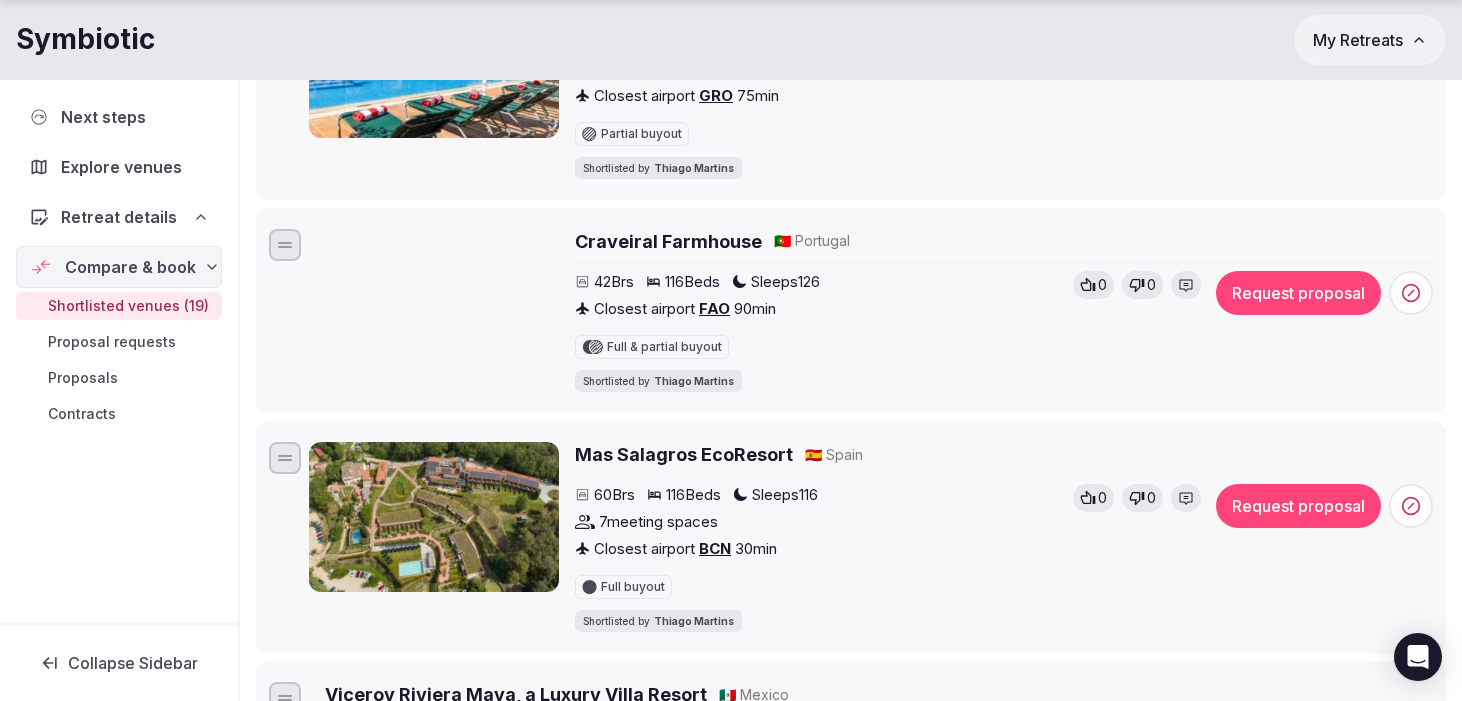 scroll, scrollTop: 2417, scrollLeft: 0, axis: vertical 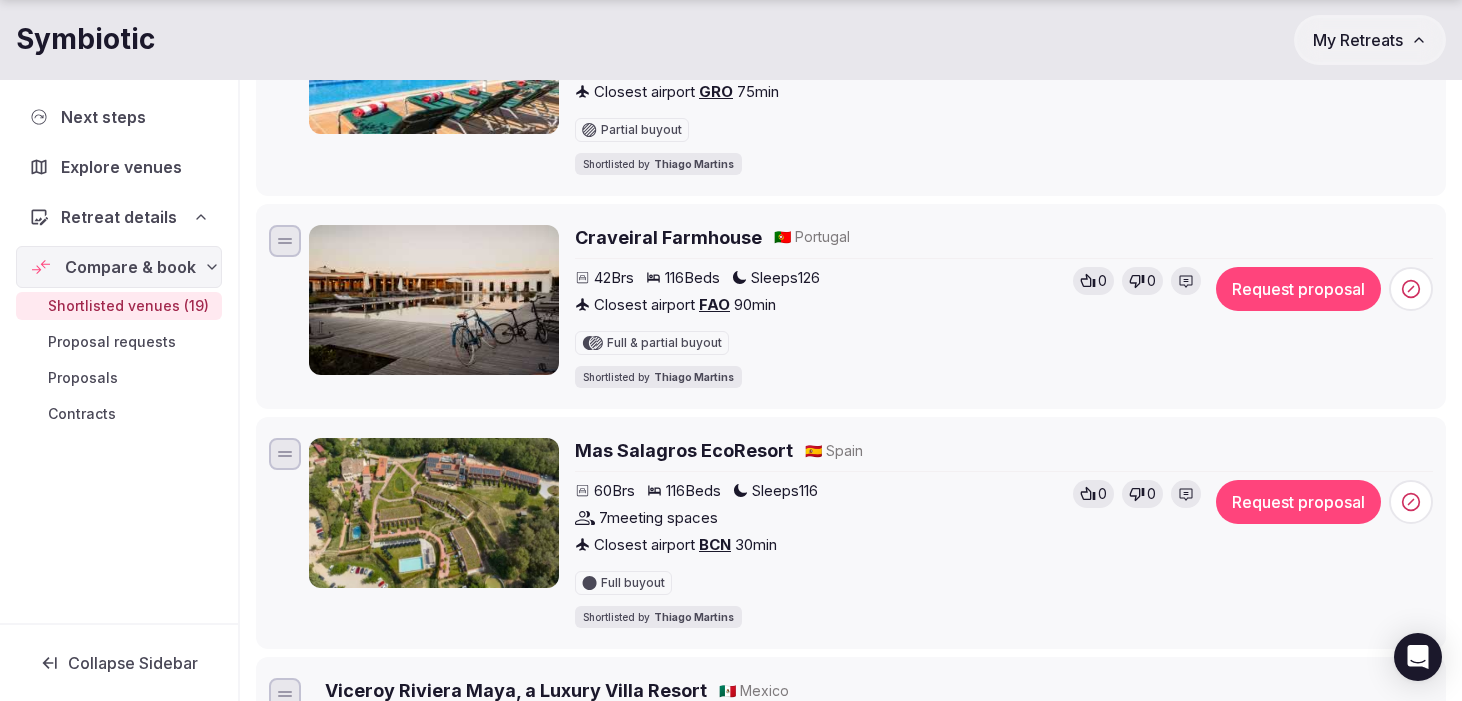 click on "Craveiral Farmhouse" at bounding box center [668, 237] 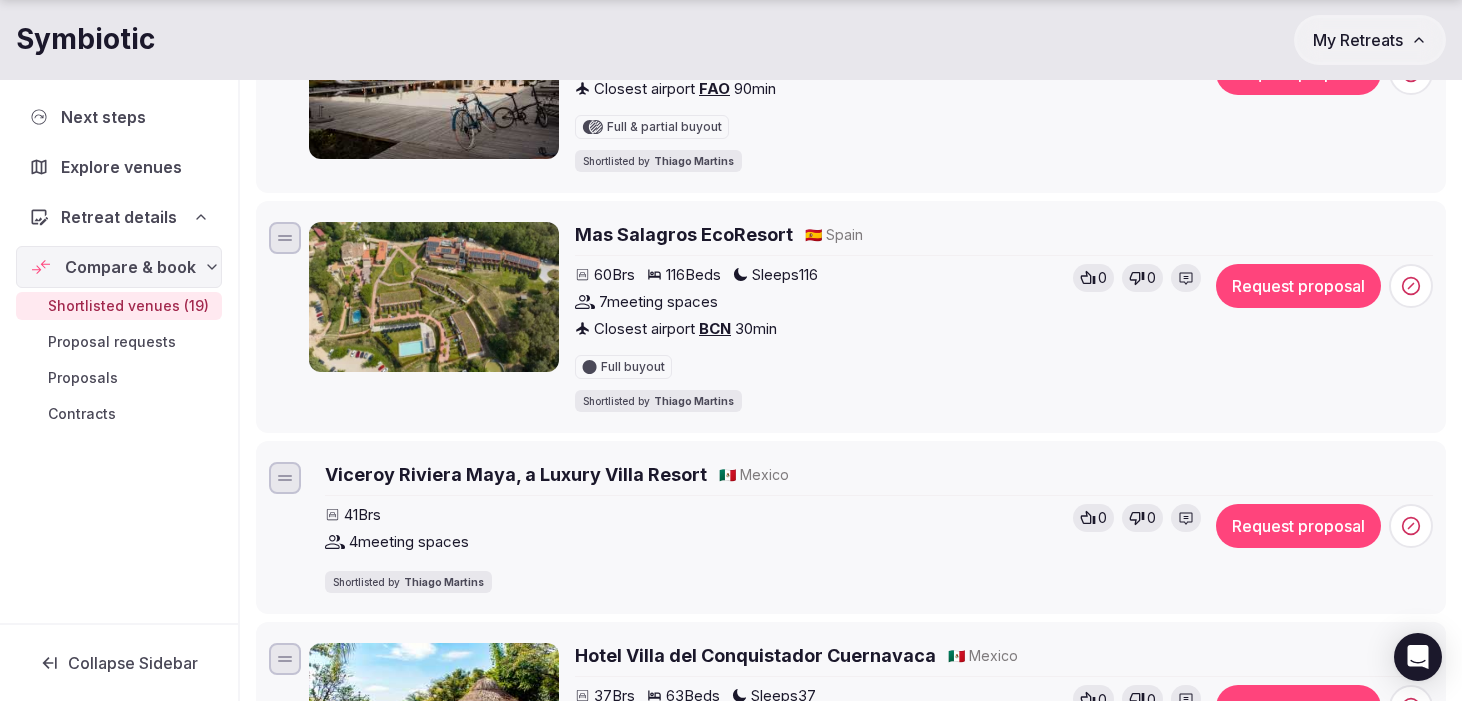 scroll, scrollTop: 2635, scrollLeft: 0, axis: vertical 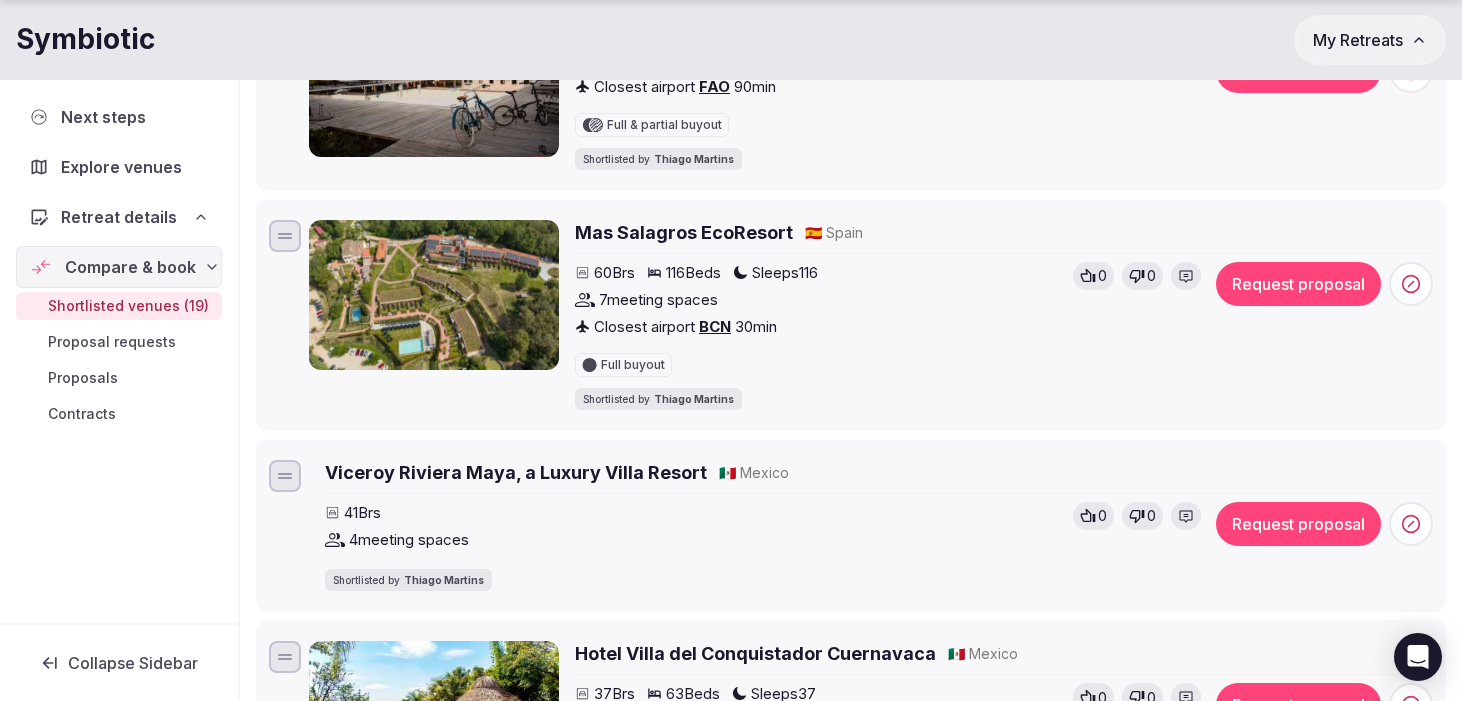 click on "Mas Salagros EcoResort" at bounding box center [684, 232] 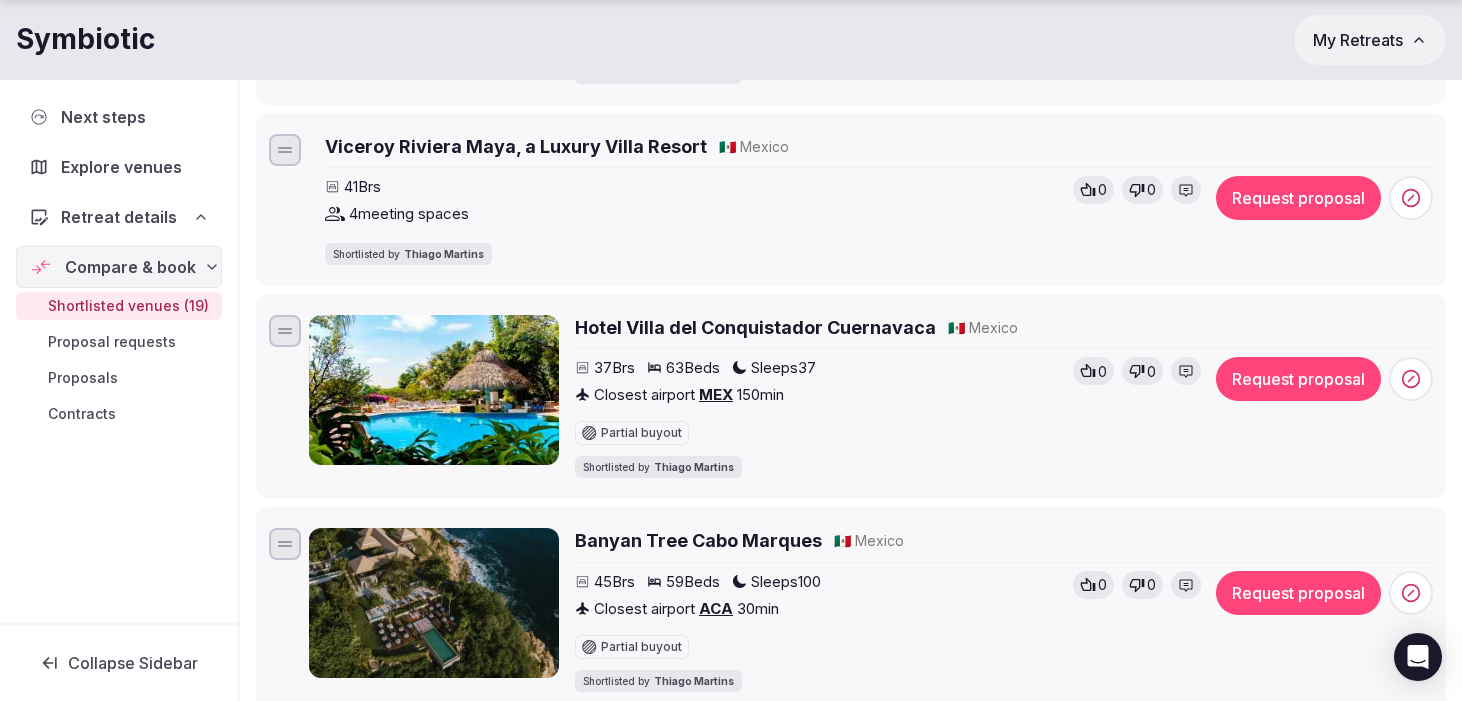 scroll, scrollTop: 2964, scrollLeft: 0, axis: vertical 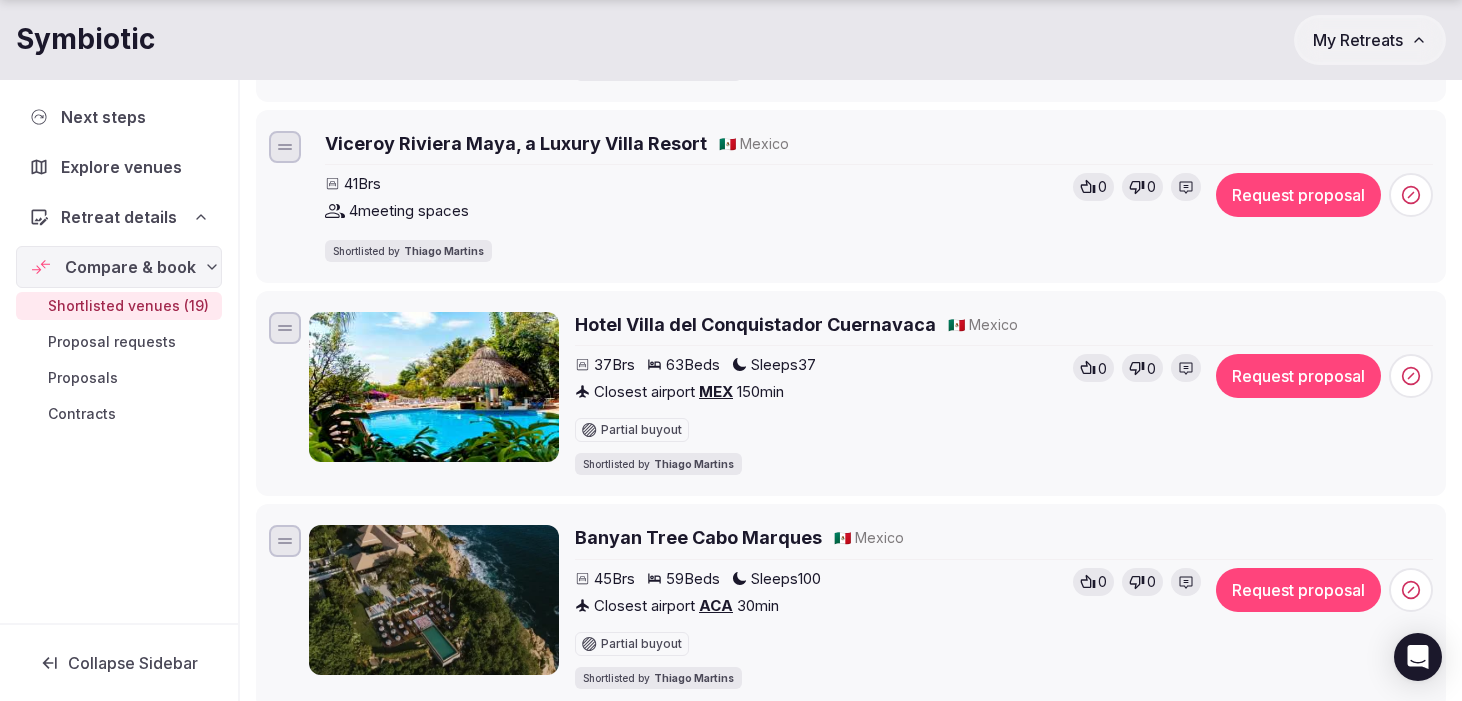 click on "Hotel Villa del Conquistador Cuernavaca" at bounding box center [755, 324] 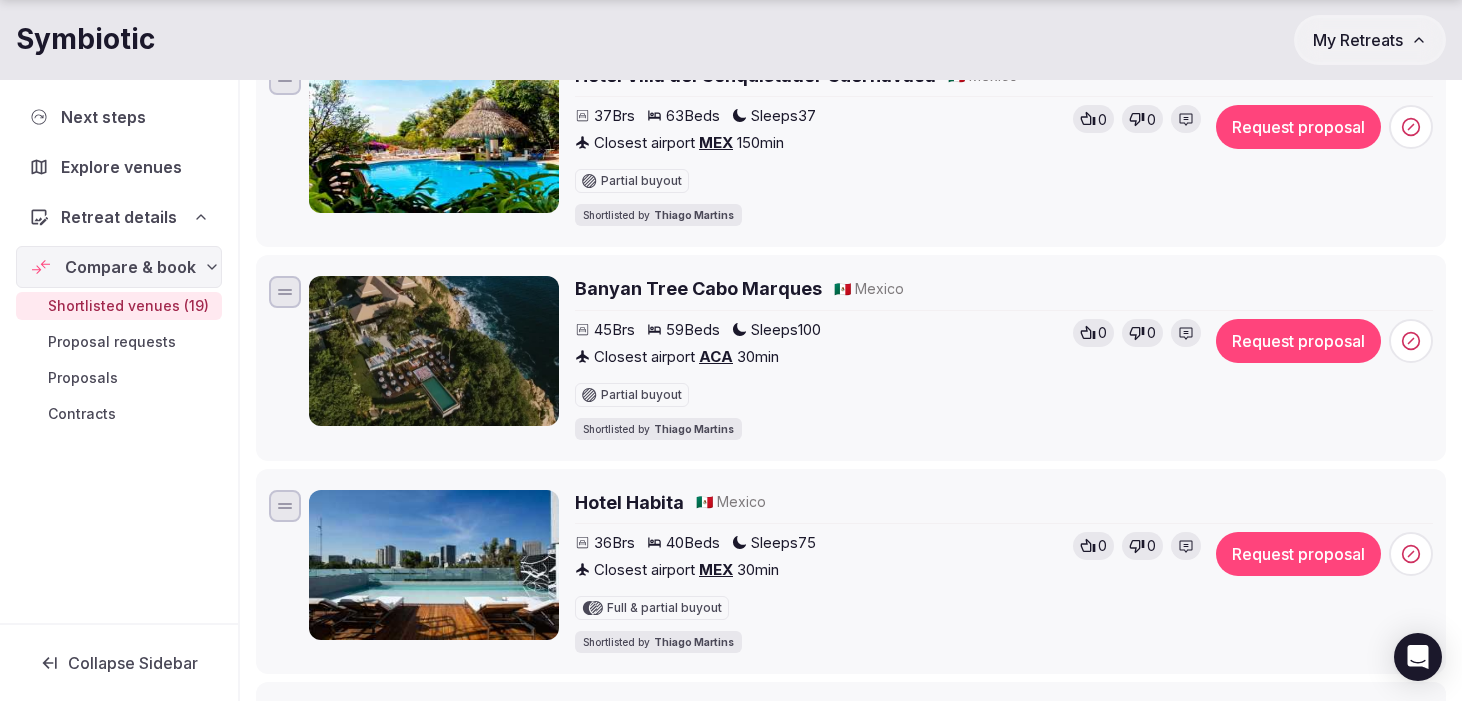 scroll, scrollTop: 3285, scrollLeft: 0, axis: vertical 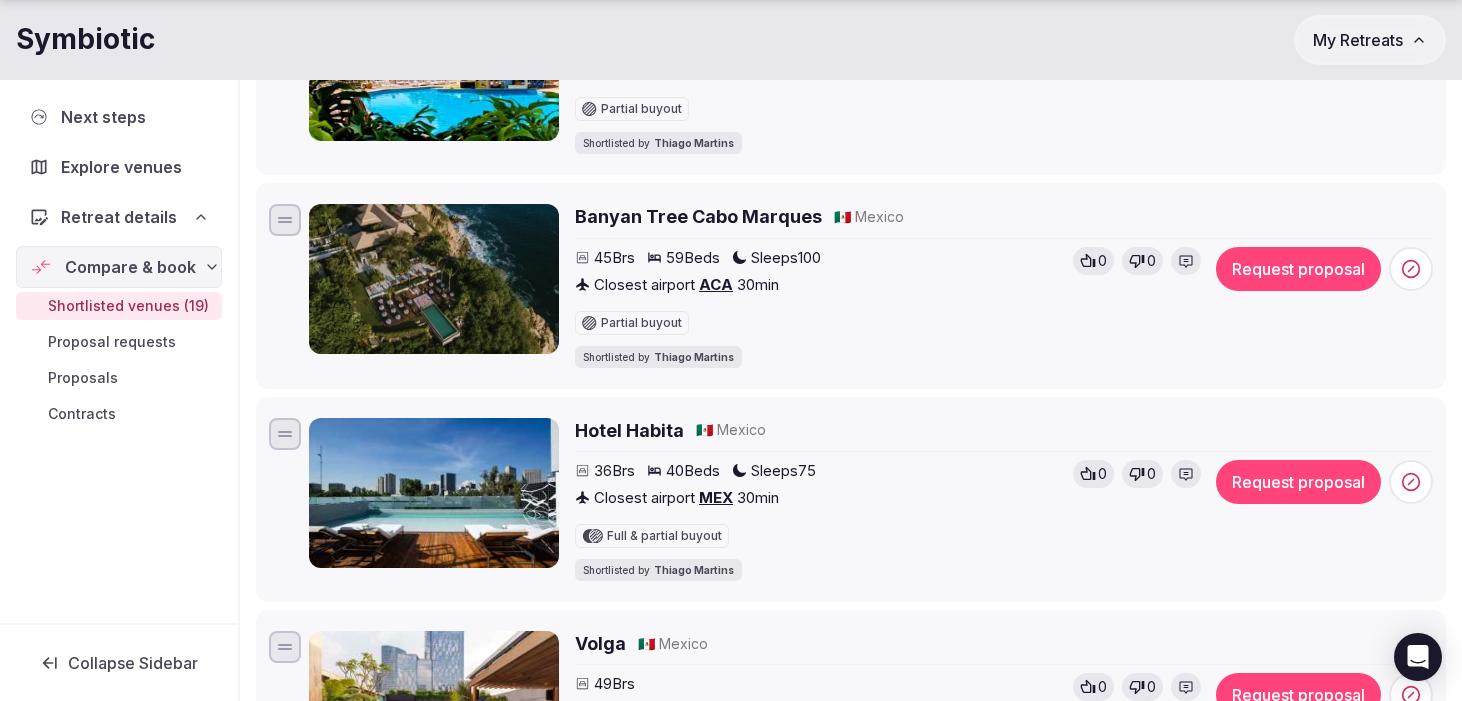 click on "Banyan Tree Cabo Marques" at bounding box center (698, 216) 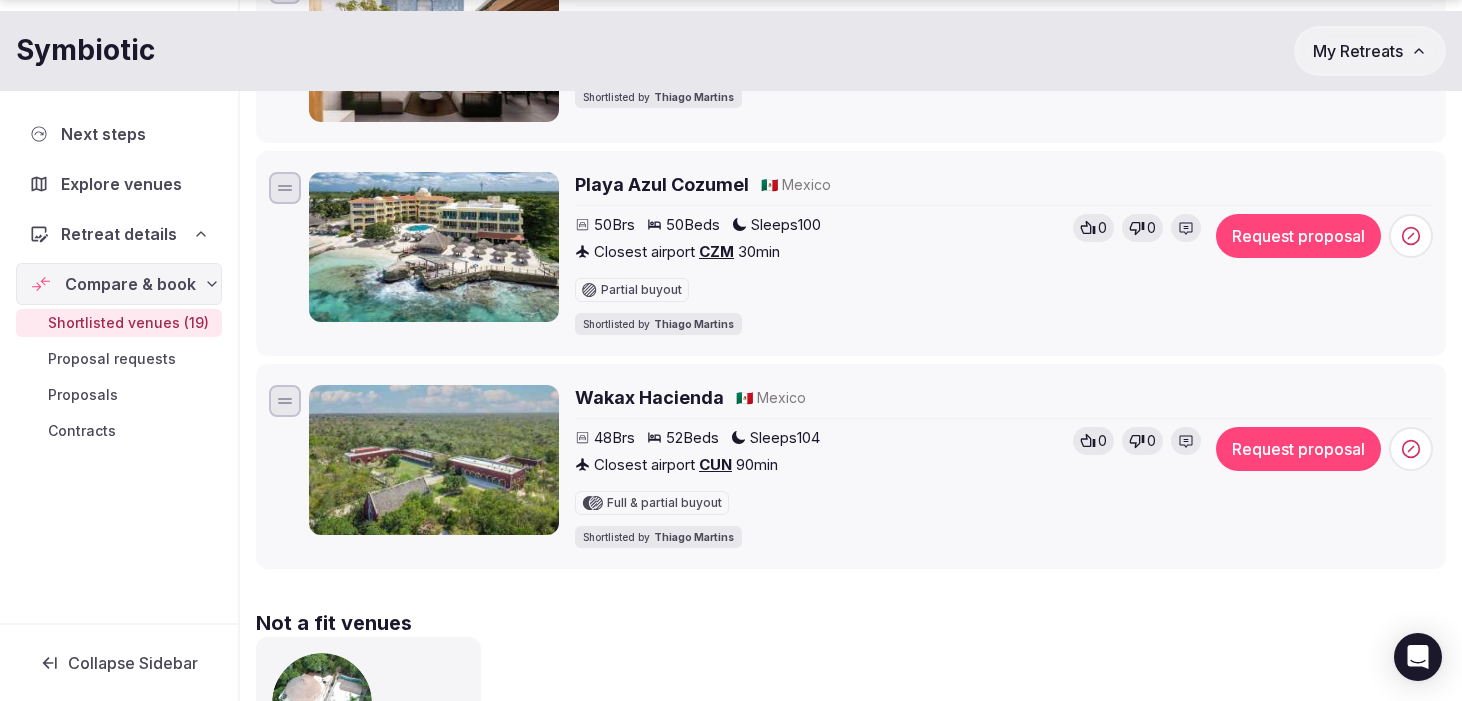scroll, scrollTop: 4020, scrollLeft: 0, axis: vertical 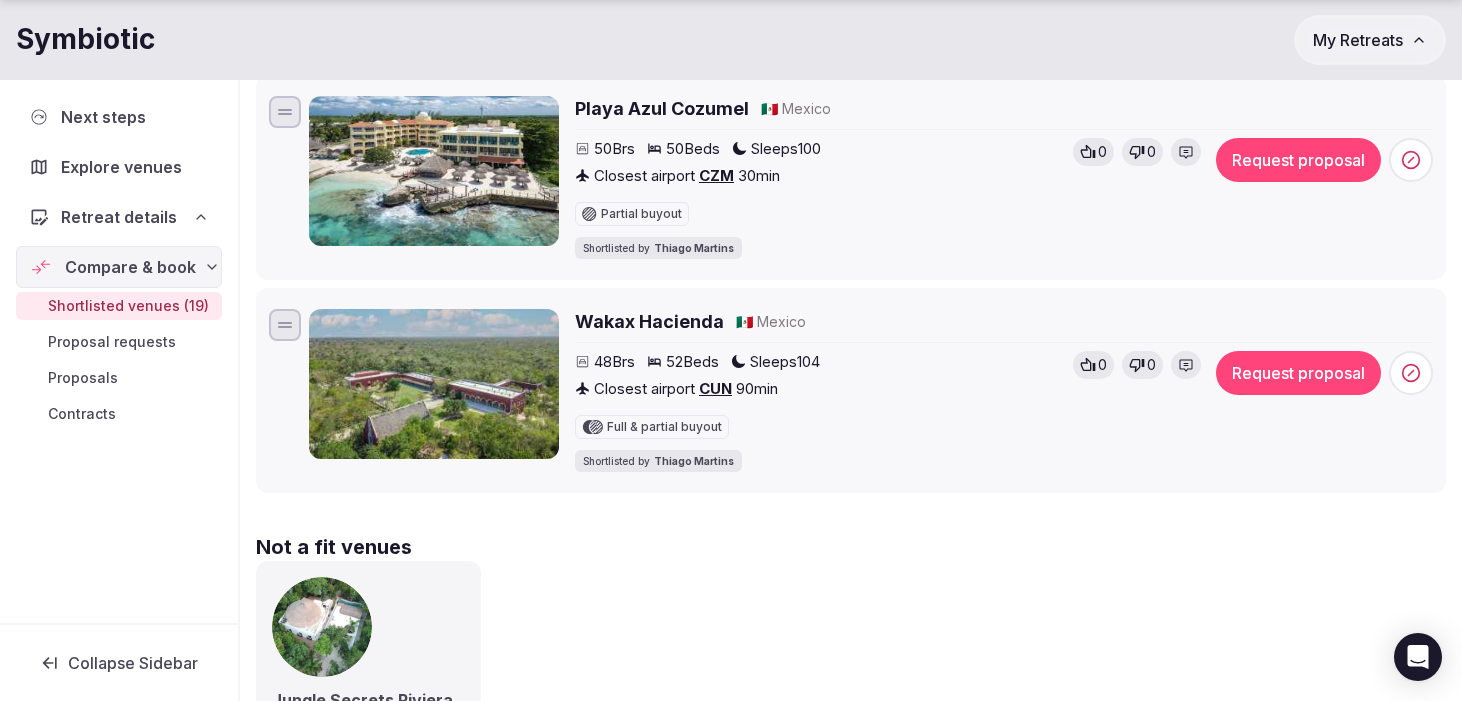 click on "Shortlisted venues 19 Proposal requests 0 Proposals 0 Contracts 0 Shortlisted venues Rates and availability are subject to change, based on site data, until contracted and signed by all parties Add venue Hotel Honucai 🇪🇸 Spain 78  Brs 120  Beds Sleeps  155 Closest airport   PMI 30  min Partial buyout Shortlisted by   Thiago Martins 0 0 Request proposal Hotel TorreMirona 🇪🇸 Spain 49  Brs 97  Beds Sleeps  100 Closest airport   BCN 90  min Partial buyout Shortlisted by   Thiago Martins 0 0 Request proposal Mas de Torrent Hotel & Spa 🇪🇸 Spain 39  Brs 3  meeting spaces Closest airport   GRO 45  min Partial buyout Shortlisted by   Thiago Martins 0 0 Request proposal Hacienda Zorita Wine Hotel & SPA 🇪🇸 Spain 40  Brs 86  Beds Sleeps  116 Closest airport   MAD 90  min Partial buyout Shortlisted by   Thiago Martins 0 0 Request proposal Hotel Villa Chiquita 🇪🇸 Spain 41  Brs 85  Beds Sleeps  102 Closest airport   PMI 30  min Partial buyout Shortlisted by   Thiago Martins 0 0 Request proposal" at bounding box center (851, -1474) 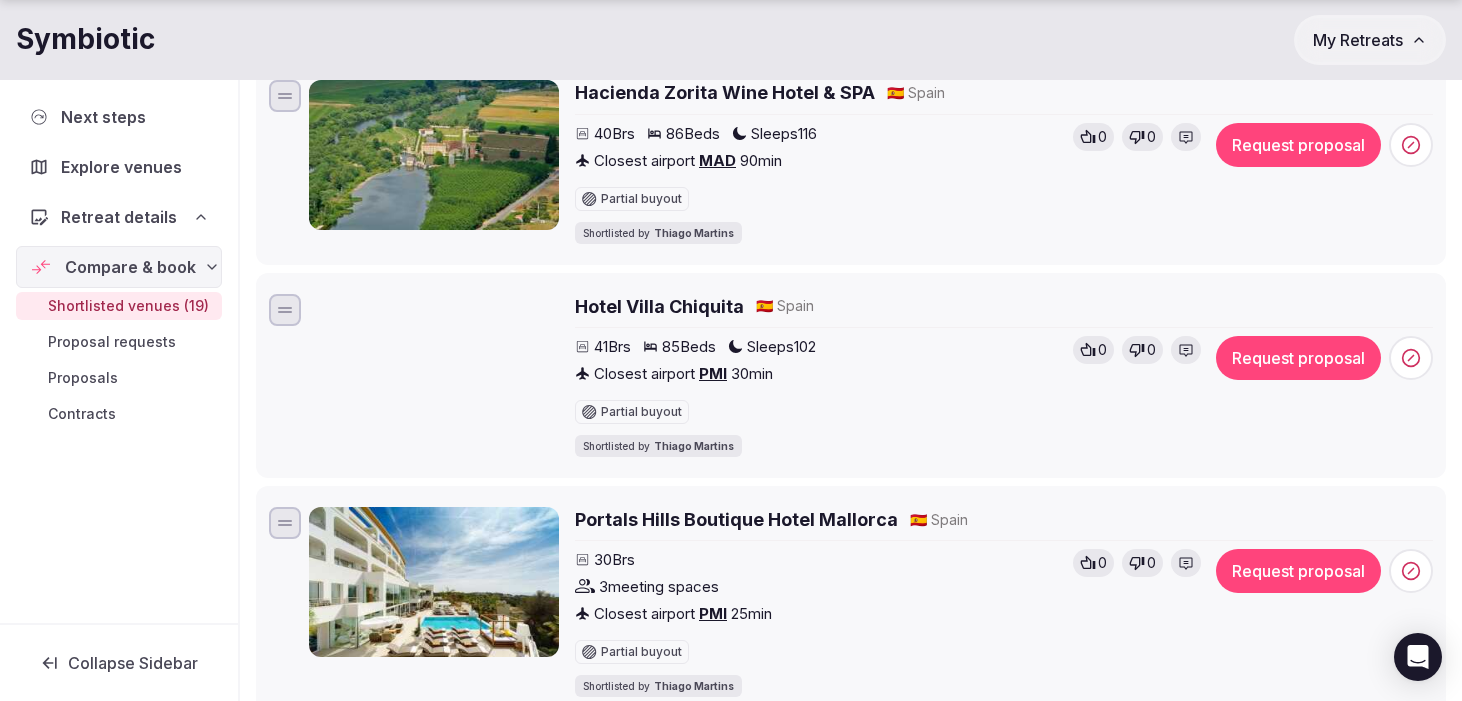 scroll, scrollTop: 990, scrollLeft: 0, axis: vertical 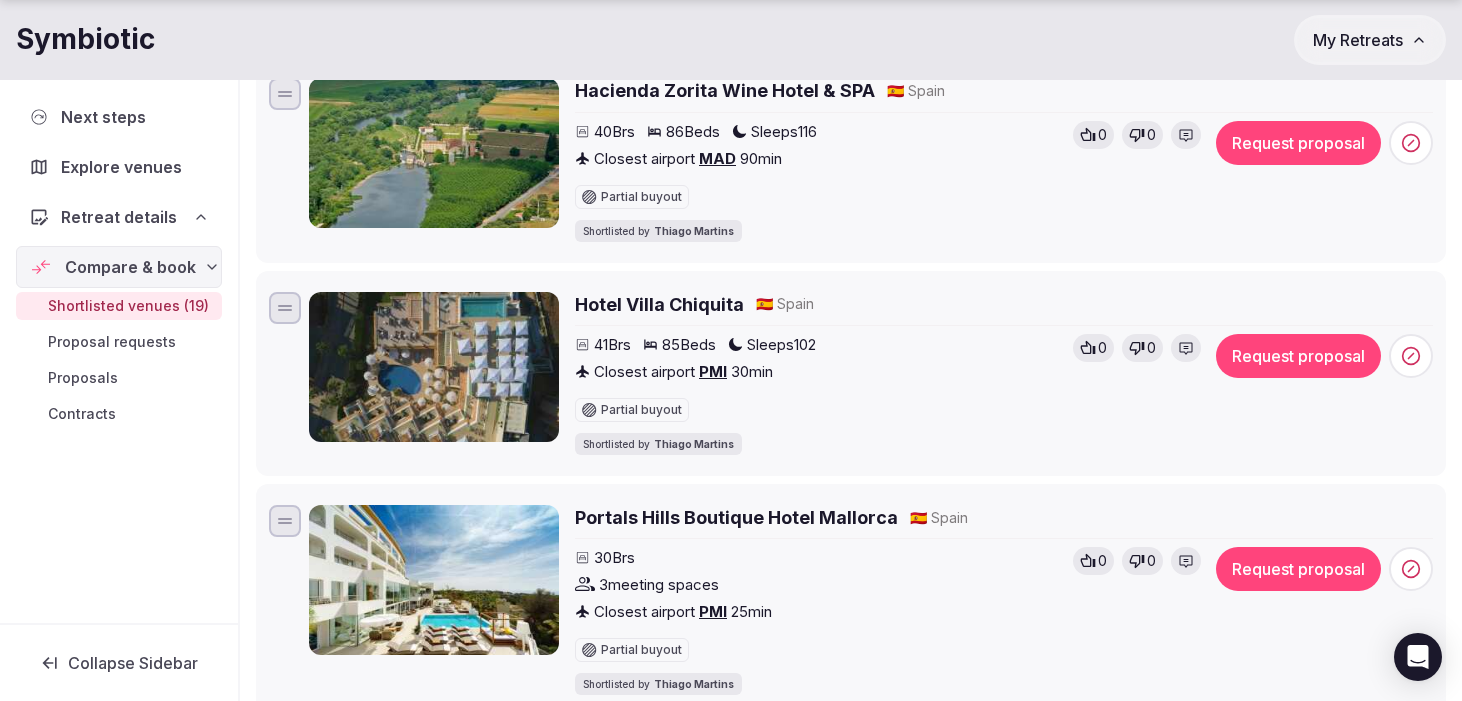 click on "Hotel Villa Chiquita" at bounding box center [659, 304] 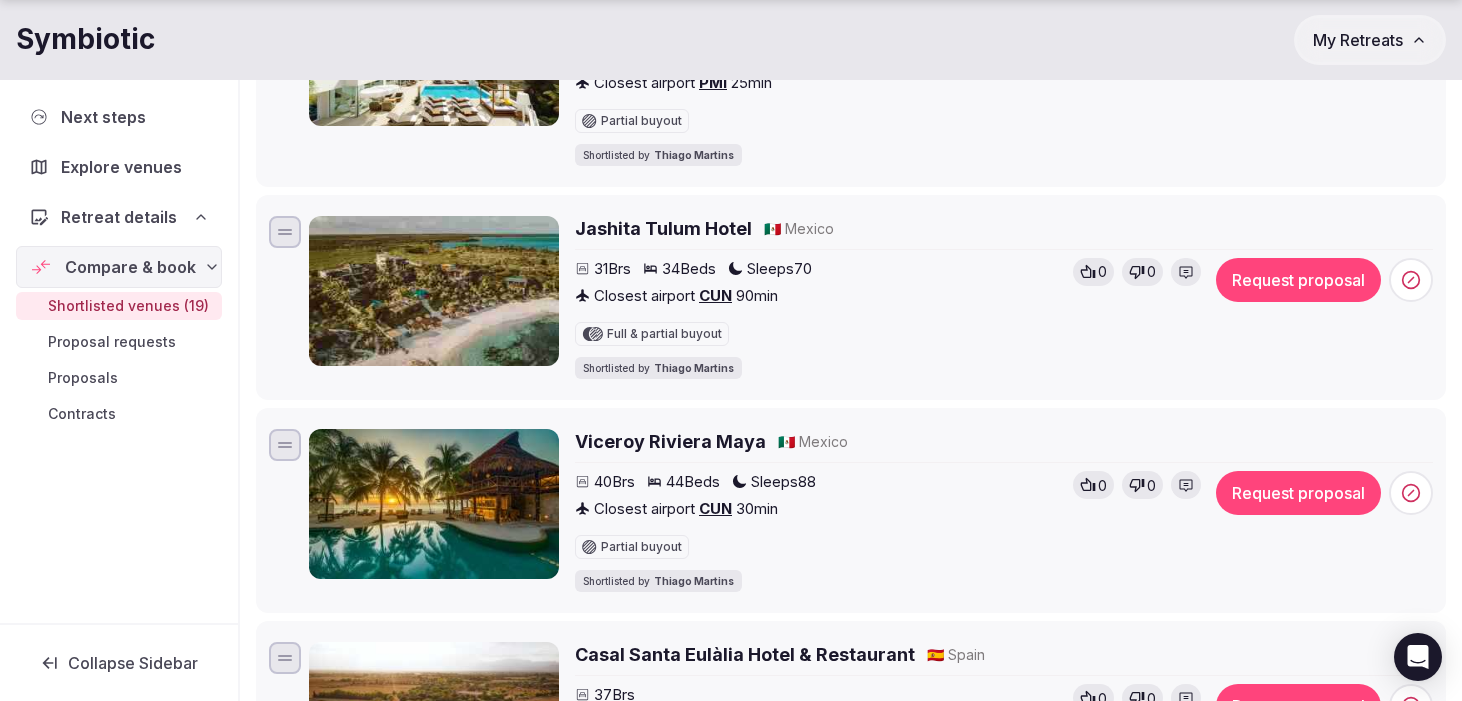 scroll, scrollTop: 1533, scrollLeft: 0, axis: vertical 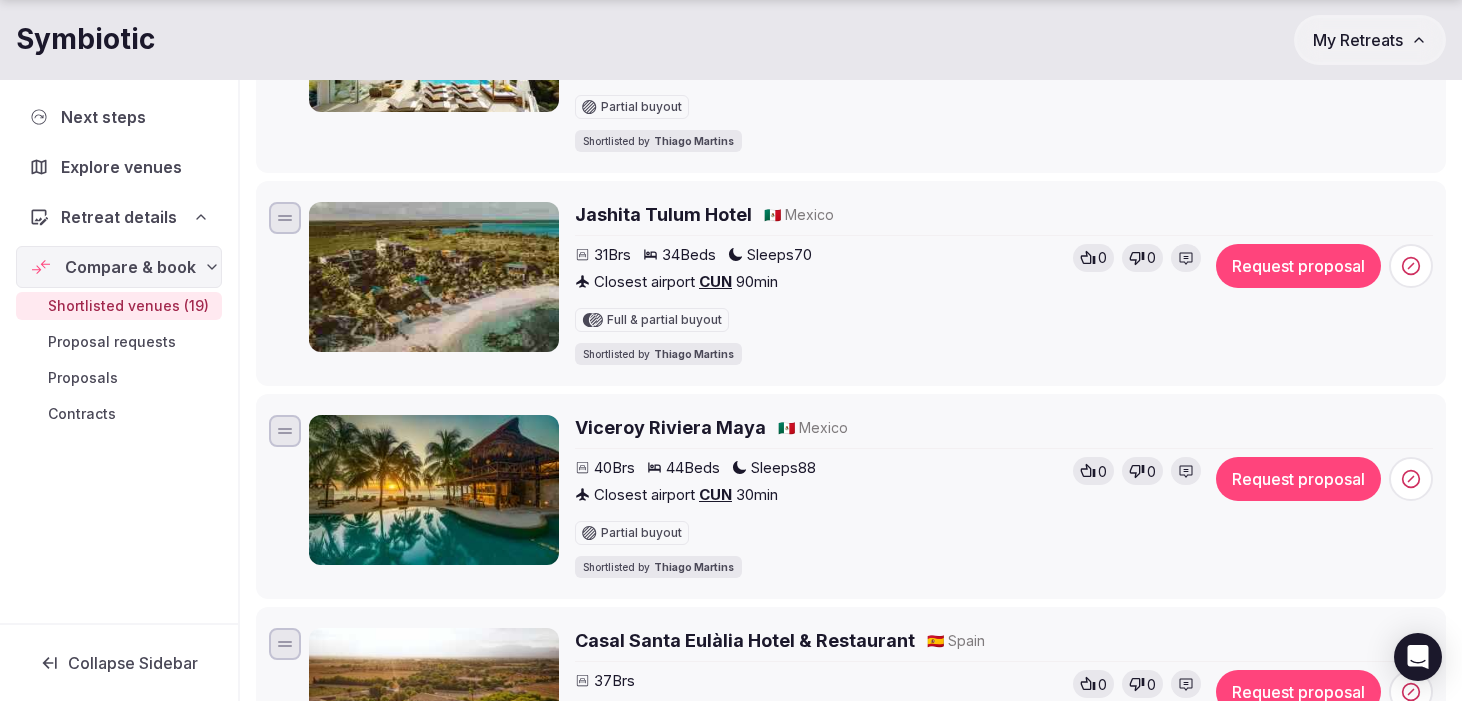 click on "Jashita Tulum Hotel" at bounding box center [663, 214] 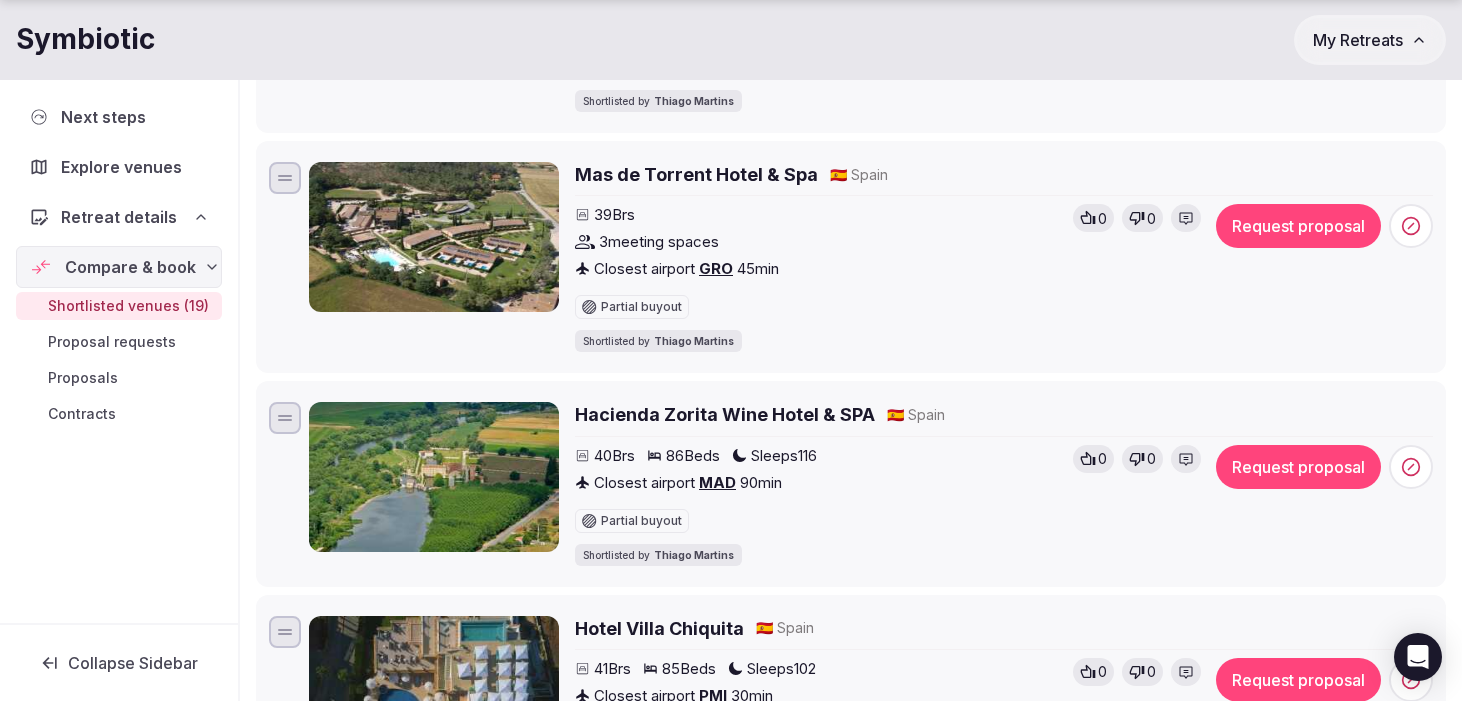 scroll, scrollTop: 667, scrollLeft: 0, axis: vertical 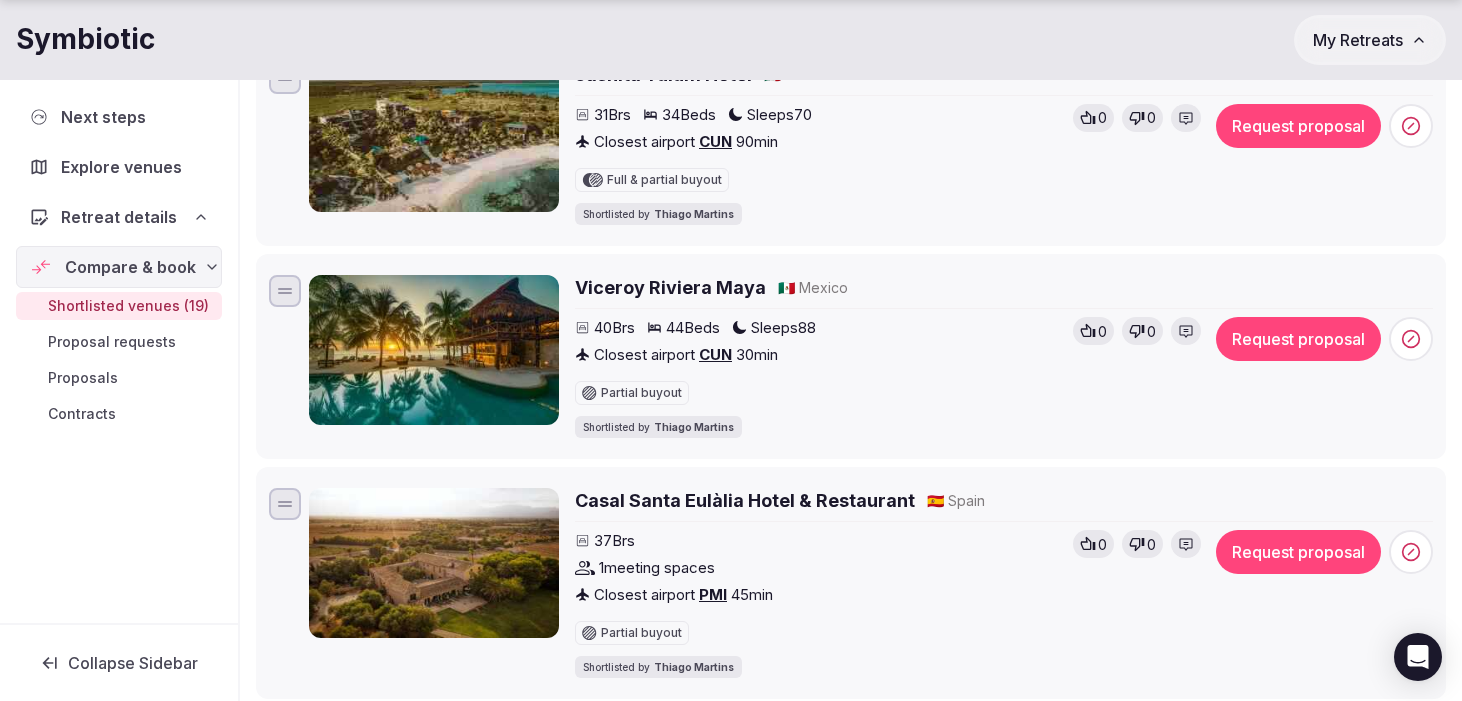 click on "Viceroy Riviera Maya" at bounding box center [670, 287] 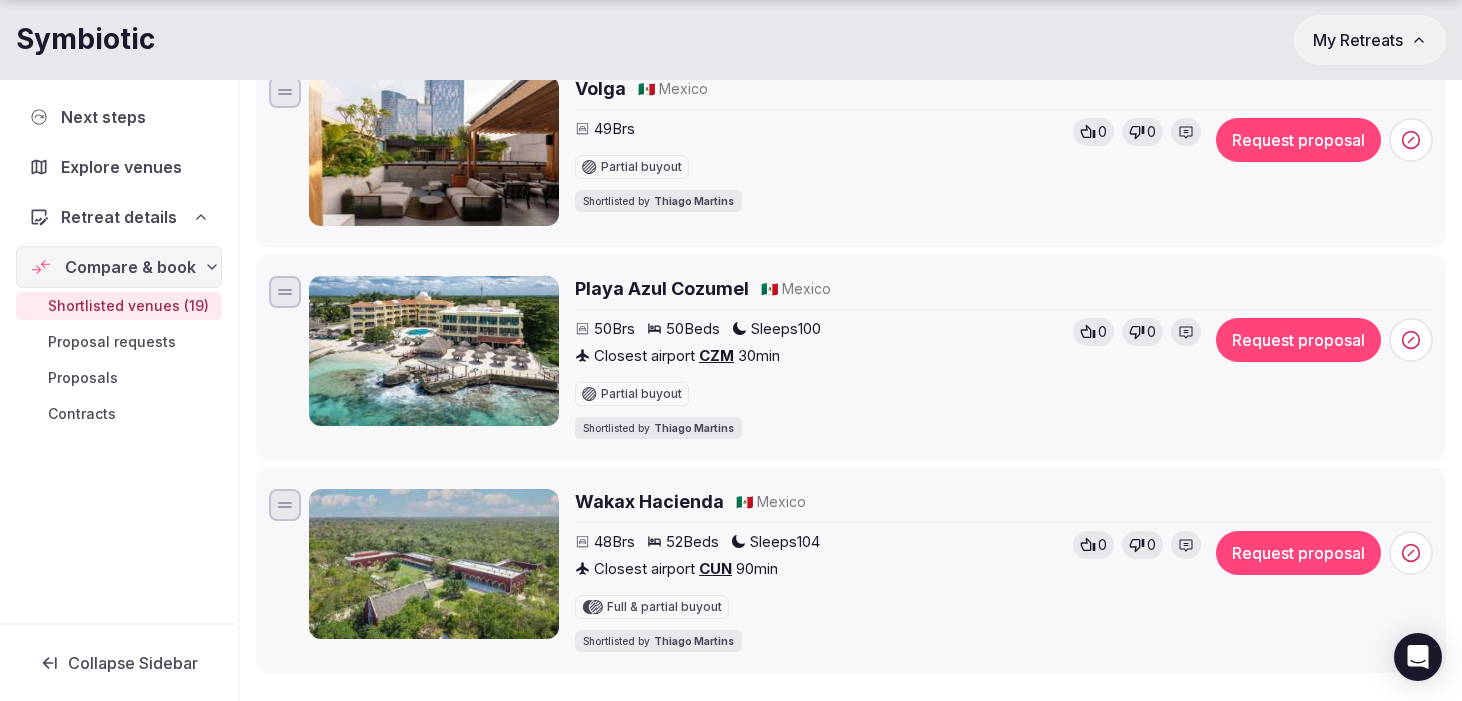 scroll, scrollTop: 3844, scrollLeft: 0, axis: vertical 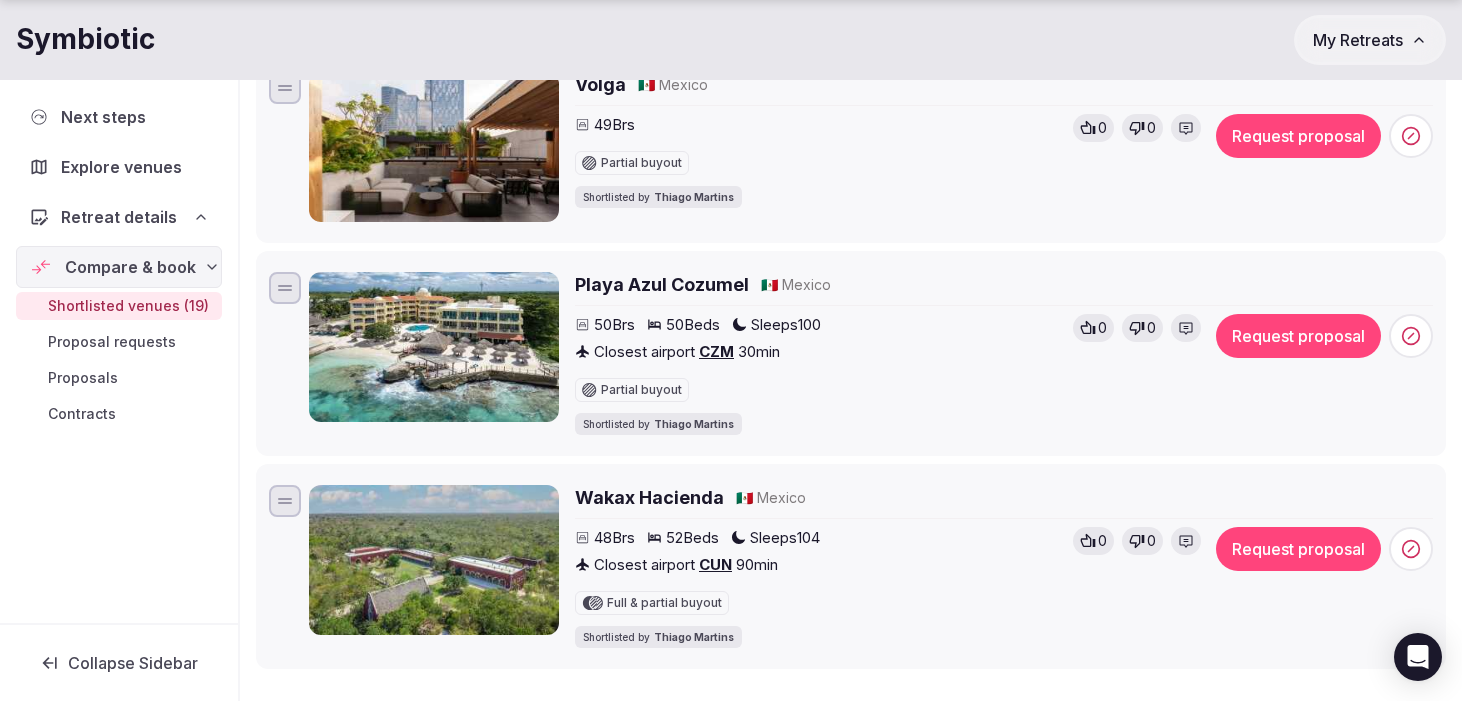 click on "Playa Azul Cozumel" at bounding box center [662, 284] 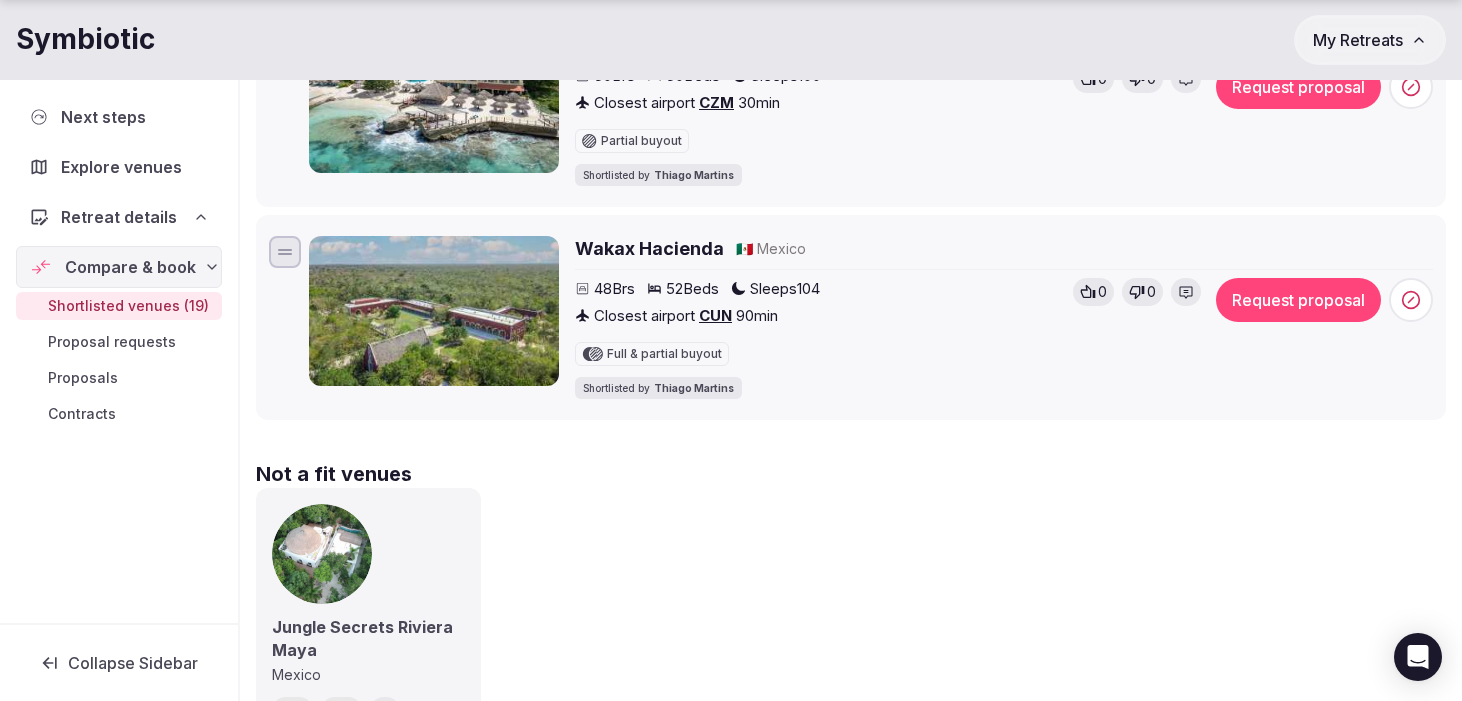 scroll, scrollTop: 4103, scrollLeft: 0, axis: vertical 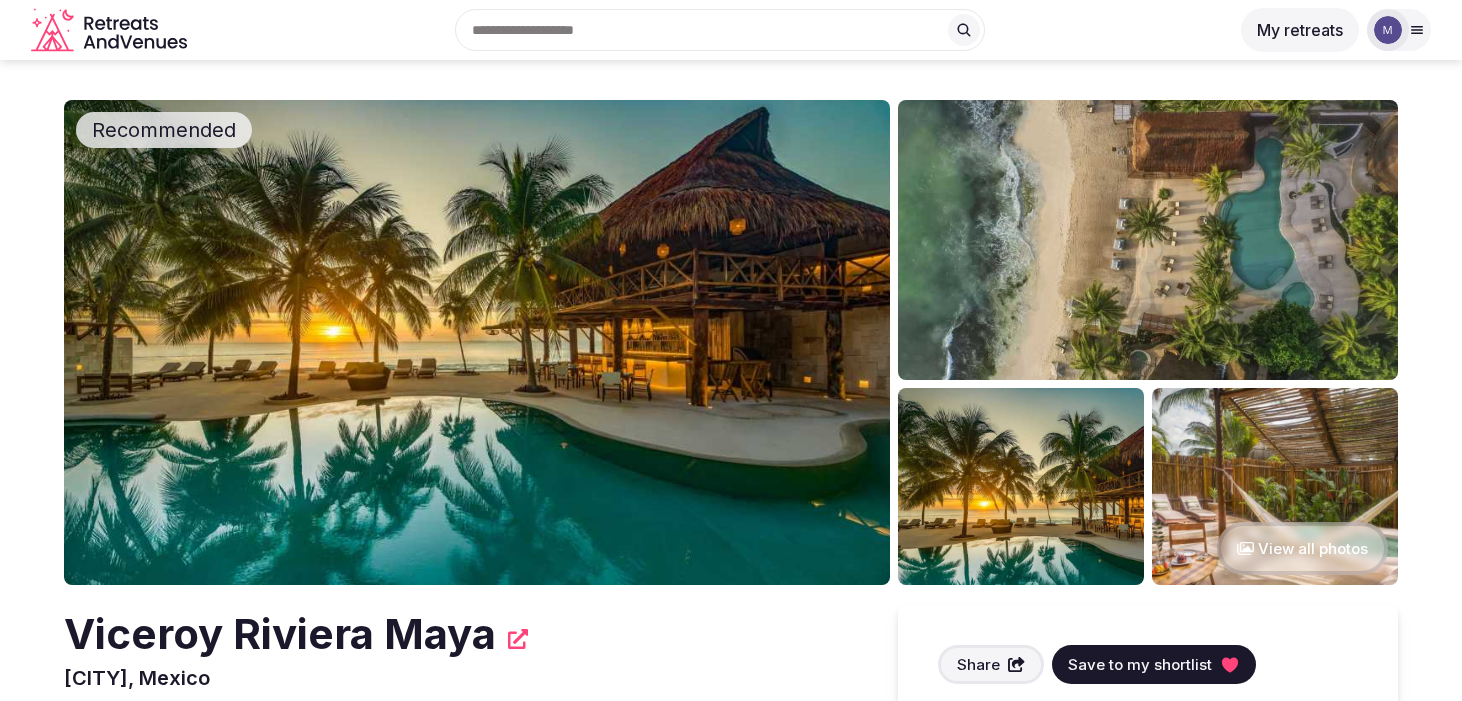 click on "View all photos" at bounding box center (1302, 548) 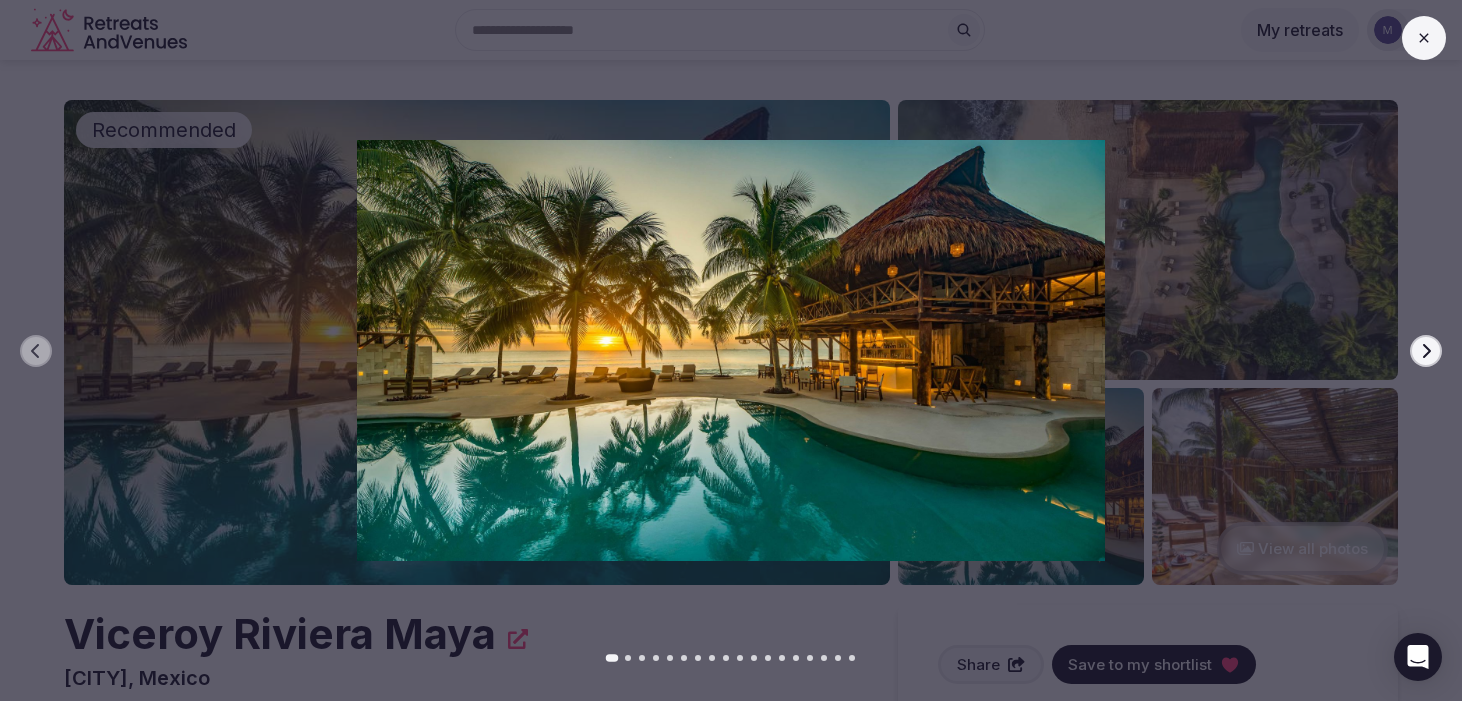 click 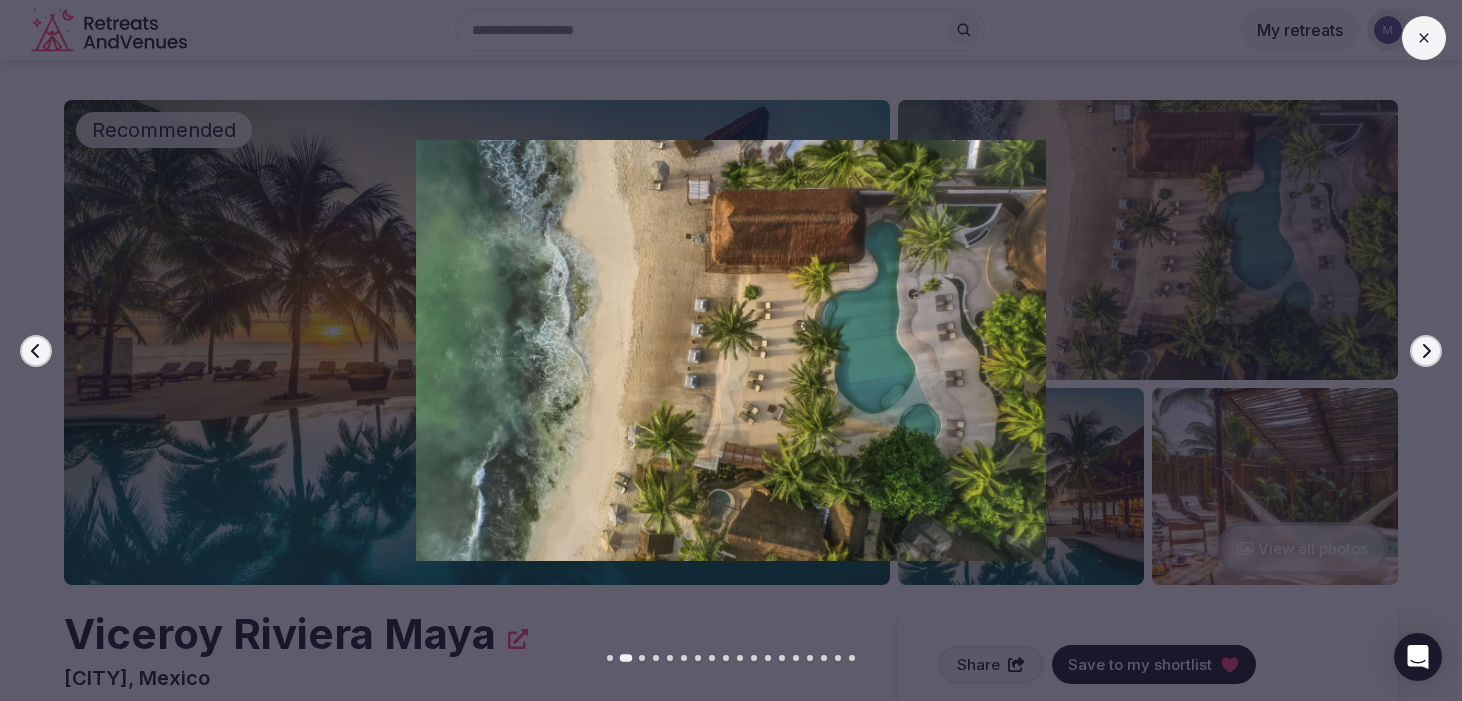 click 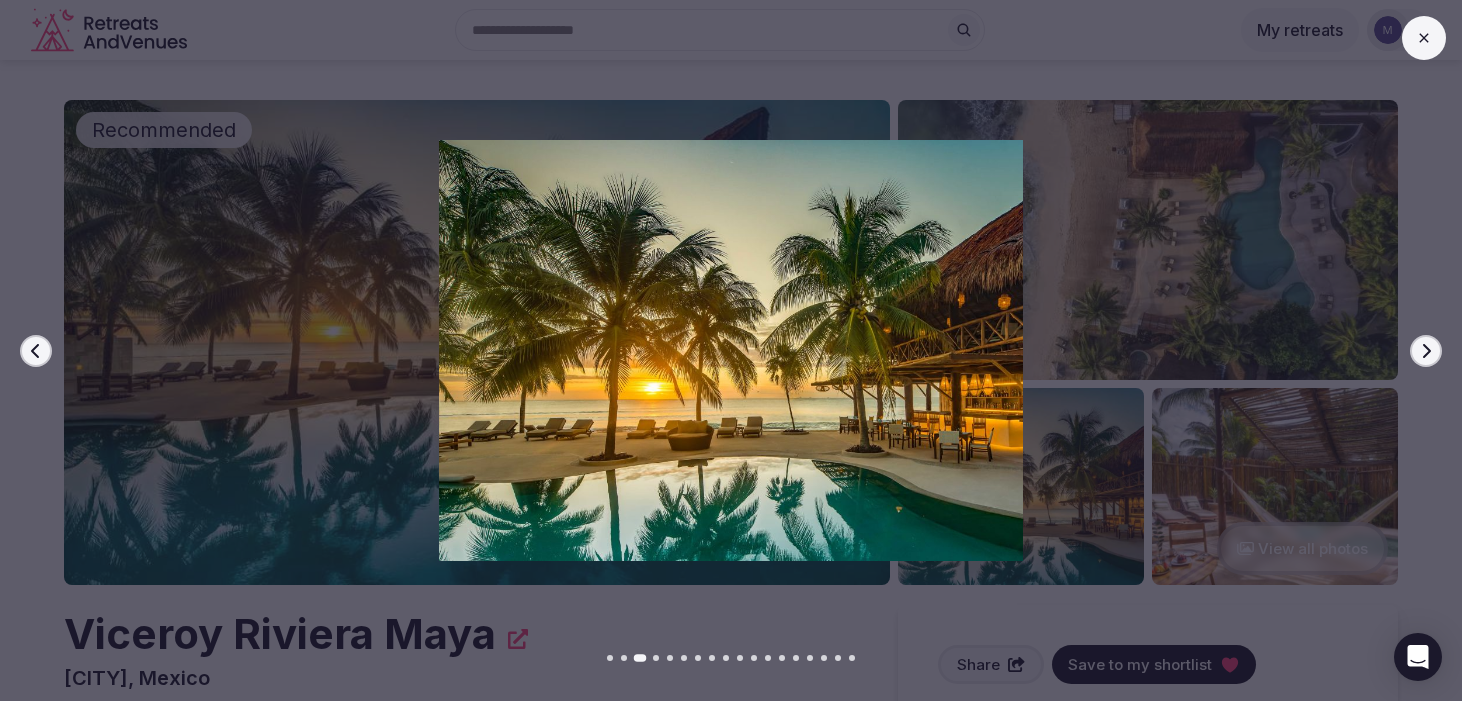 click 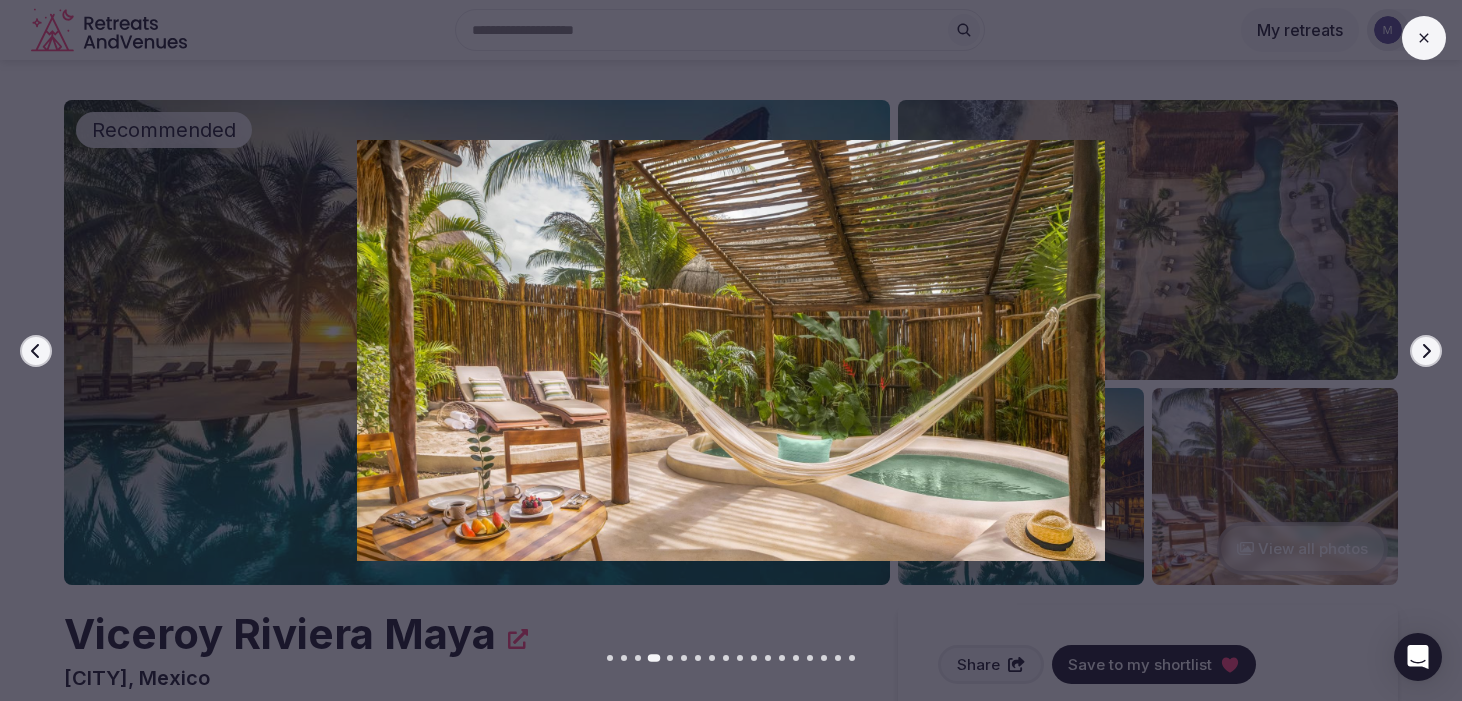 click 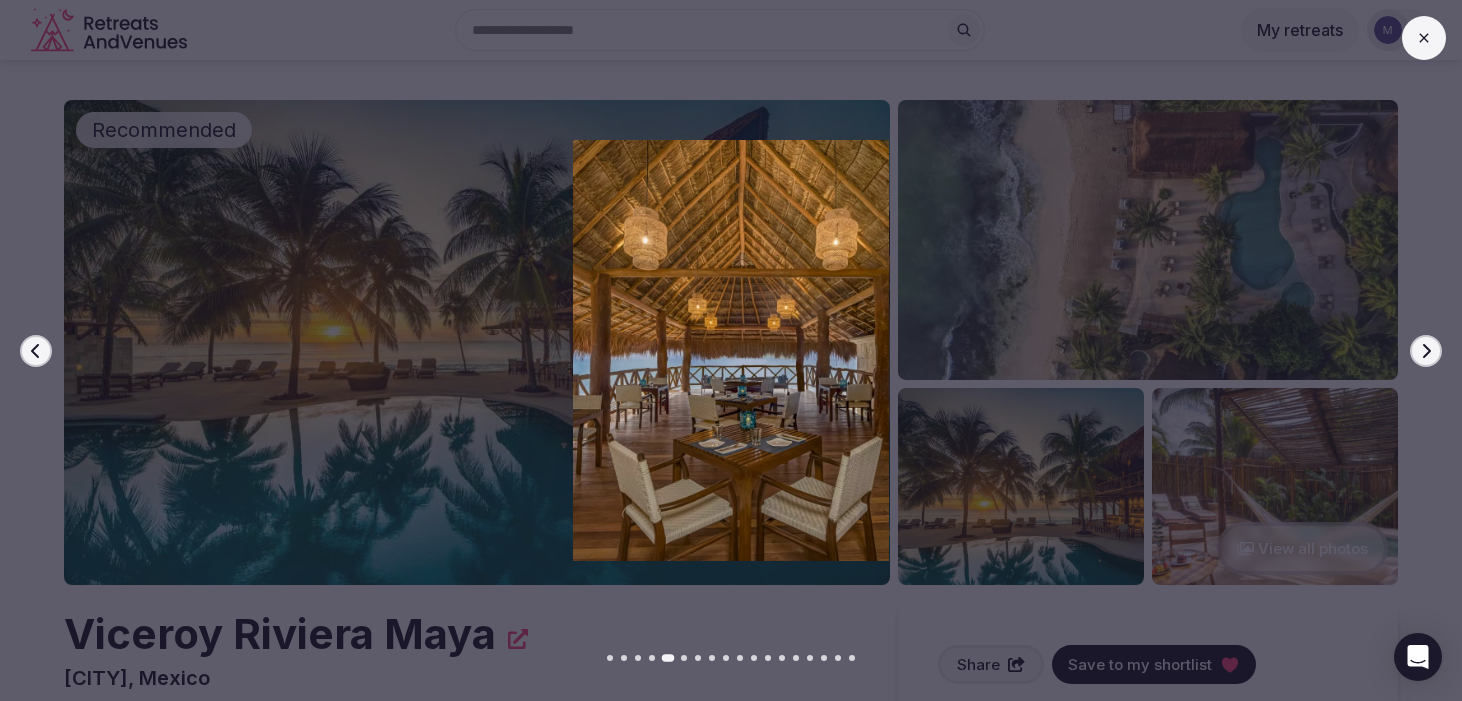 click 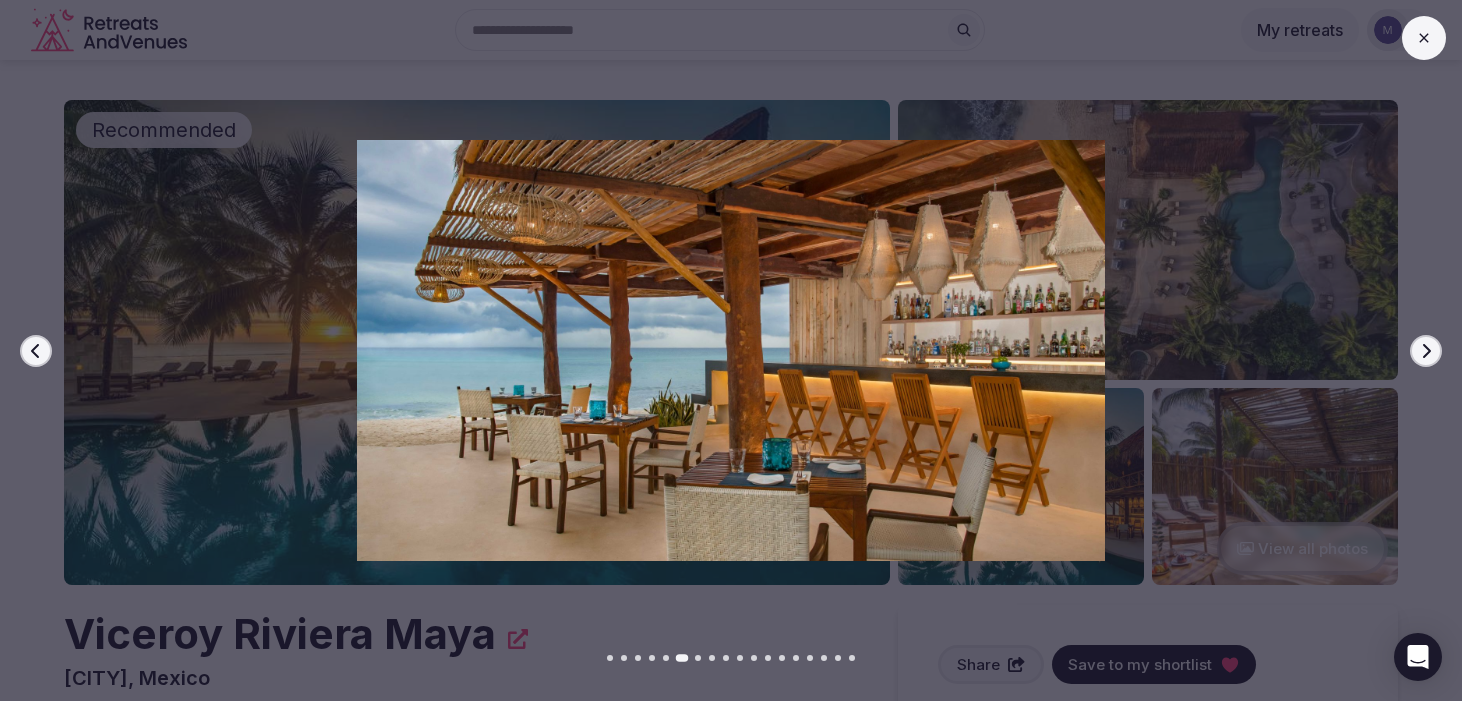 click 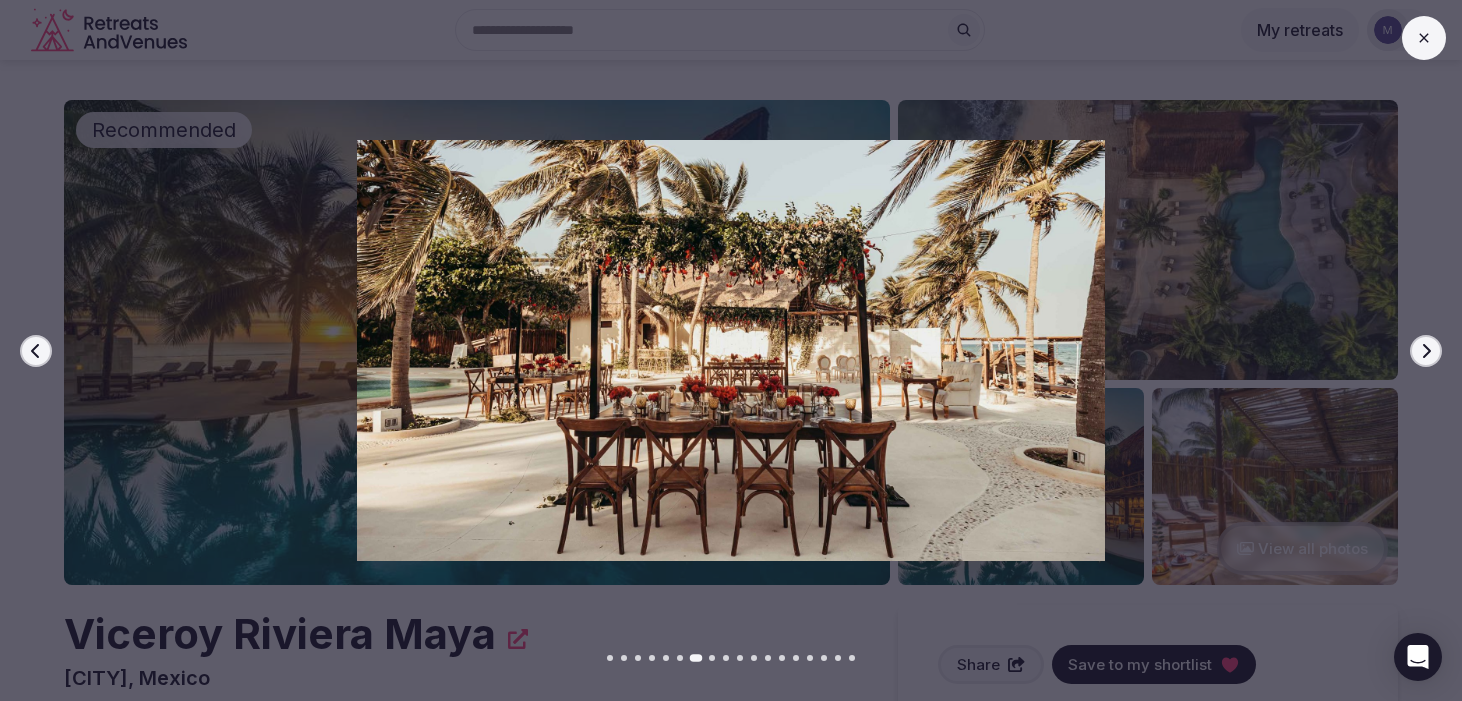 click 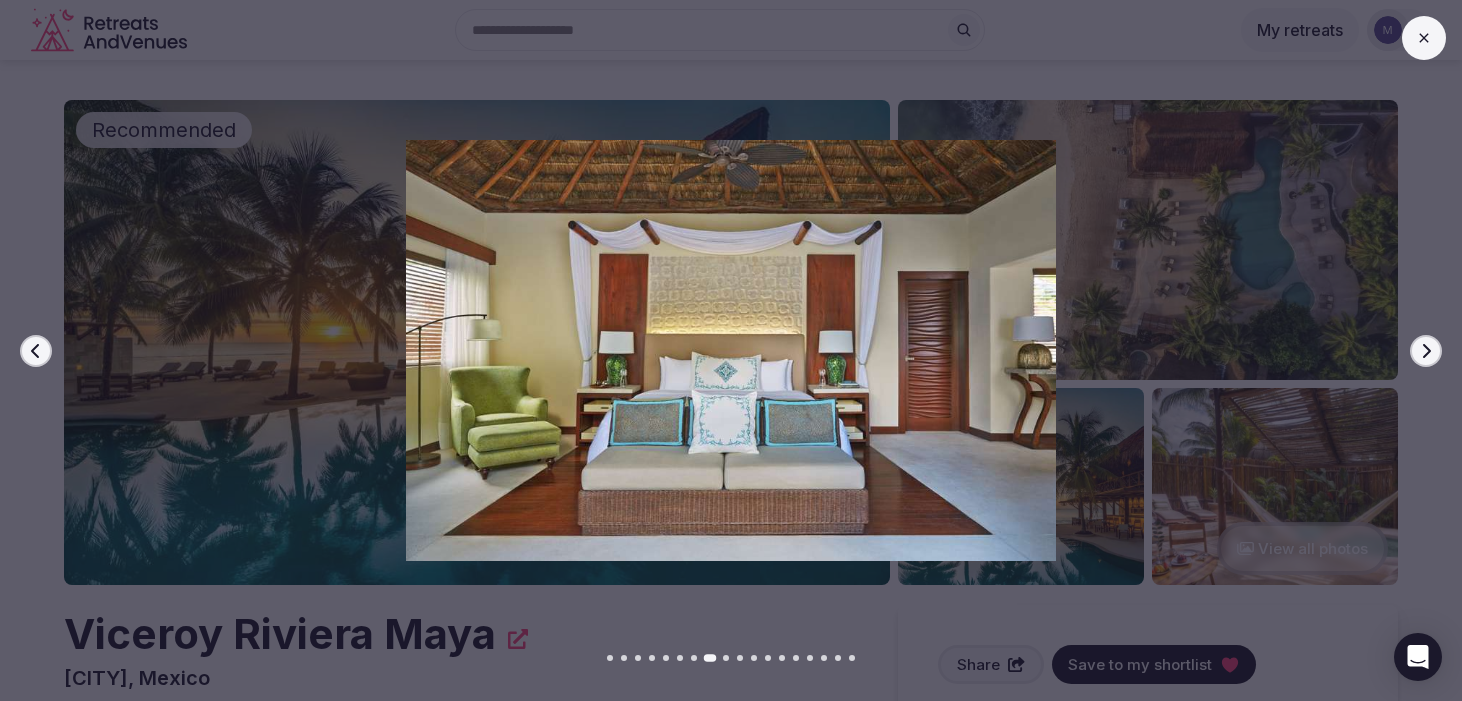 click 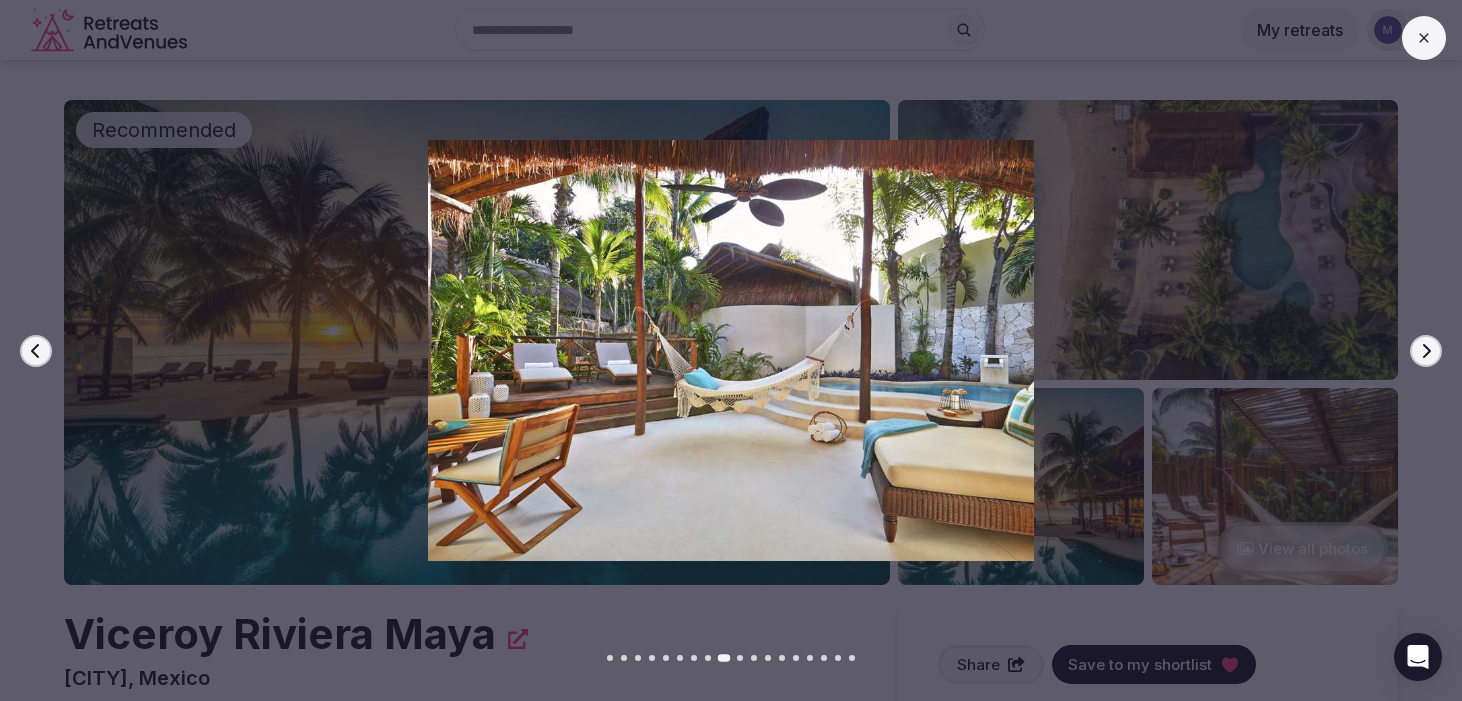 click 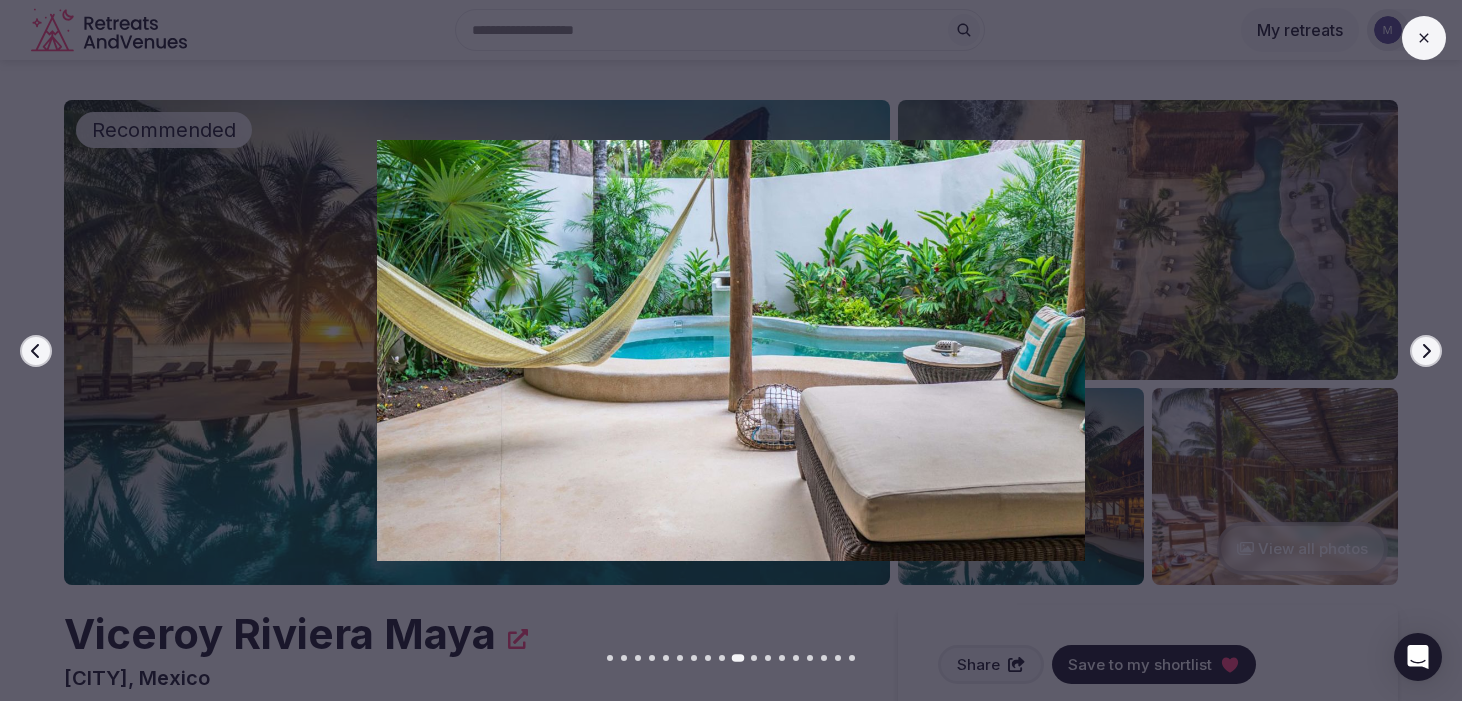 click 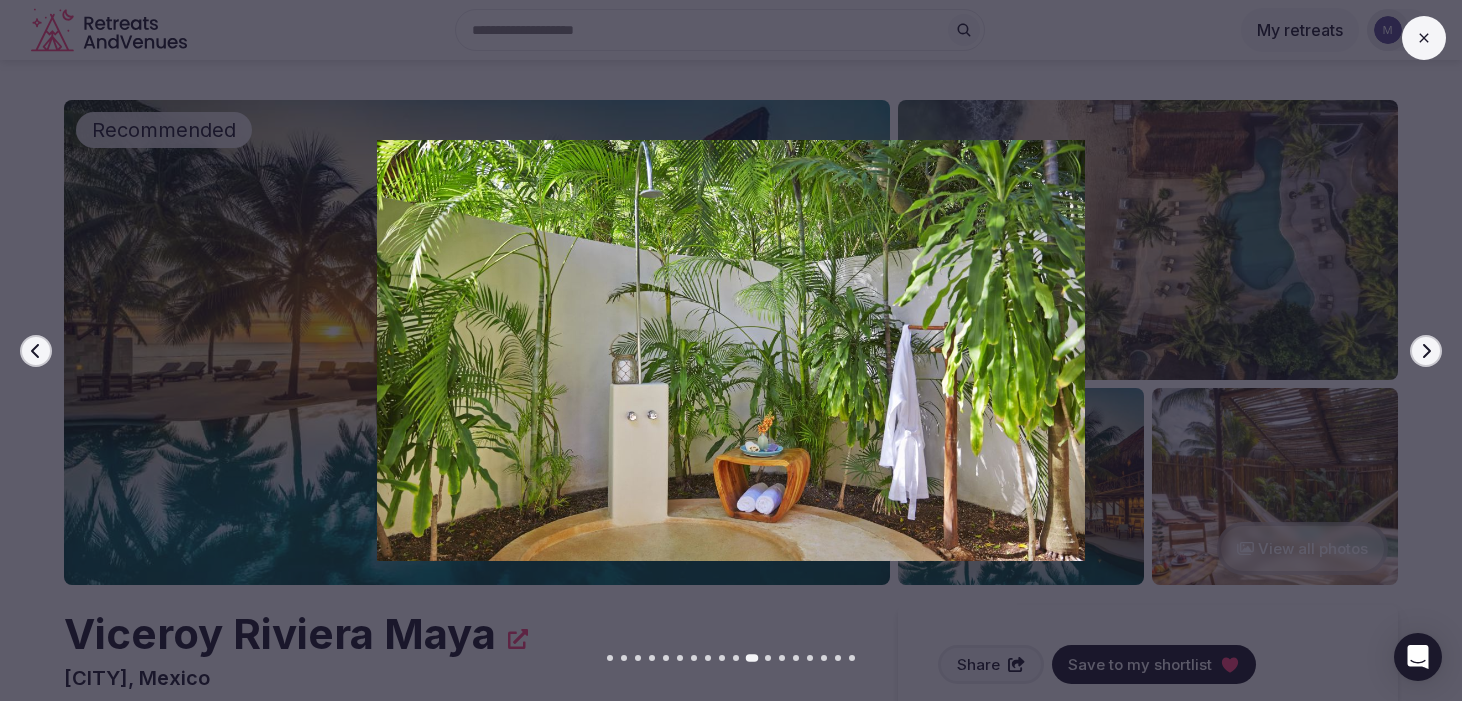 click 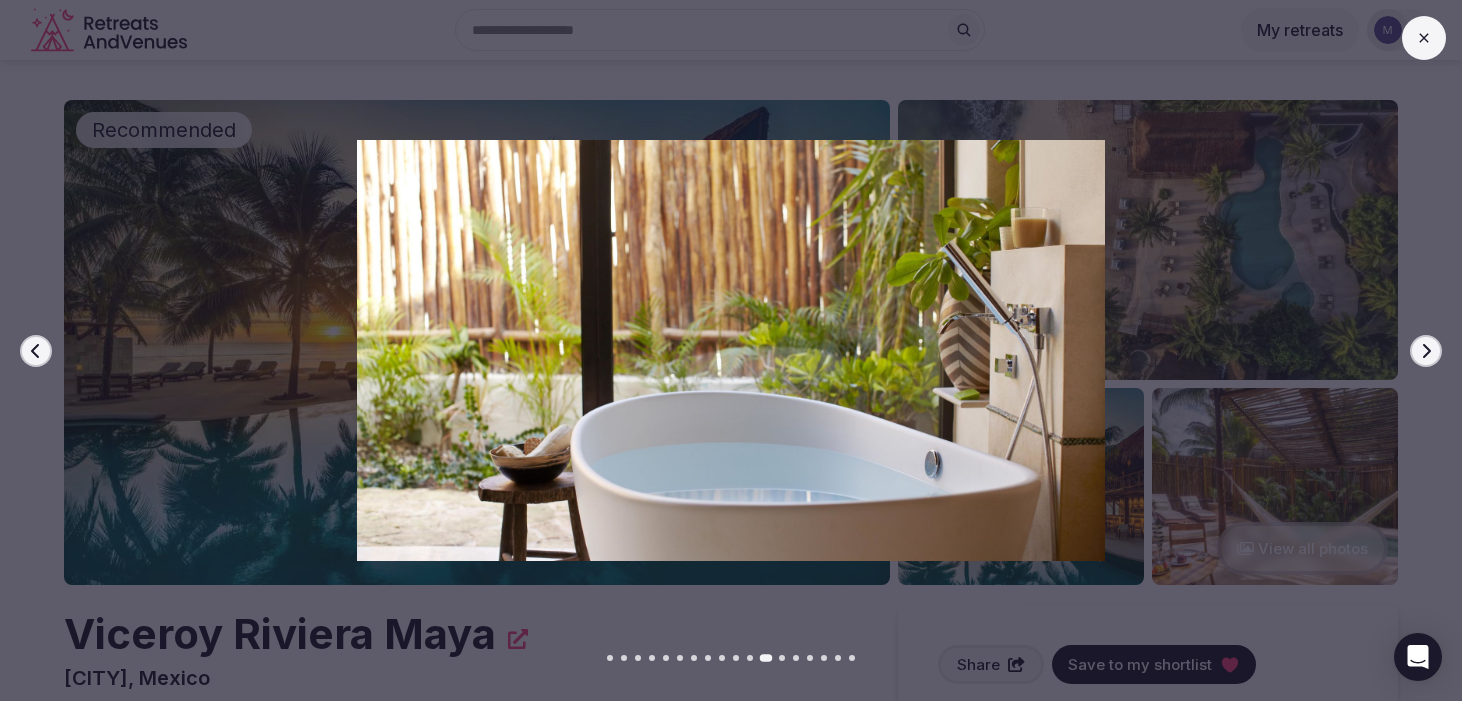 click 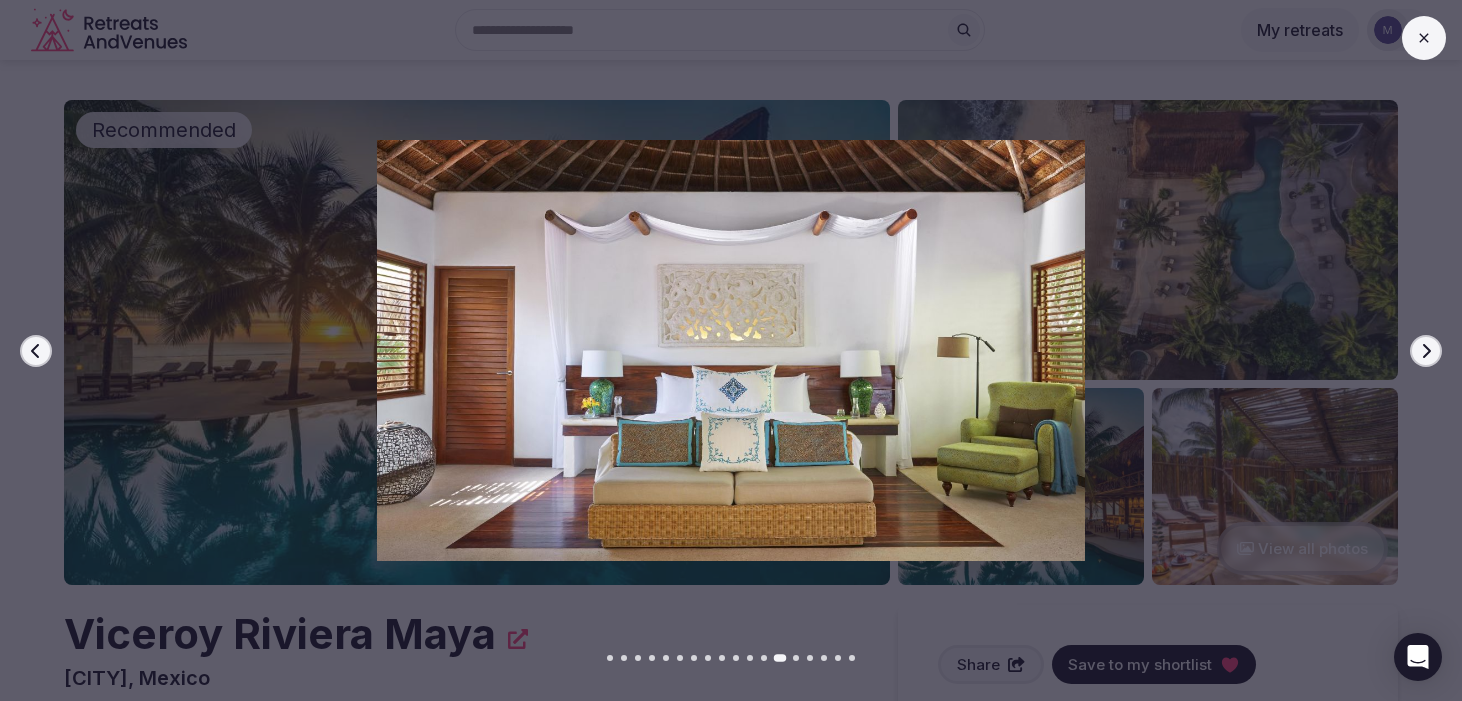 click 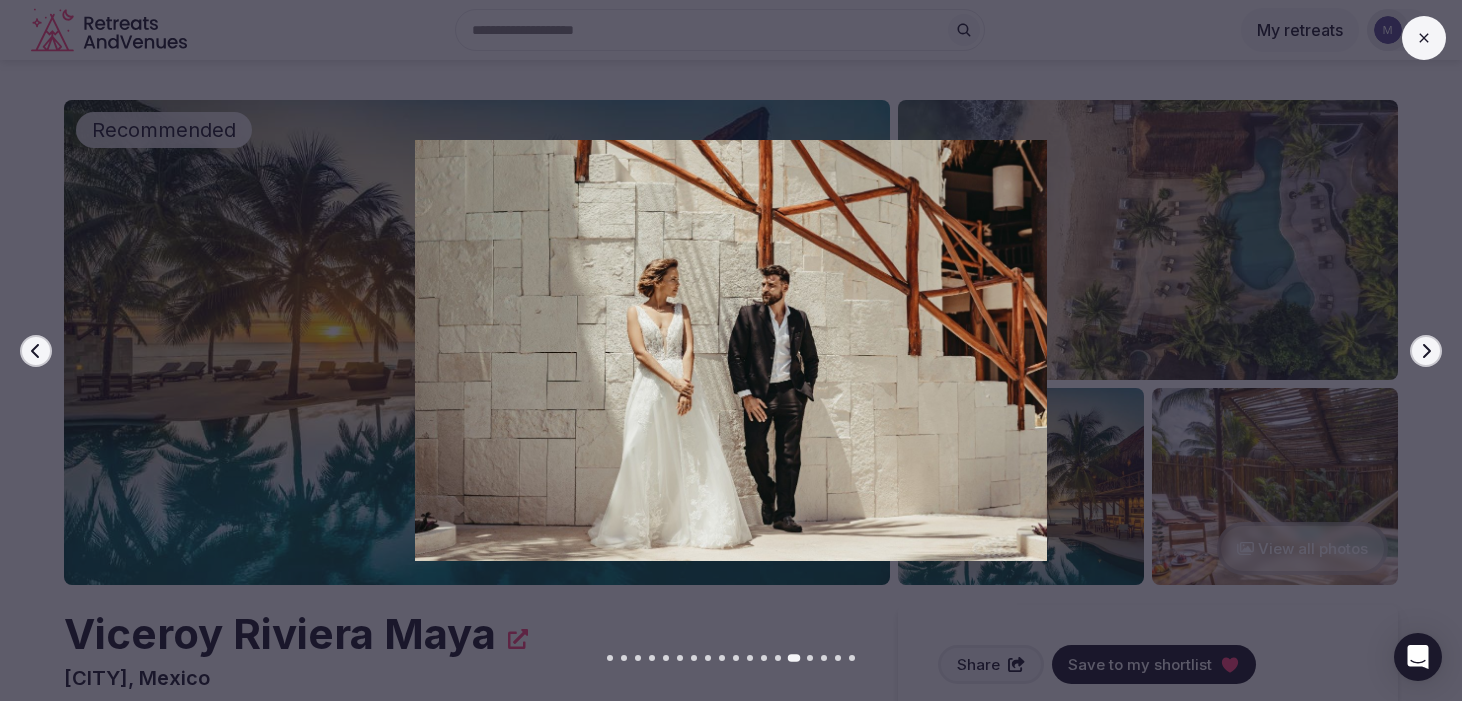 click 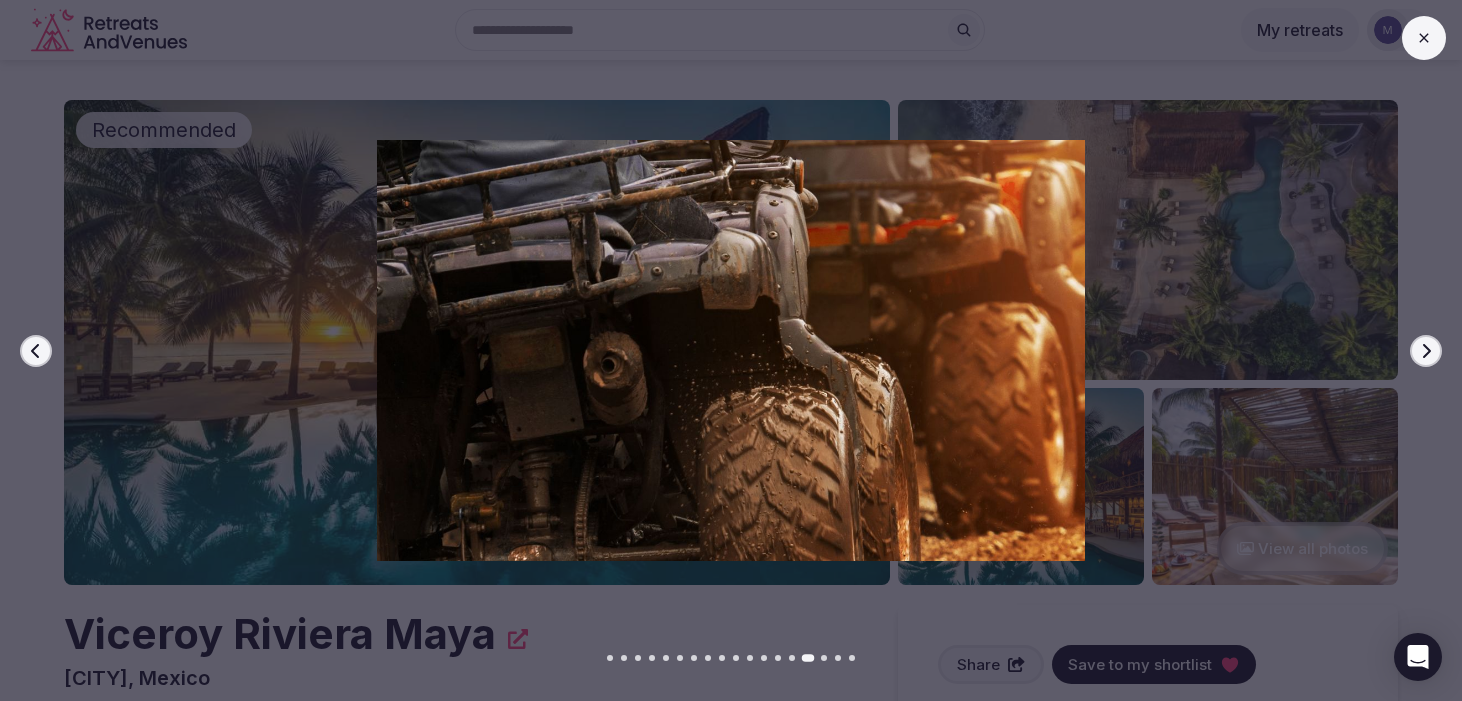 click 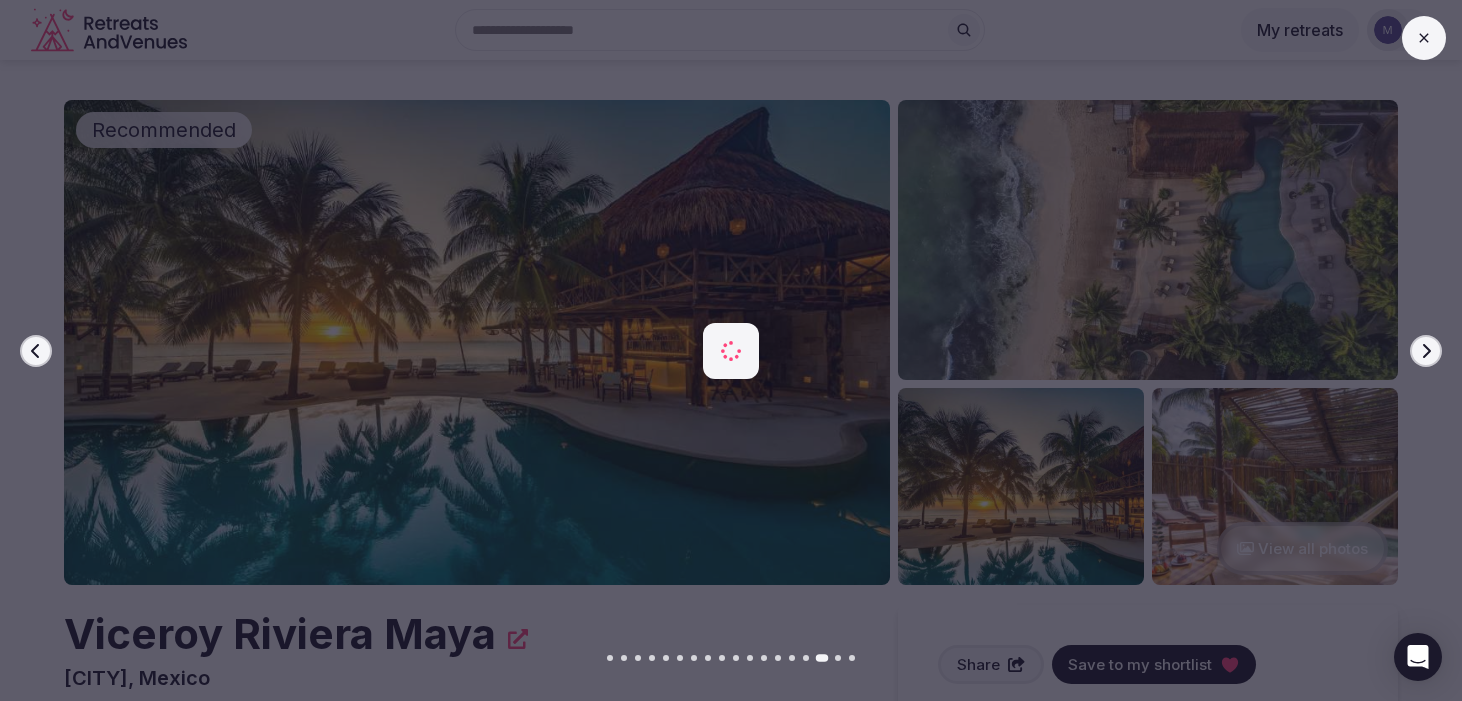 click 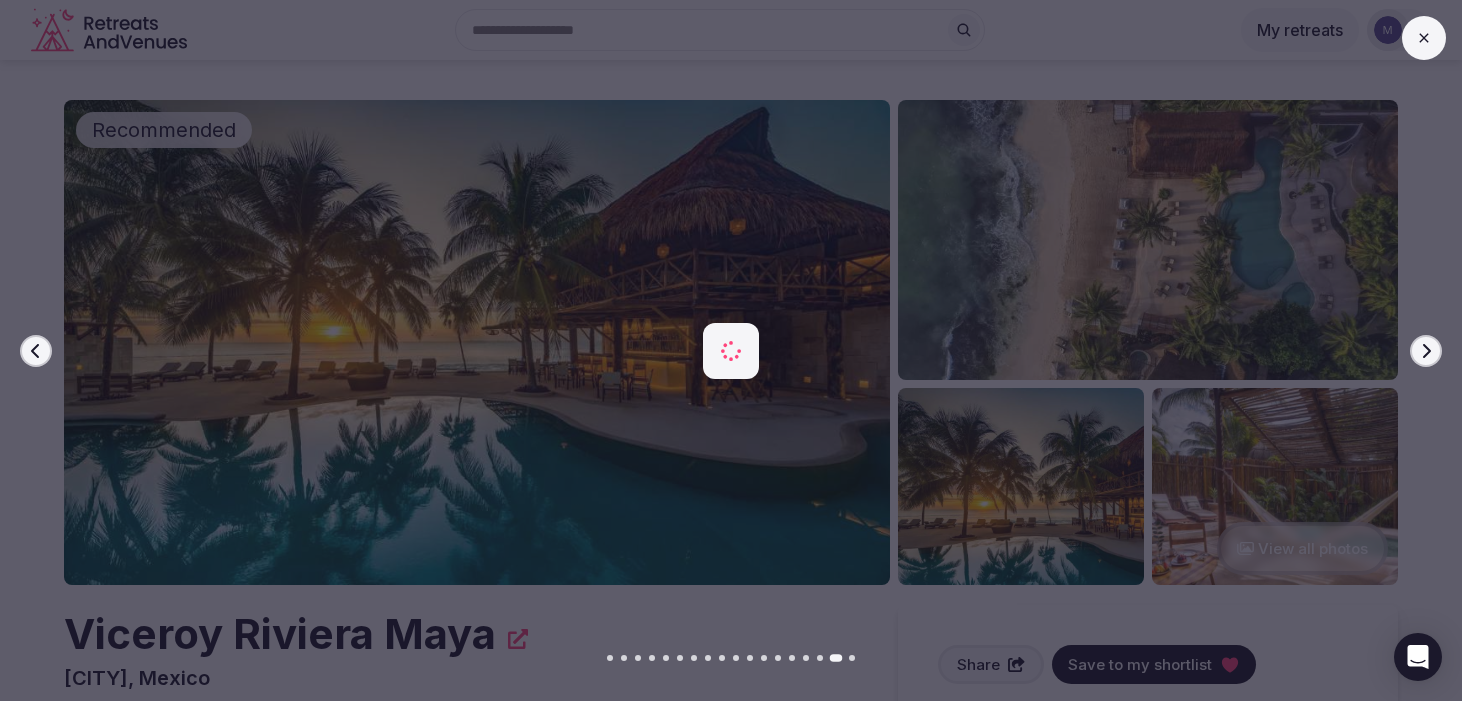click 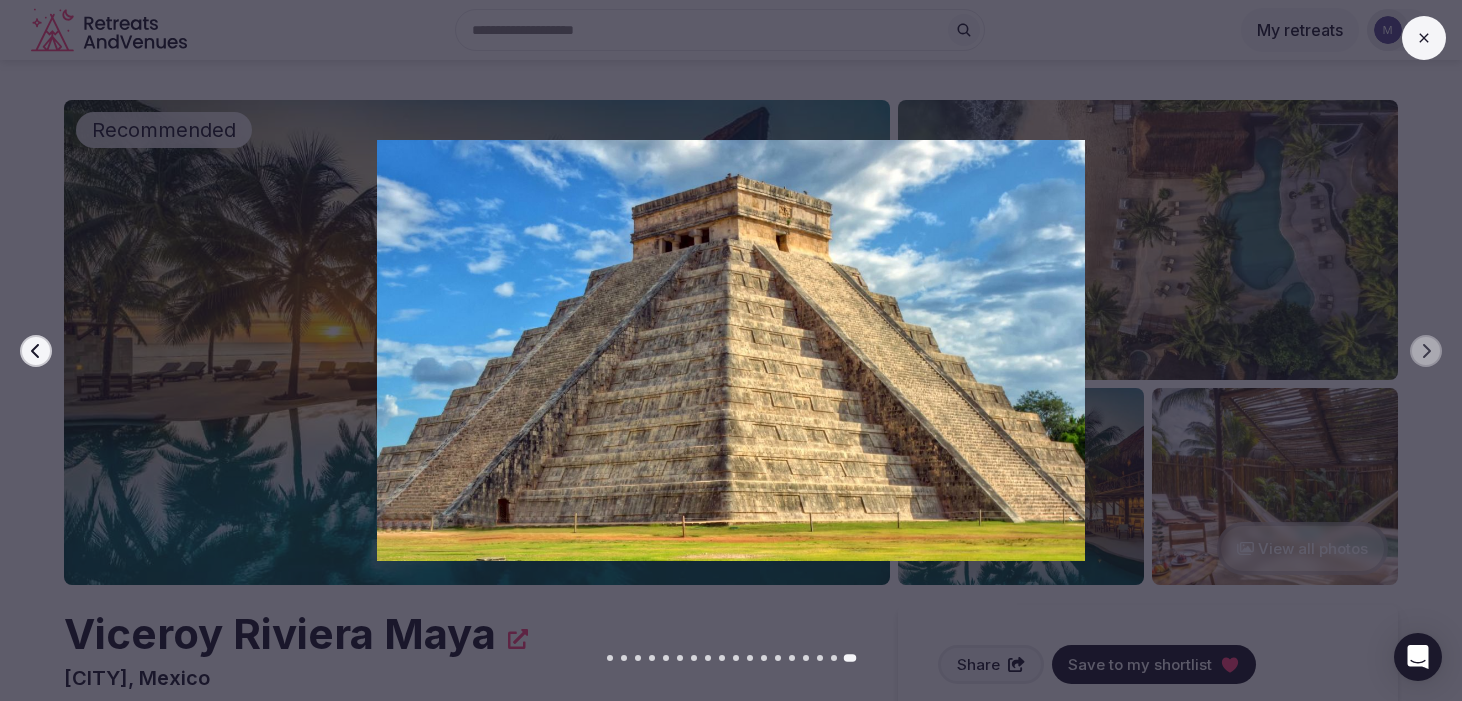 click at bounding box center (1424, 38) 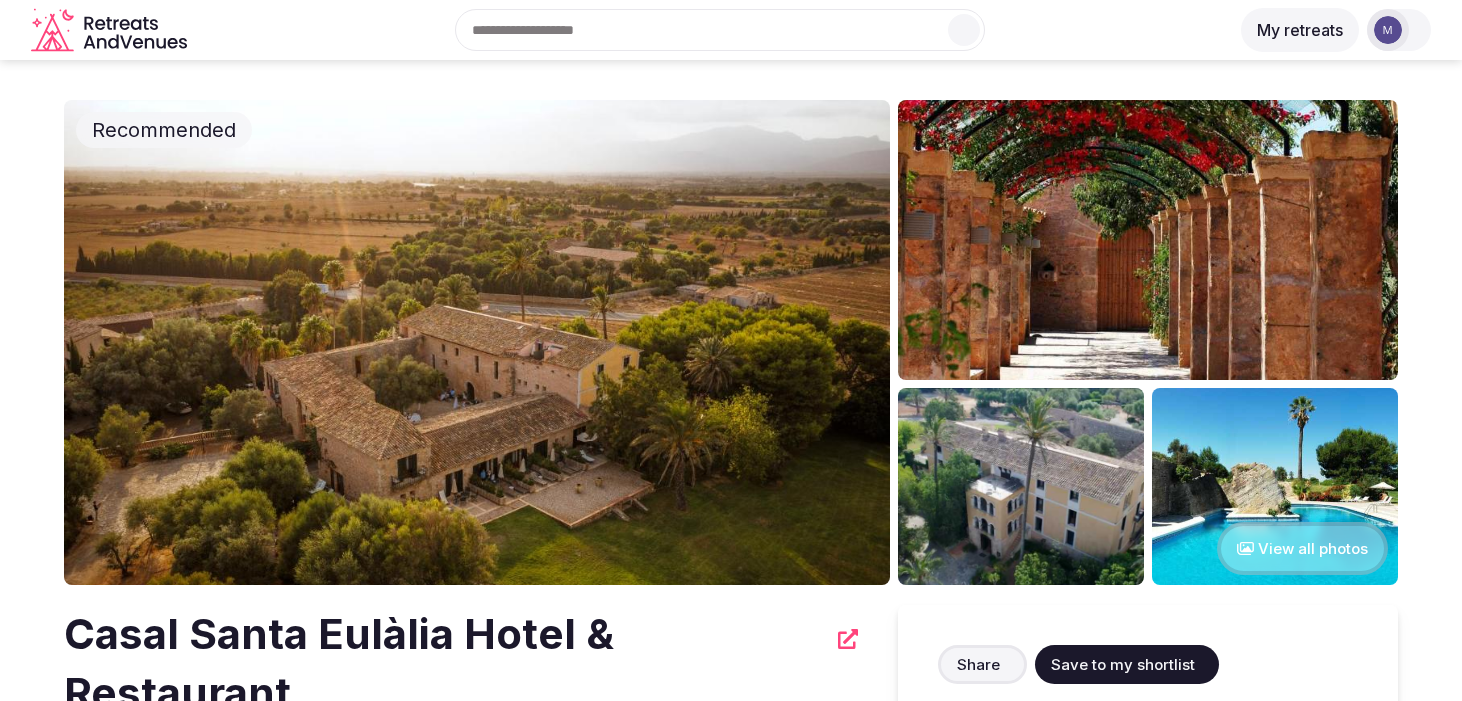 scroll, scrollTop: 0, scrollLeft: 0, axis: both 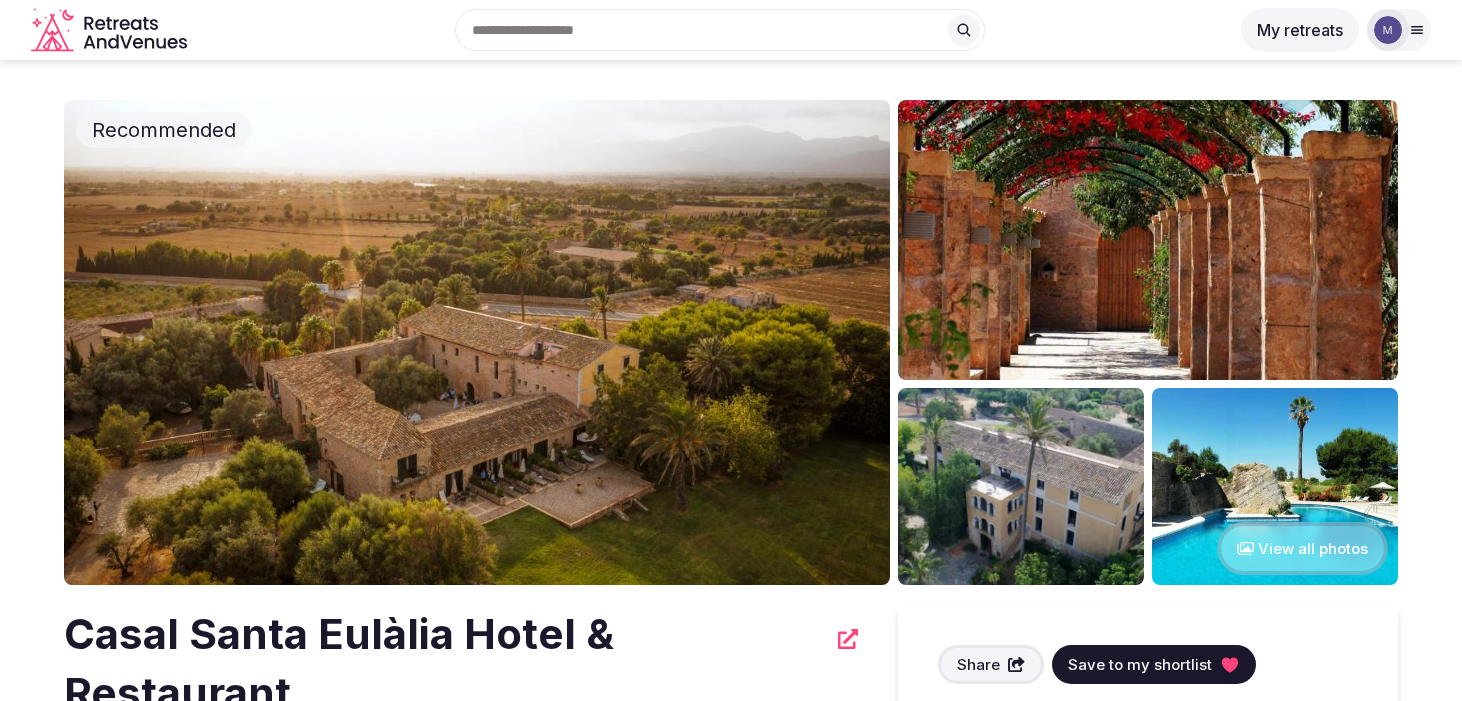 click on "View all photos" at bounding box center [1302, 548] 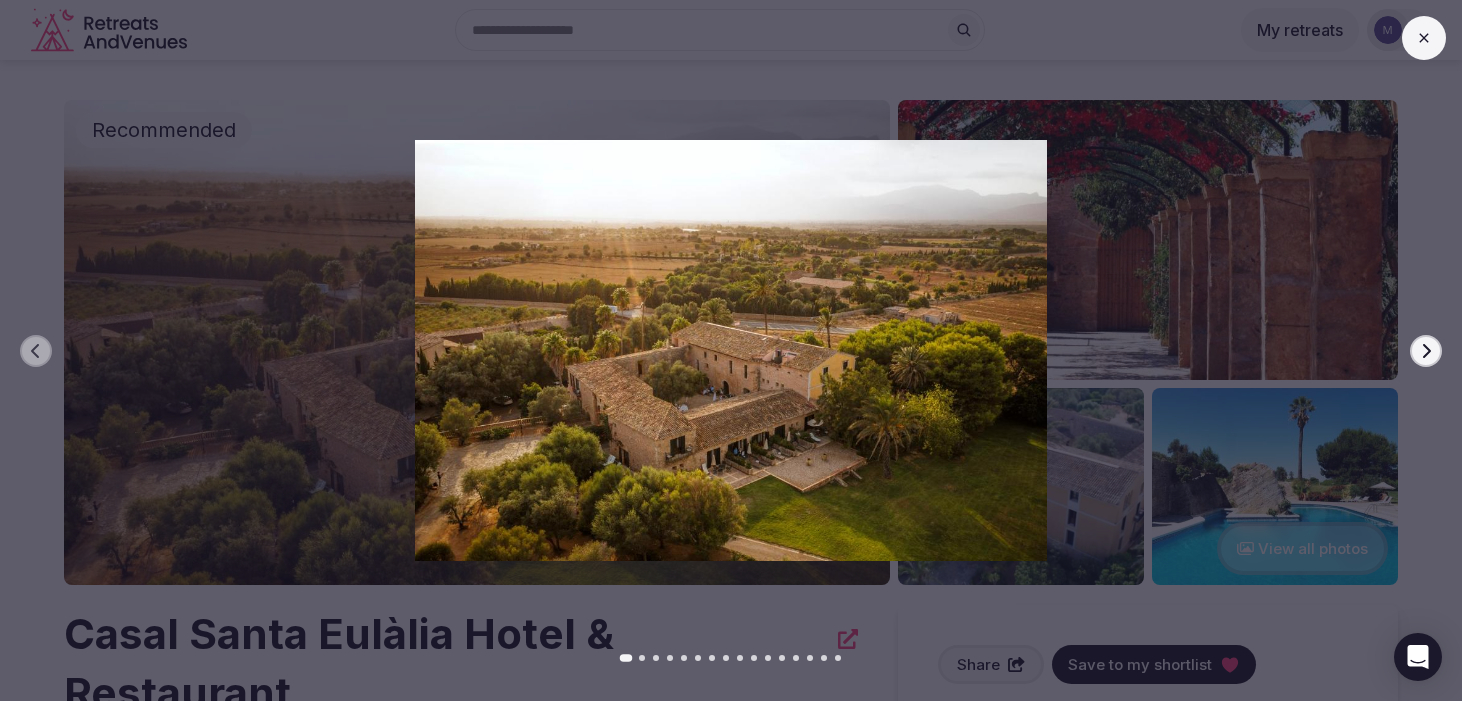 click 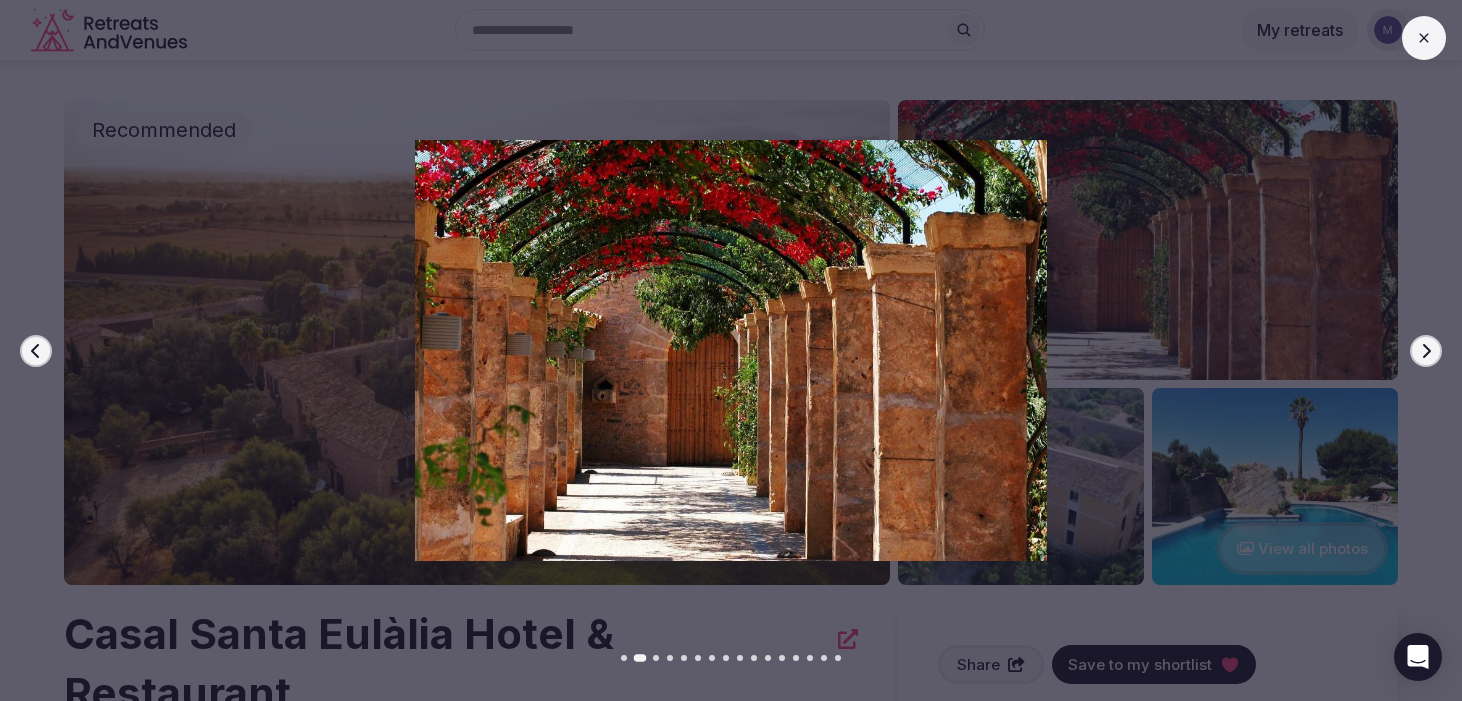 click 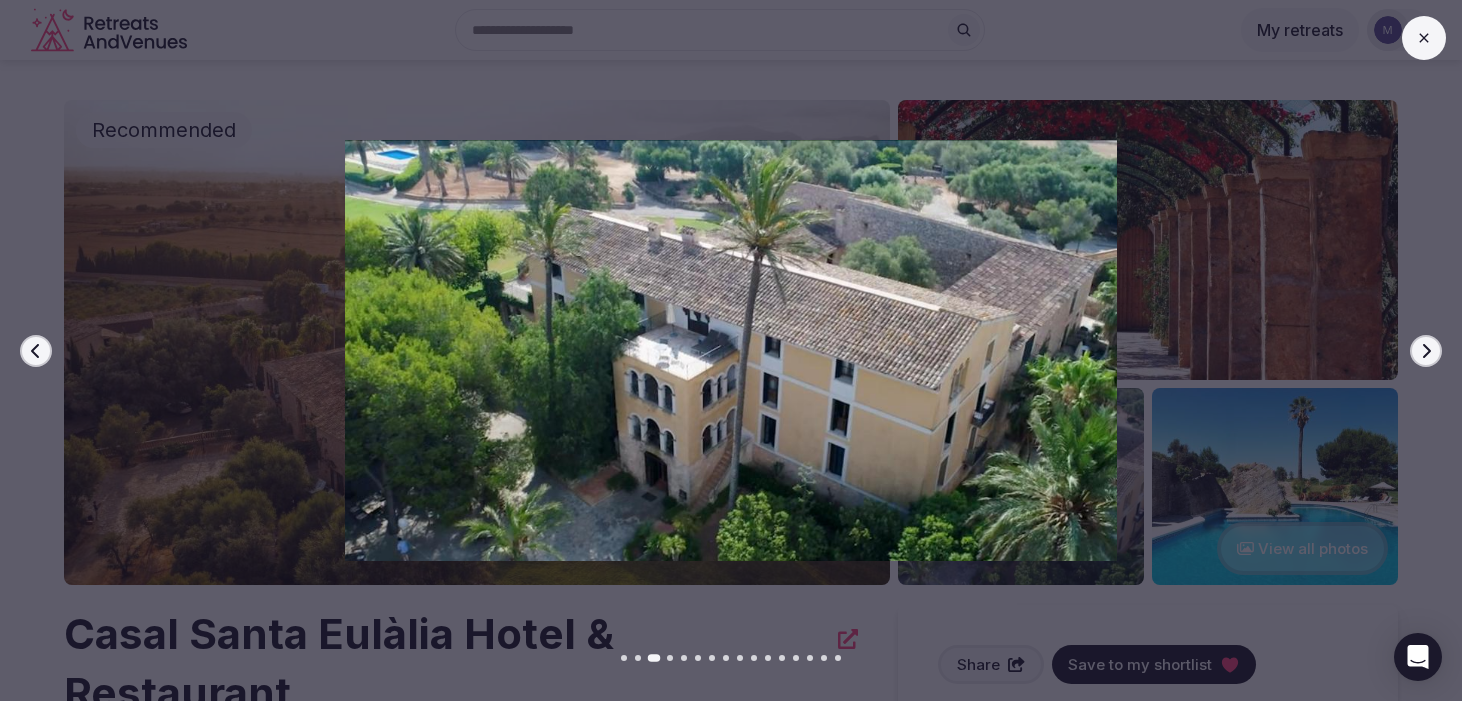 click 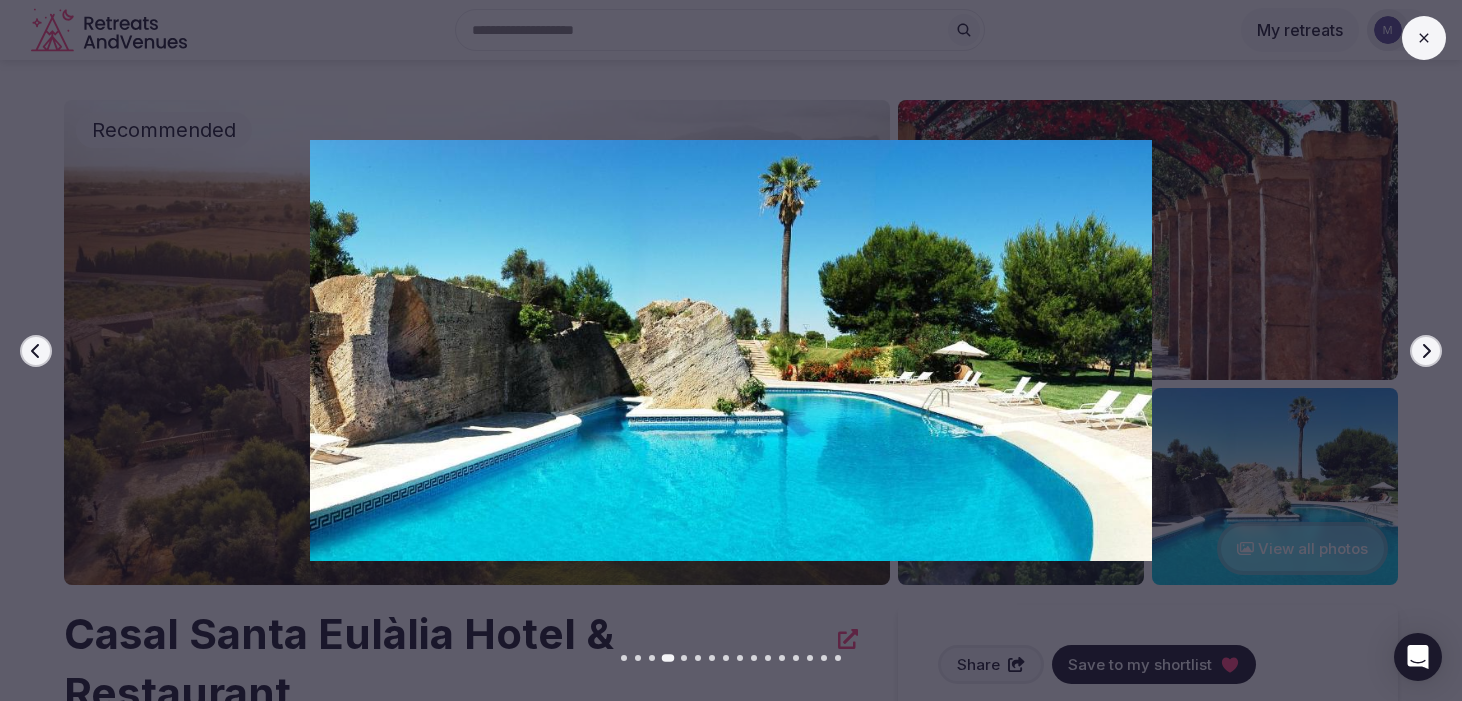 click 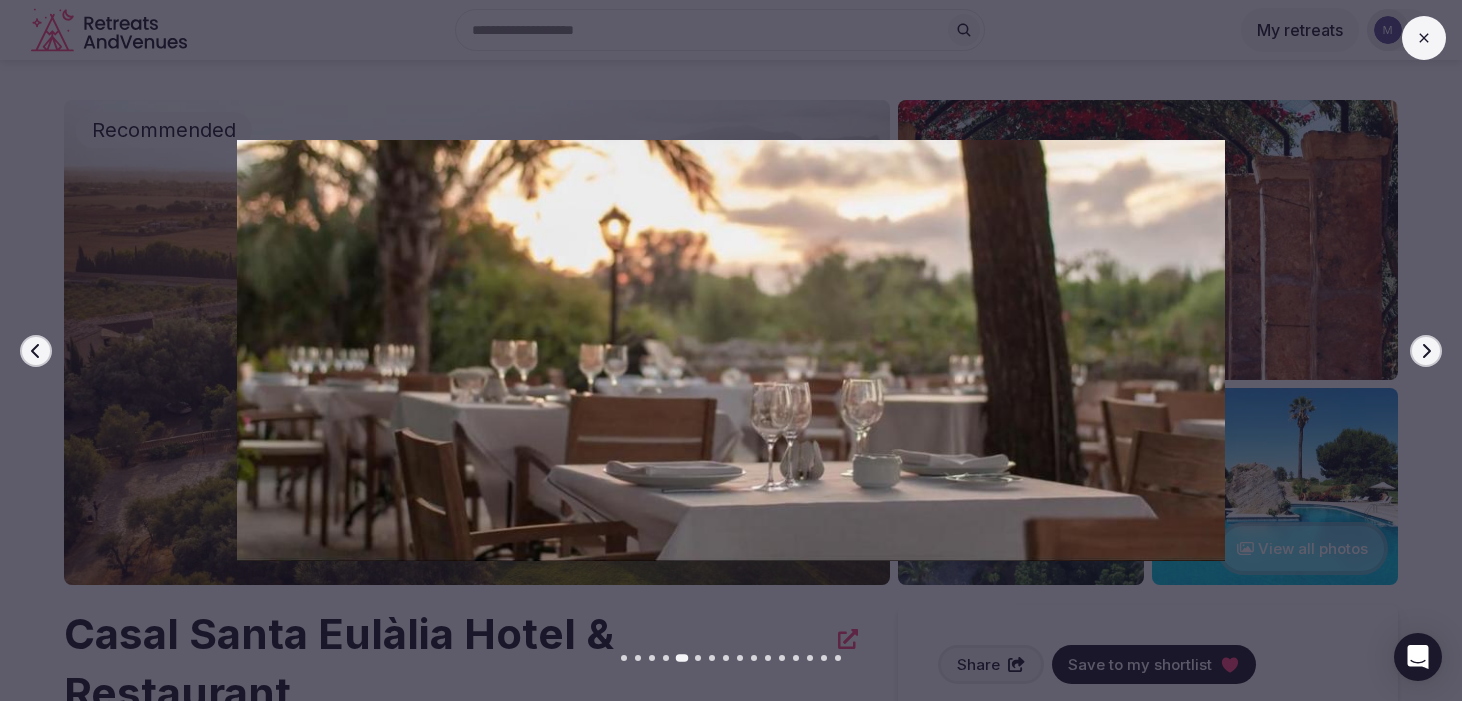 click 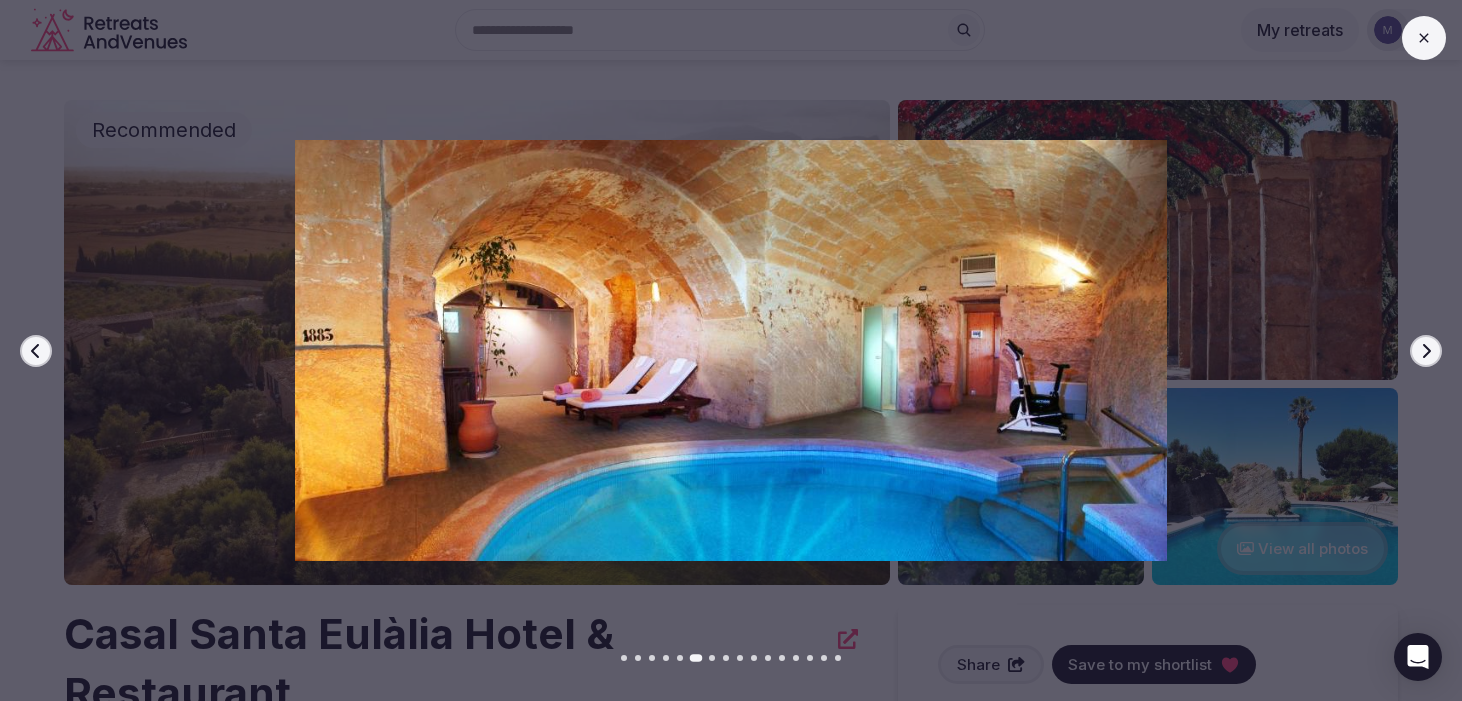 click 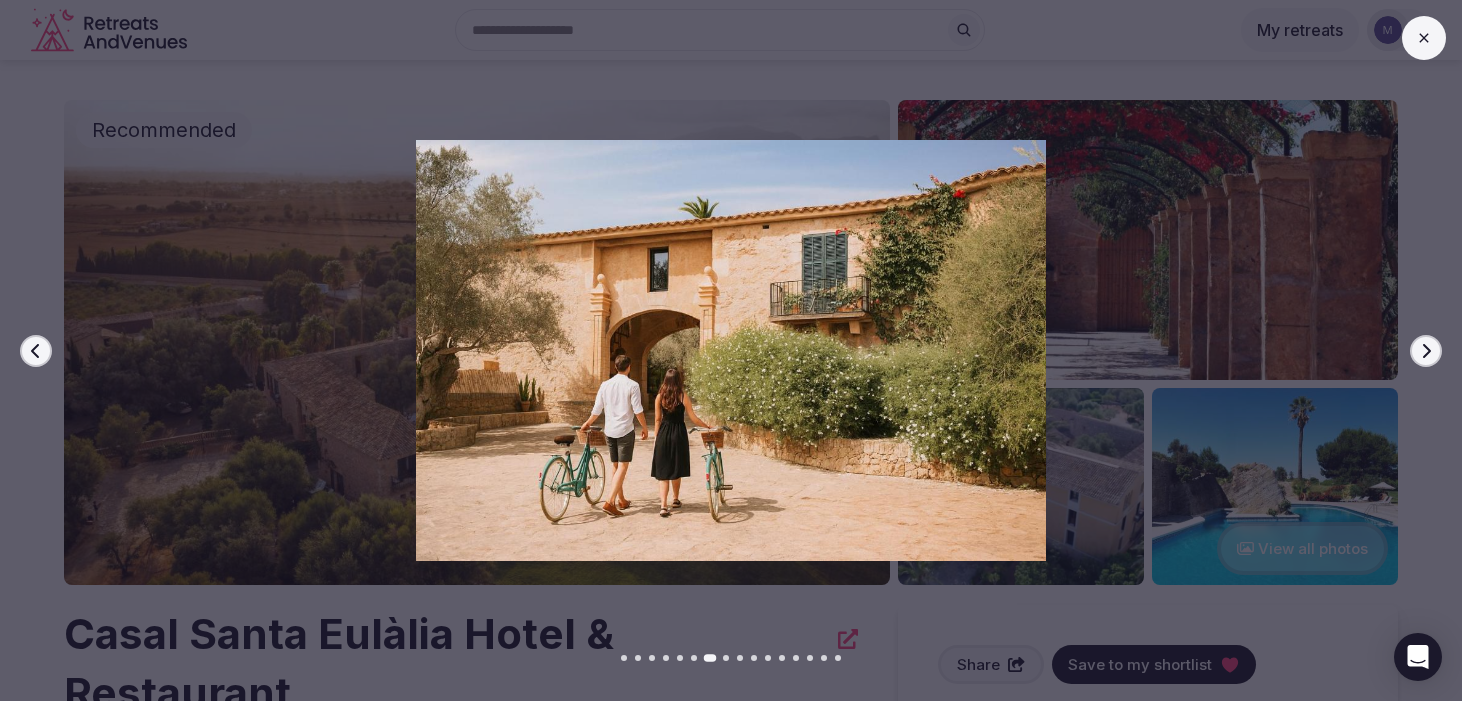 click 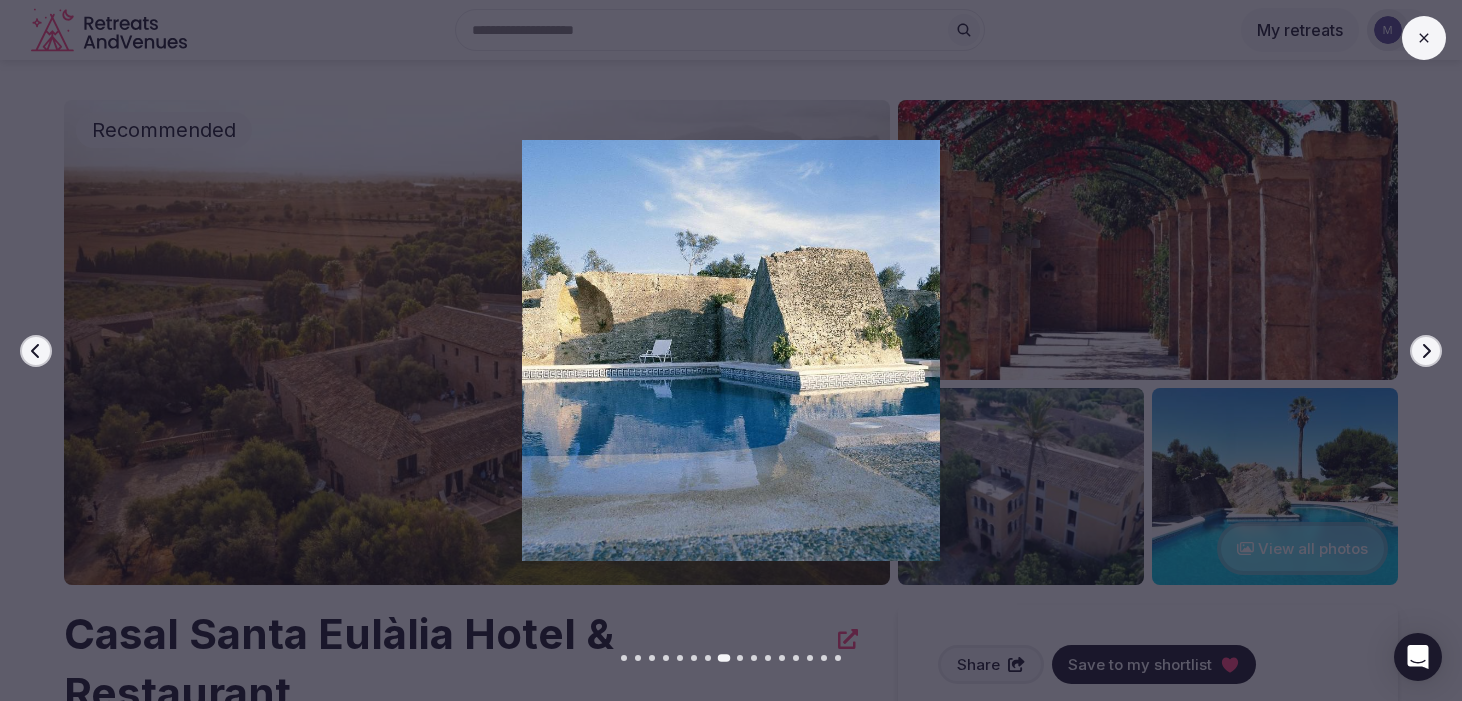 click 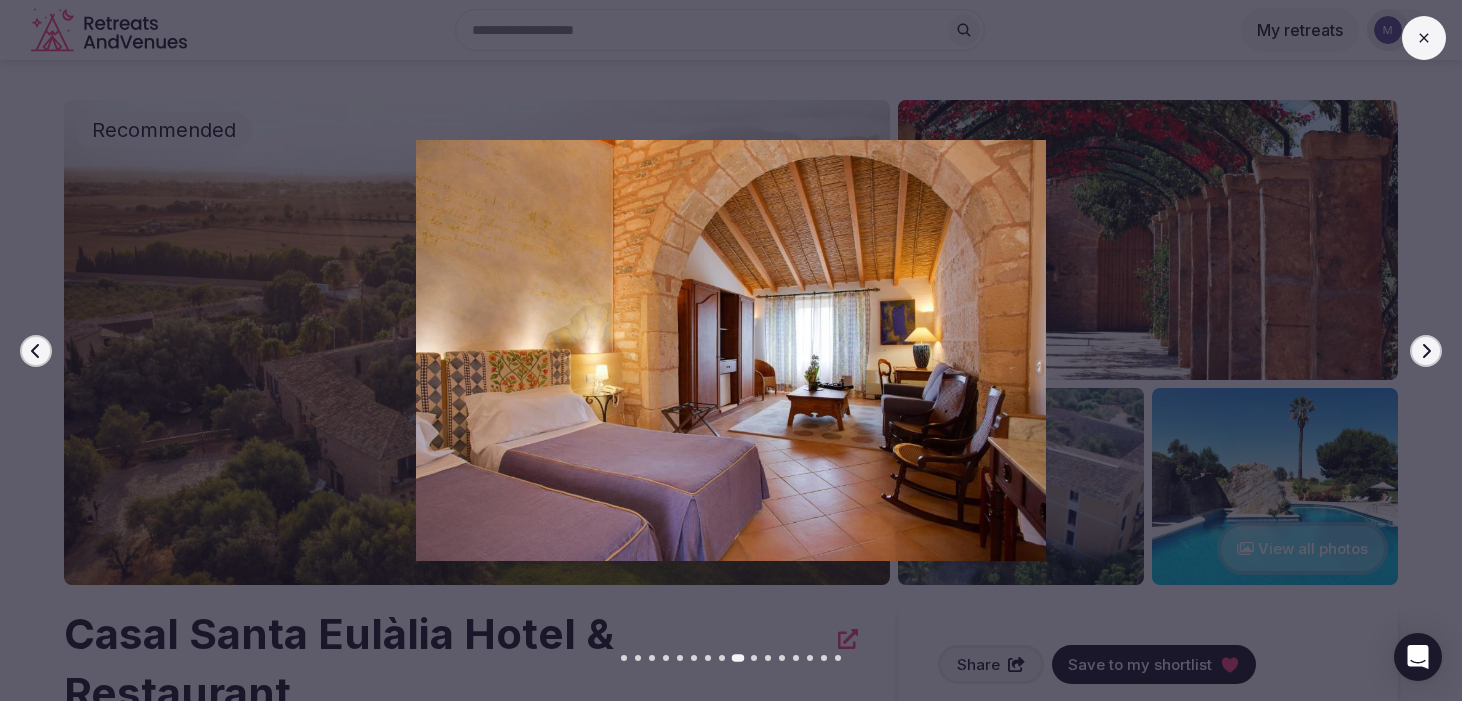 click 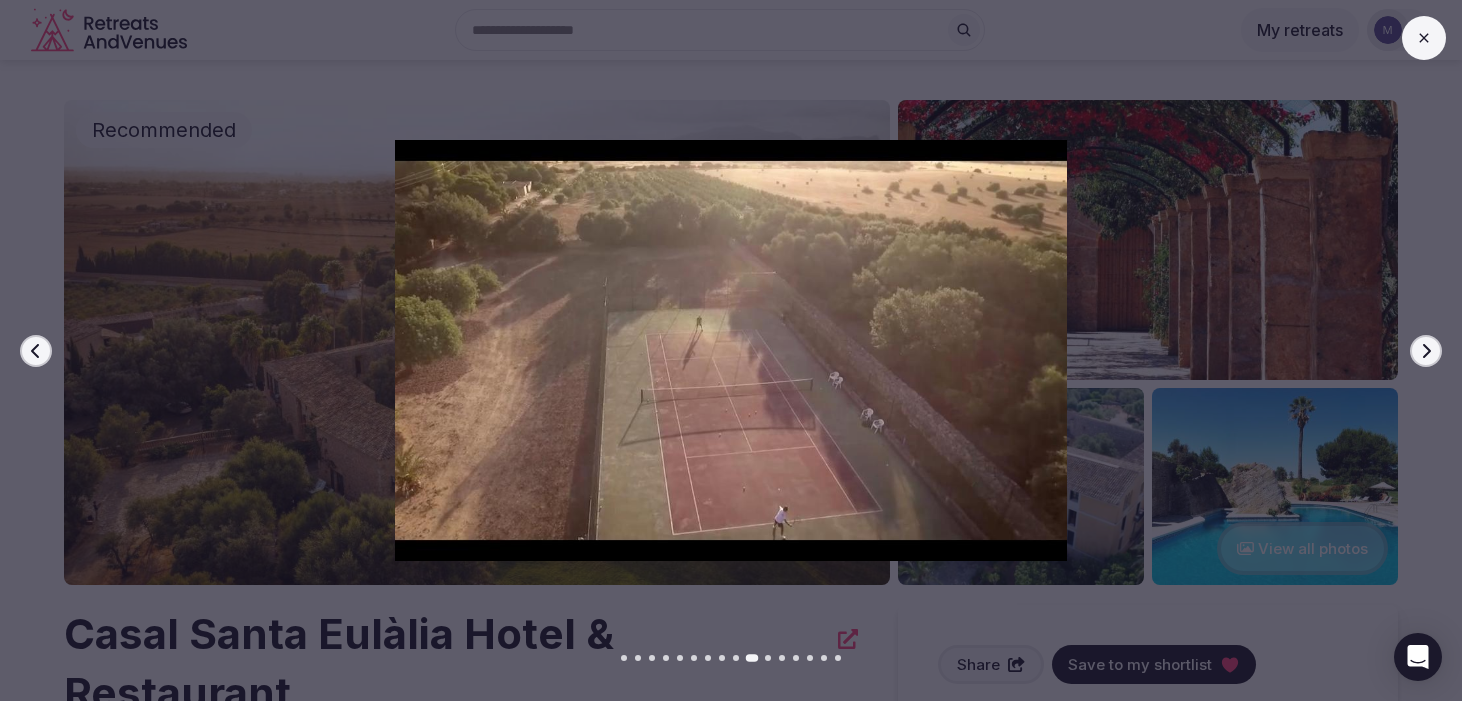 click 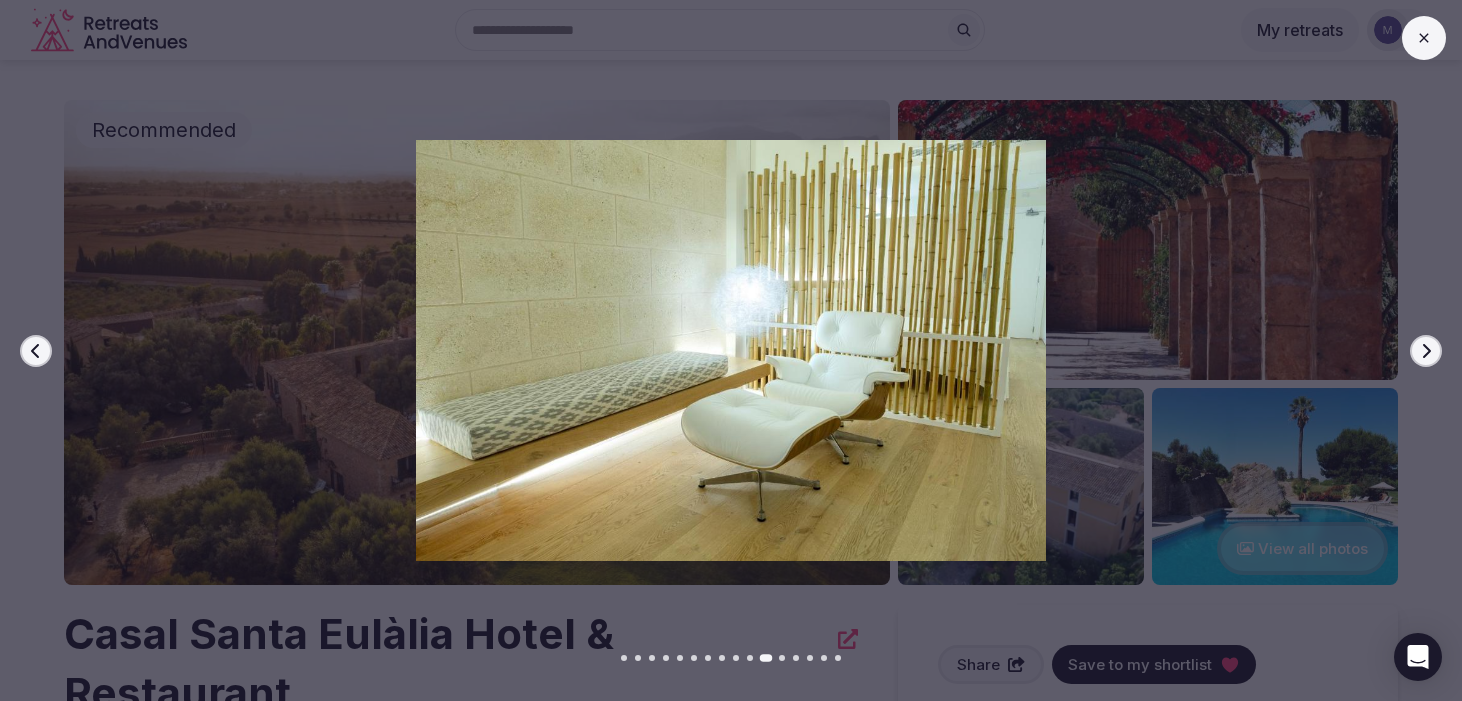 click 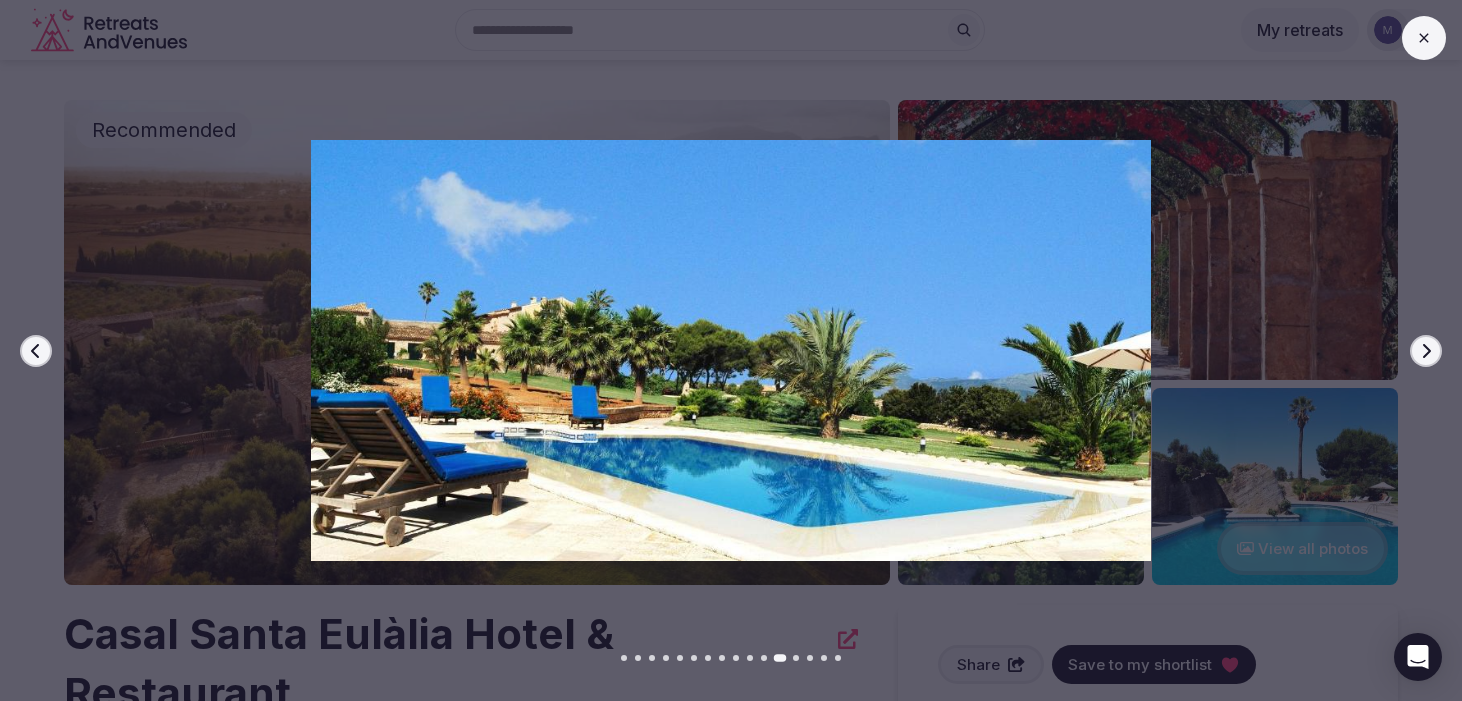 click 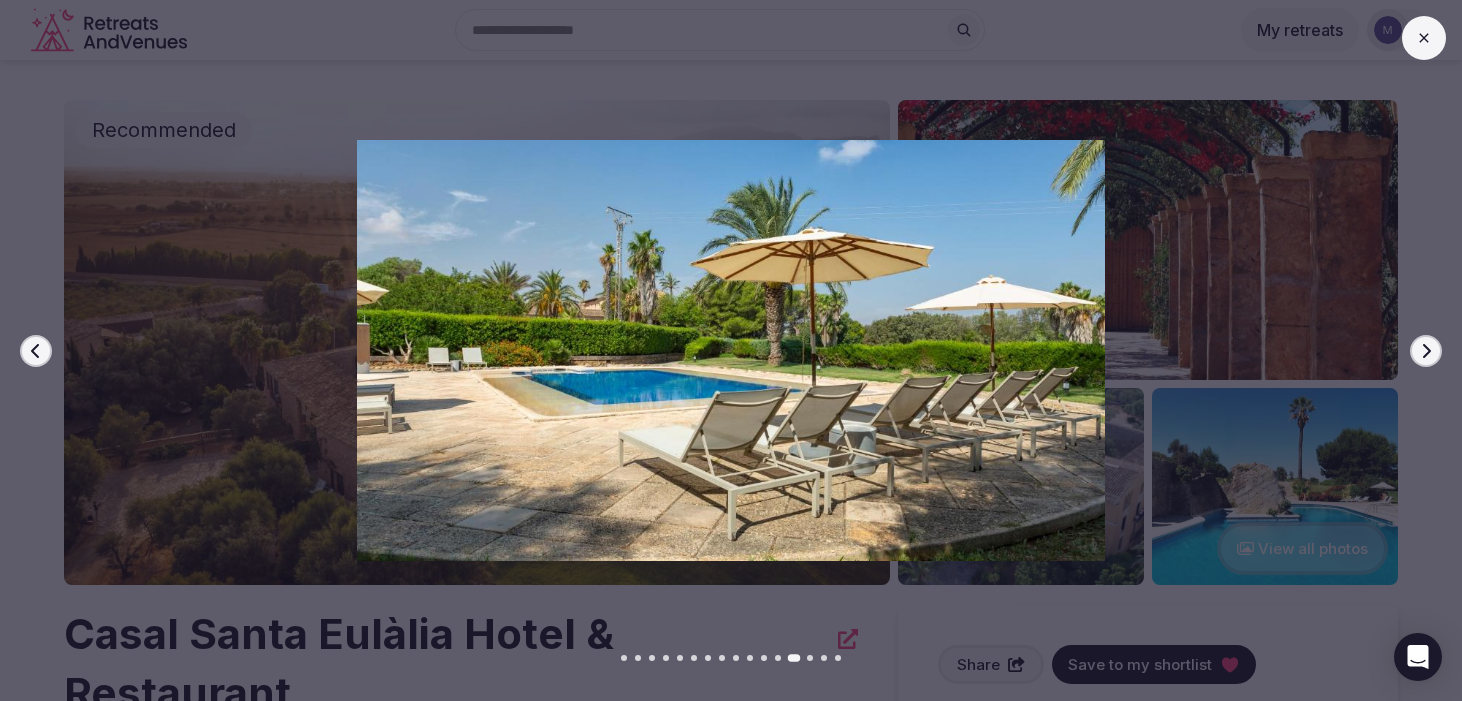 click 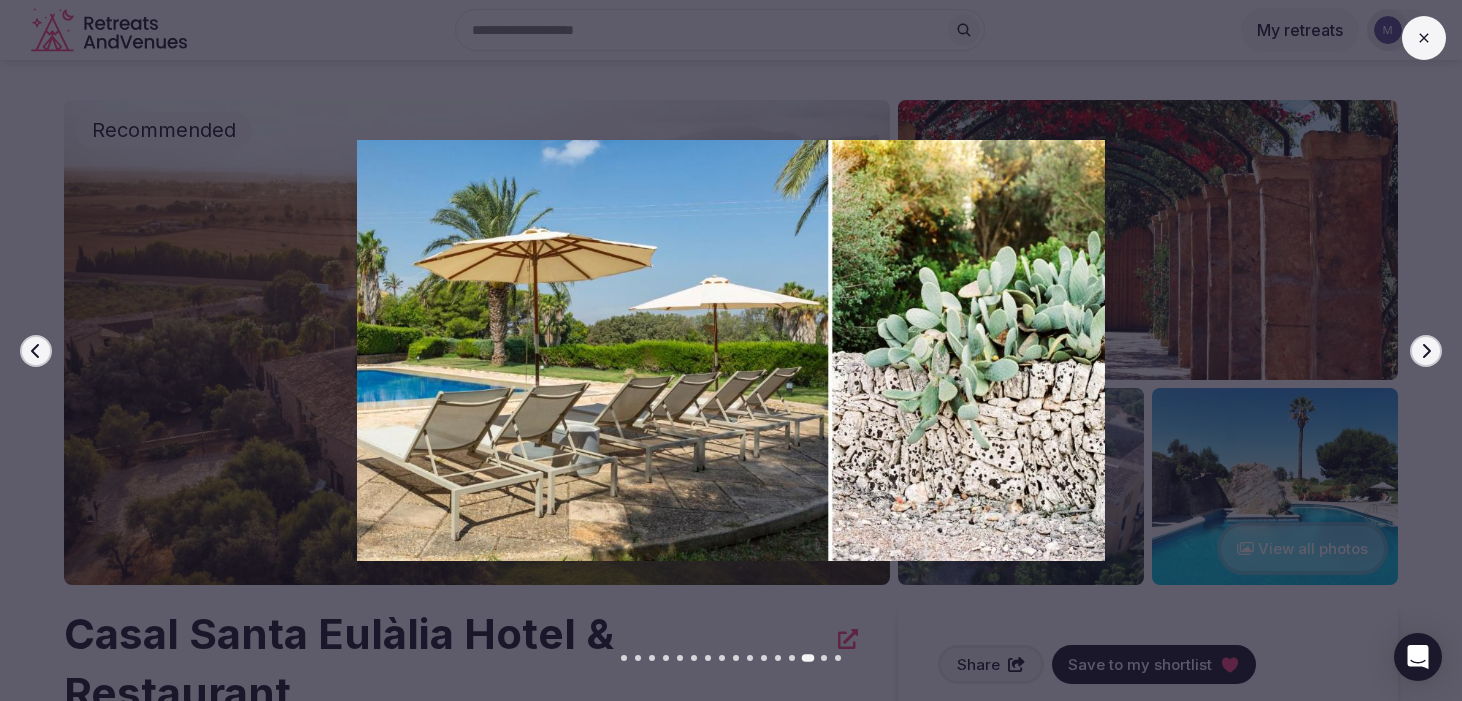 click on "Next slide" at bounding box center (1426, 351) 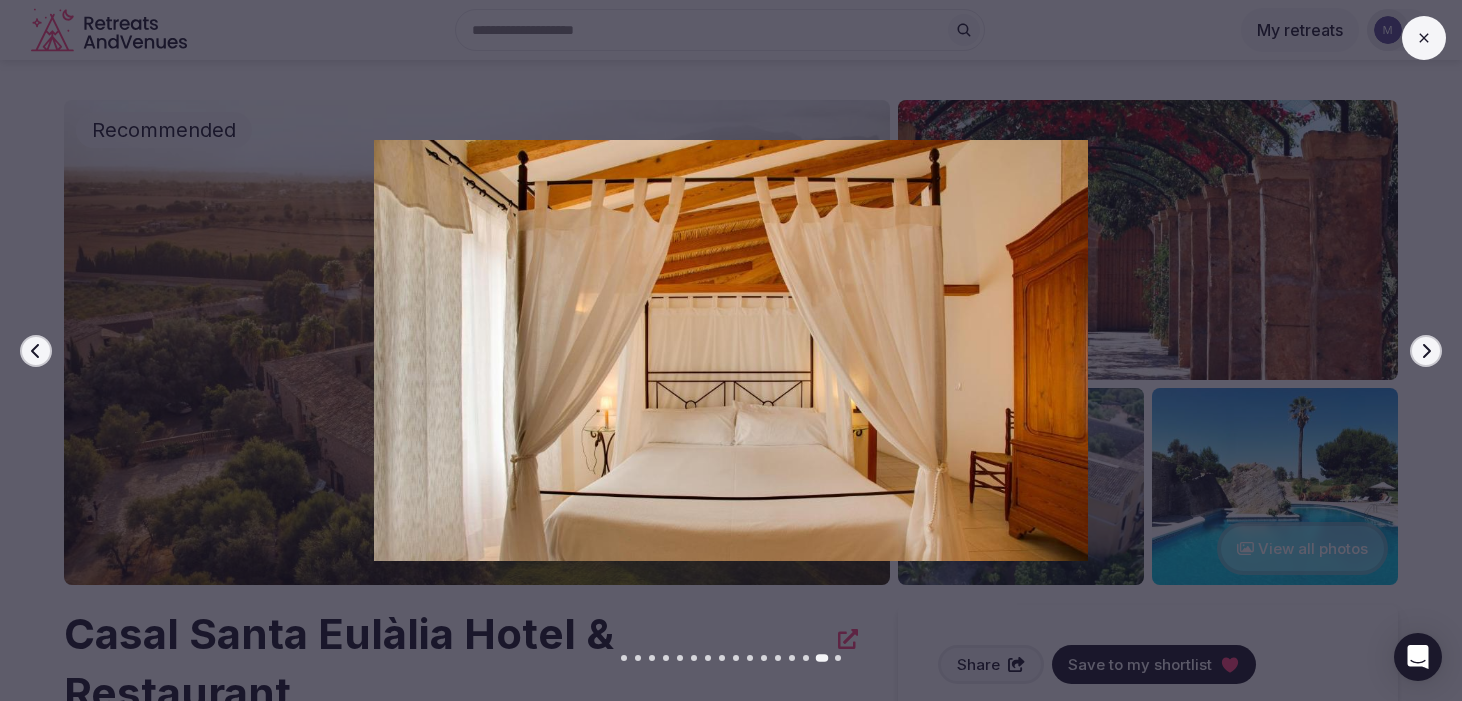 click on "Next slide" at bounding box center (1426, 351) 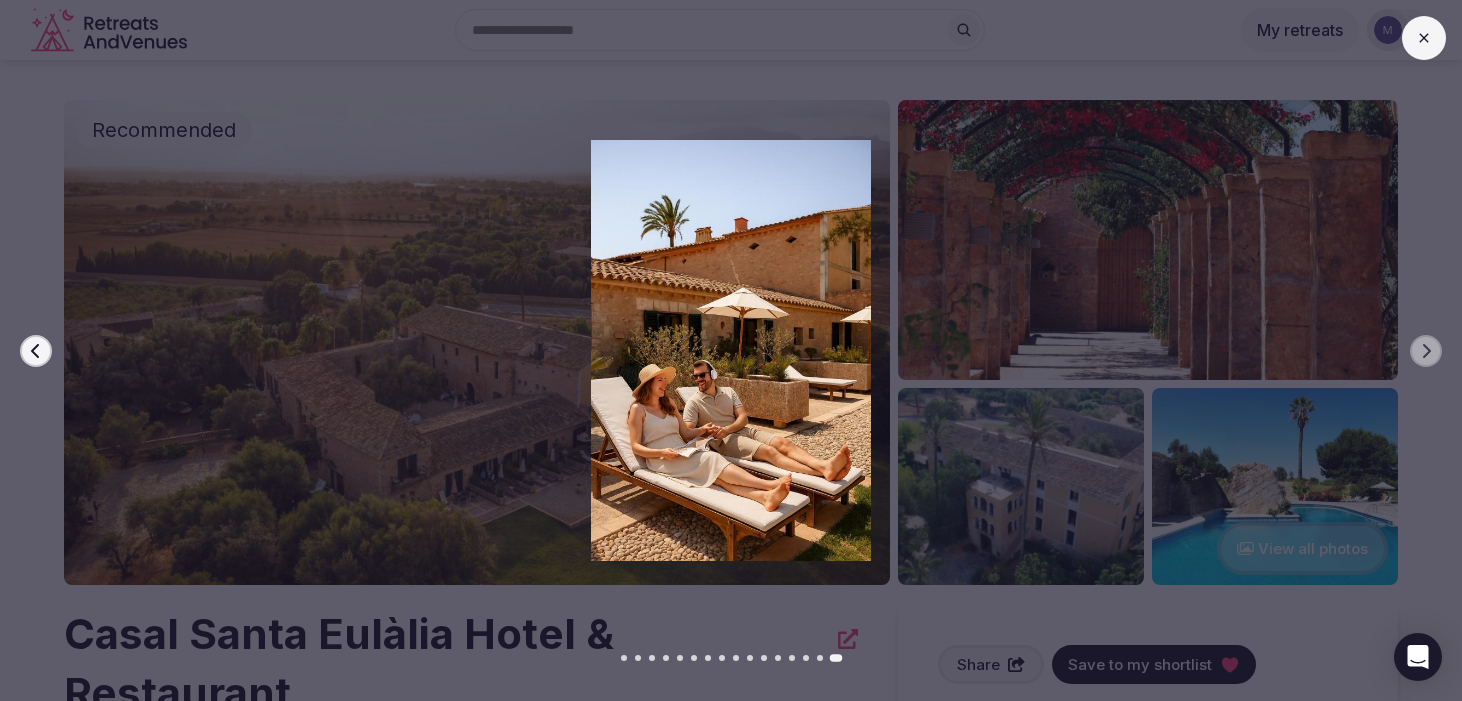 click 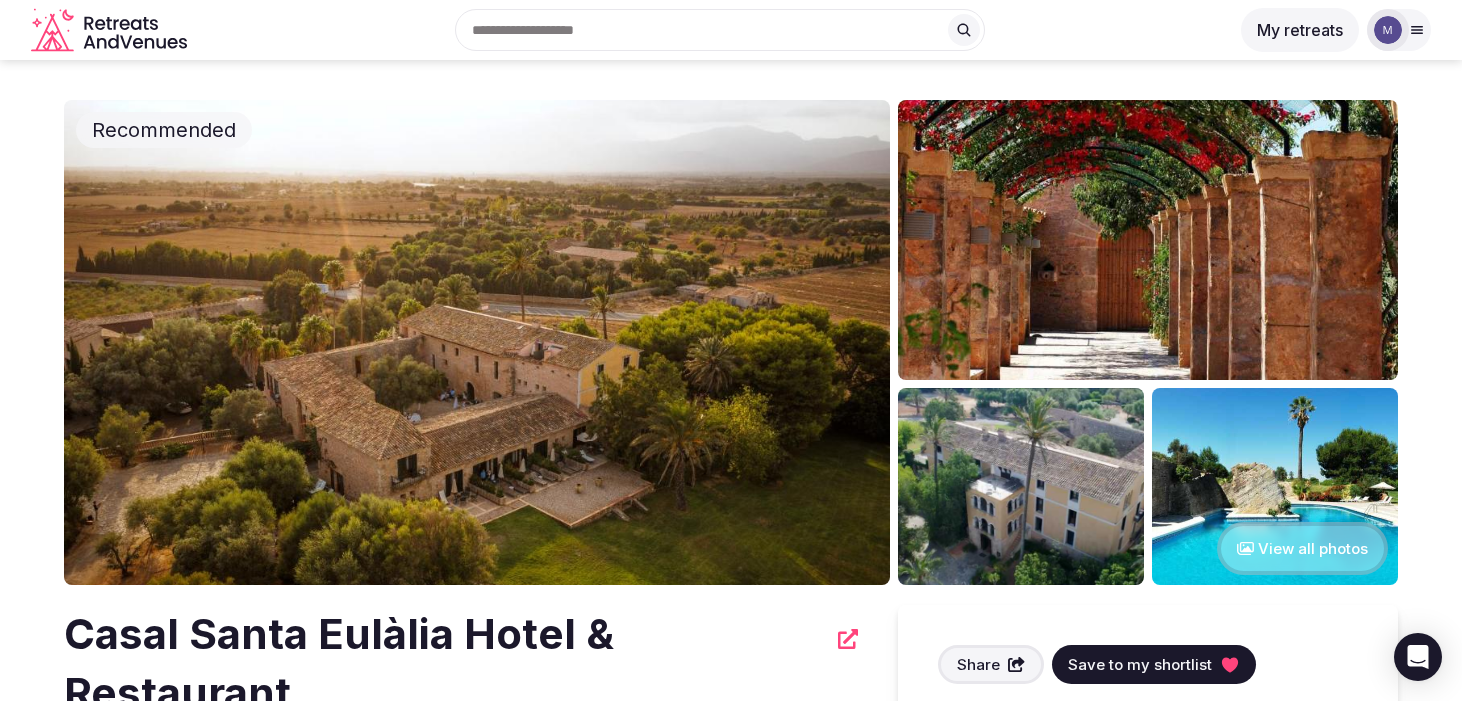 click at bounding box center (477, 342) 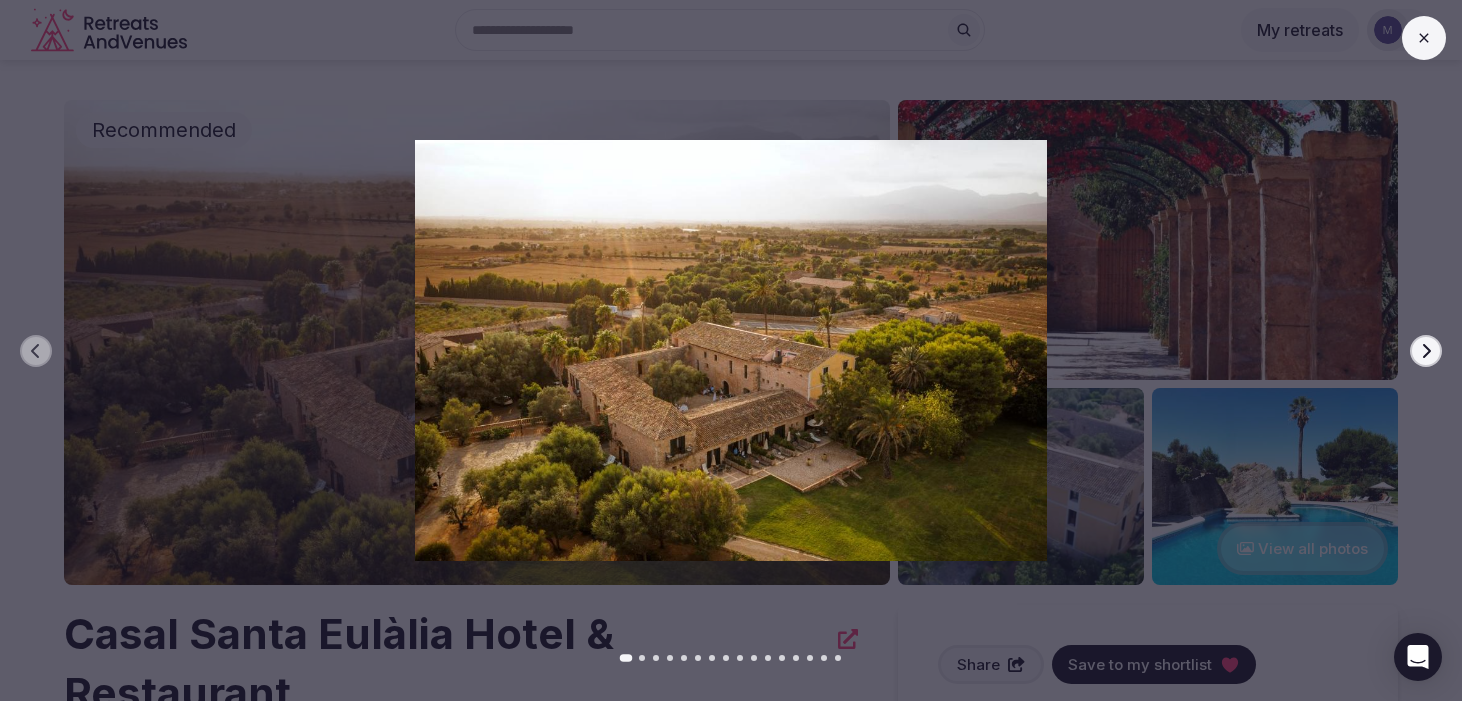 click 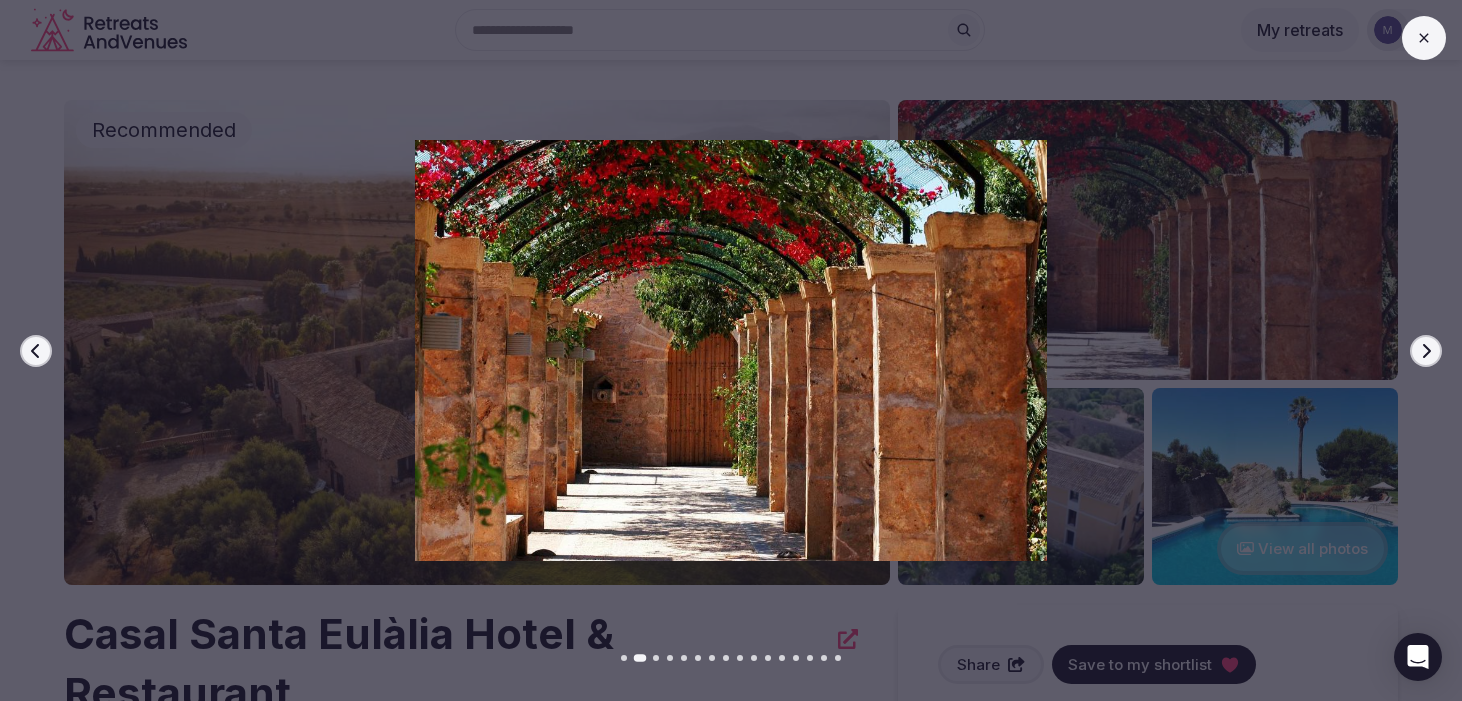 click 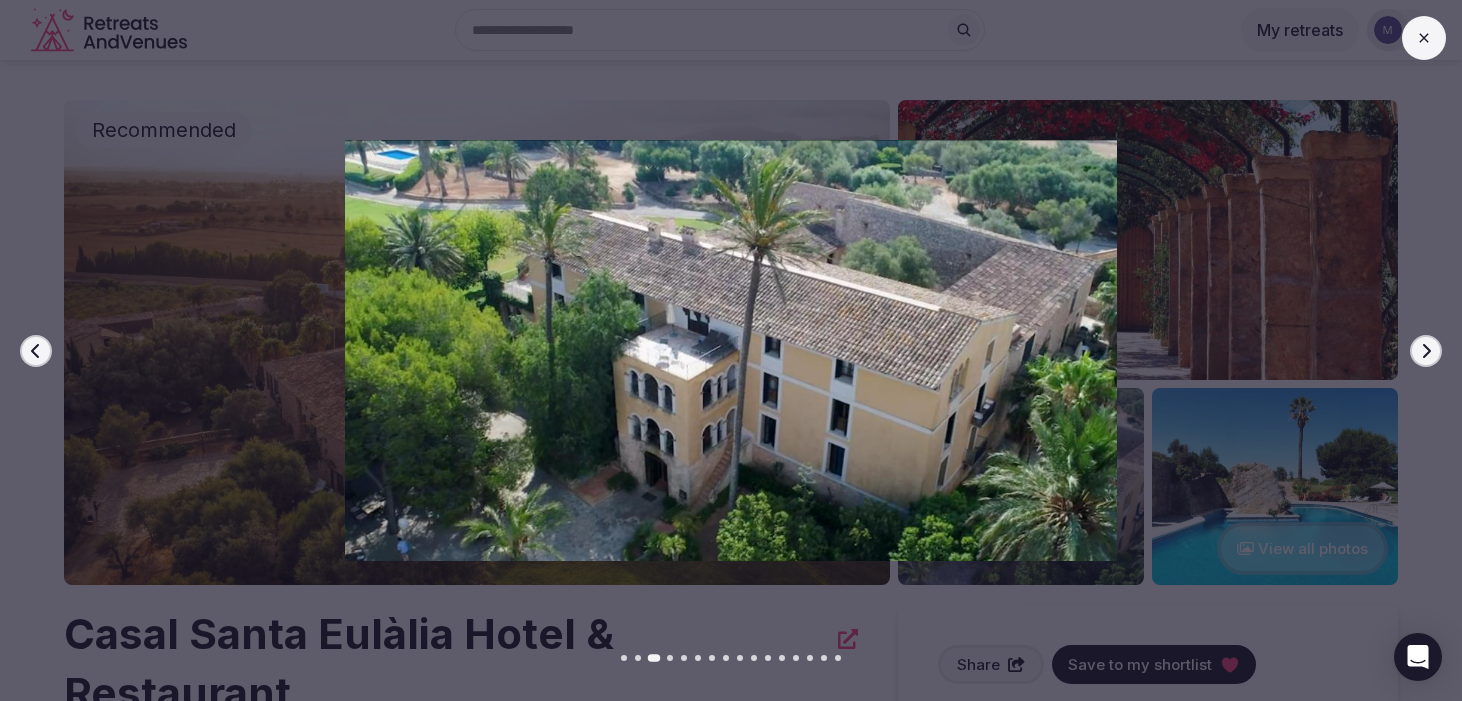 click 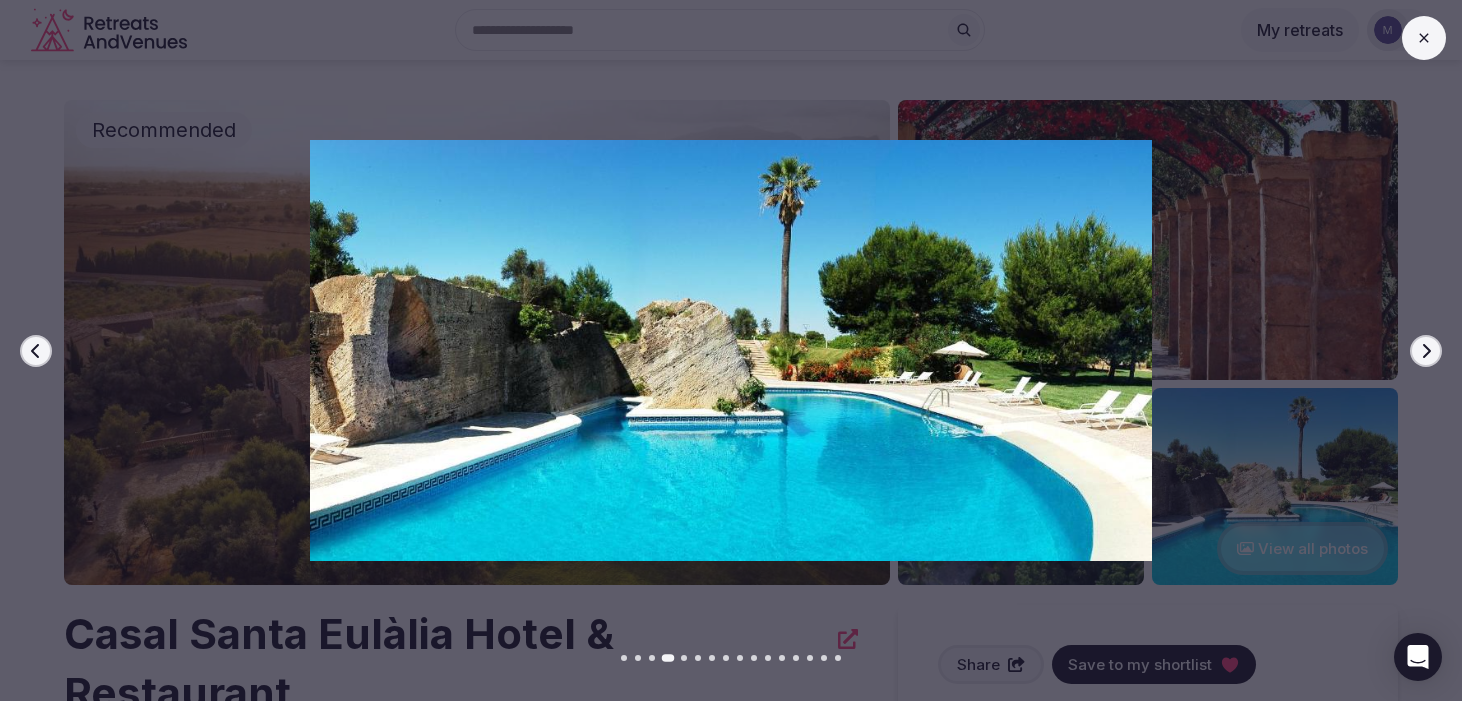 click 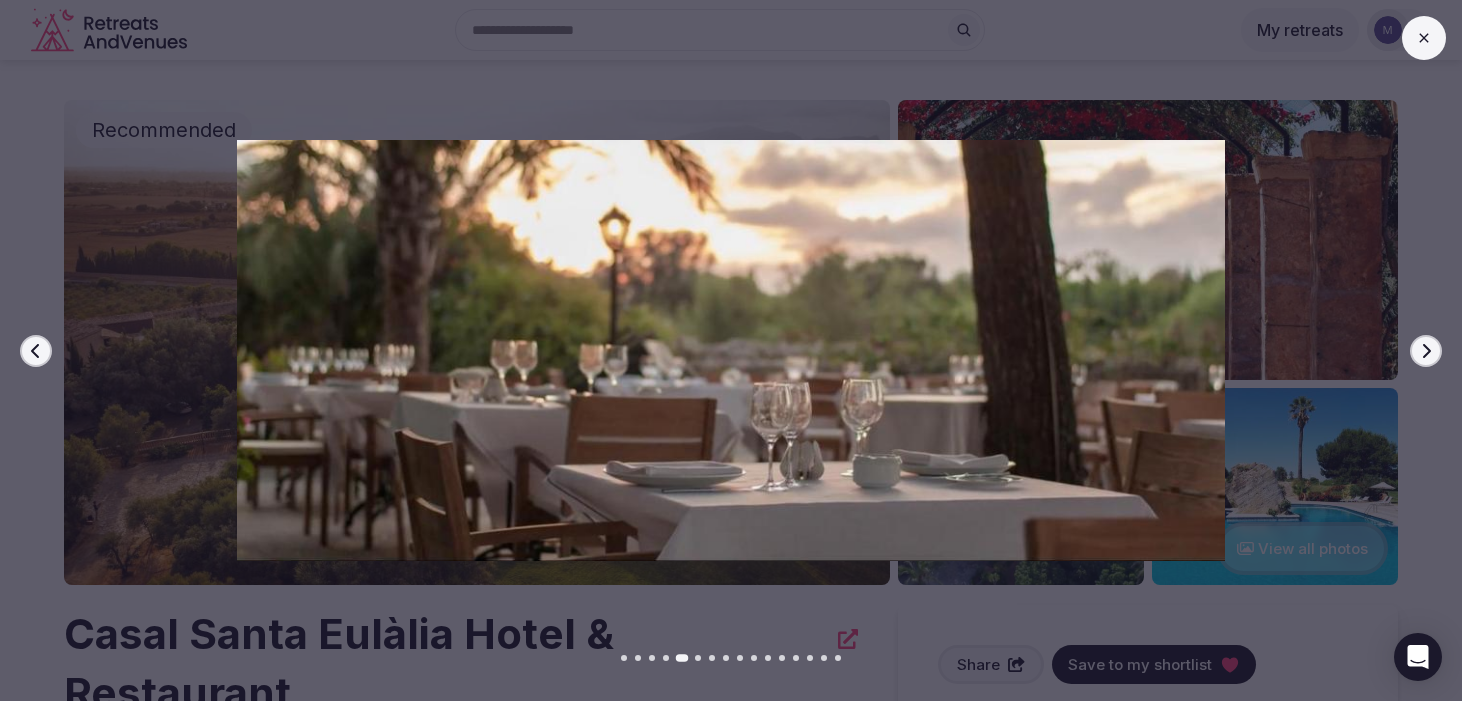 click 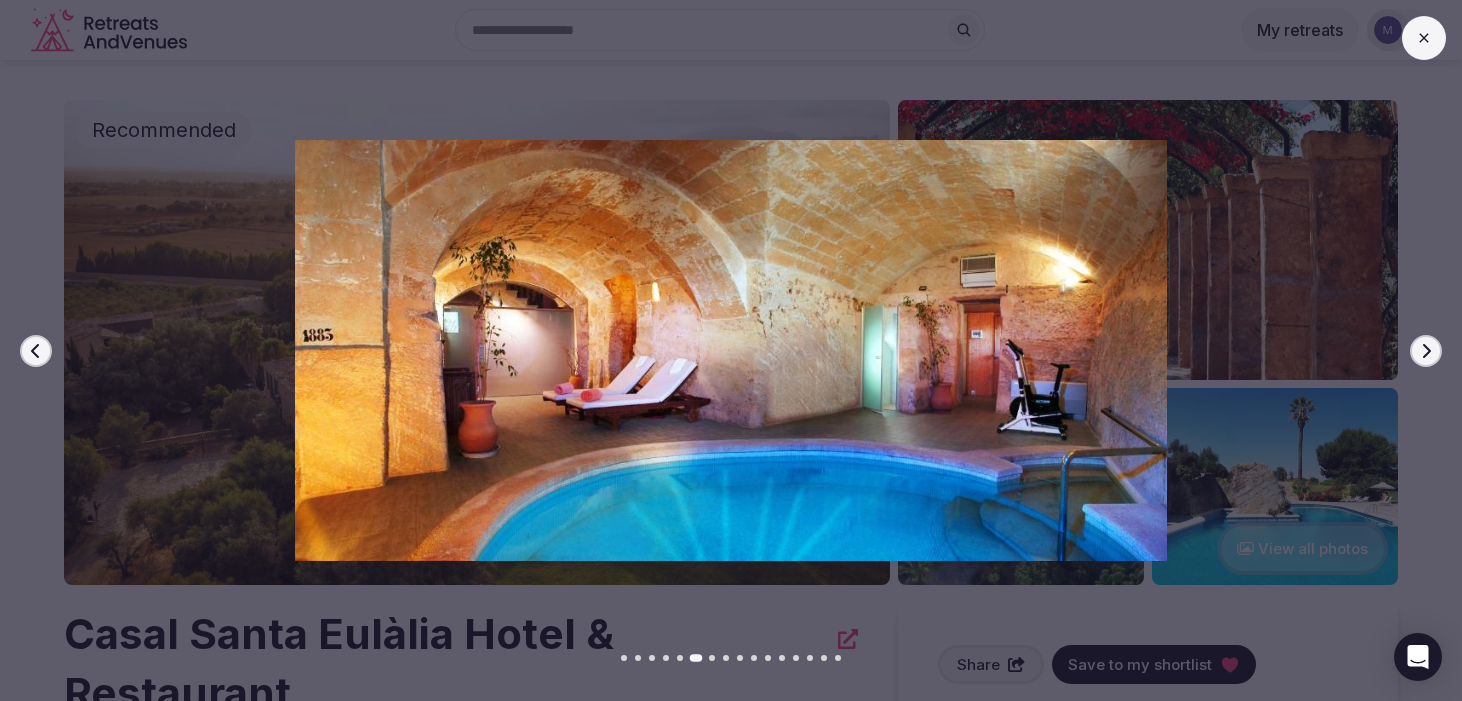 click 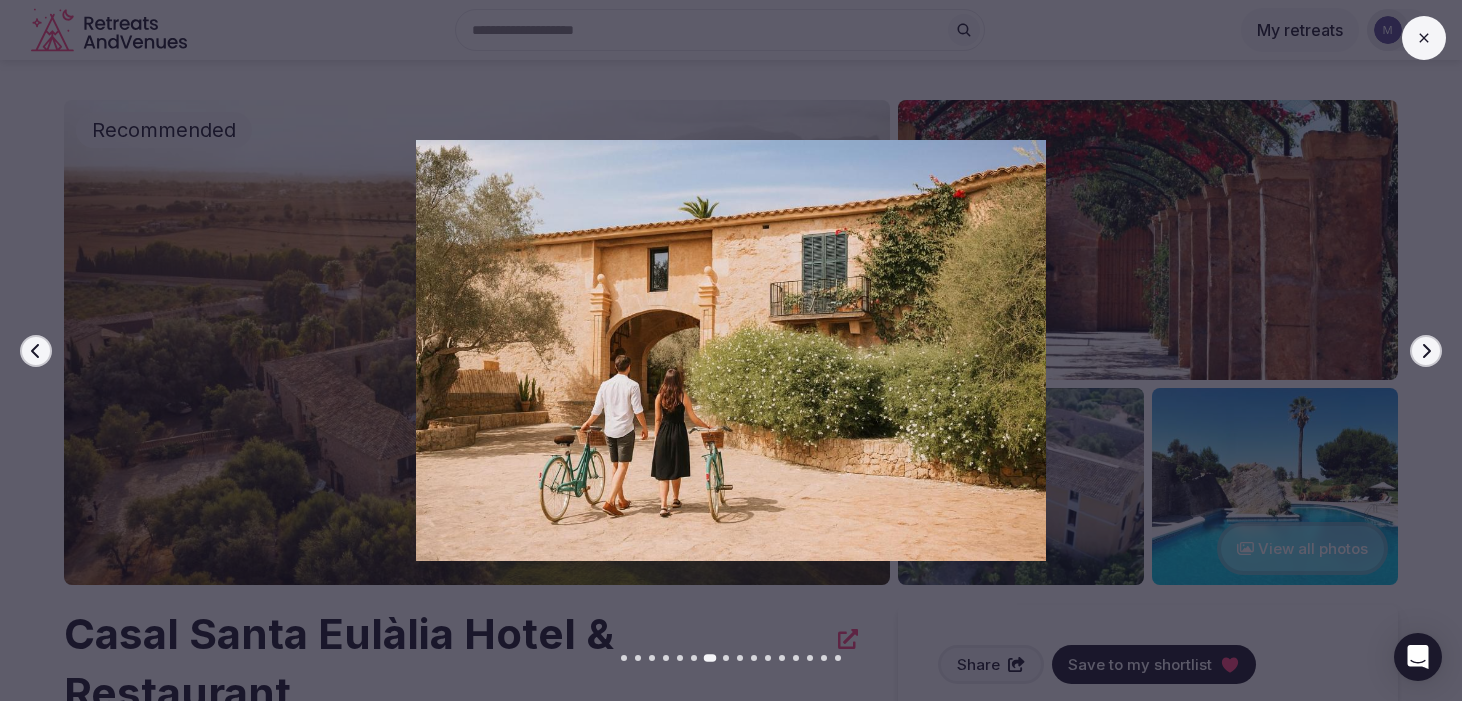 click 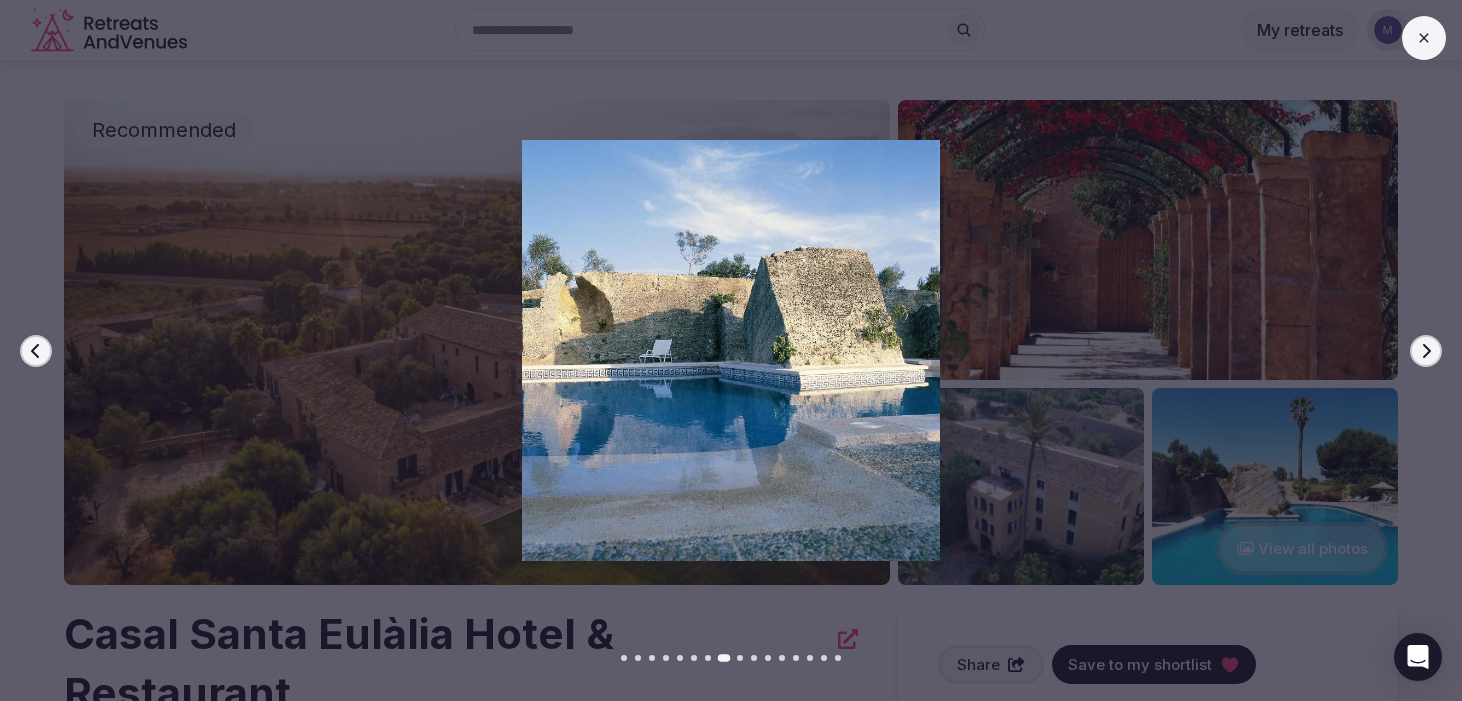 click 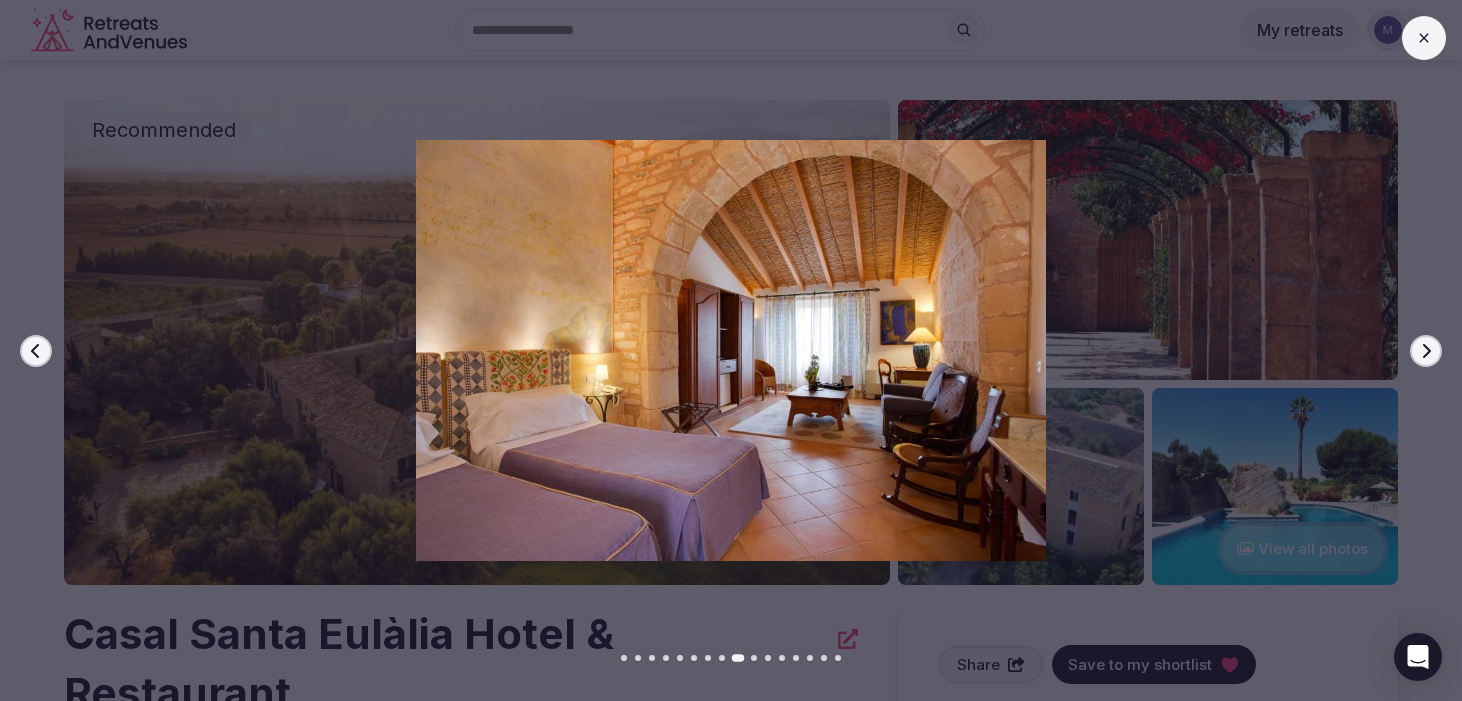 click 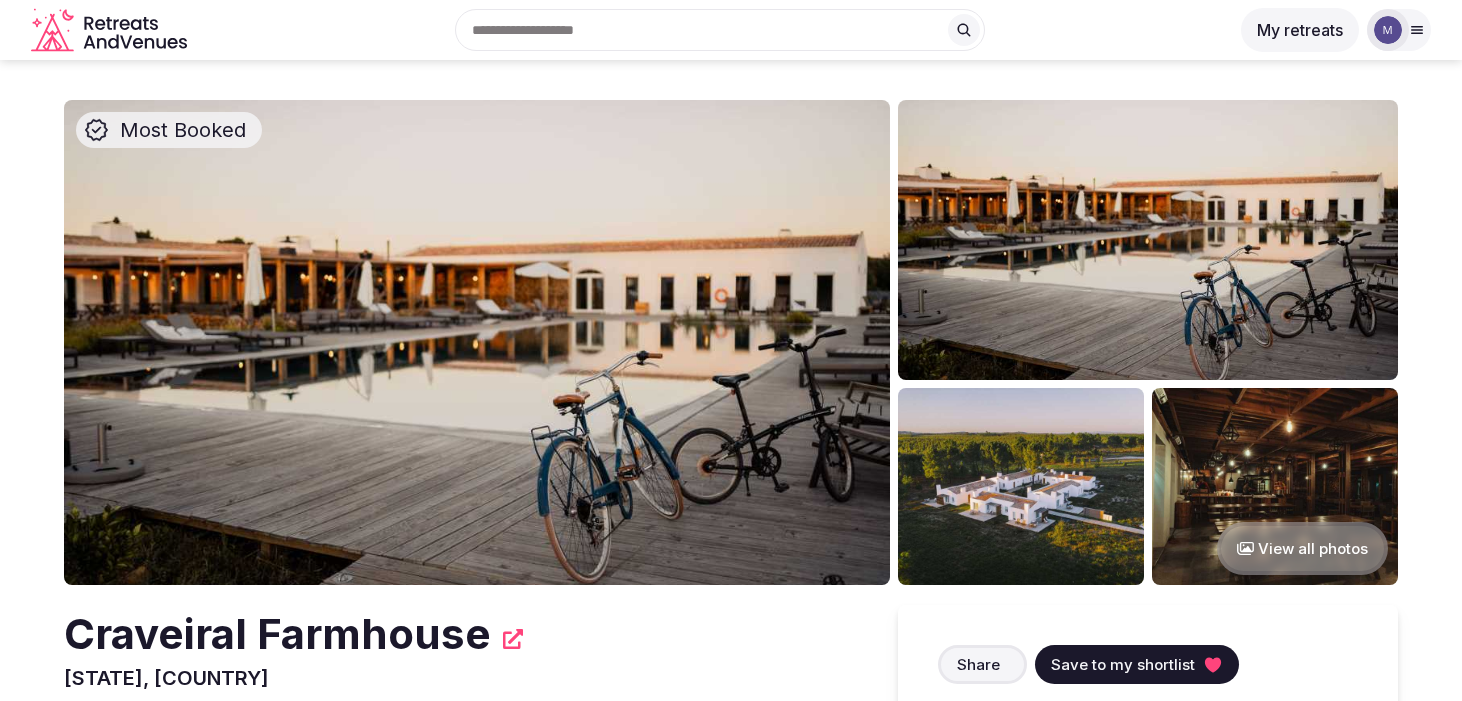 scroll, scrollTop: 0, scrollLeft: 0, axis: both 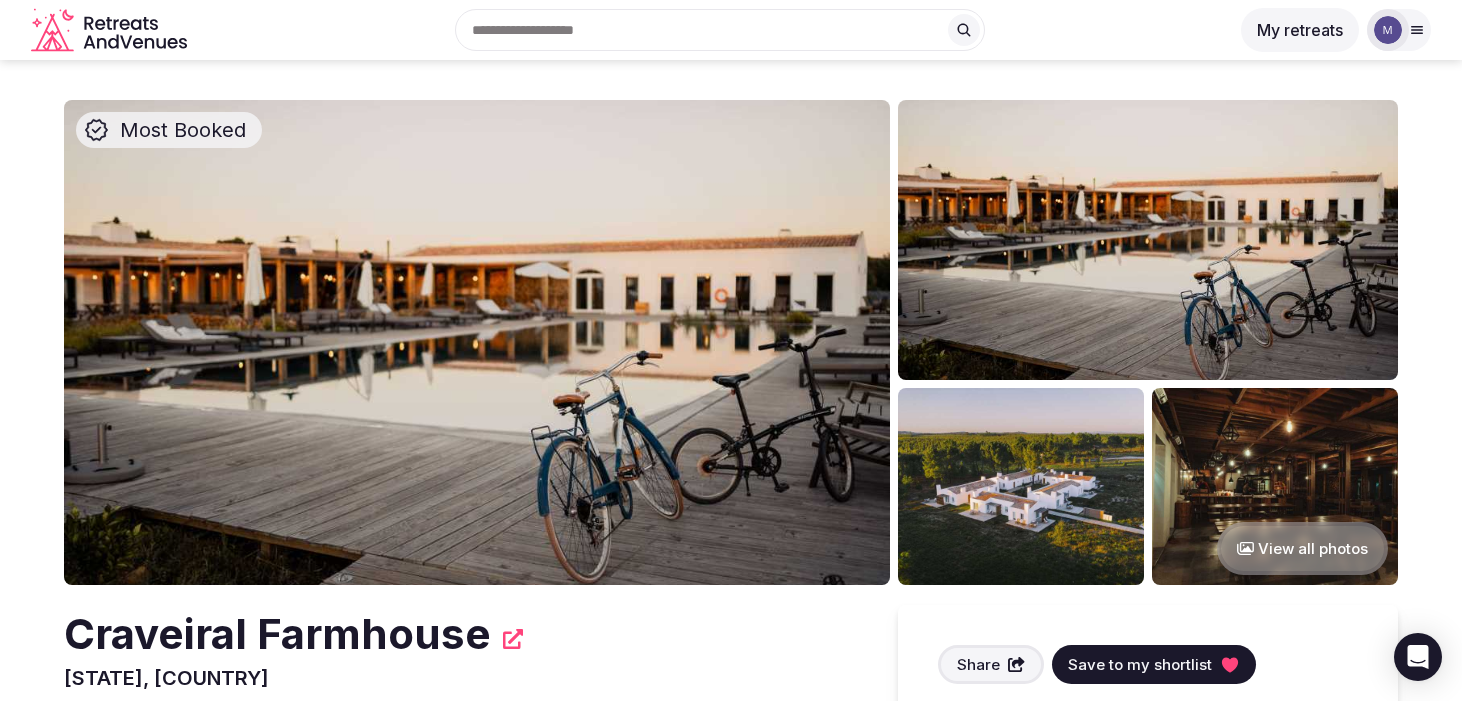 click on "View all photos" at bounding box center [1302, 548] 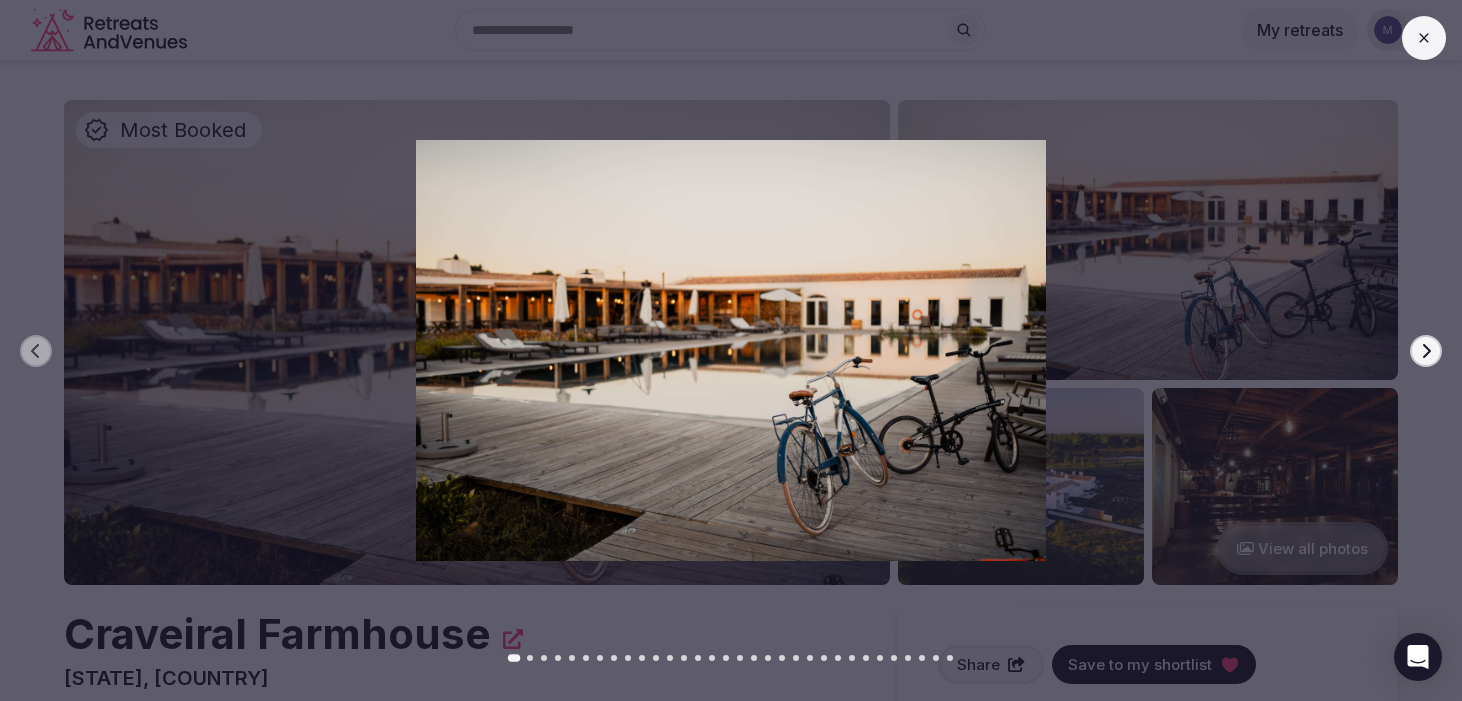click 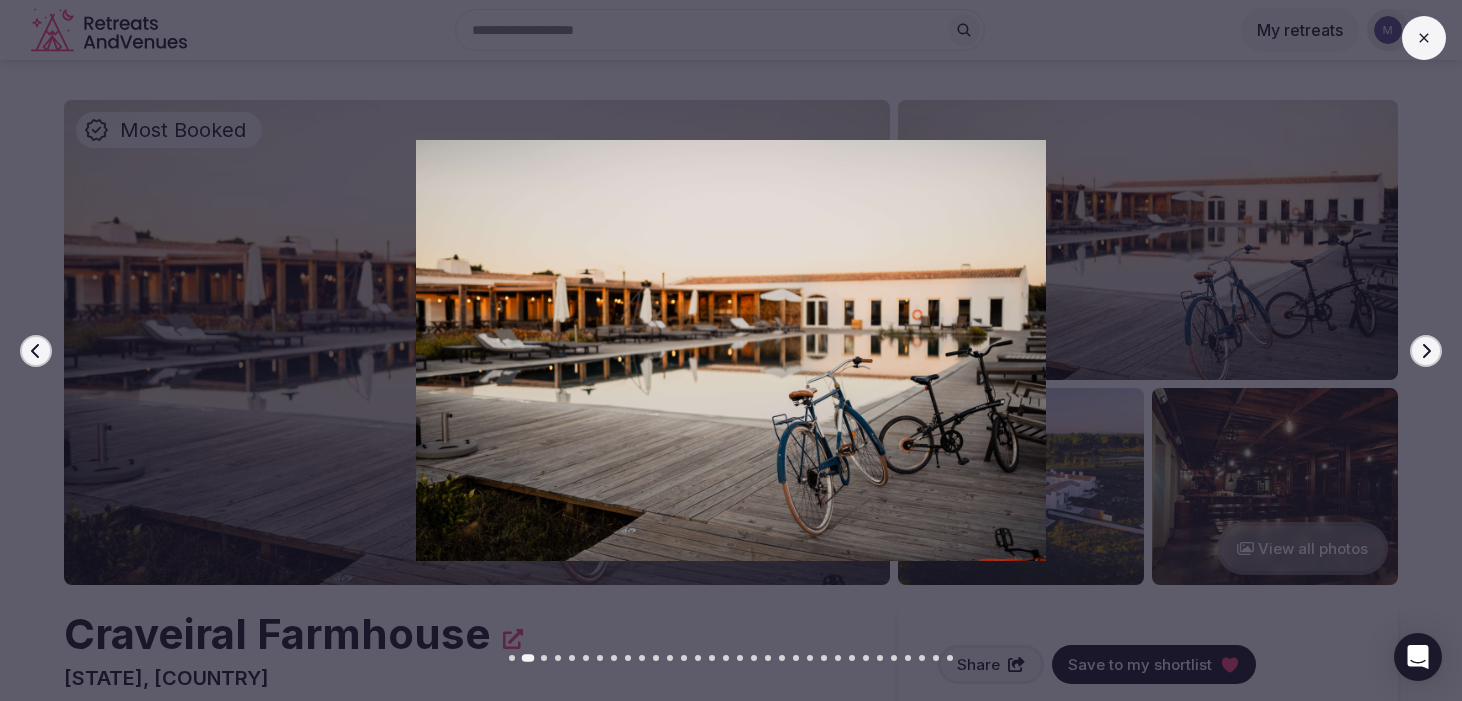 click 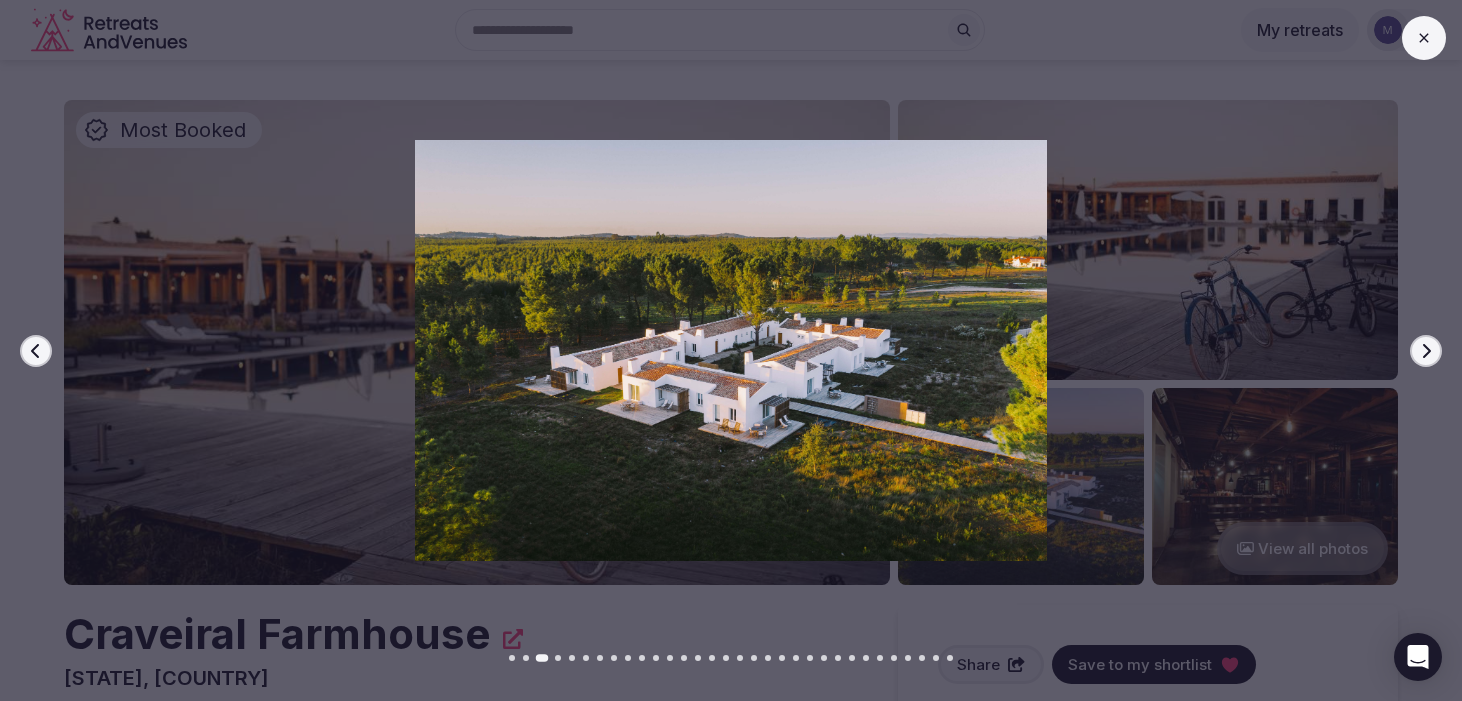 click 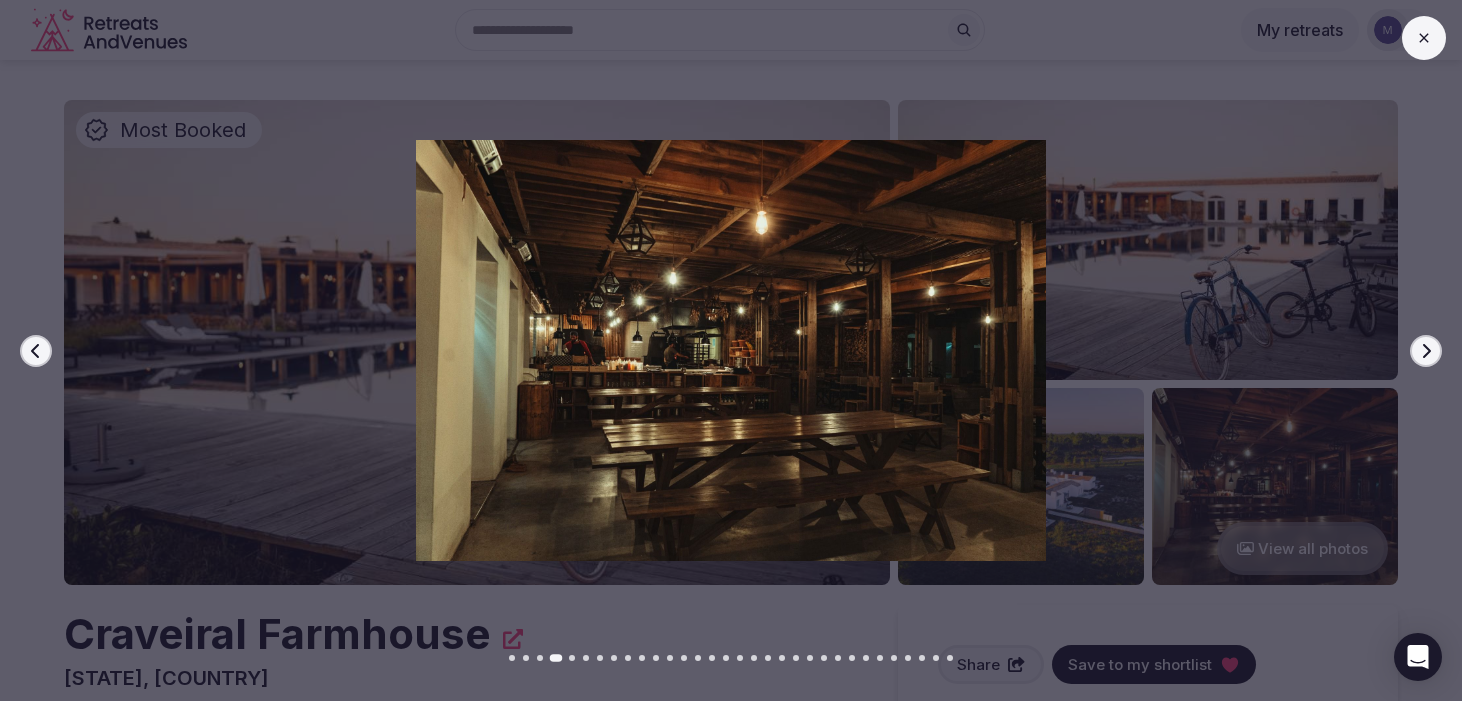 click 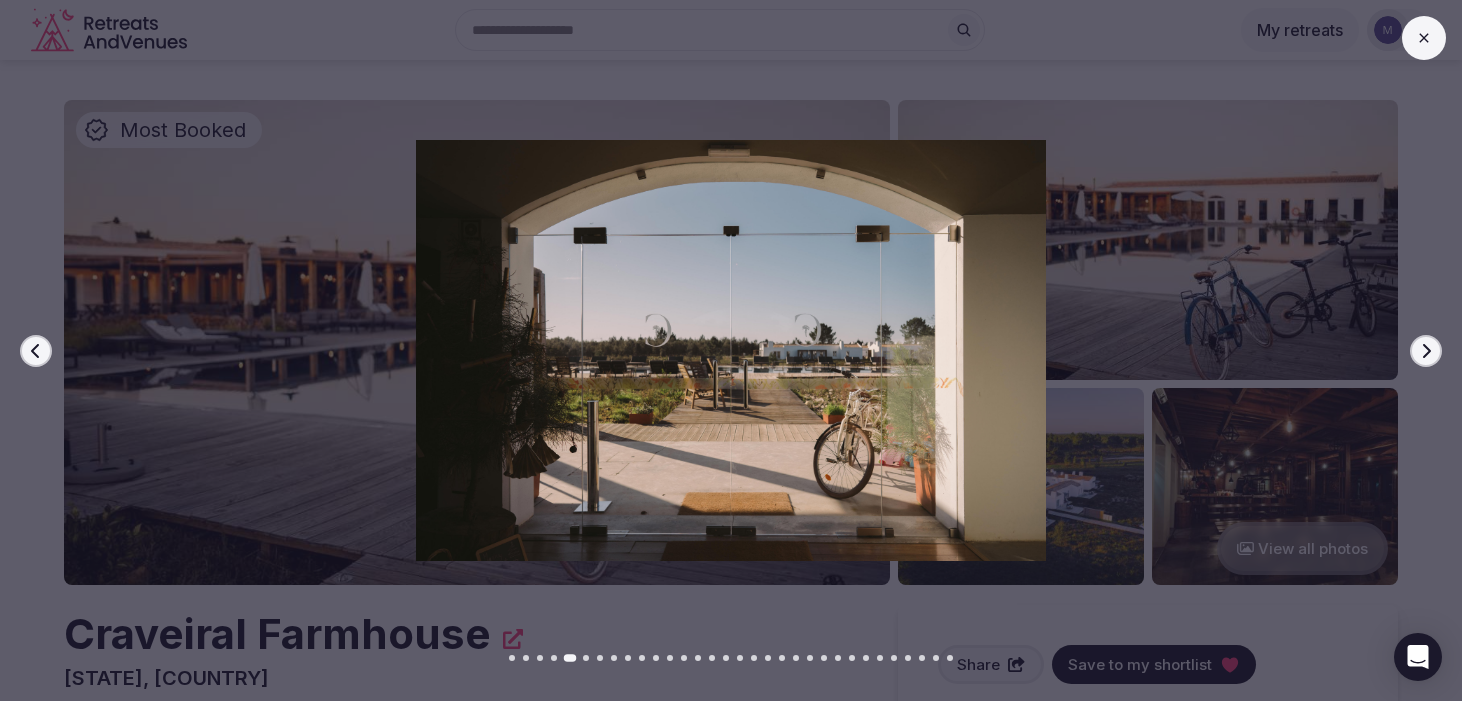 click 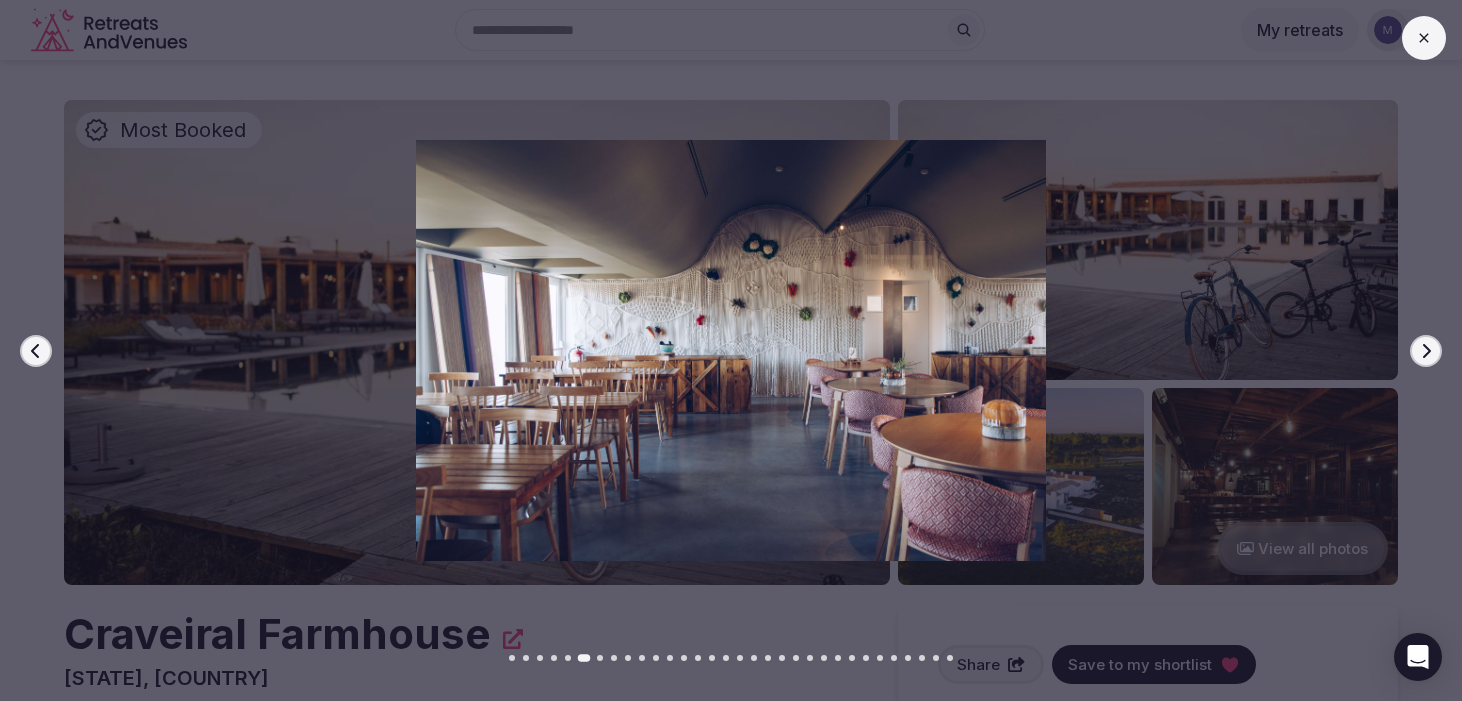 click 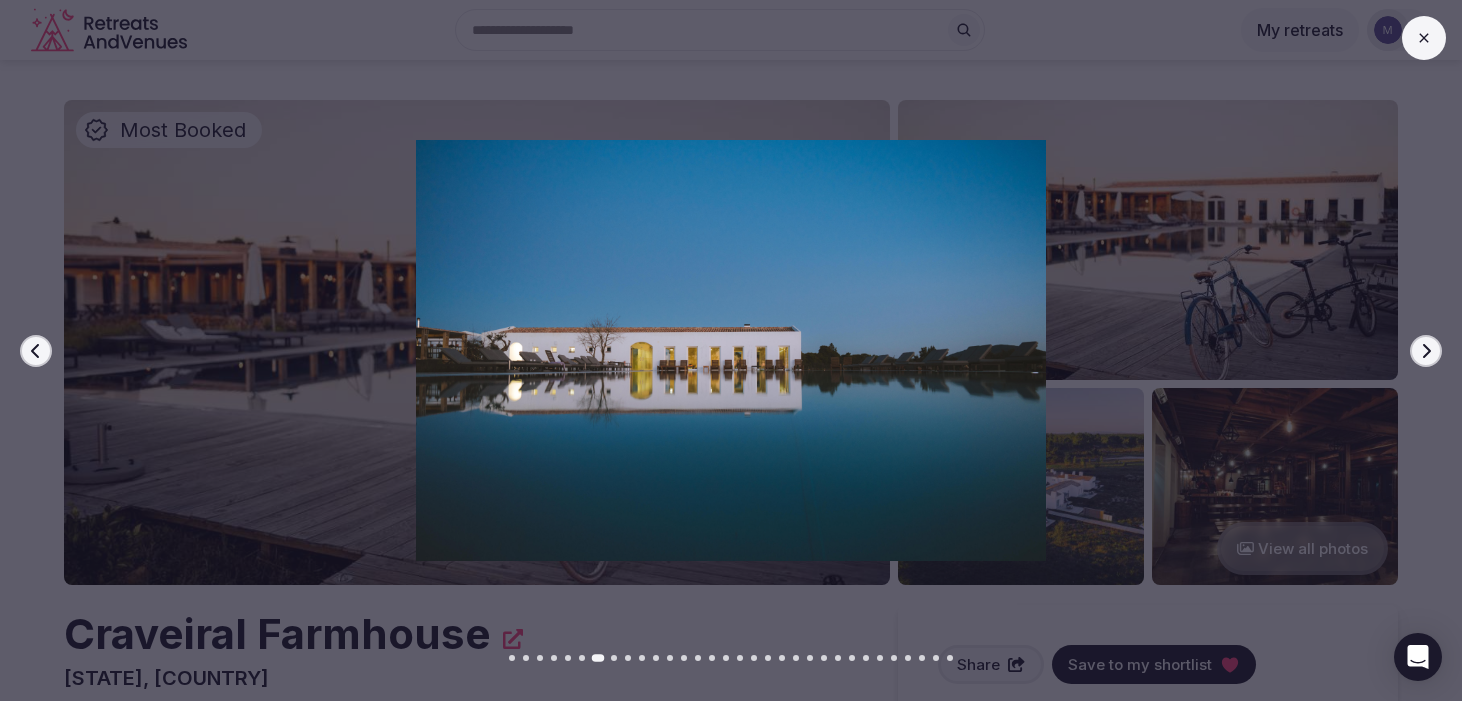 click 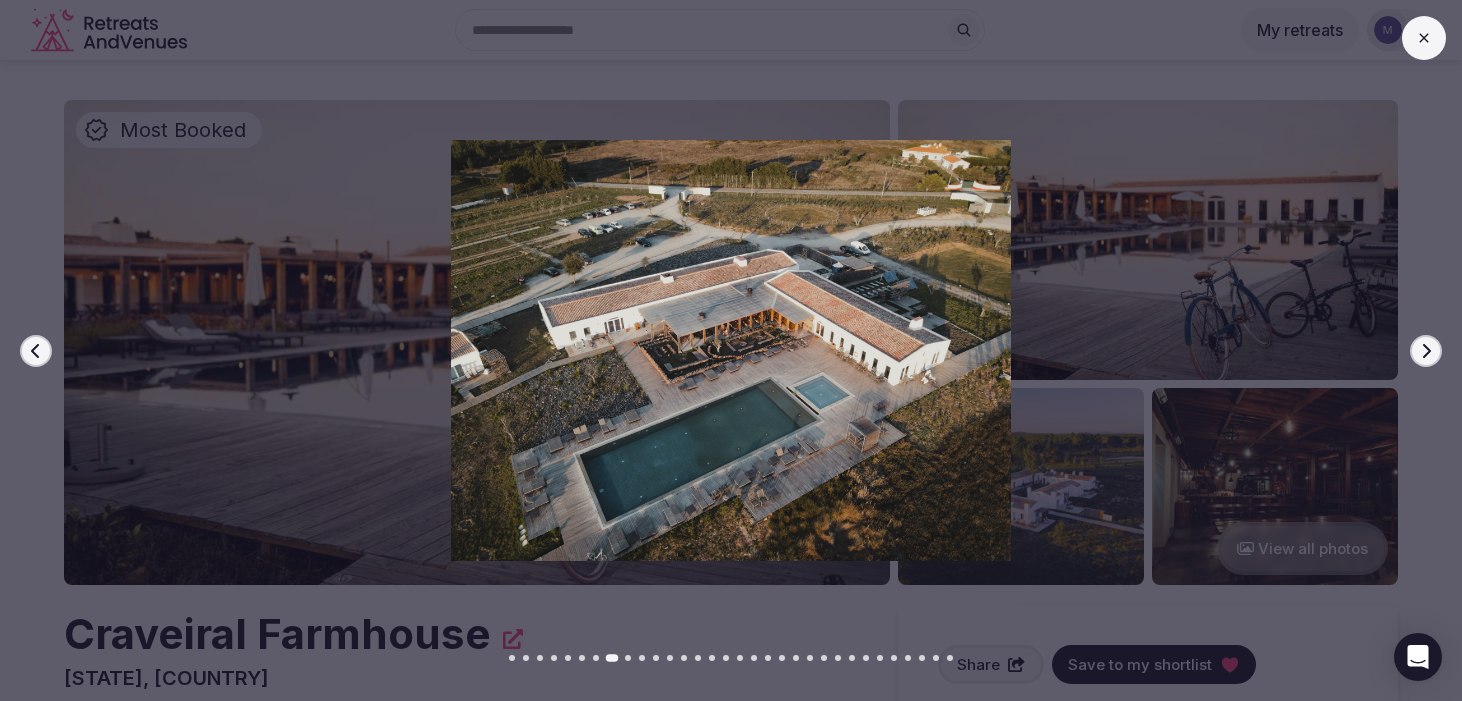 click 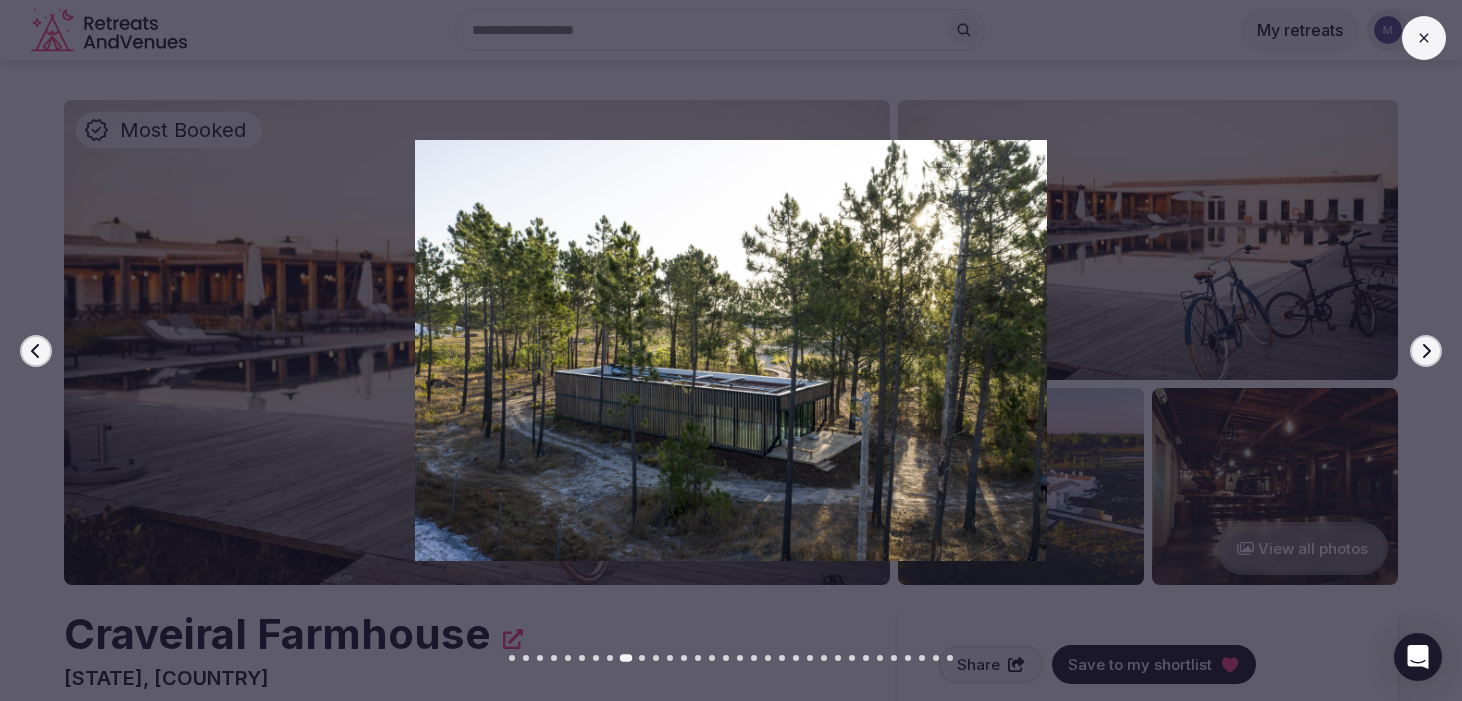 click 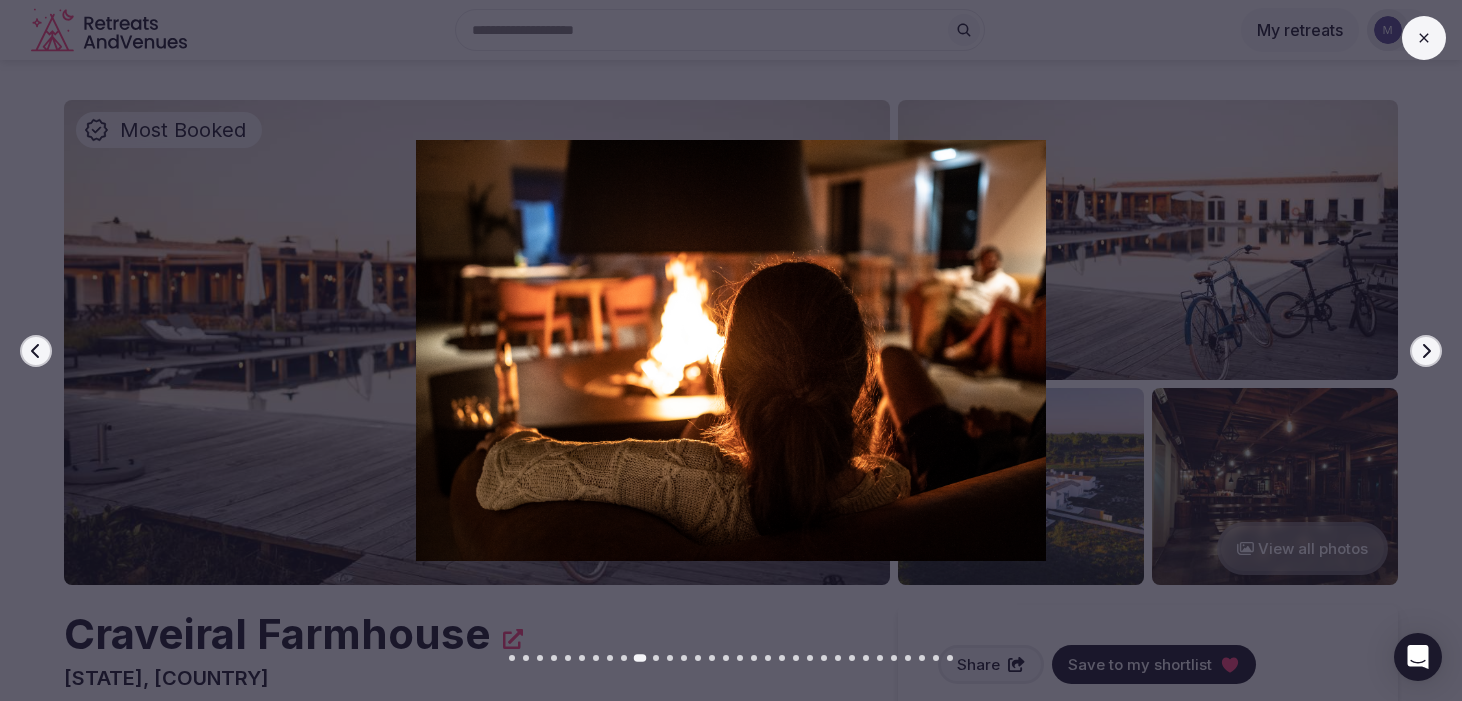 click 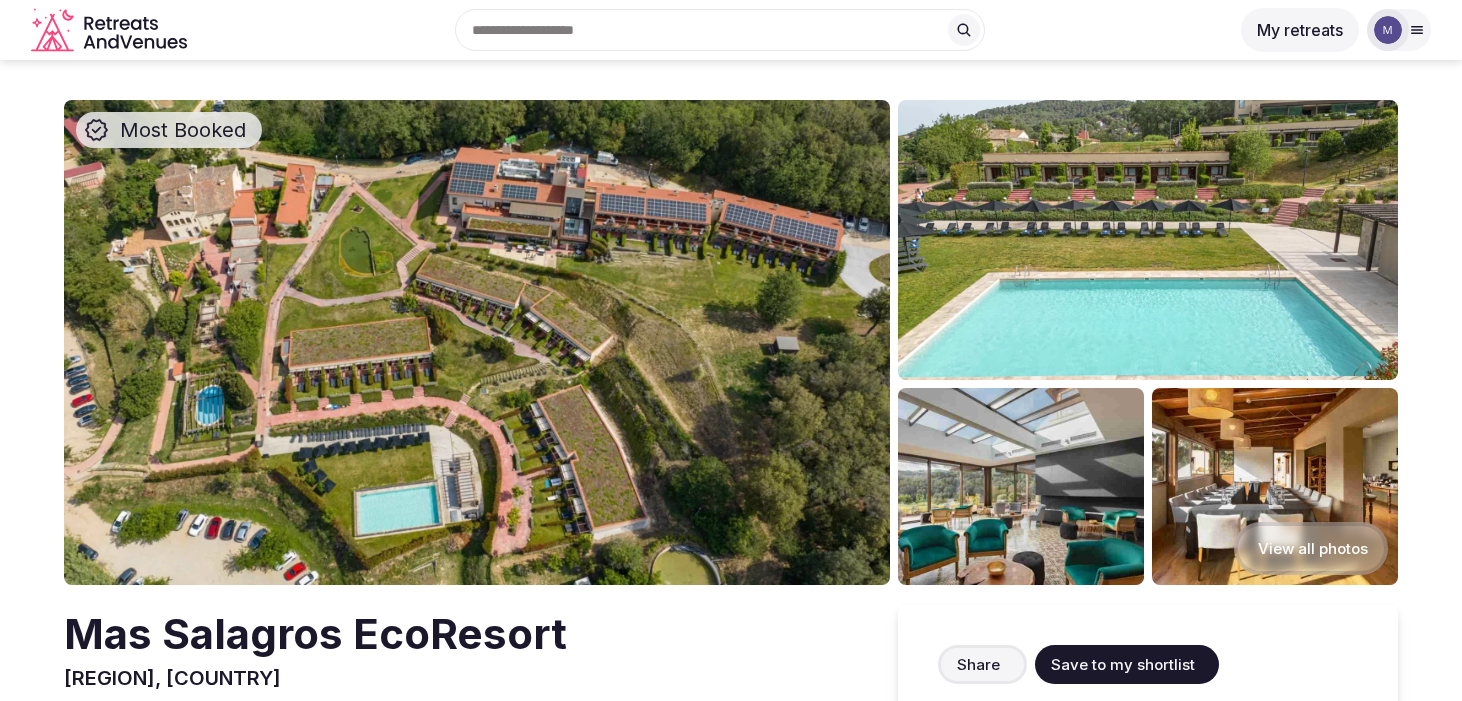 scroll, scrollTop: 0, scrollLeft: 0, axis: both 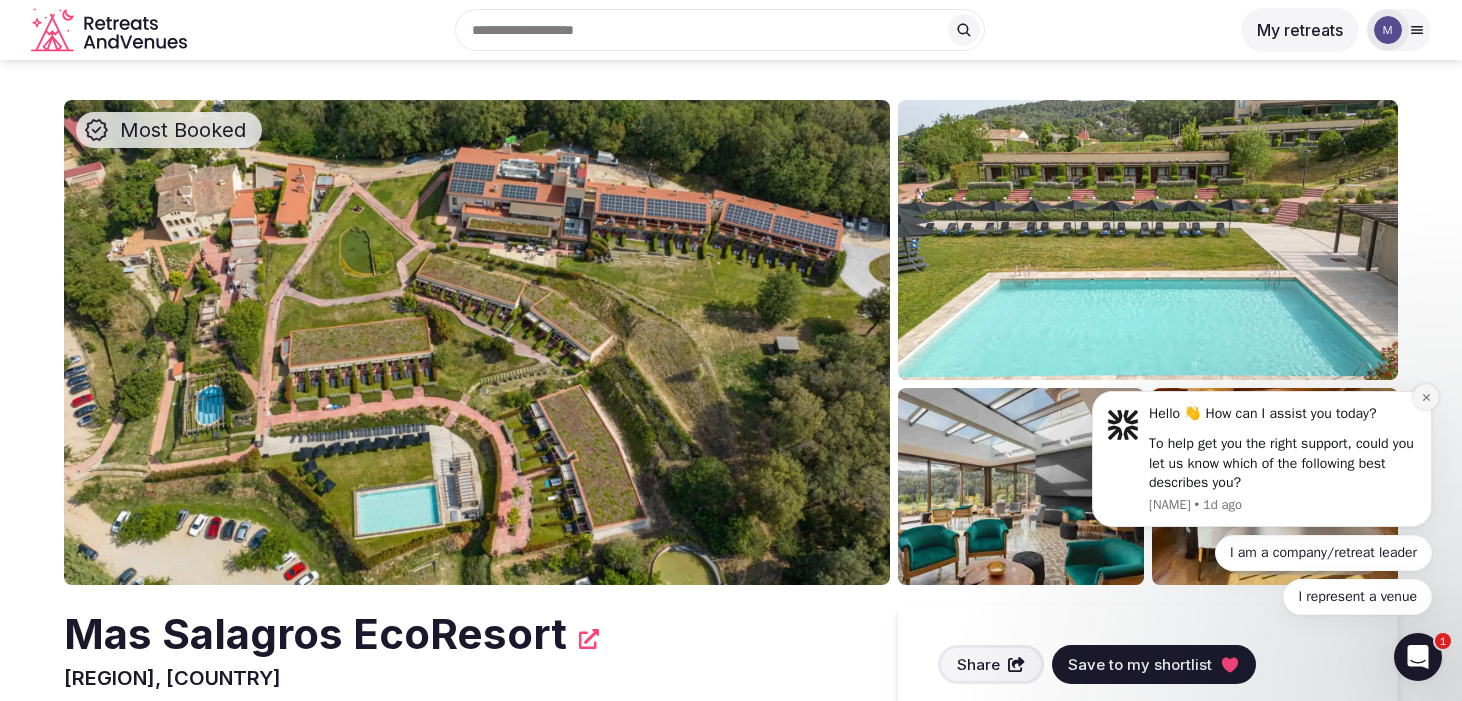 click 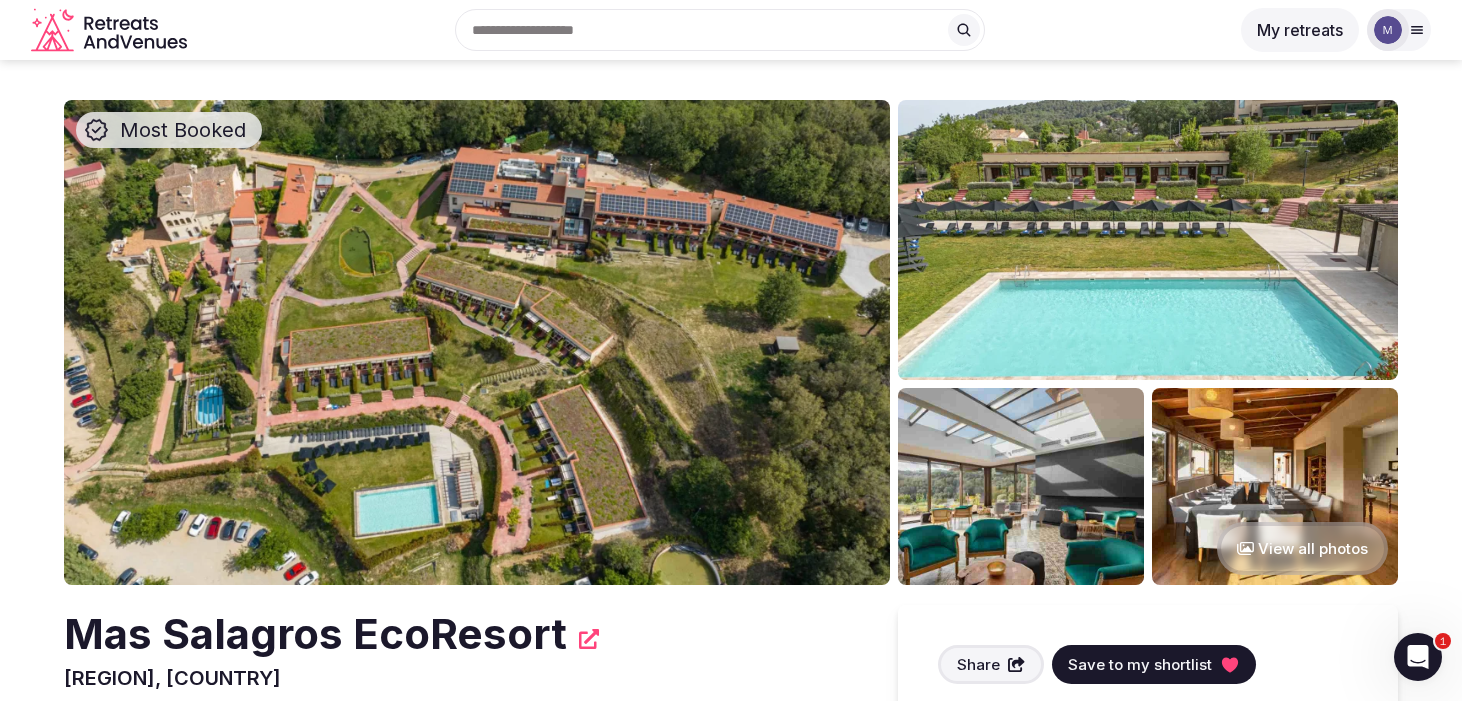 click on "View all photos" at bounding box center [1302, 548] 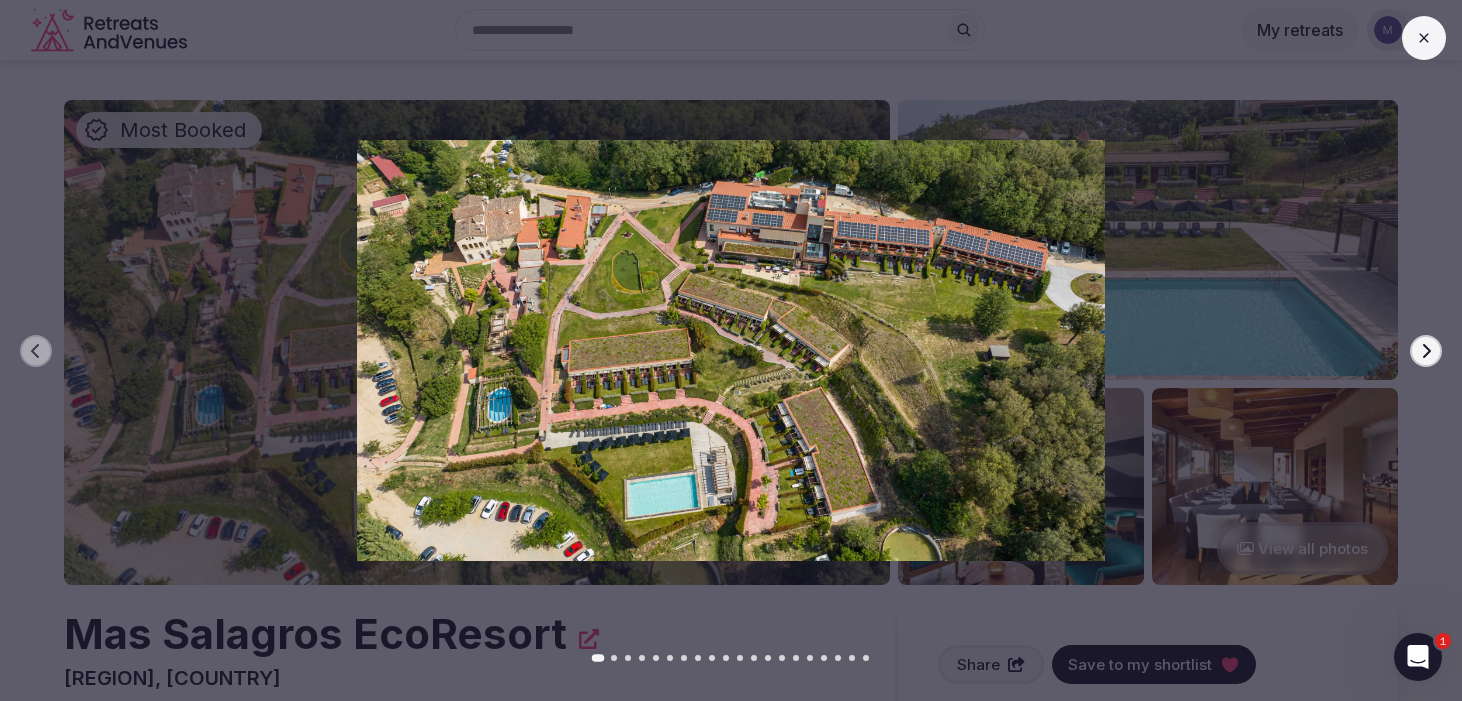 click 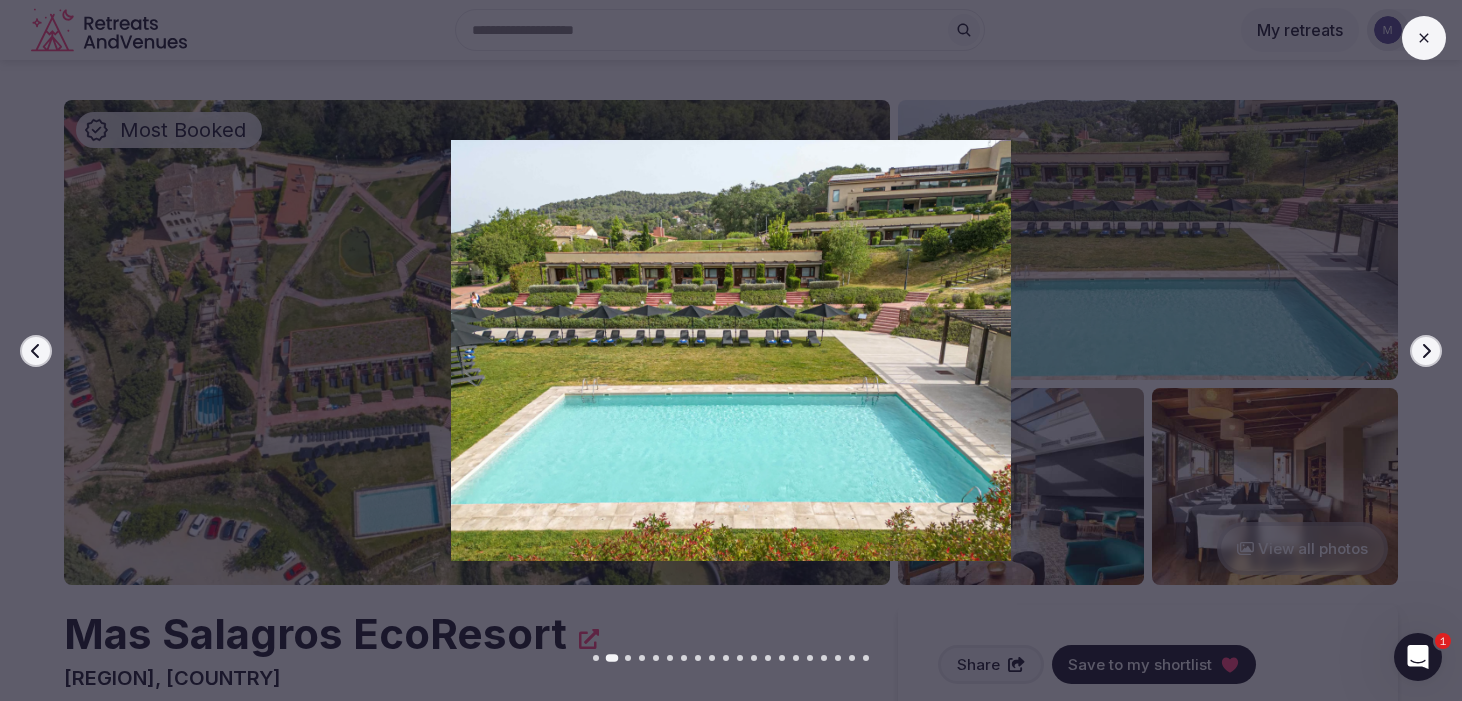 click 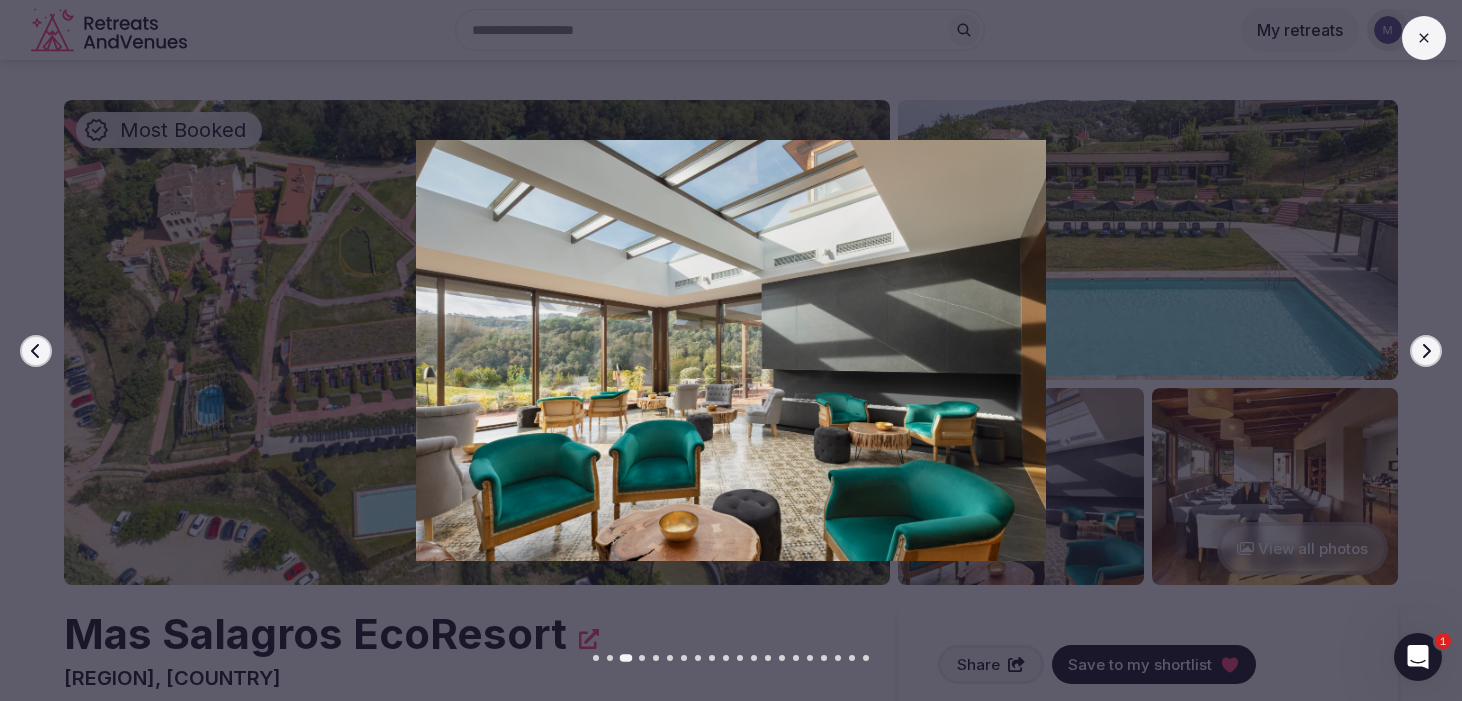 click 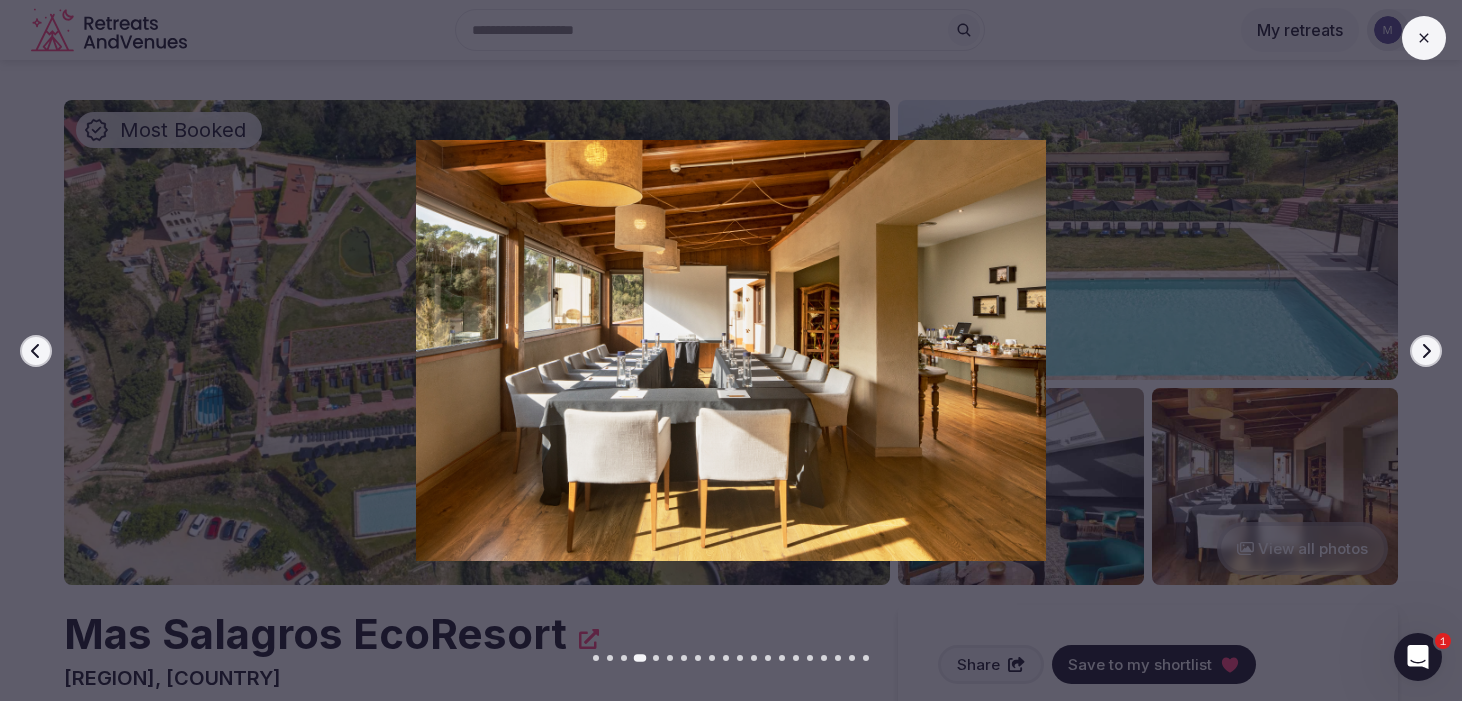 click 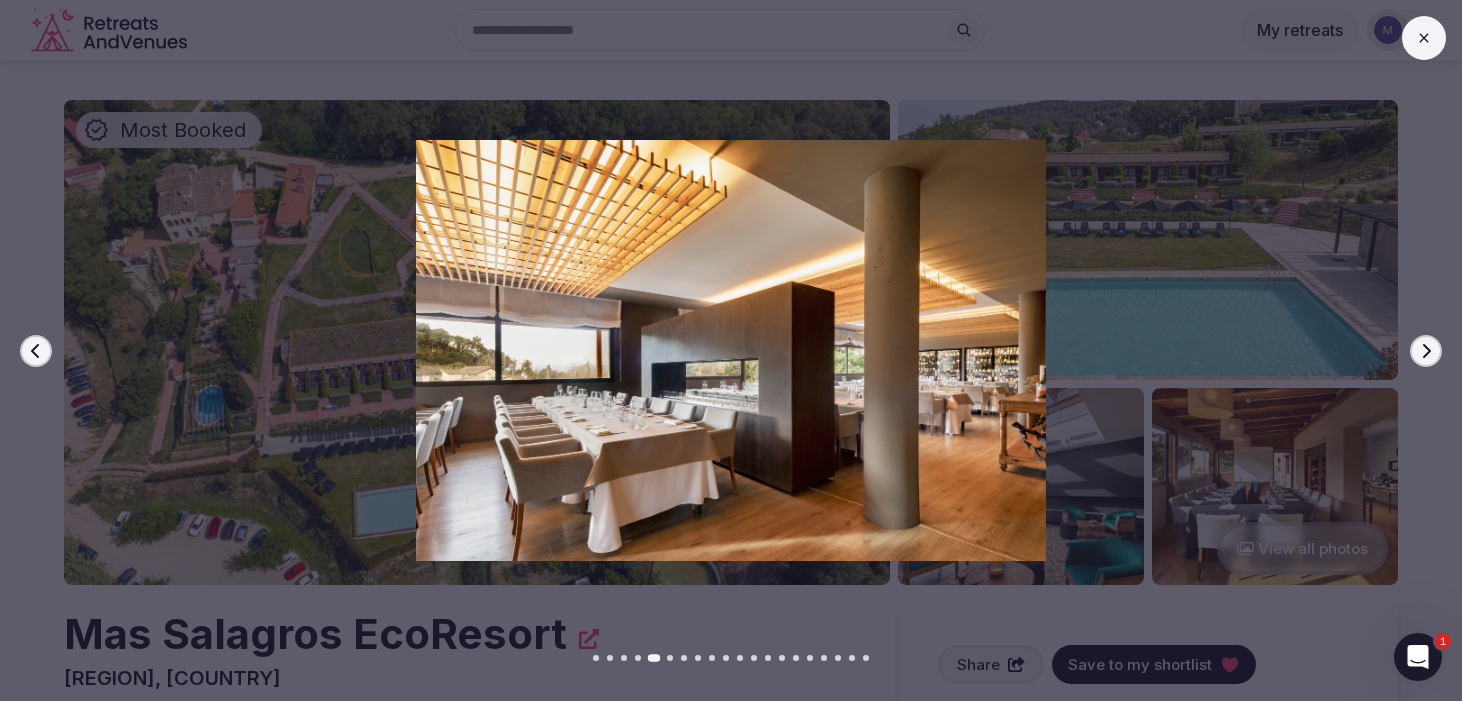 click 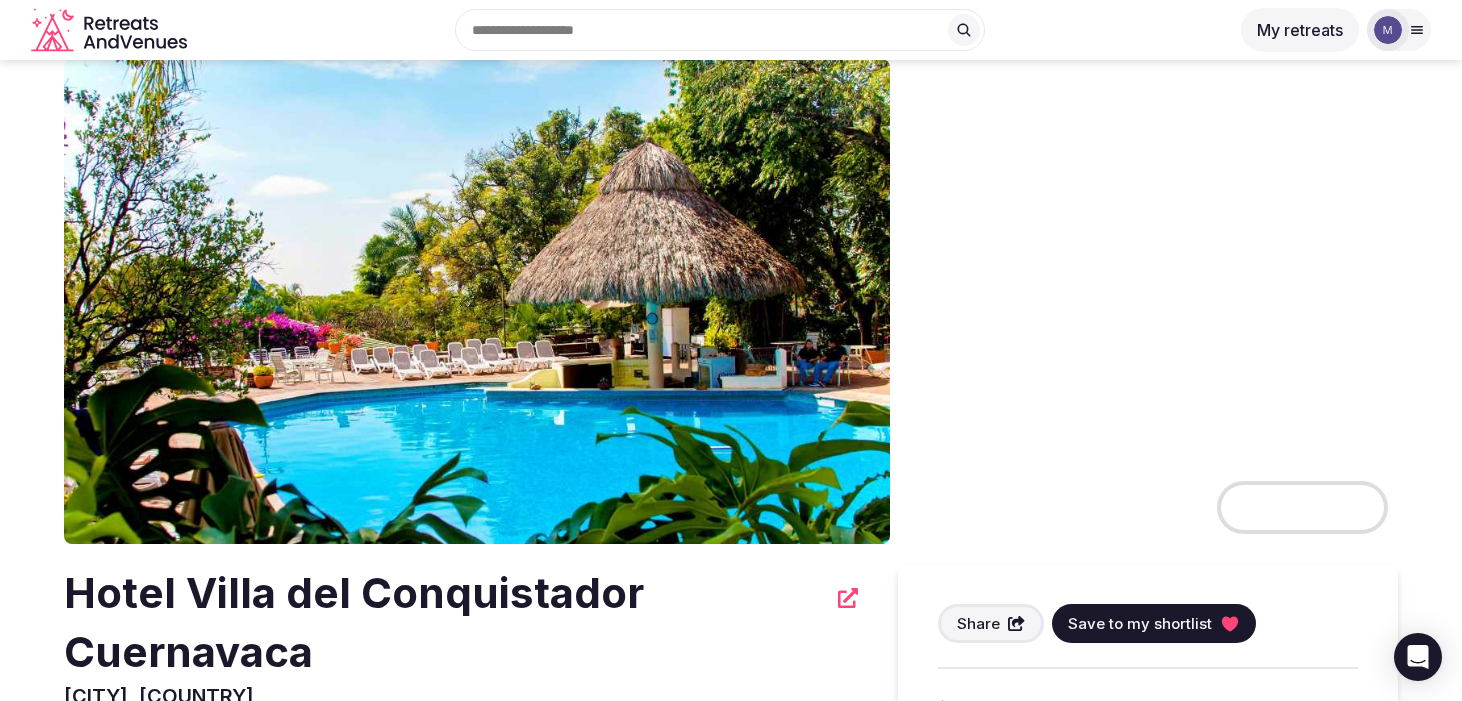 scroll, scrollTop: 44, scrollLeft: 0, axis: vertical 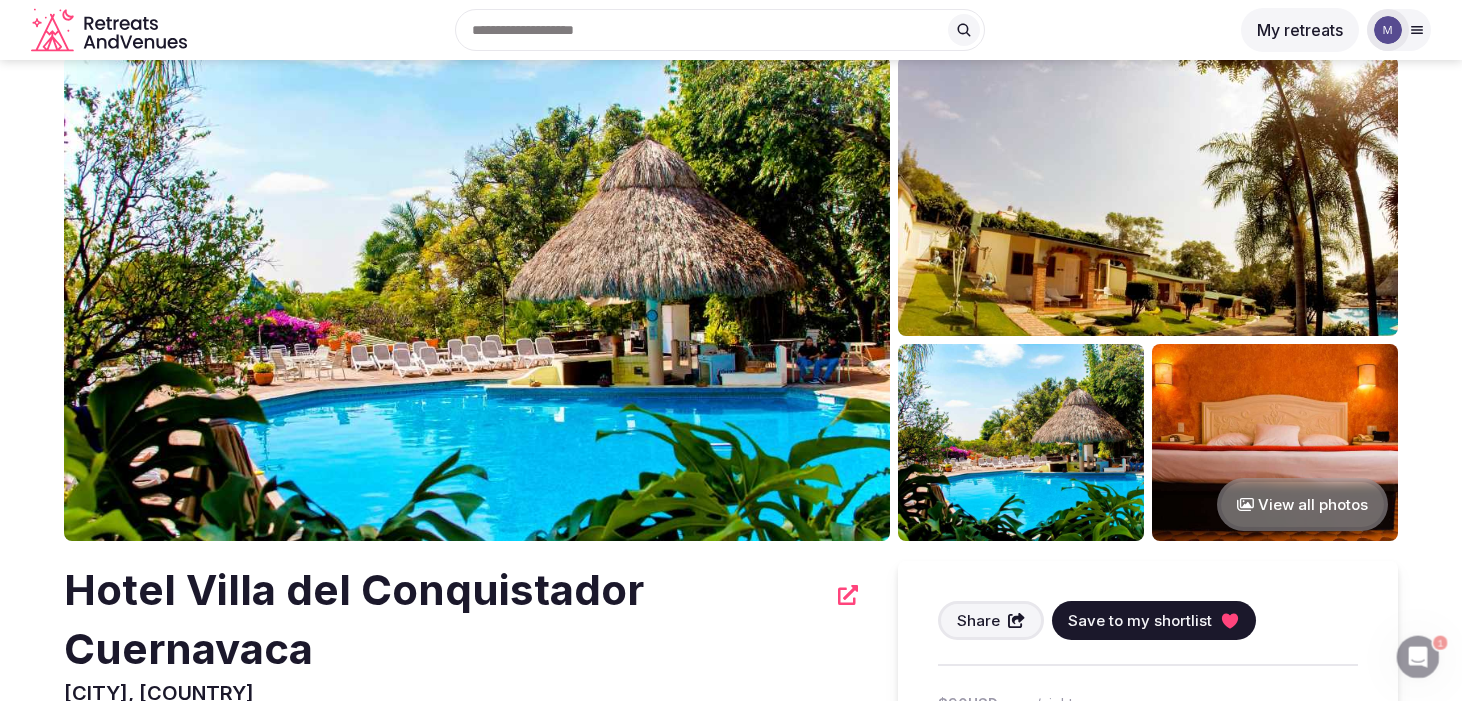 click on "View all photos" at bounding box center (1302, 504) 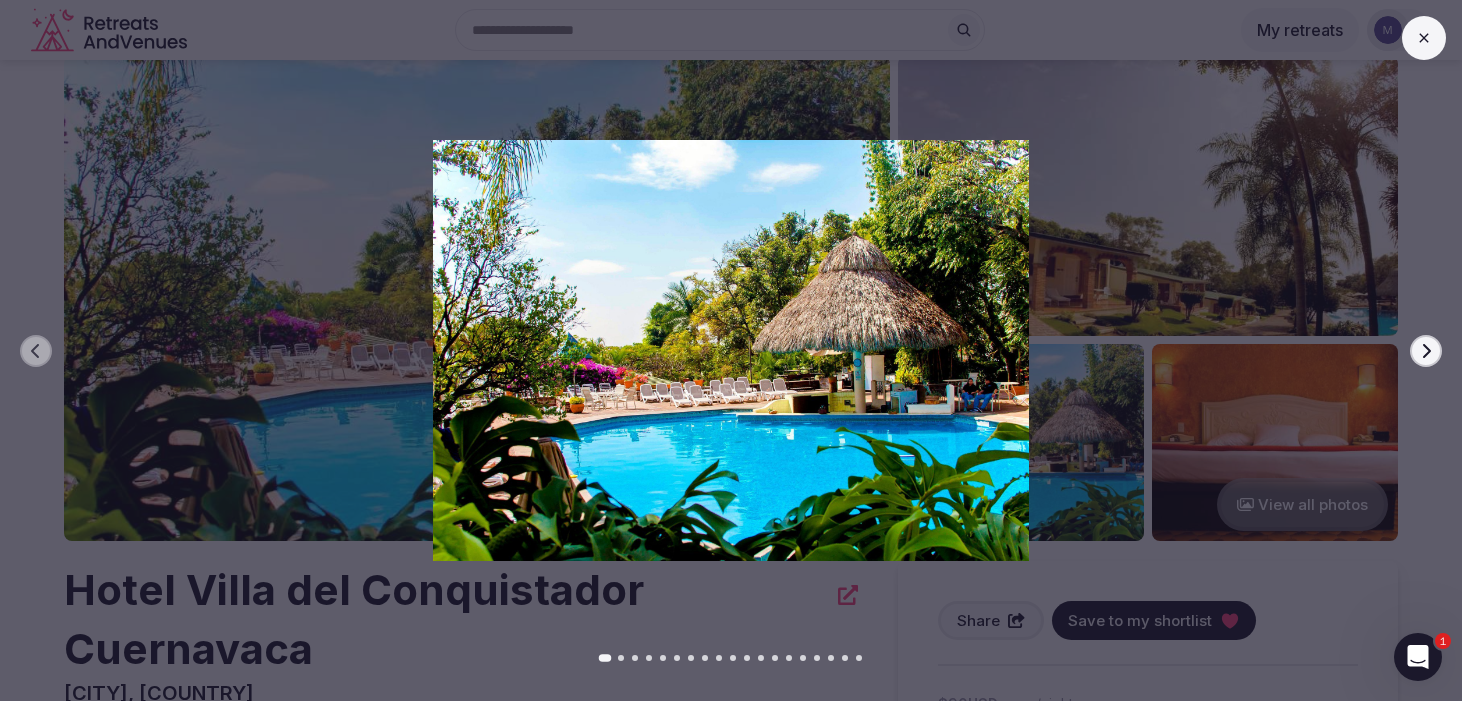 click 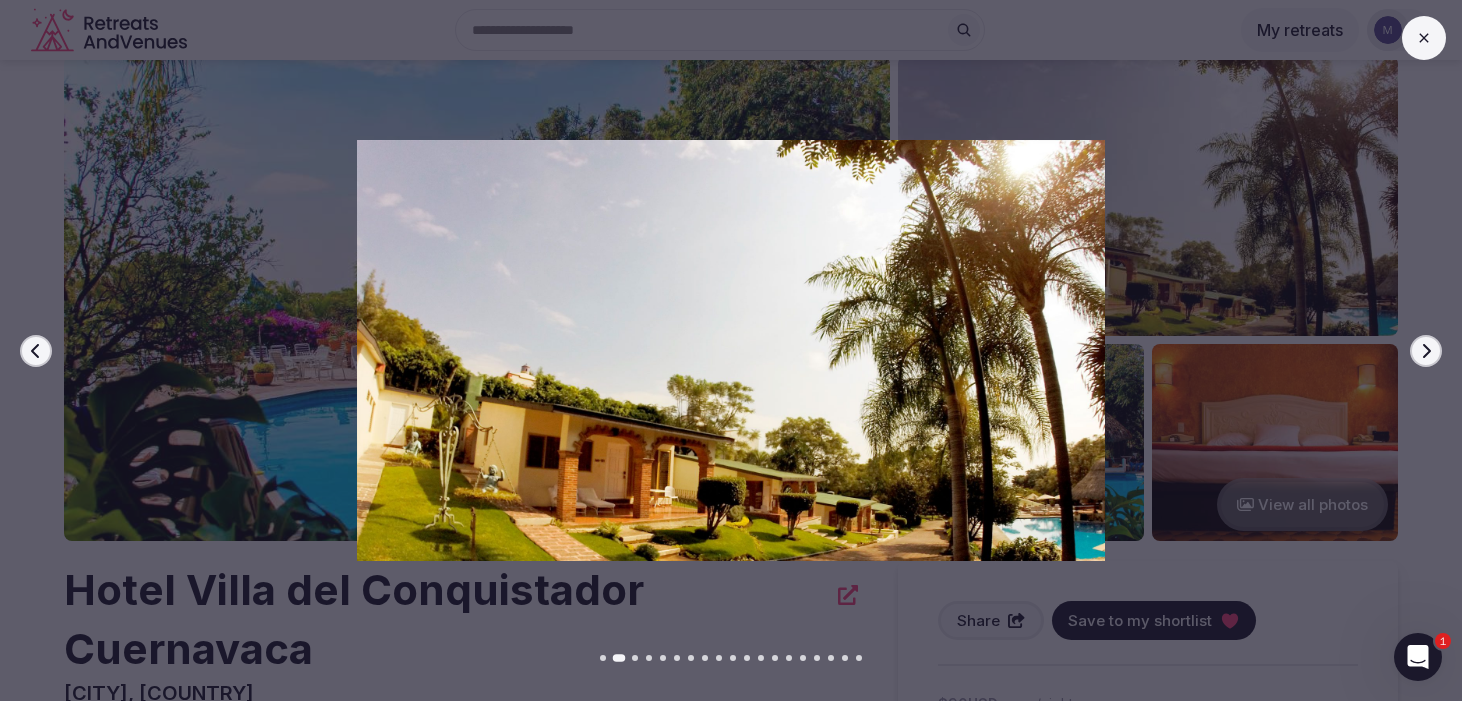 click 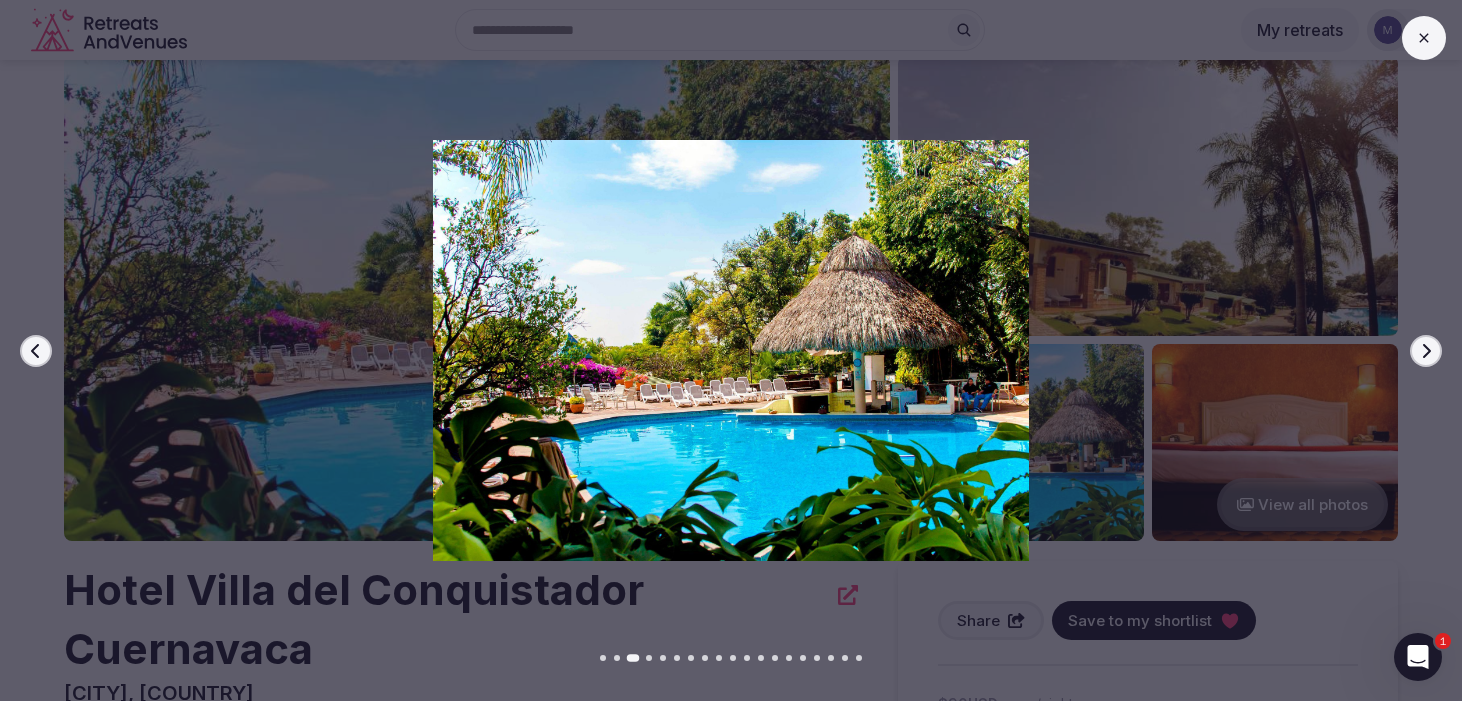 click 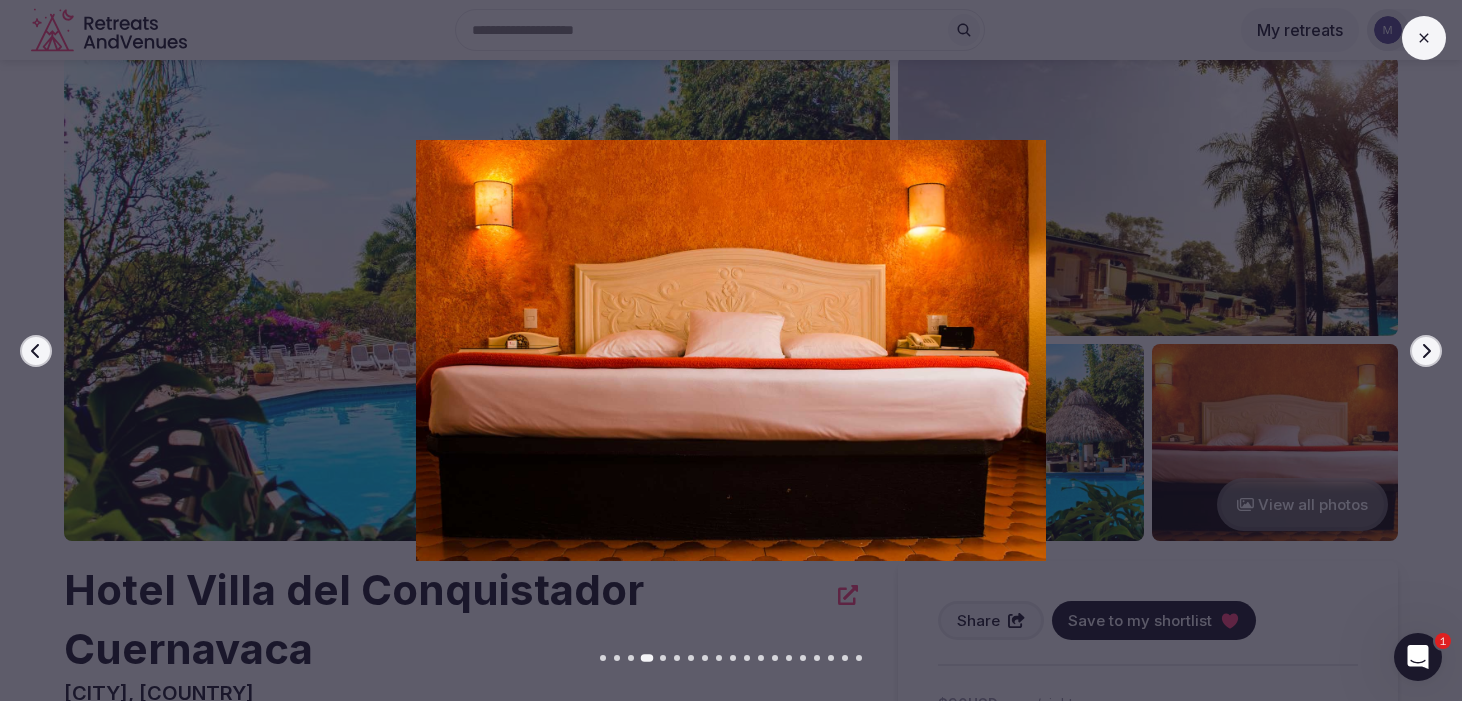 click 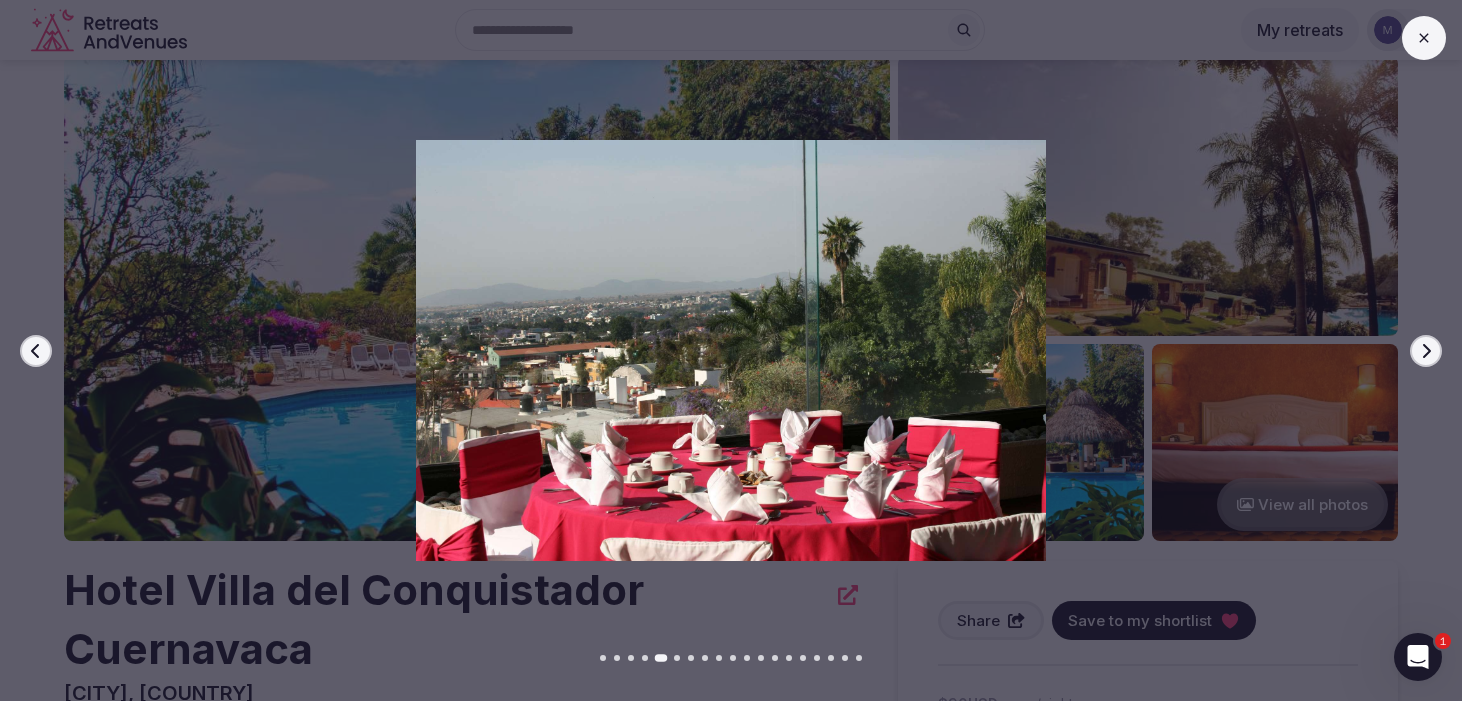 click 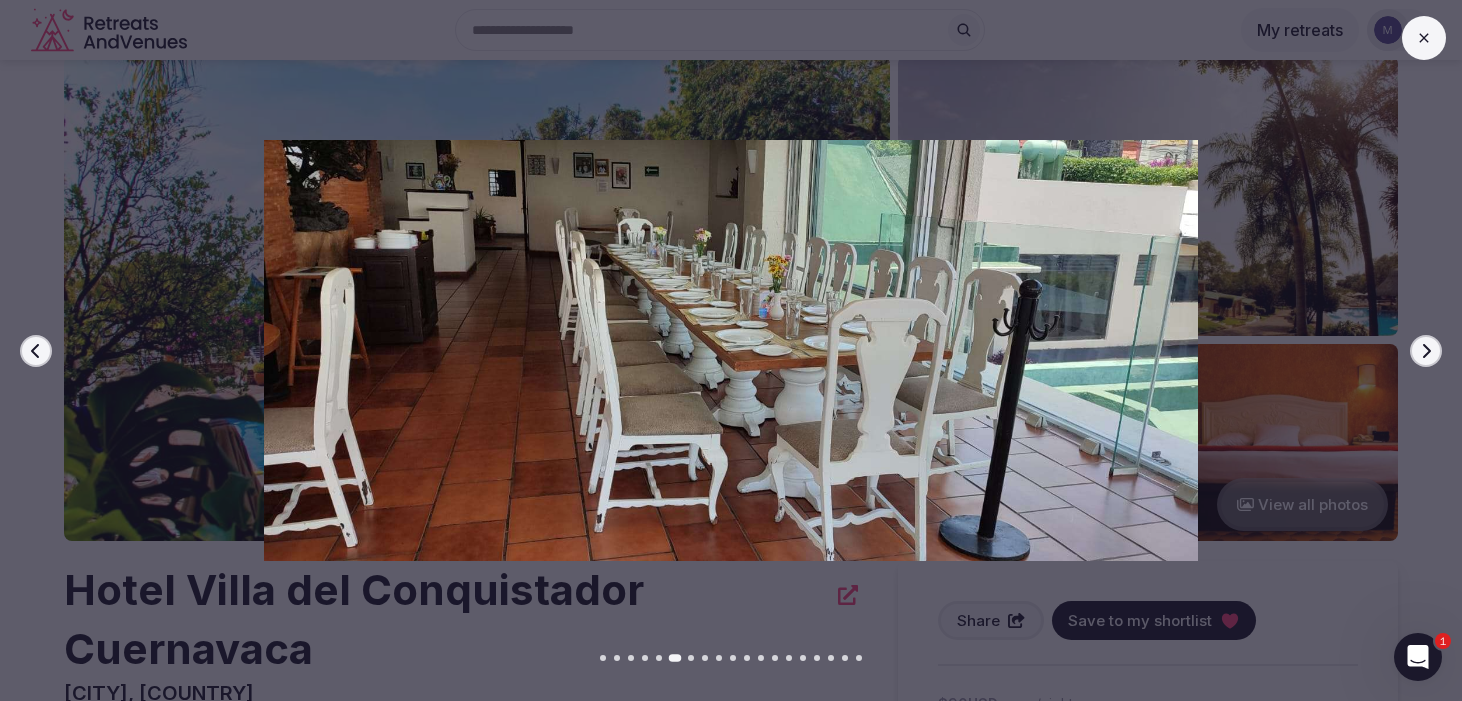 click 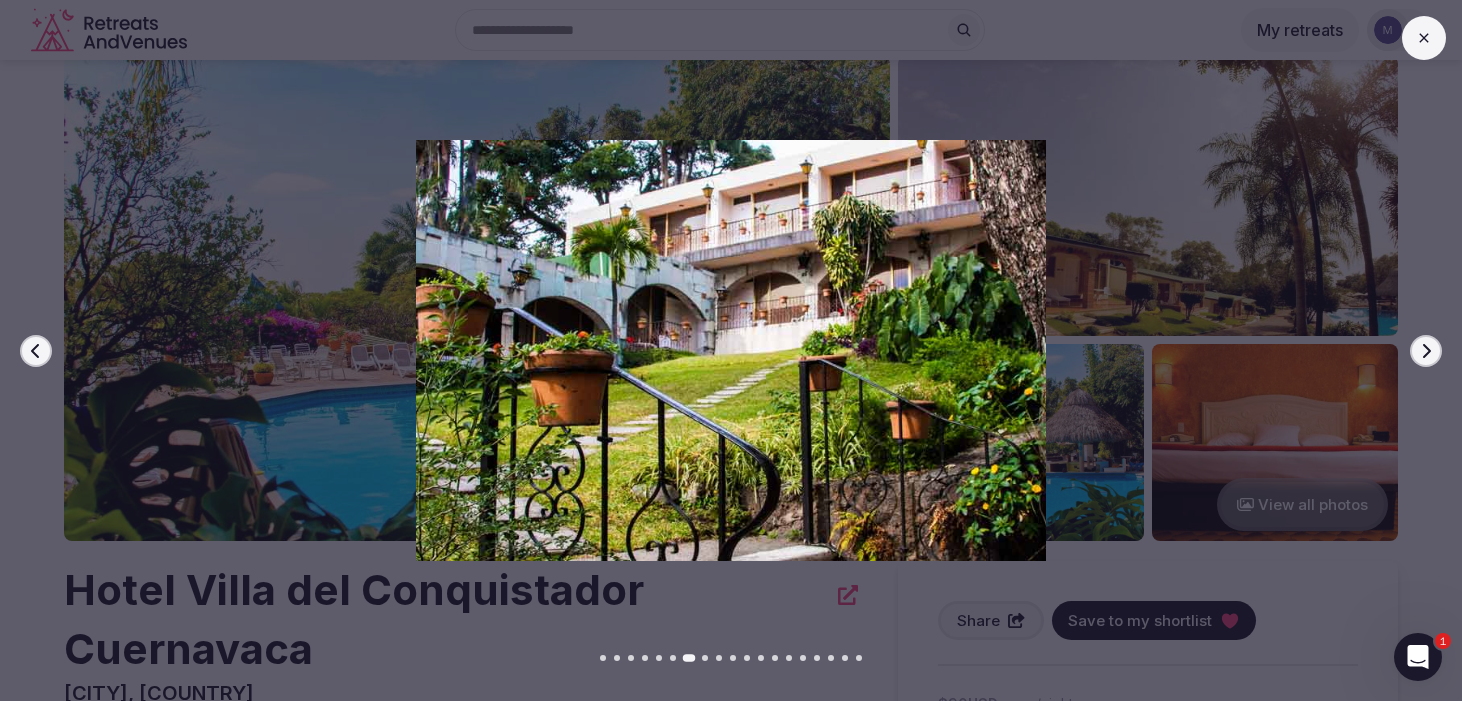click 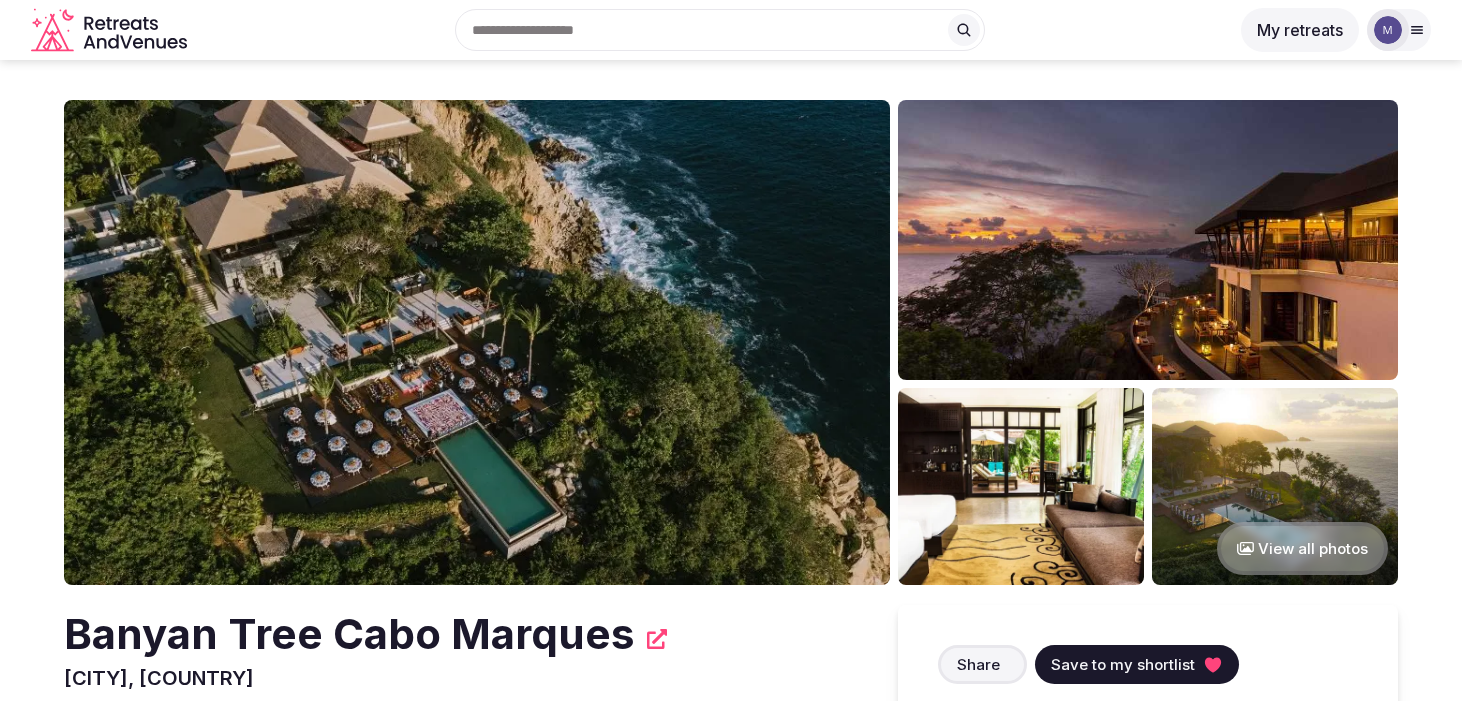 scroll, scrollTop: 0, scrollLeft: 0, axis: both 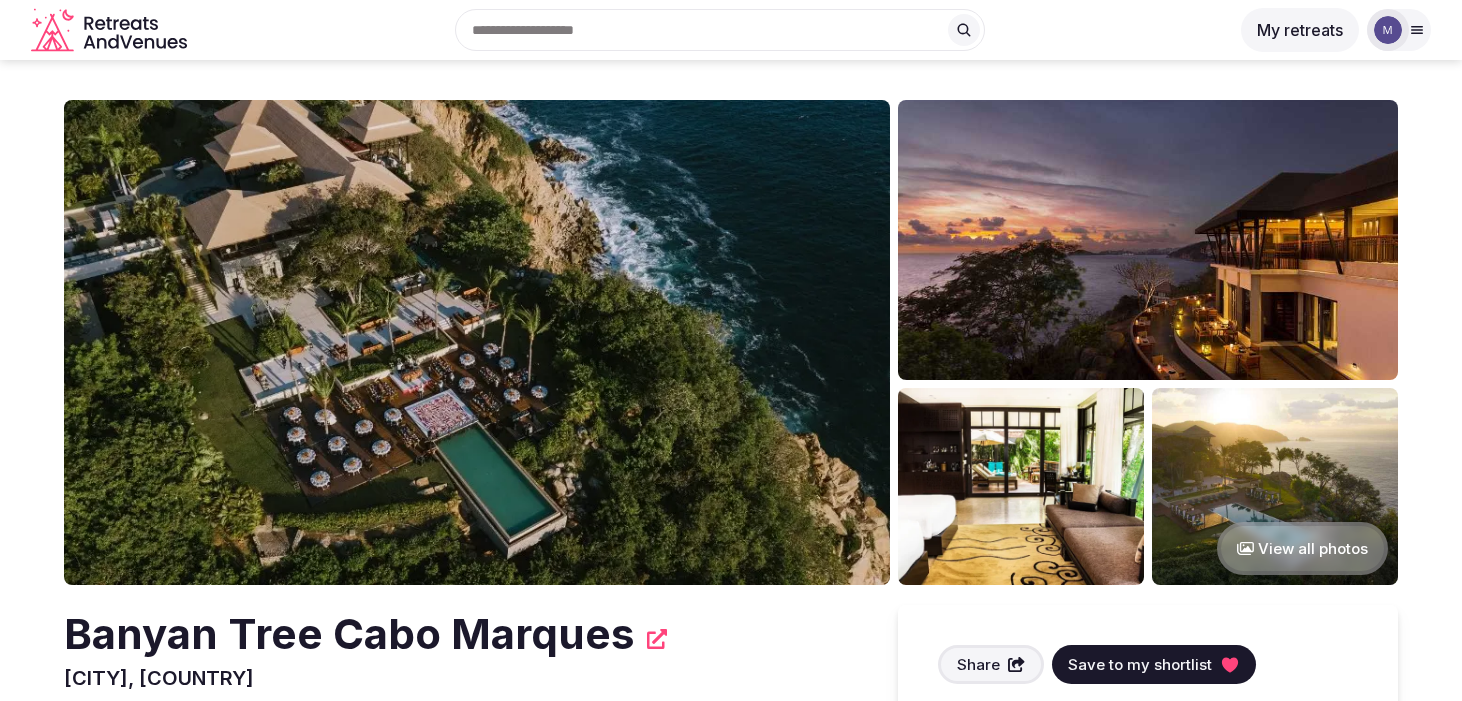 click on "View all photos" at bounding box center (1302, 548) 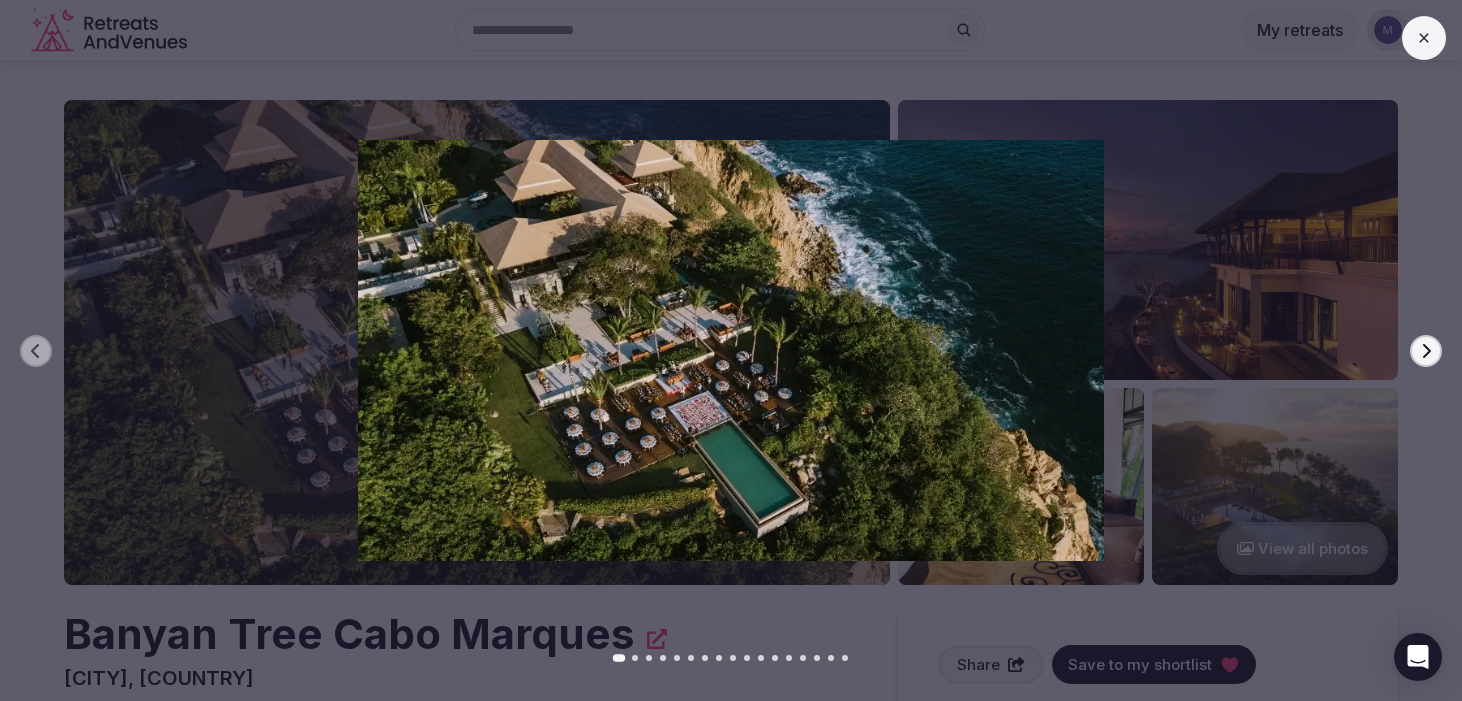 click 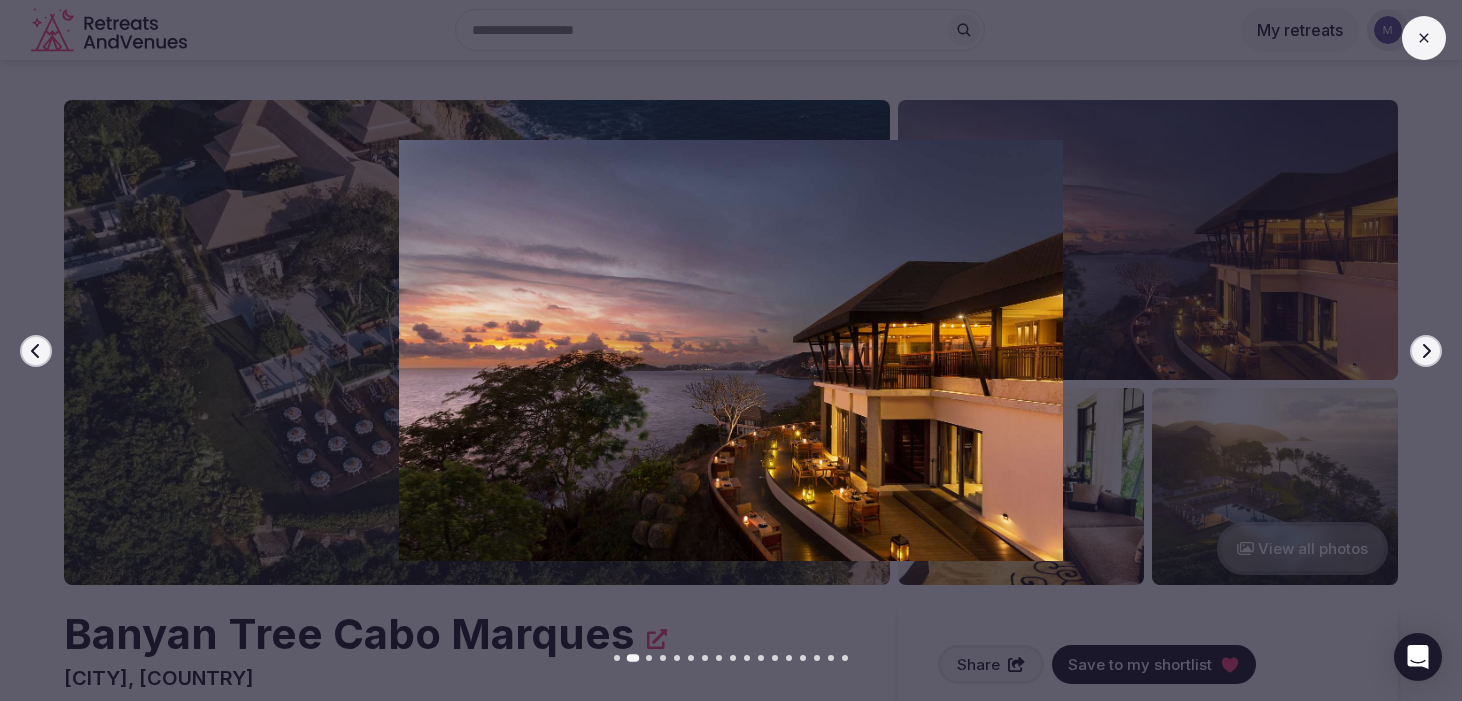 click 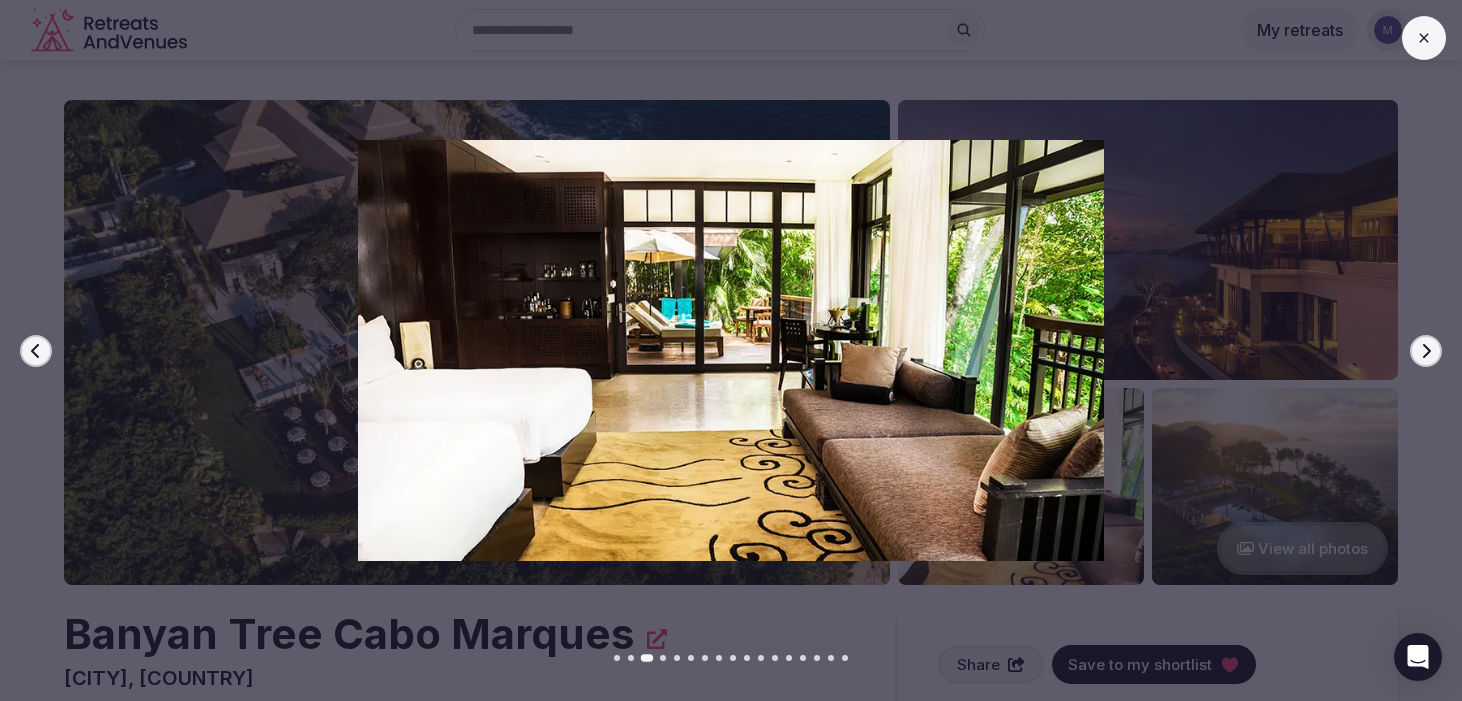 click 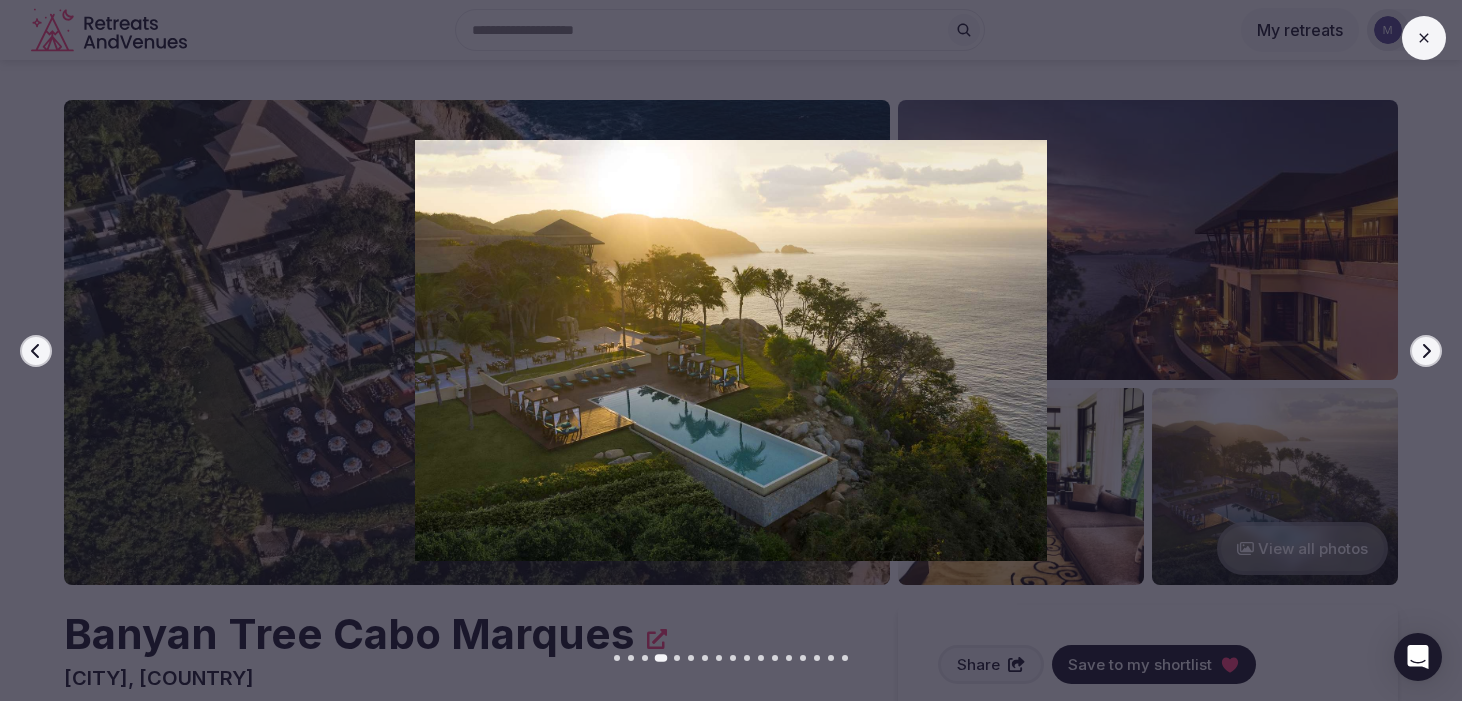 click 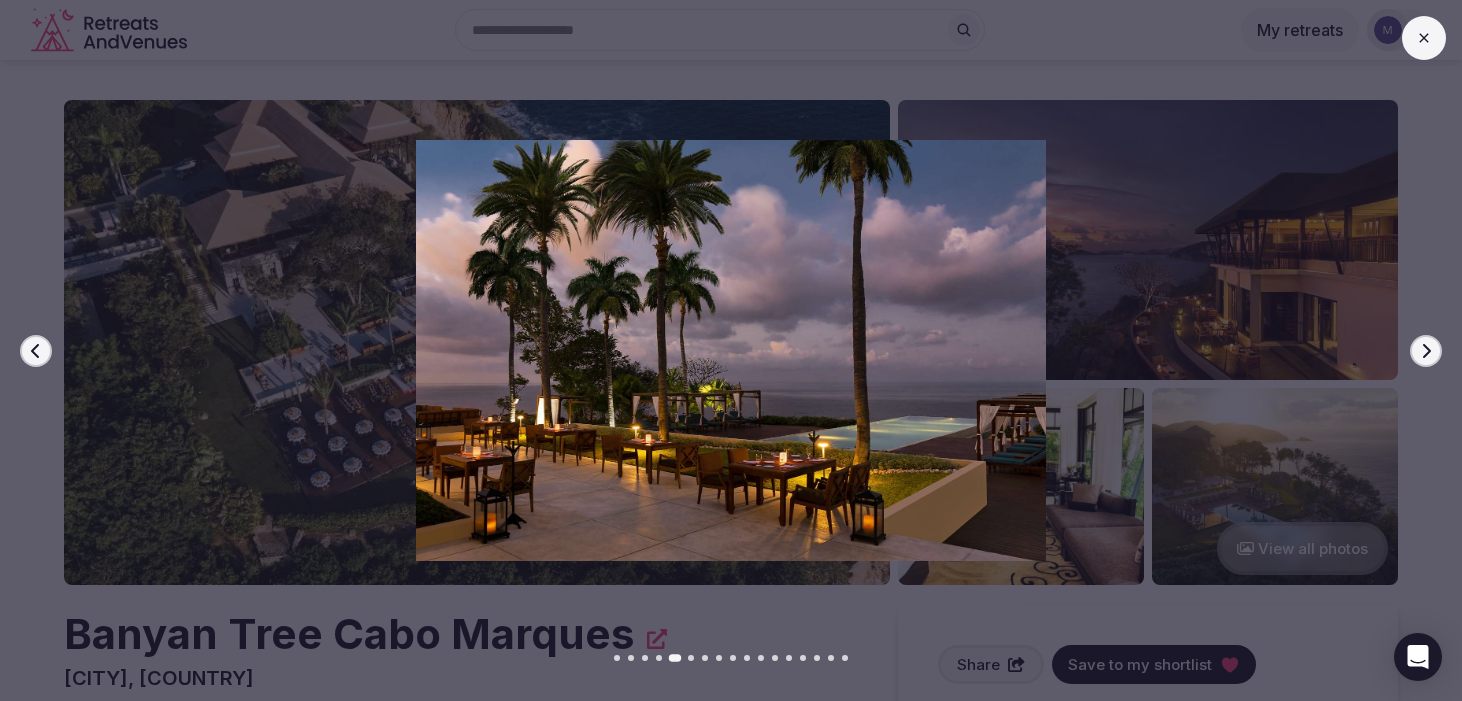 click 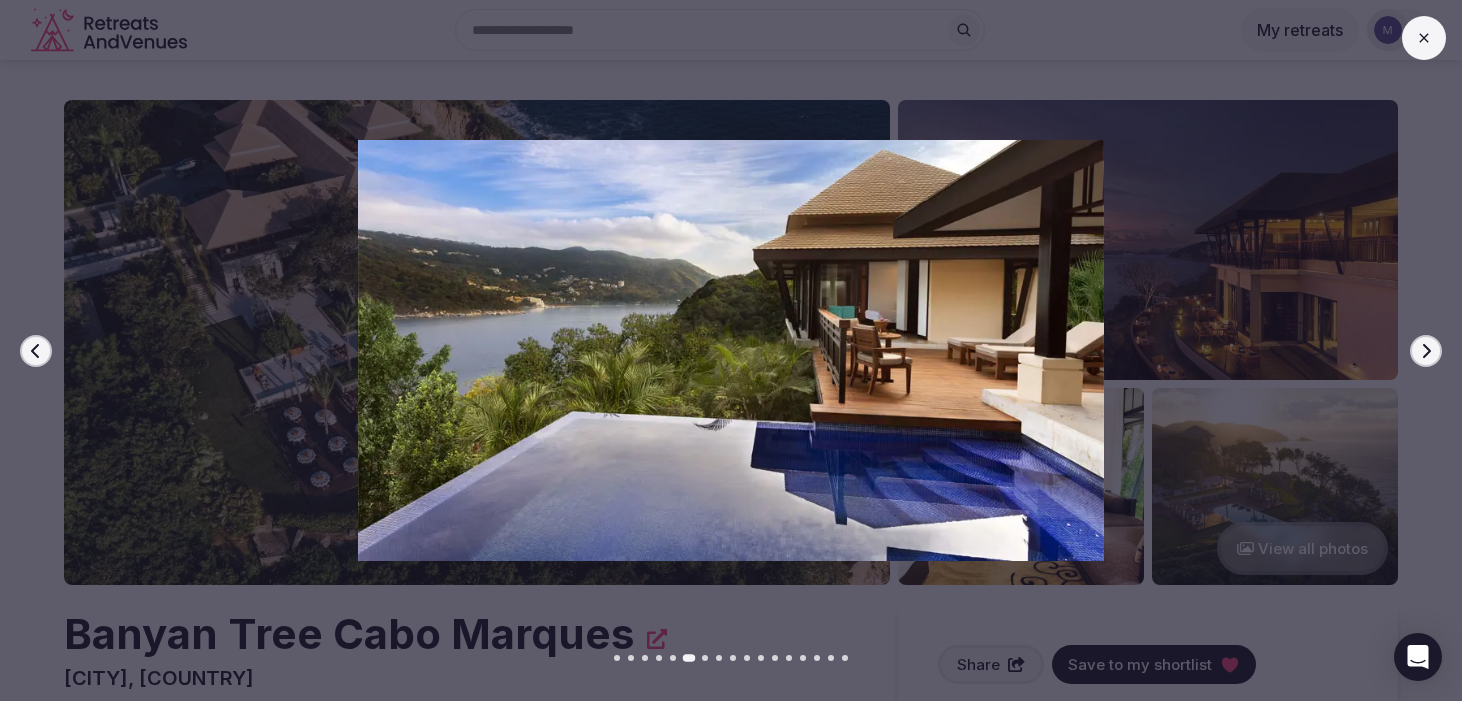 click 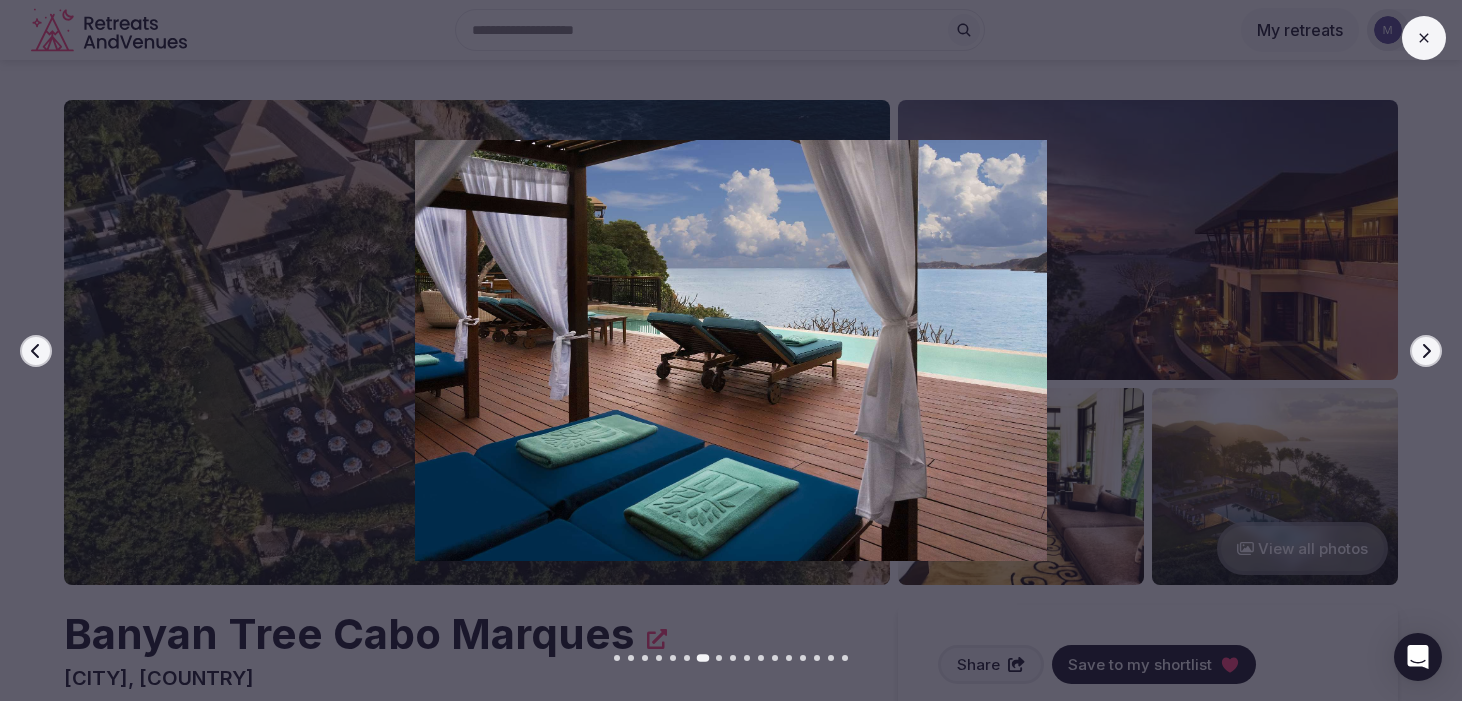 click on "Next slide" at bounding box center (1426, 351) 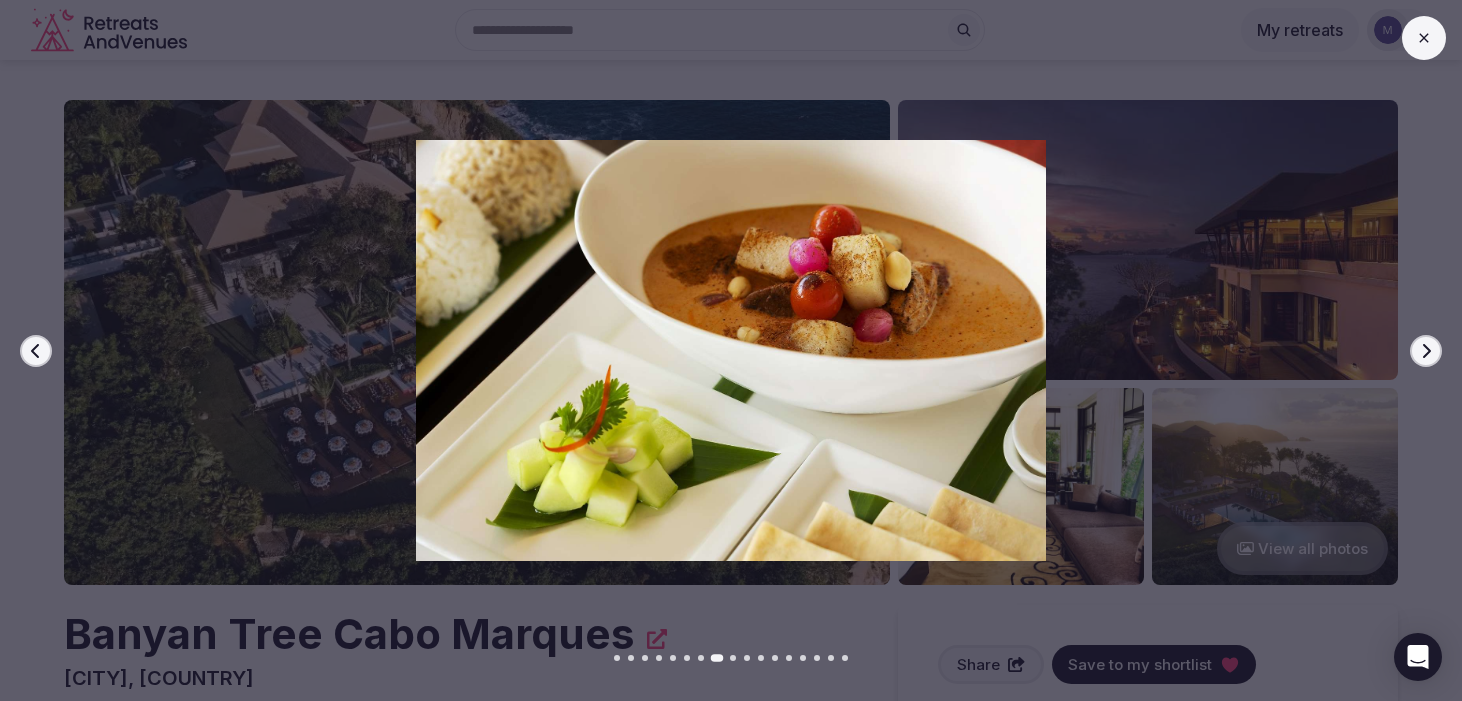 click on "Next slide" at bounding box center [1426, 351] 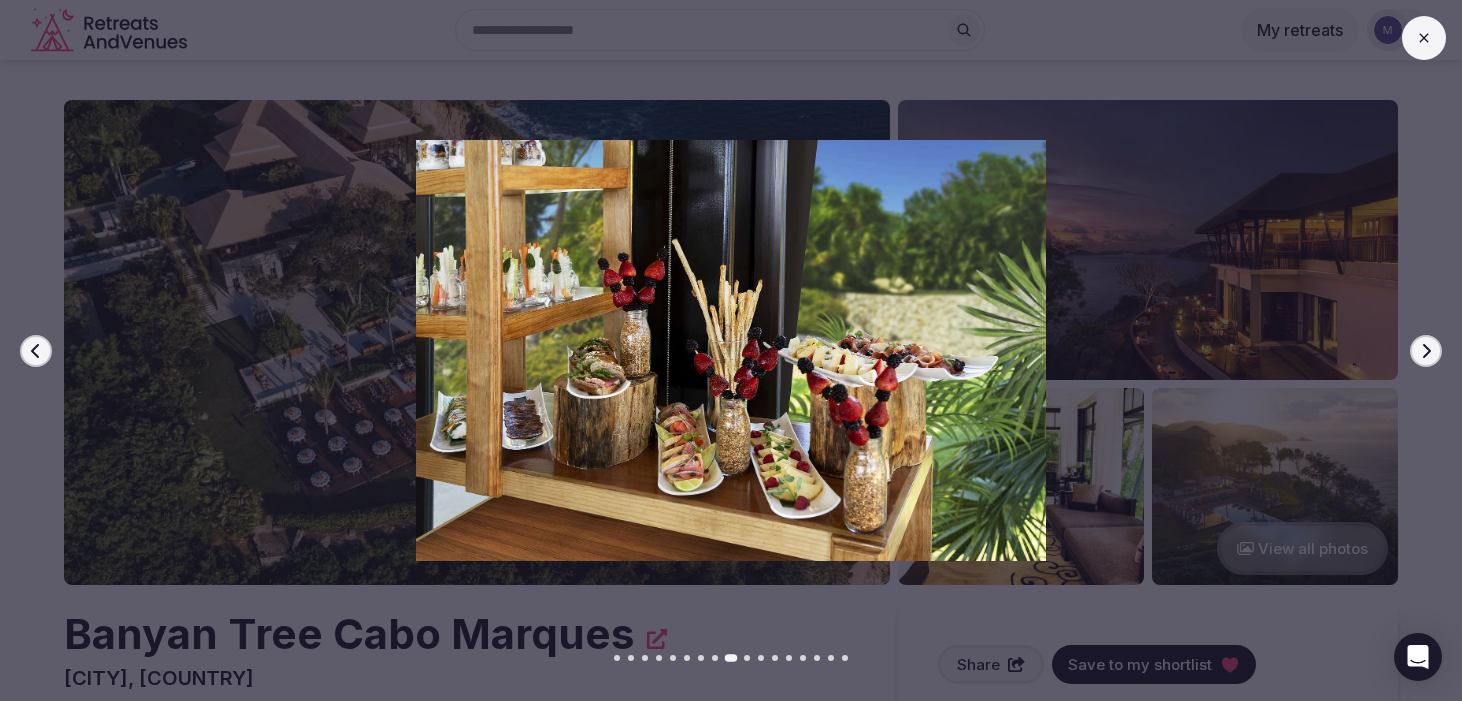 click on "Next slide" at bounding box center (1426, 351) 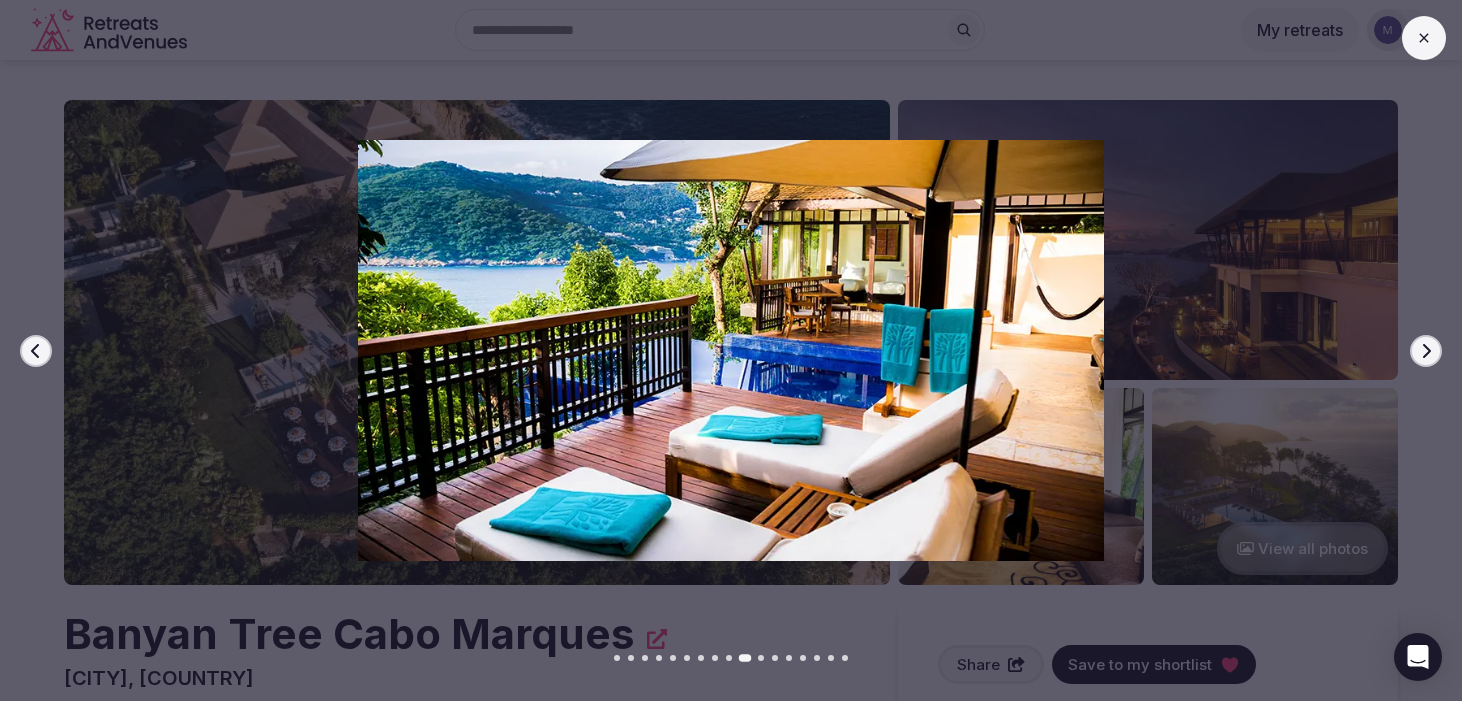 click on "Next slide" at bounding box center (1426, 351) 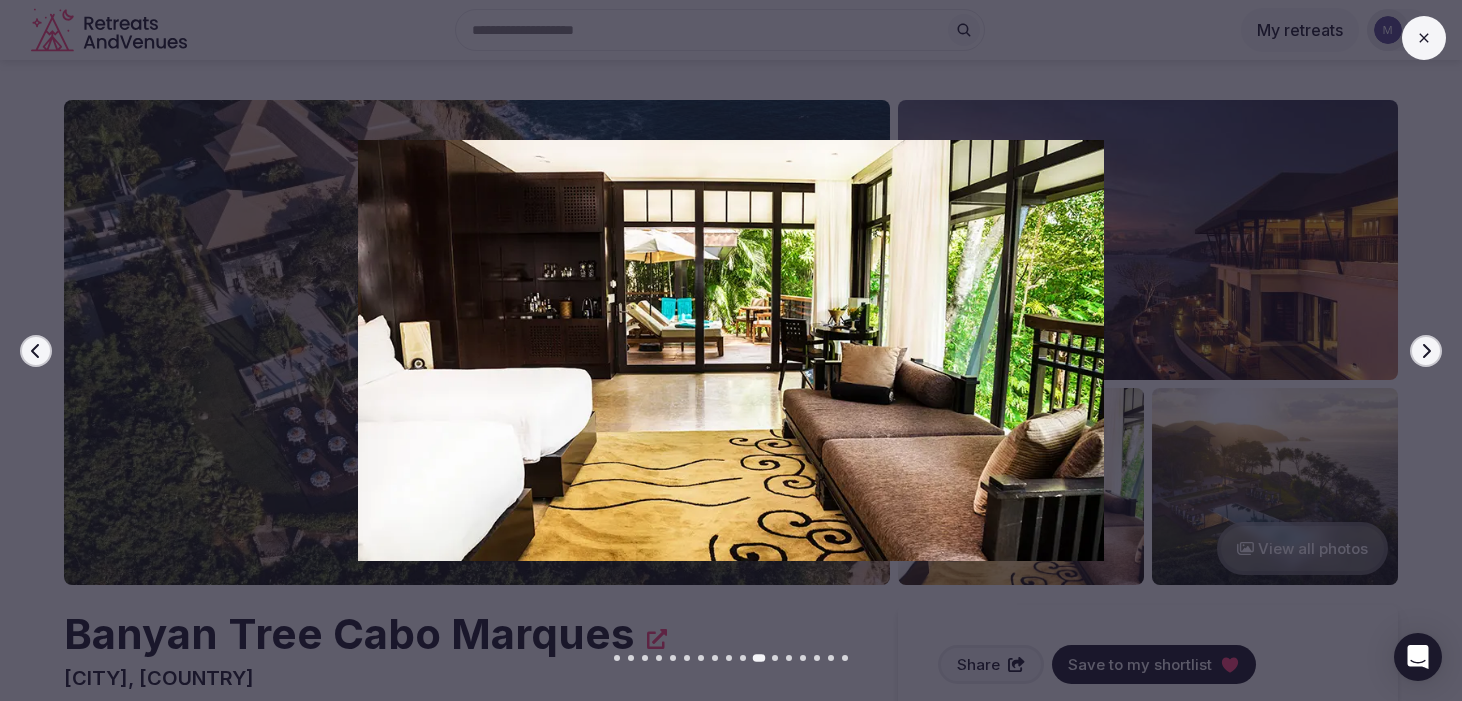 click on "Next slide" at bounding box center (1426, 351) 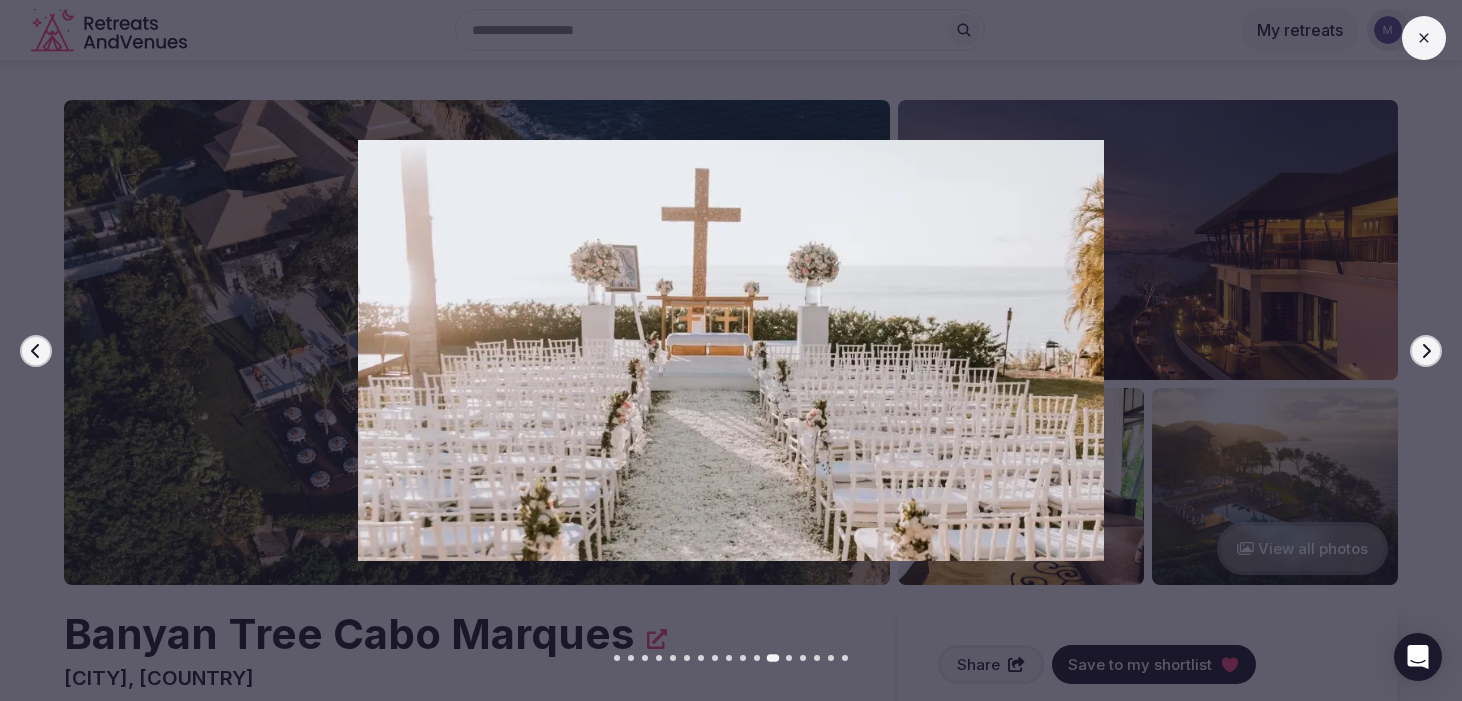 click on "Next slide" at bounding box center (1426, 351) 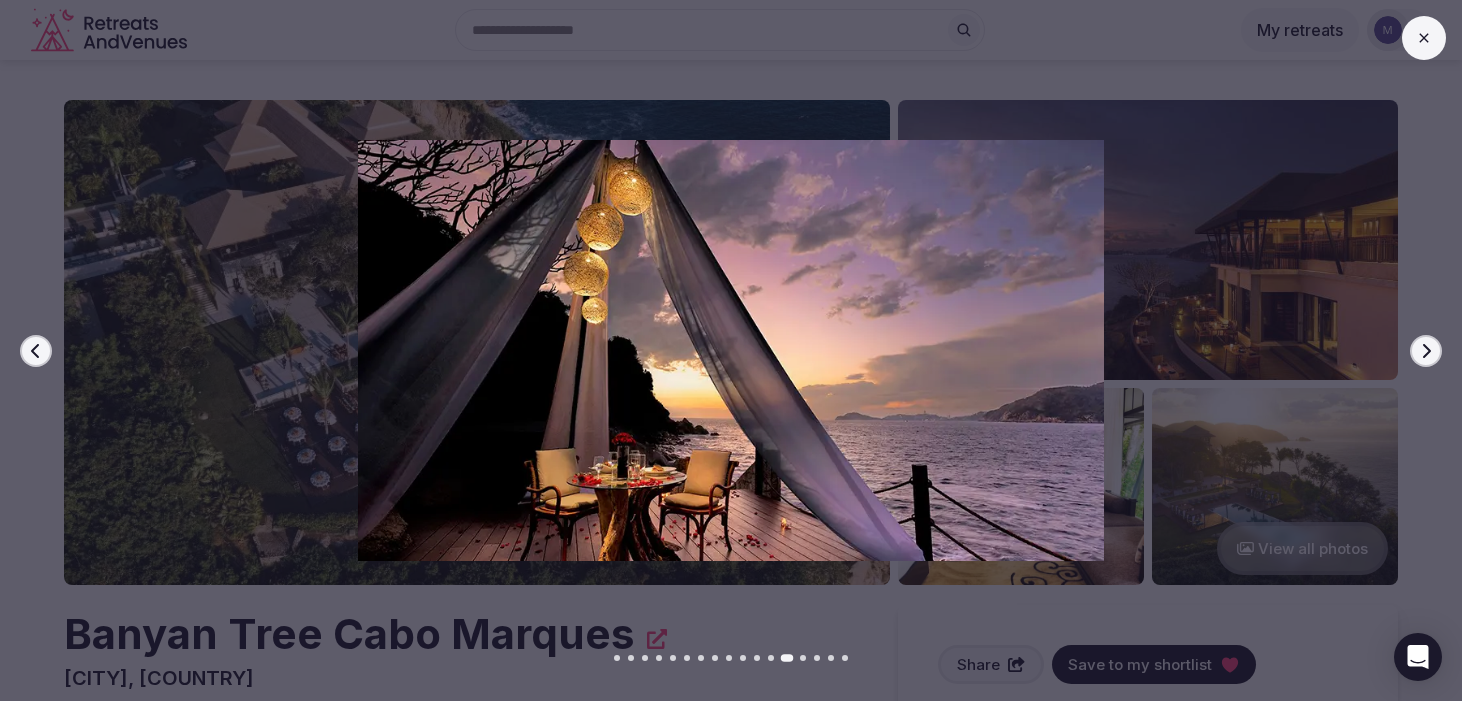 click on "Next slide" at bounding box center (1426, 351) 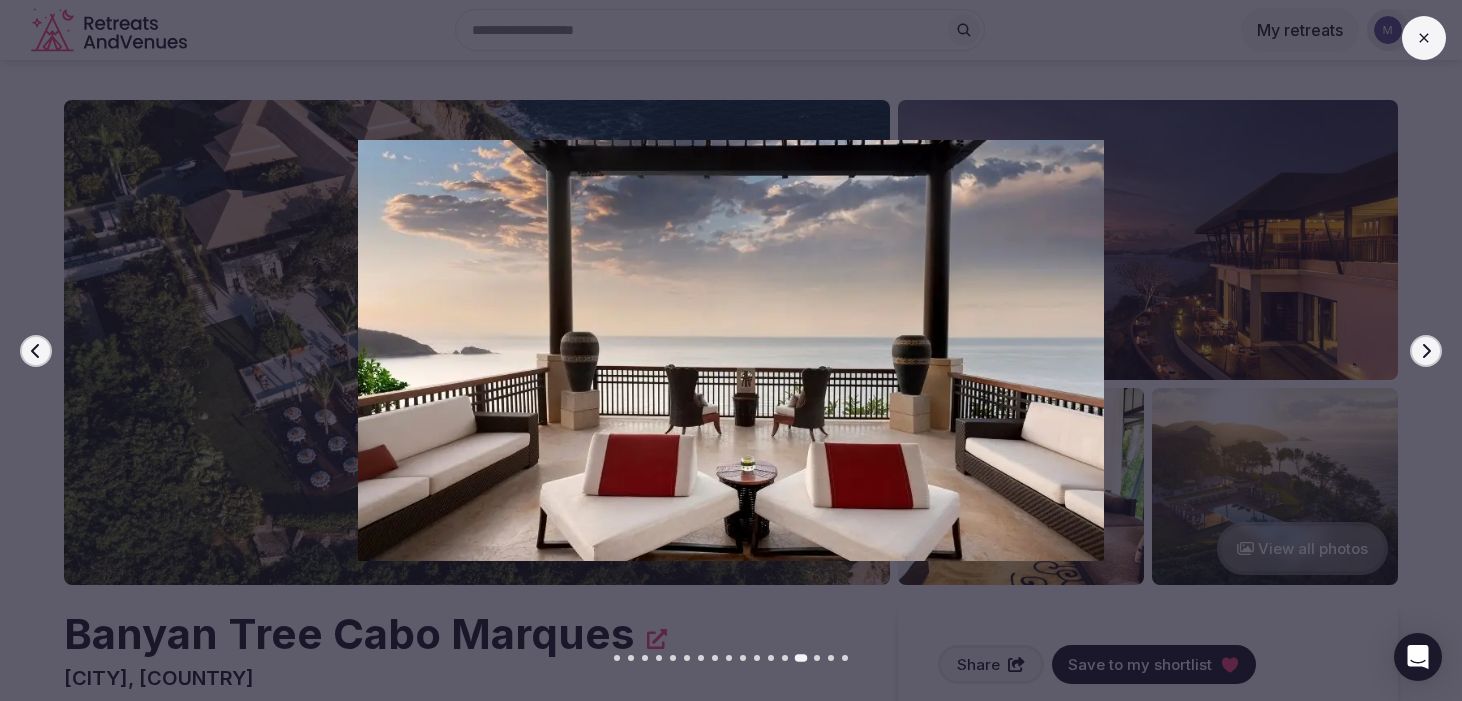 click on "Next slide" at bounding box center [1426, 351] 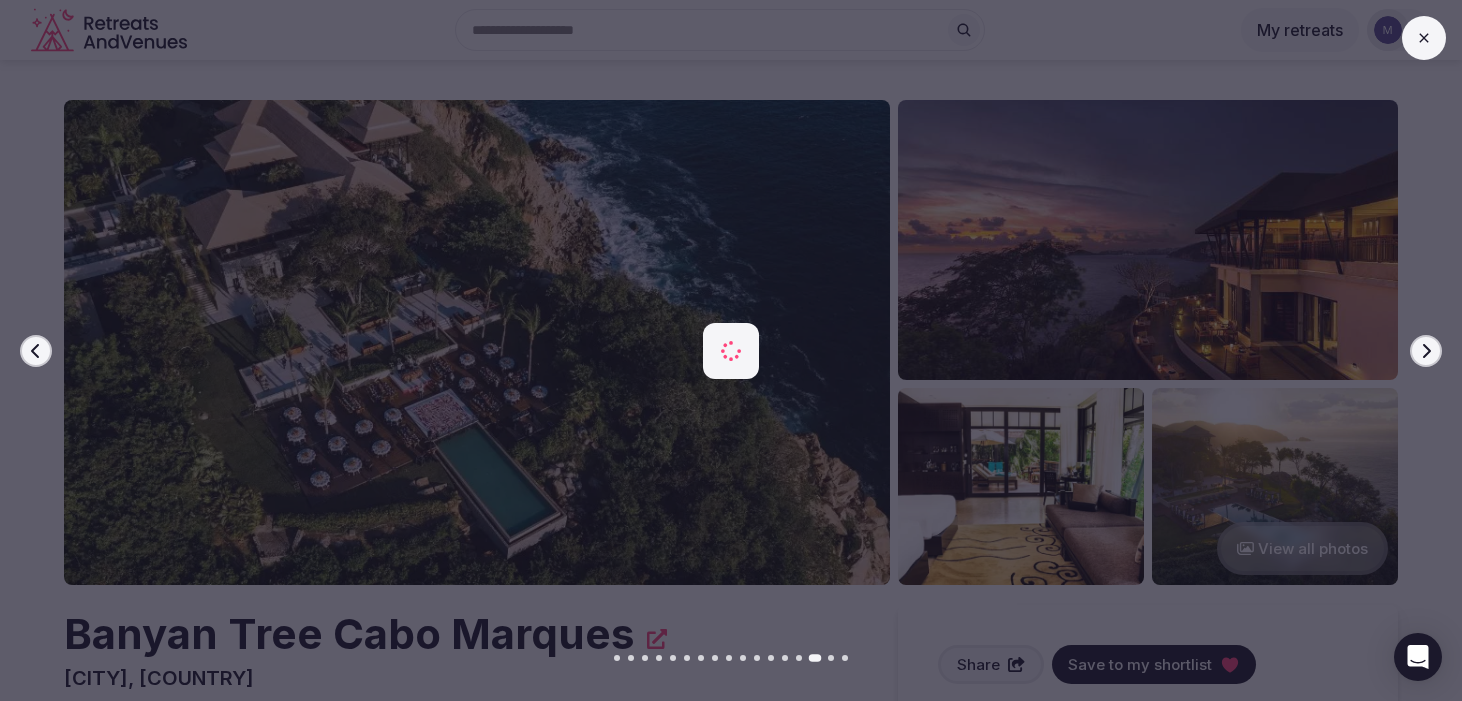 click on "Next slide" at bounding box center [1426, 351] 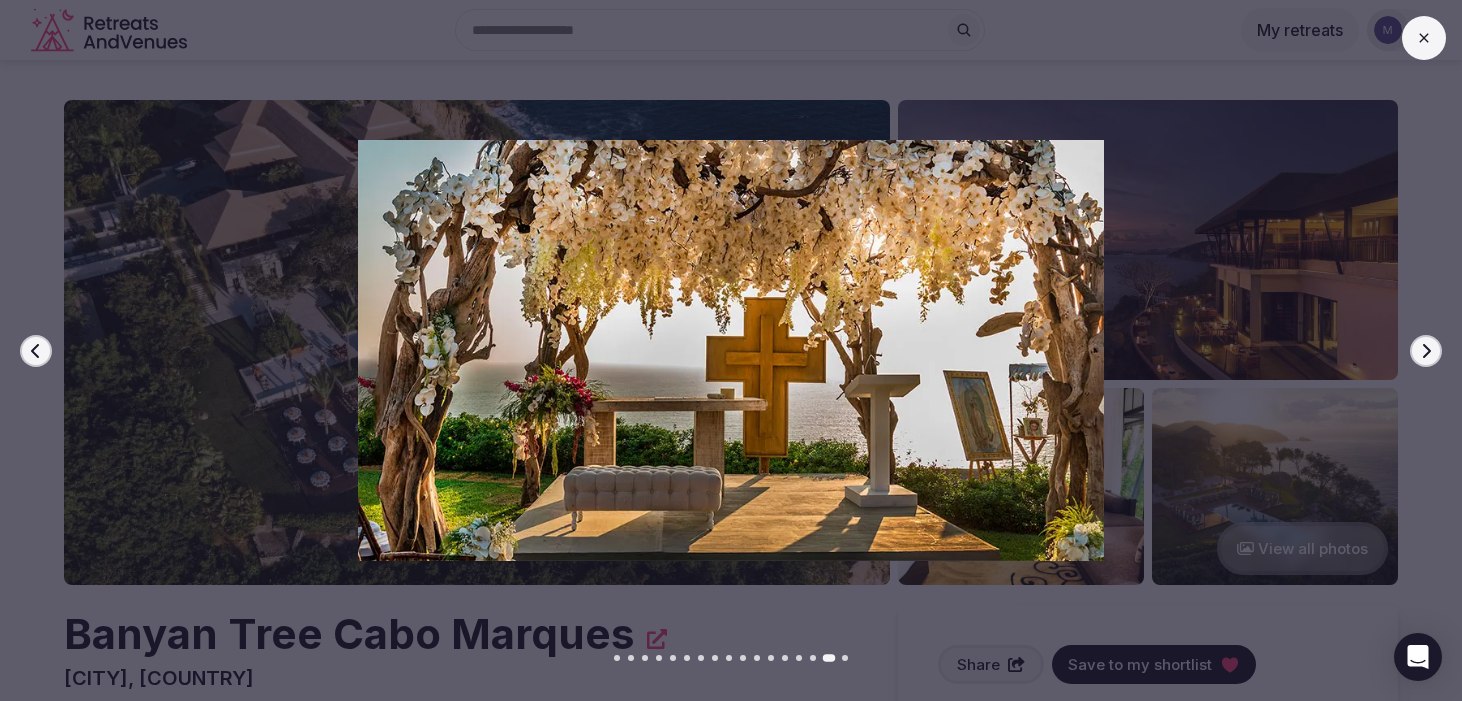 click on "Next slide" at bounding box center [1426, 351] 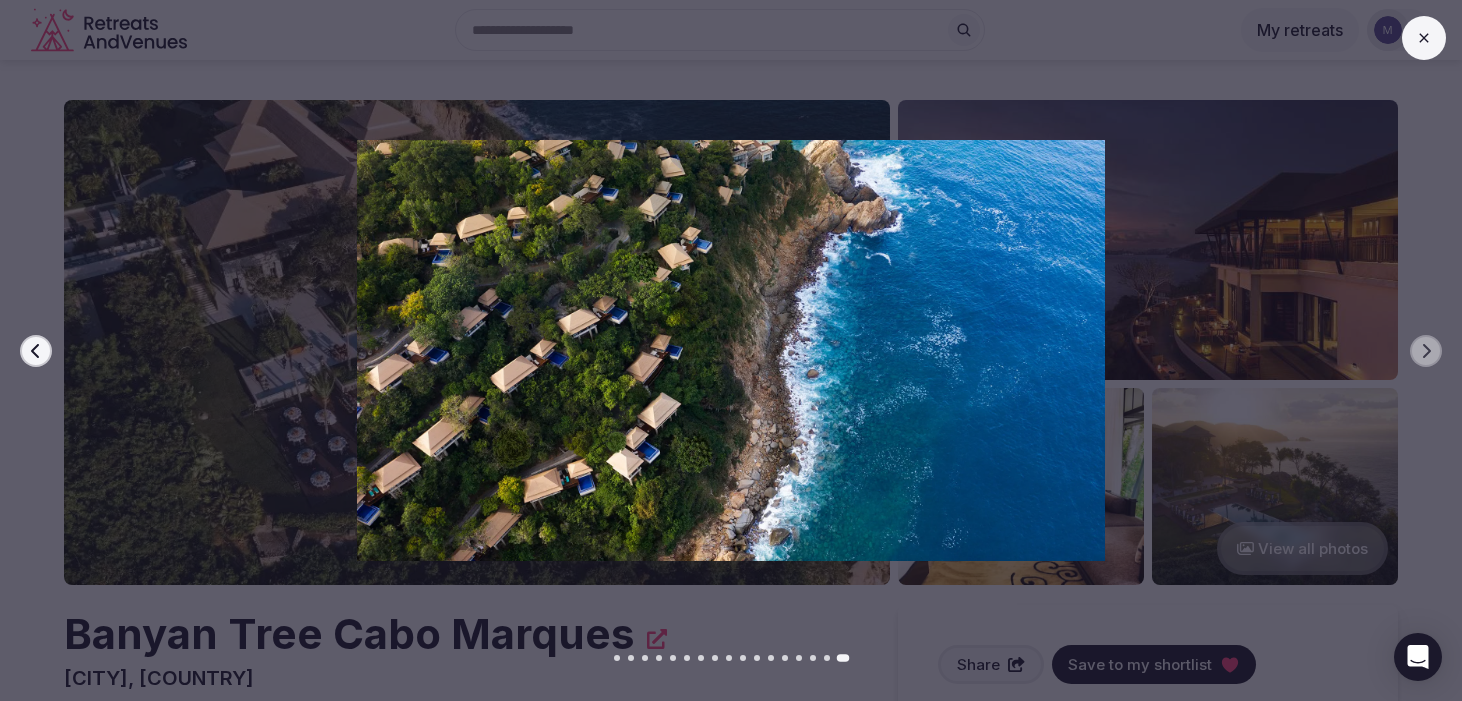 click 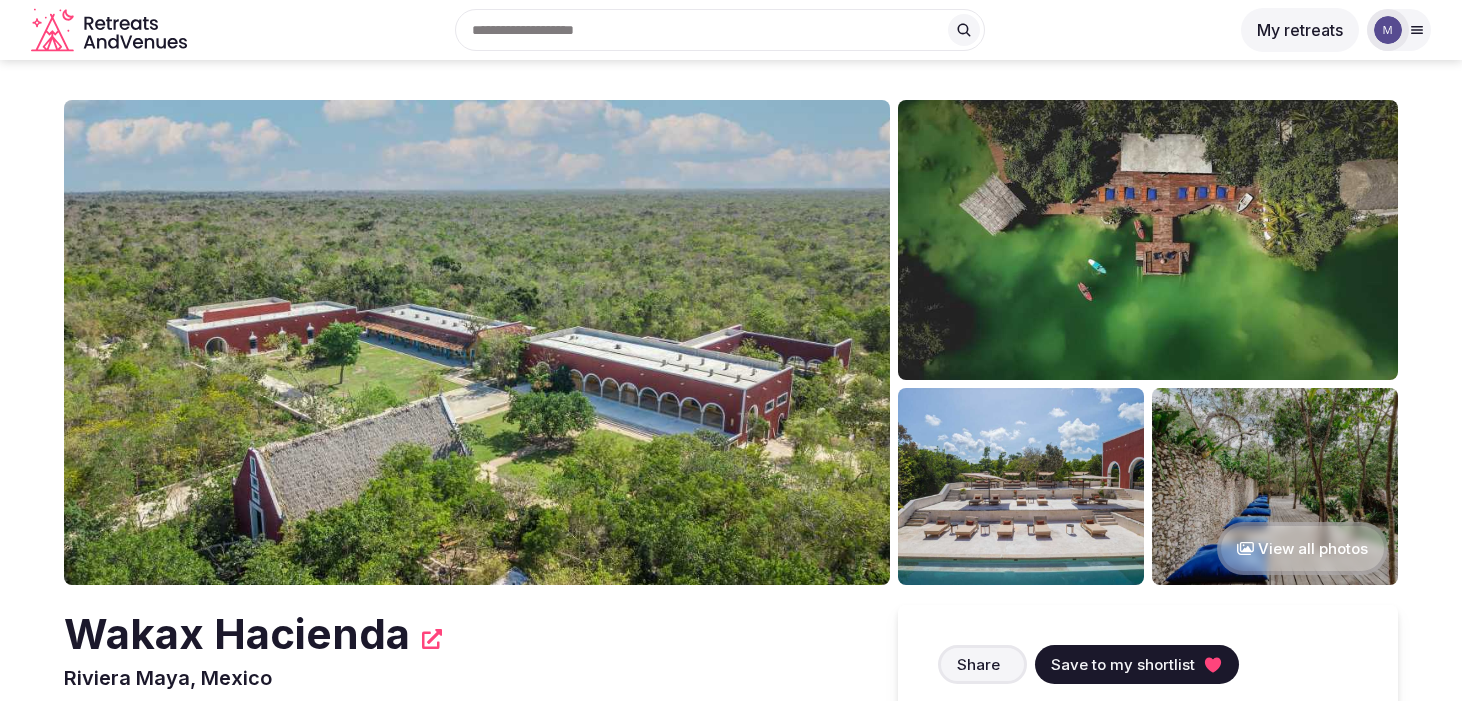 scroll, scrollTop: 0, scrollLeft: 0, axis: both 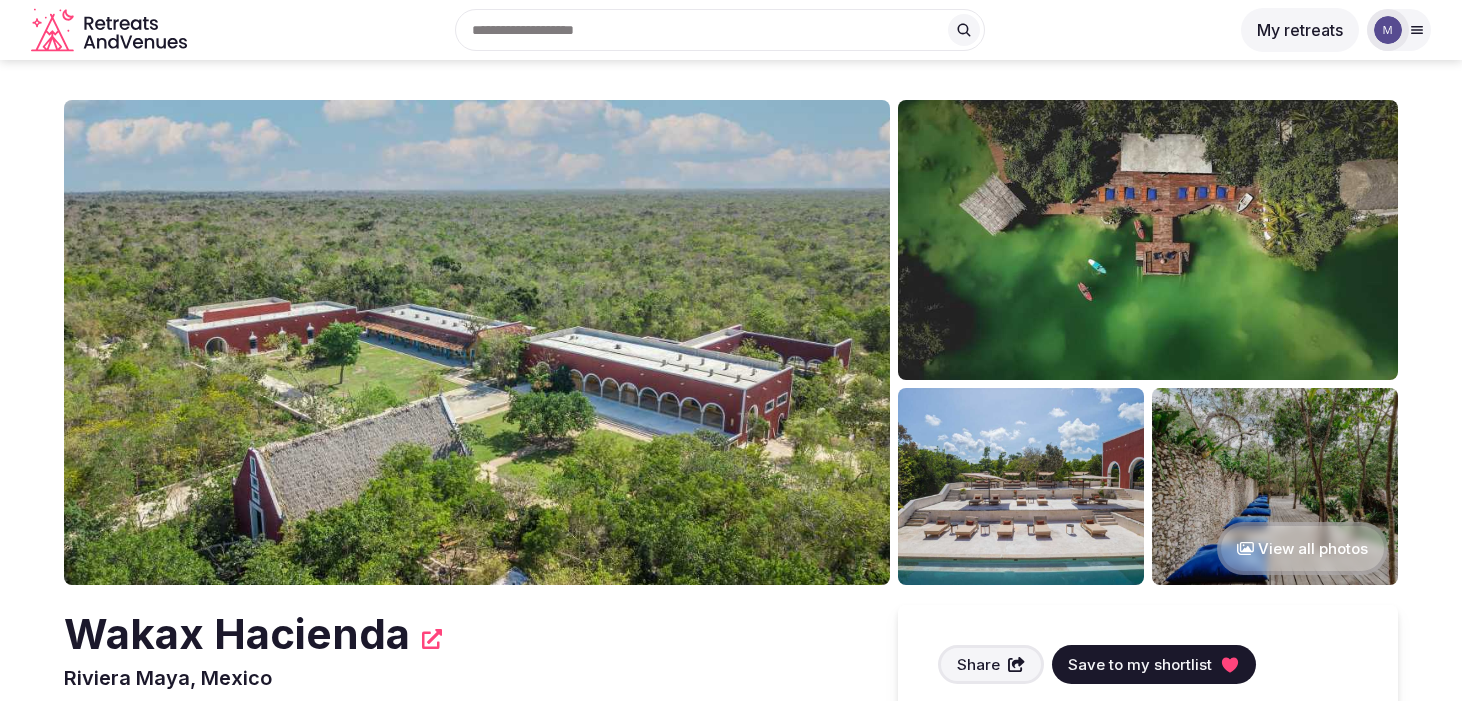 click on "View all photos" at bounding box center (1302, 548) 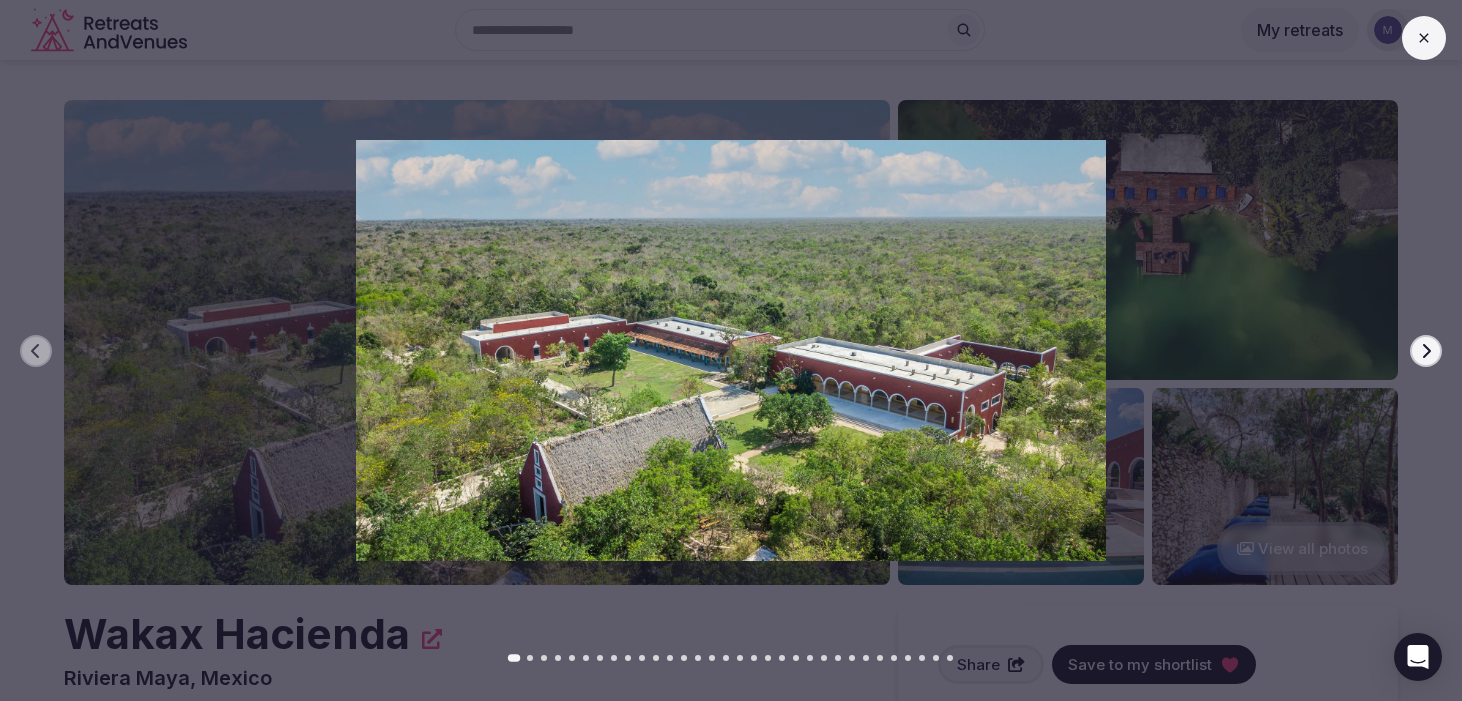 click on "Next slide" at bounding box center (1426, 351) 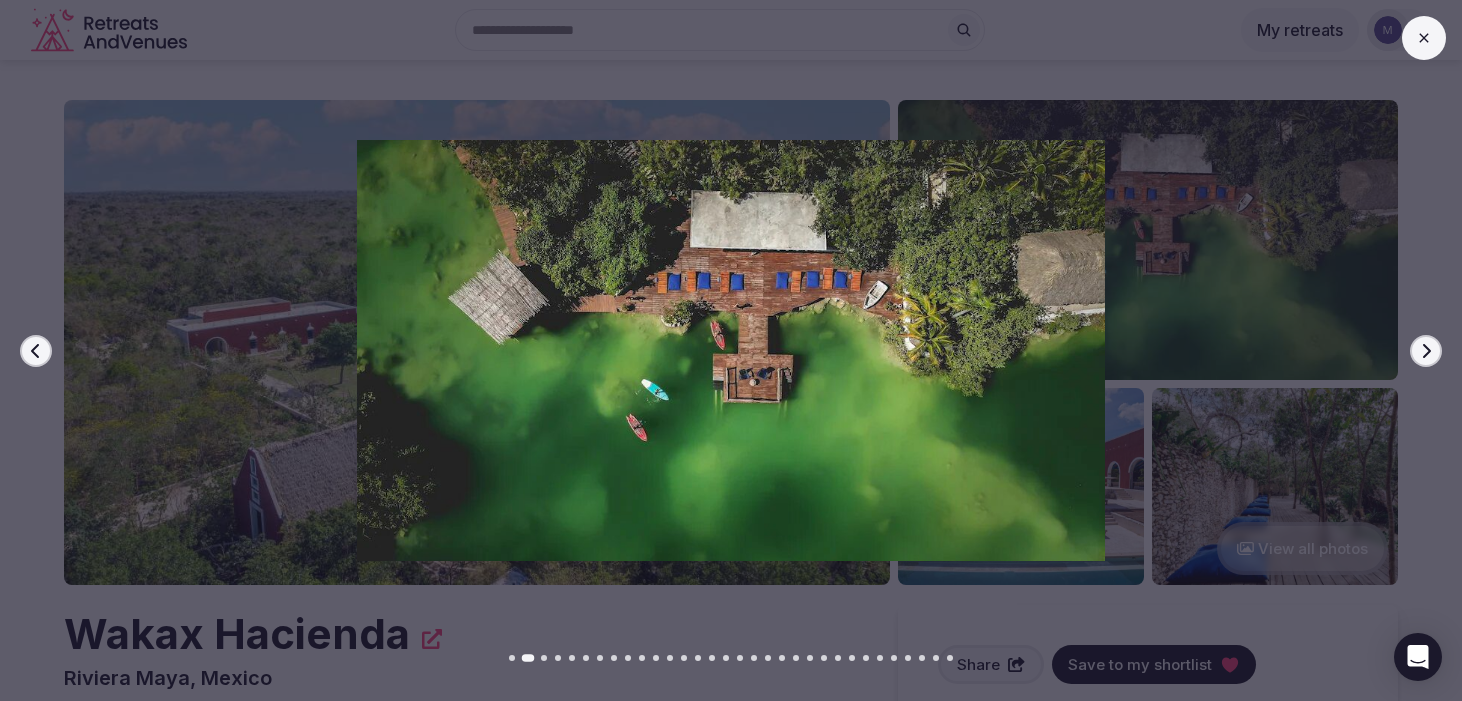 click on "Next slide" at bounding box center [1426, 351] 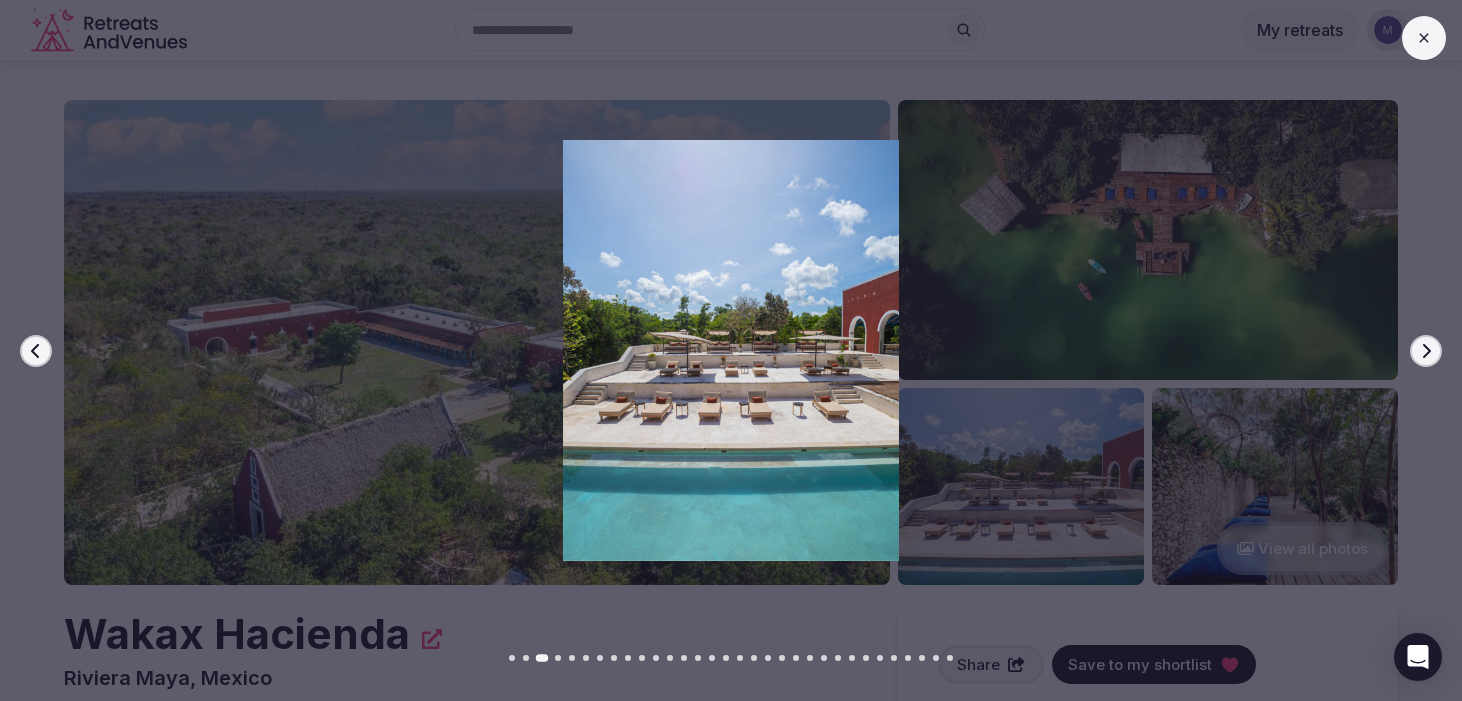 click on "Next slide" at bounding box center (1426, 351) 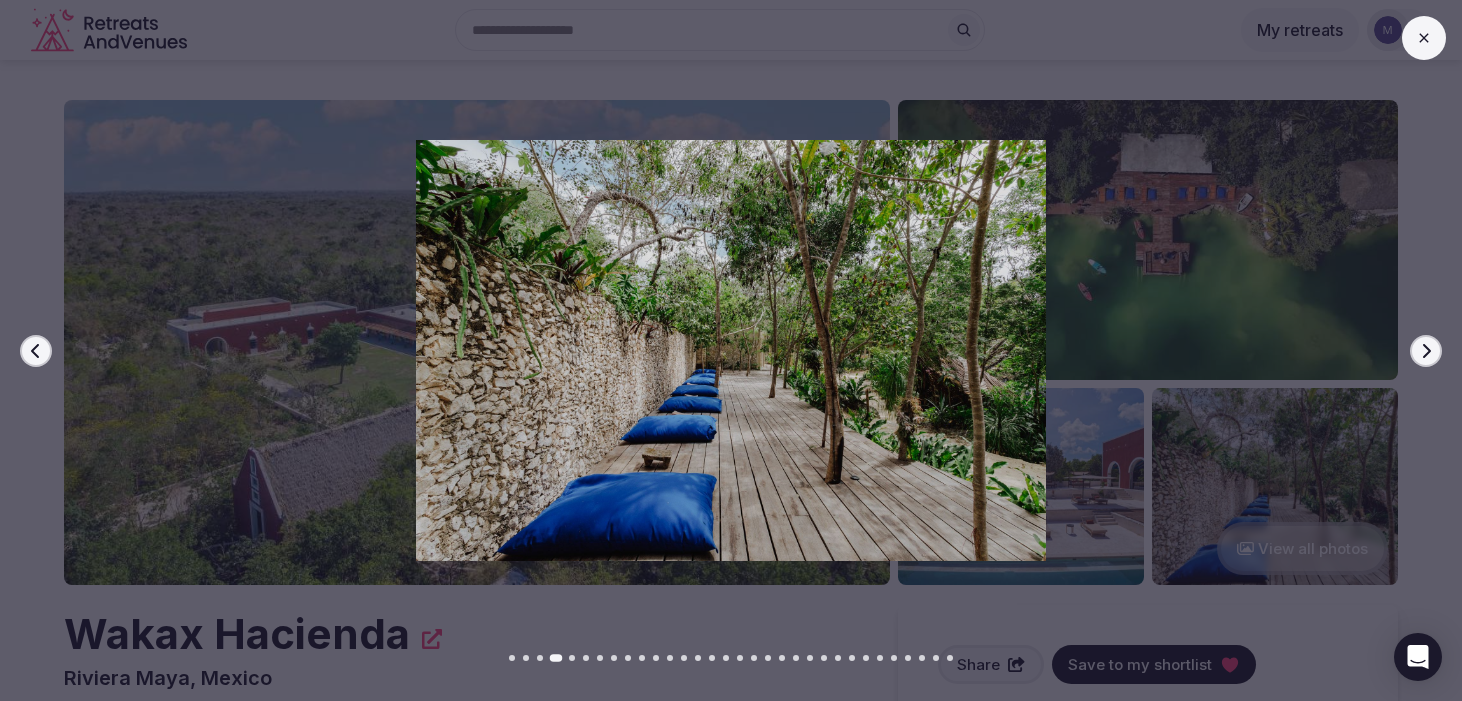 click on "Next slide" at bounding box center (1426, 351) 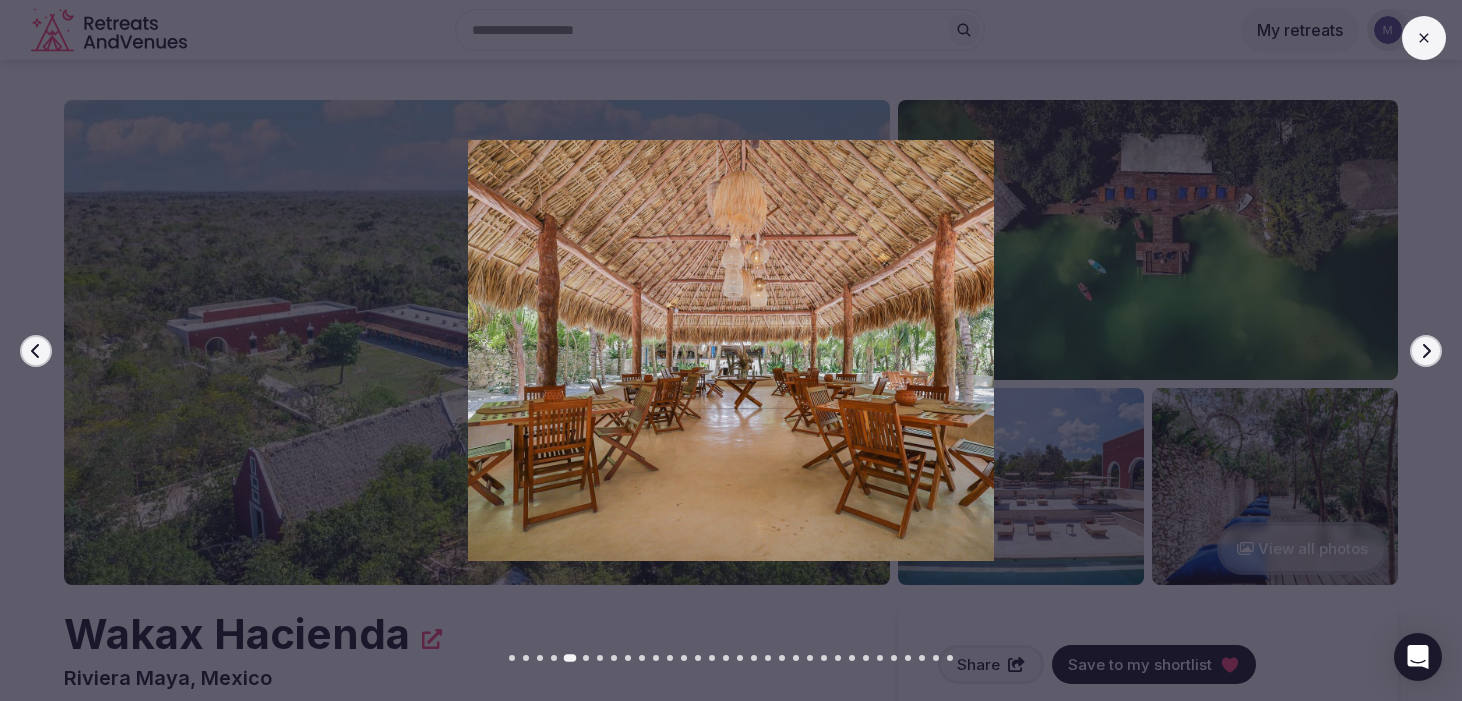 click on "Next slide" at bounding box center [1426, 351] 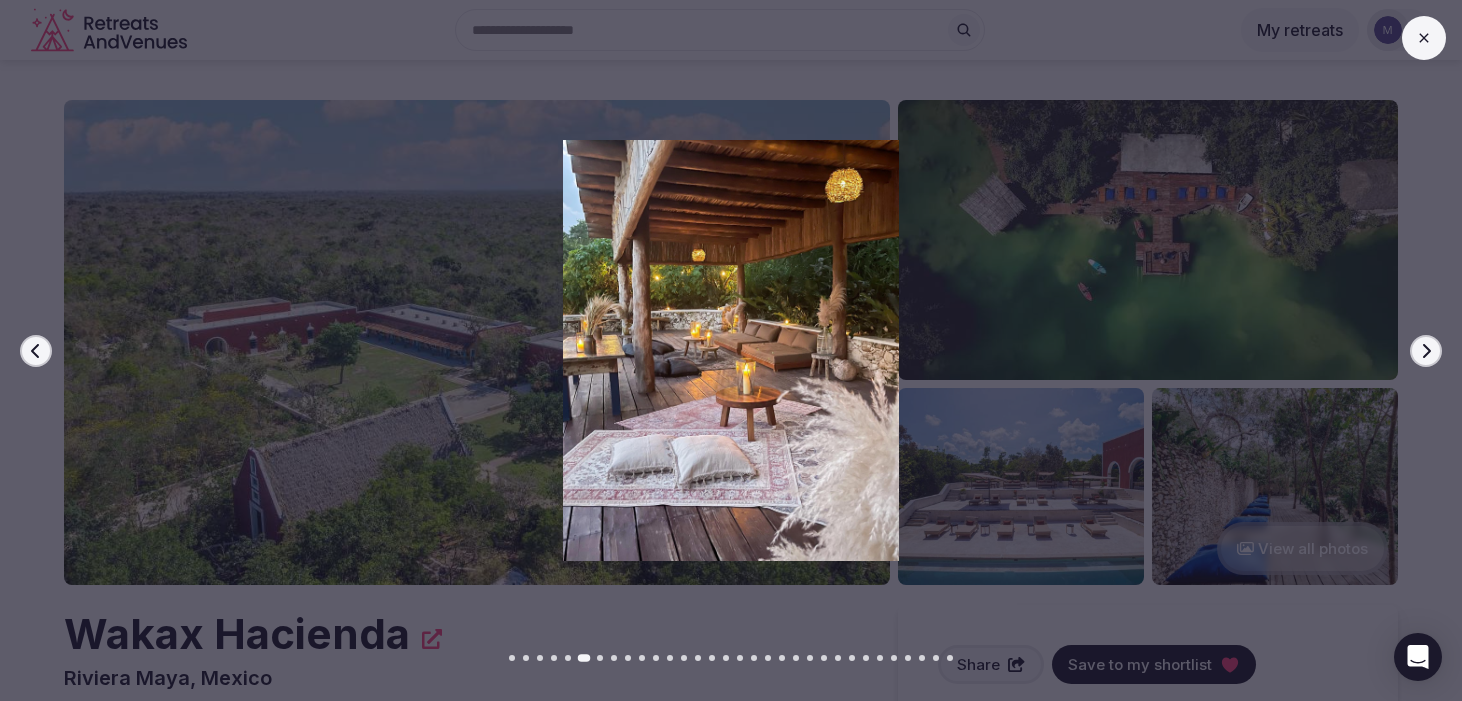 click on "Next slide" at bounding box center [1426, 351] 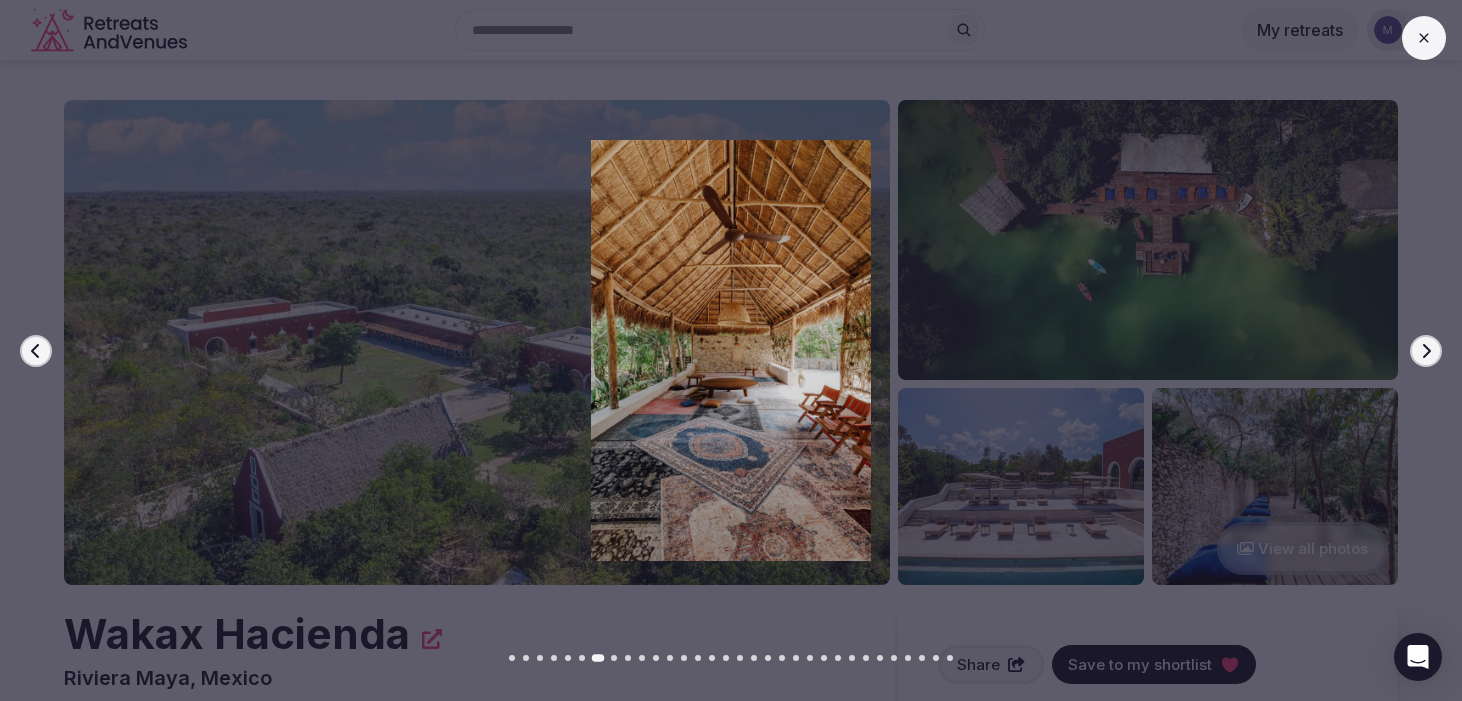 click on "Next slide" at bounding box center (1426, 351) 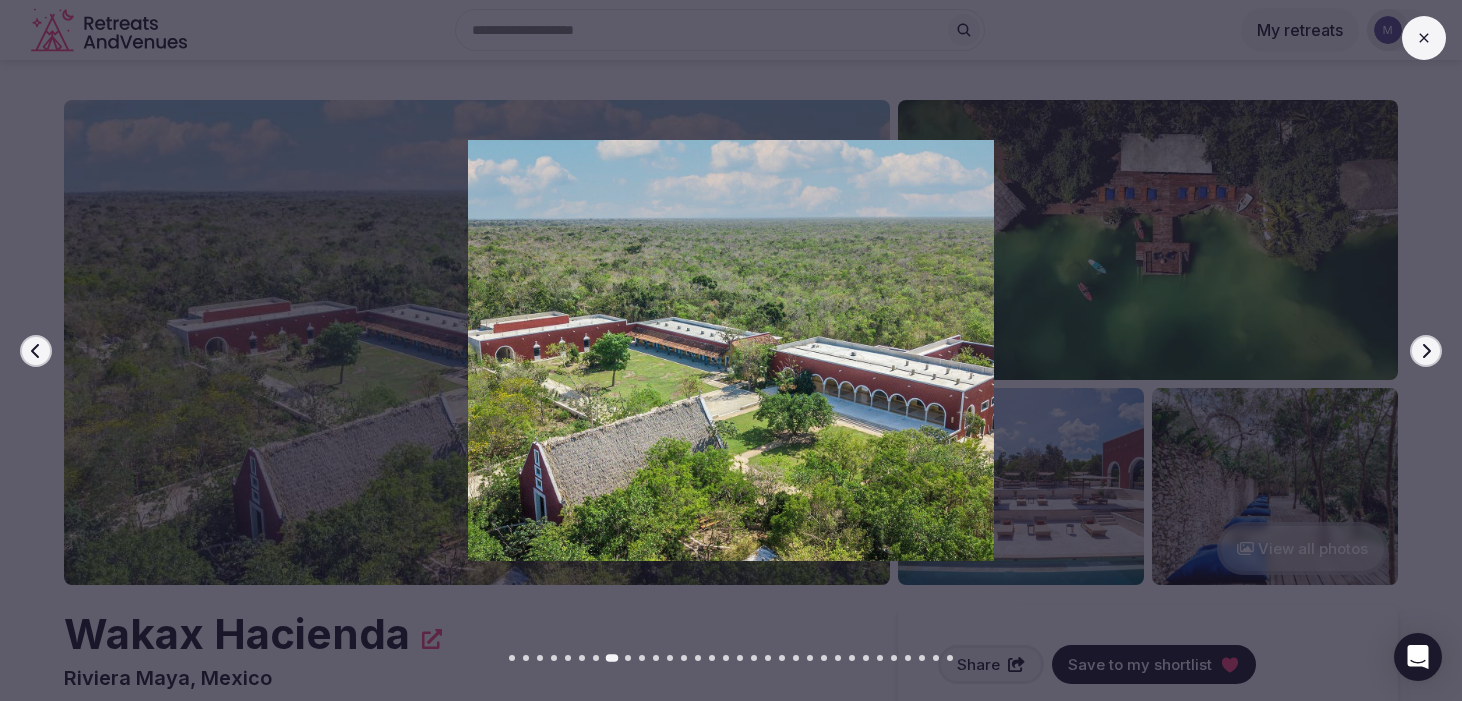 click on "Next slide" at bounding box center [1426, 351] 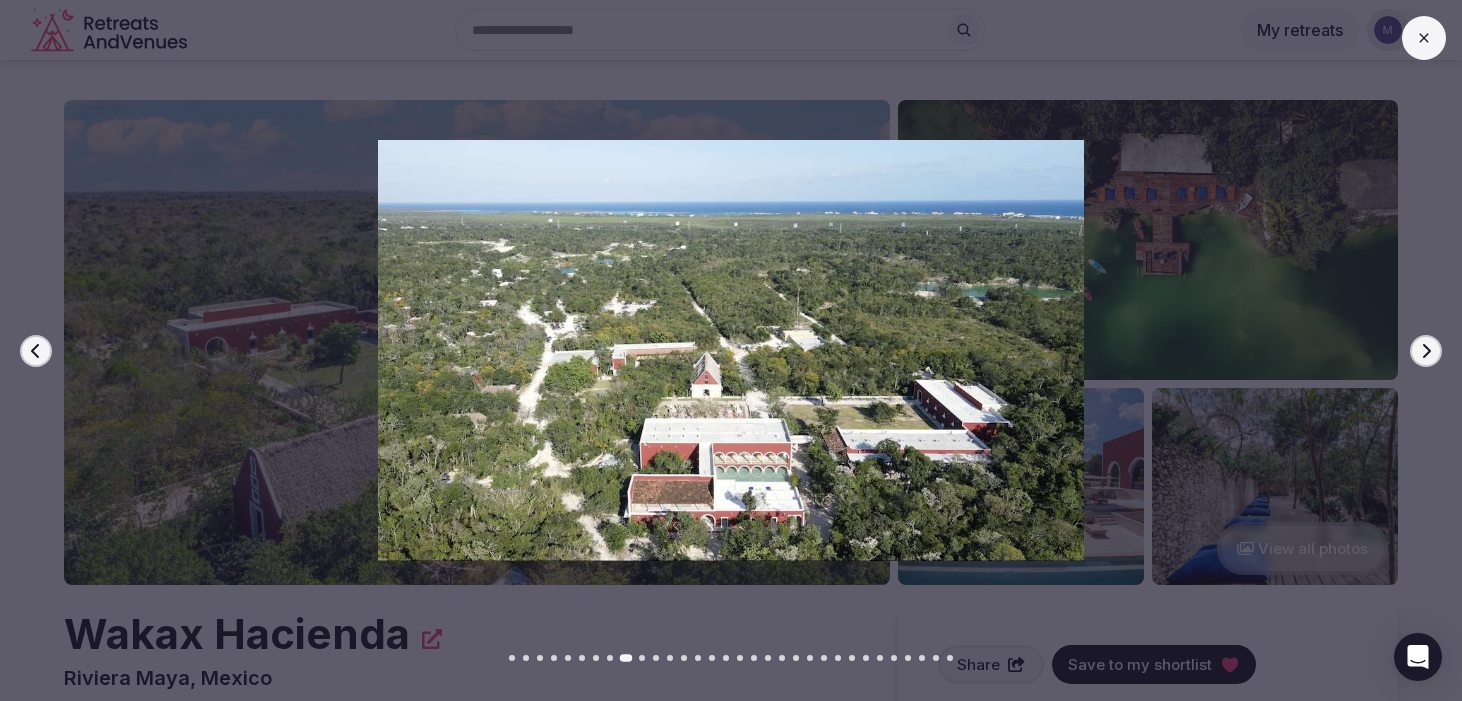 click on "Next slide" at bounding box center (1426, 351) 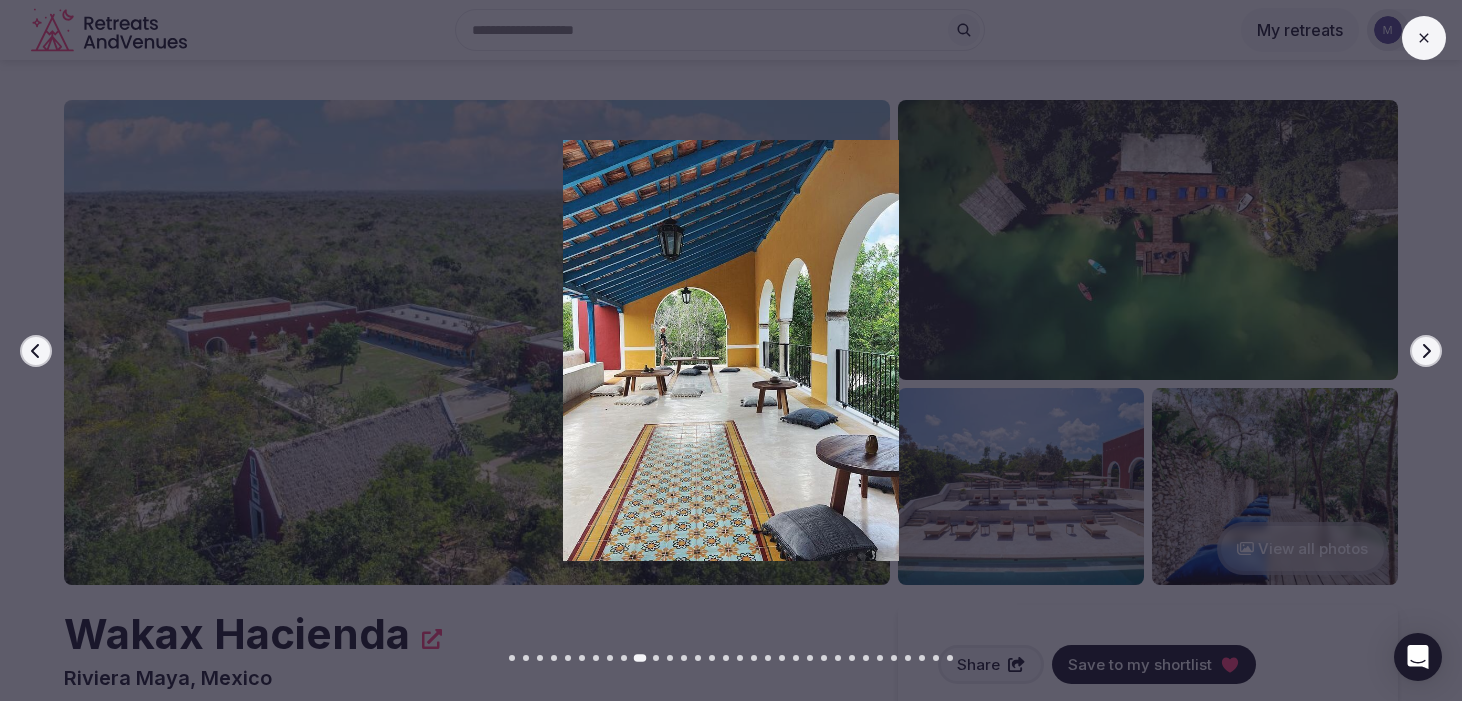 click on "Next slide" at bounding box center [1426, 351] 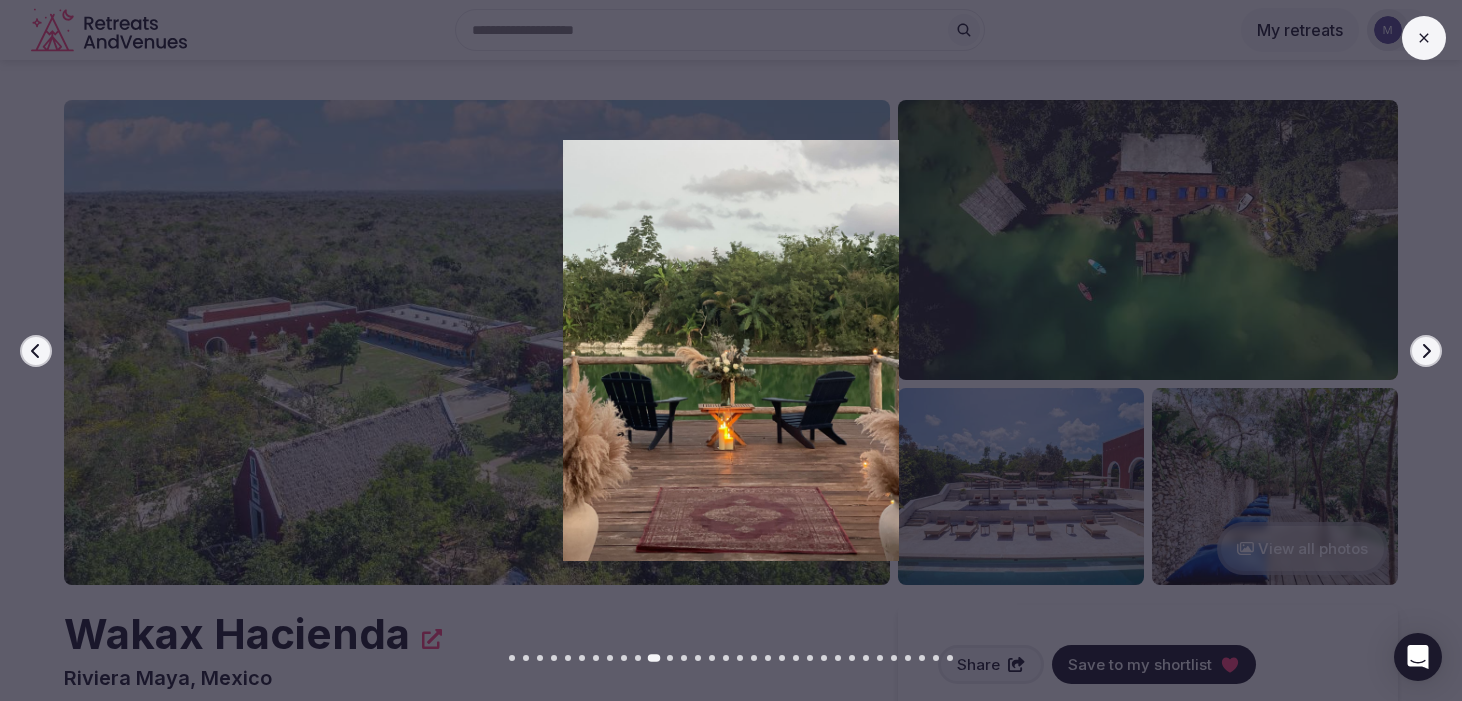 click on "Next slide" at bounding box center [1426, 351] 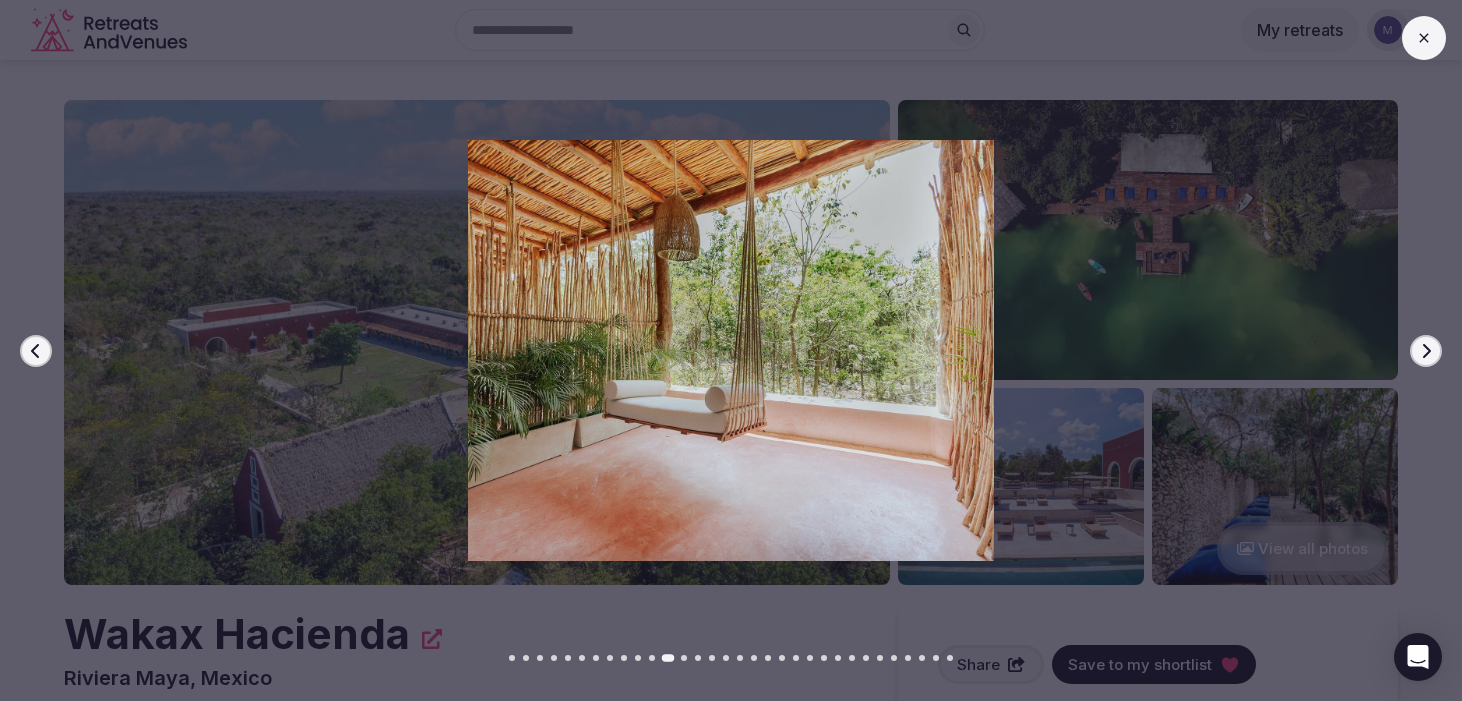 click on "Next slide" at bounding box center (1426, 351) 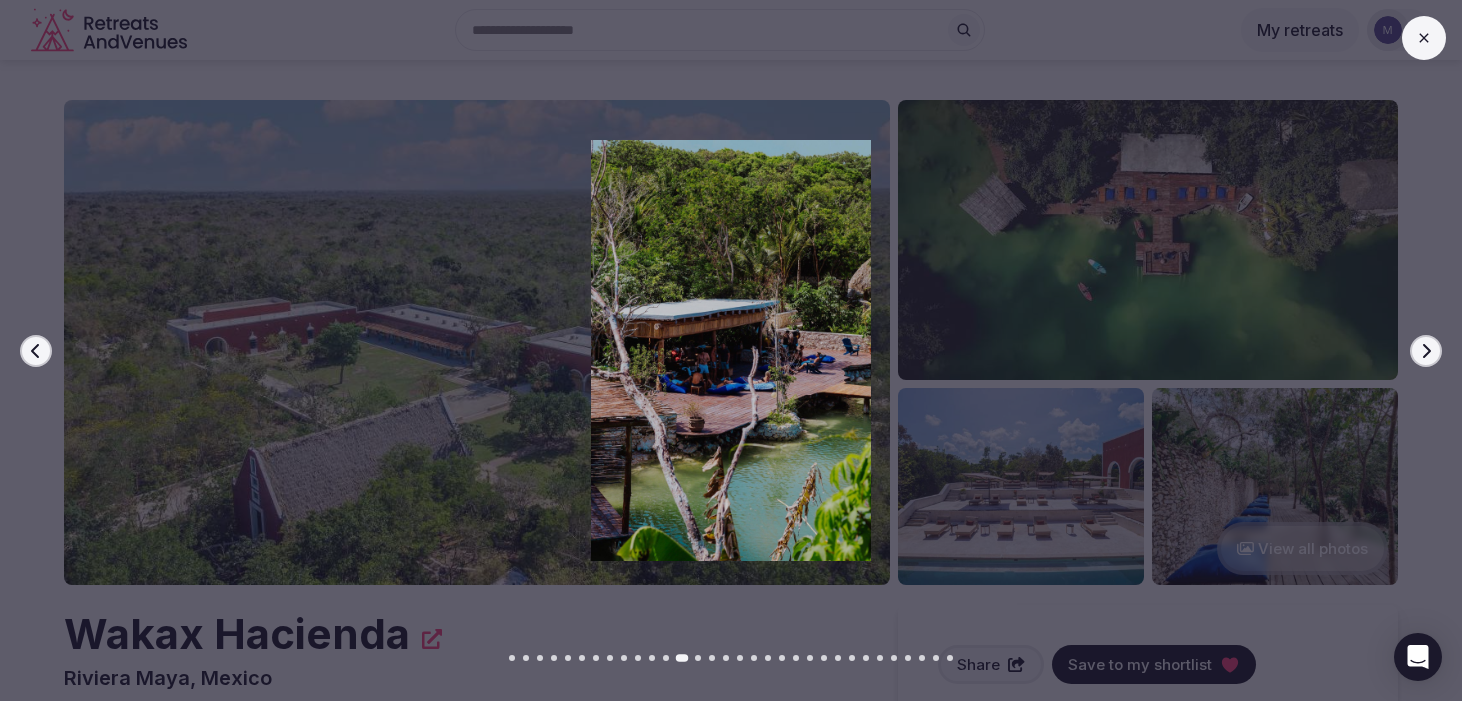 click on "Next slide" at bounding box center [1426, 351] 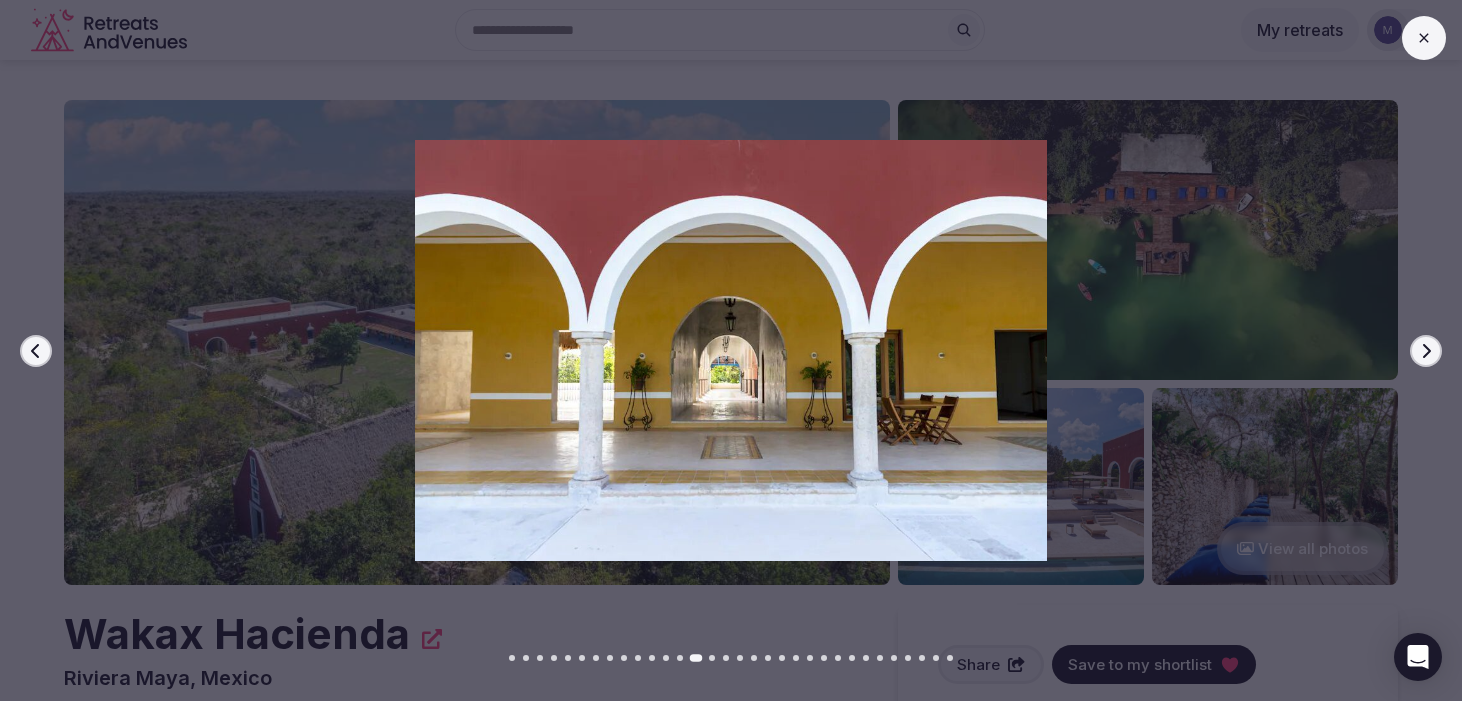 click on "Next slide" at bounding box center [1426, 351] 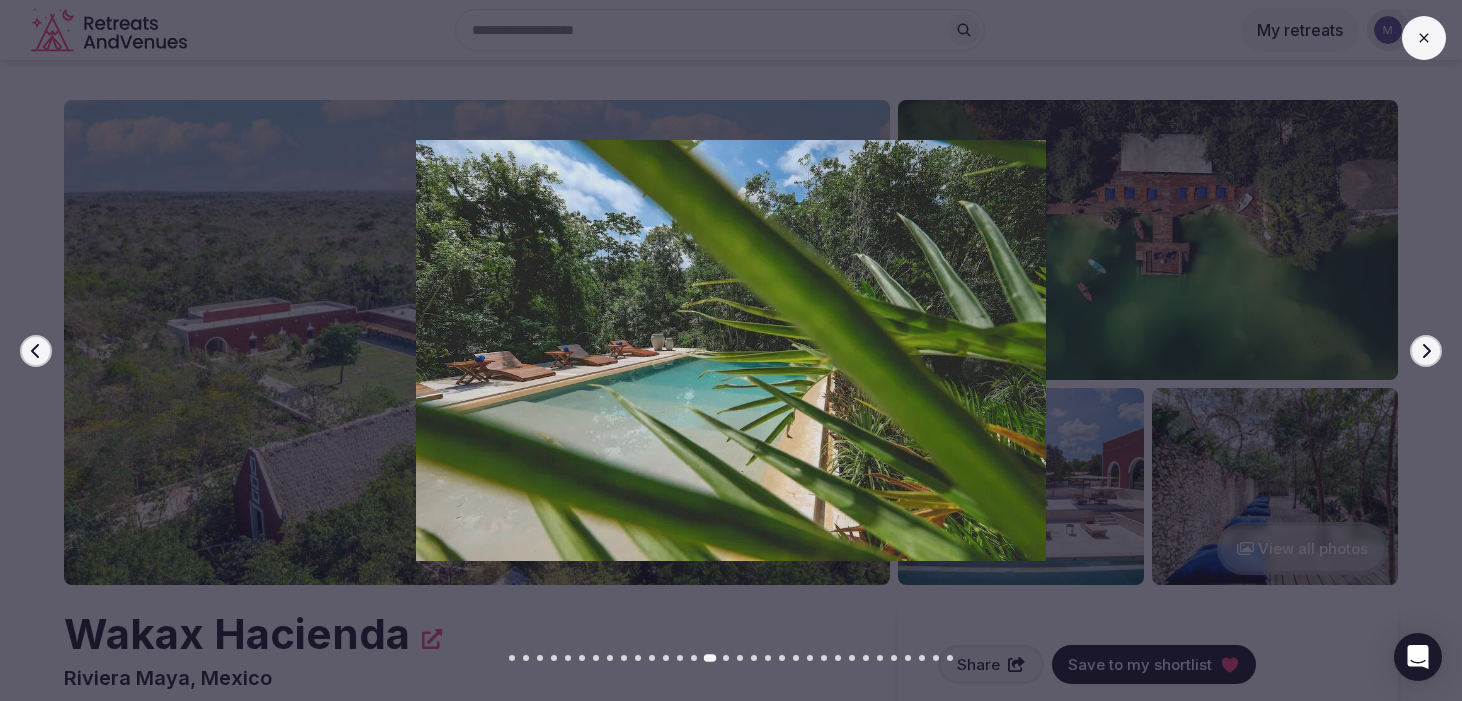click on "Next slide" at bounding box center (1426, 351) 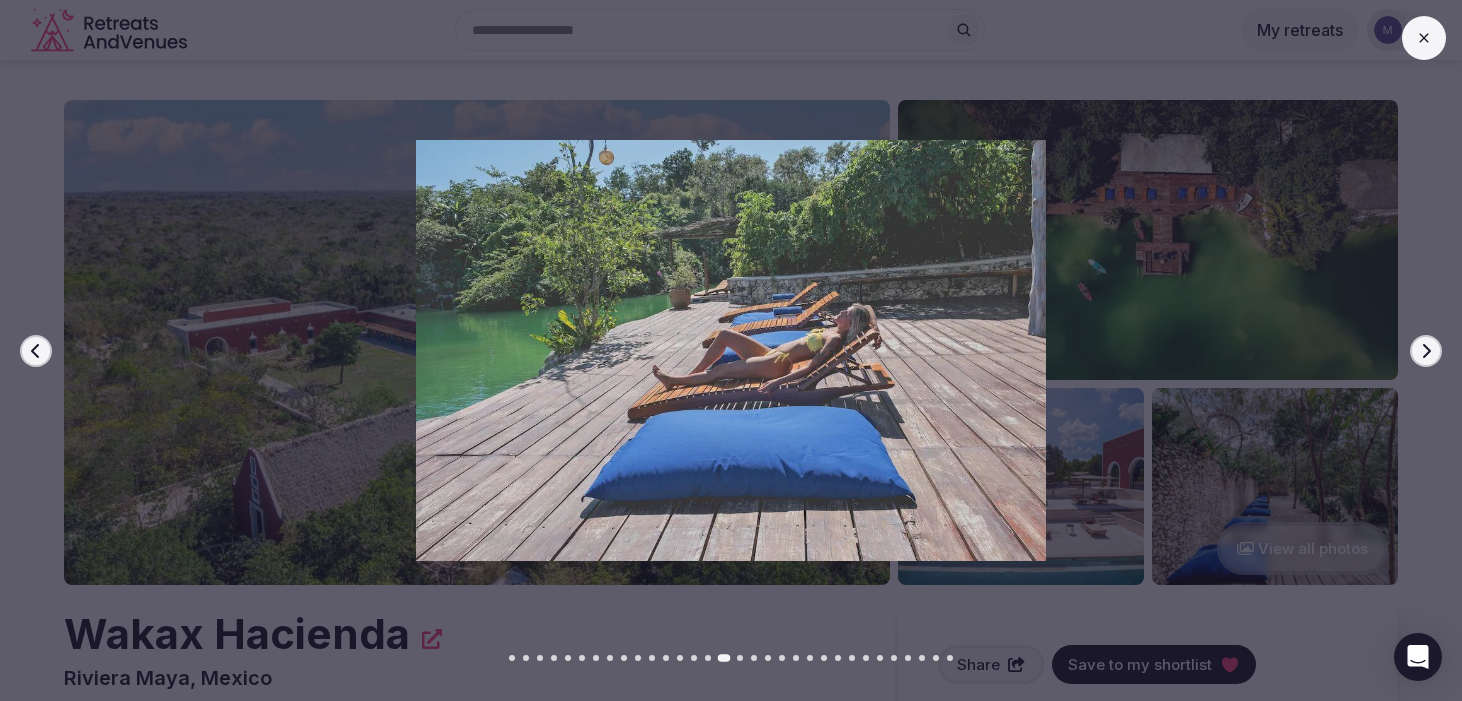 click on "Next slide" at bounding box center (1426, 351) 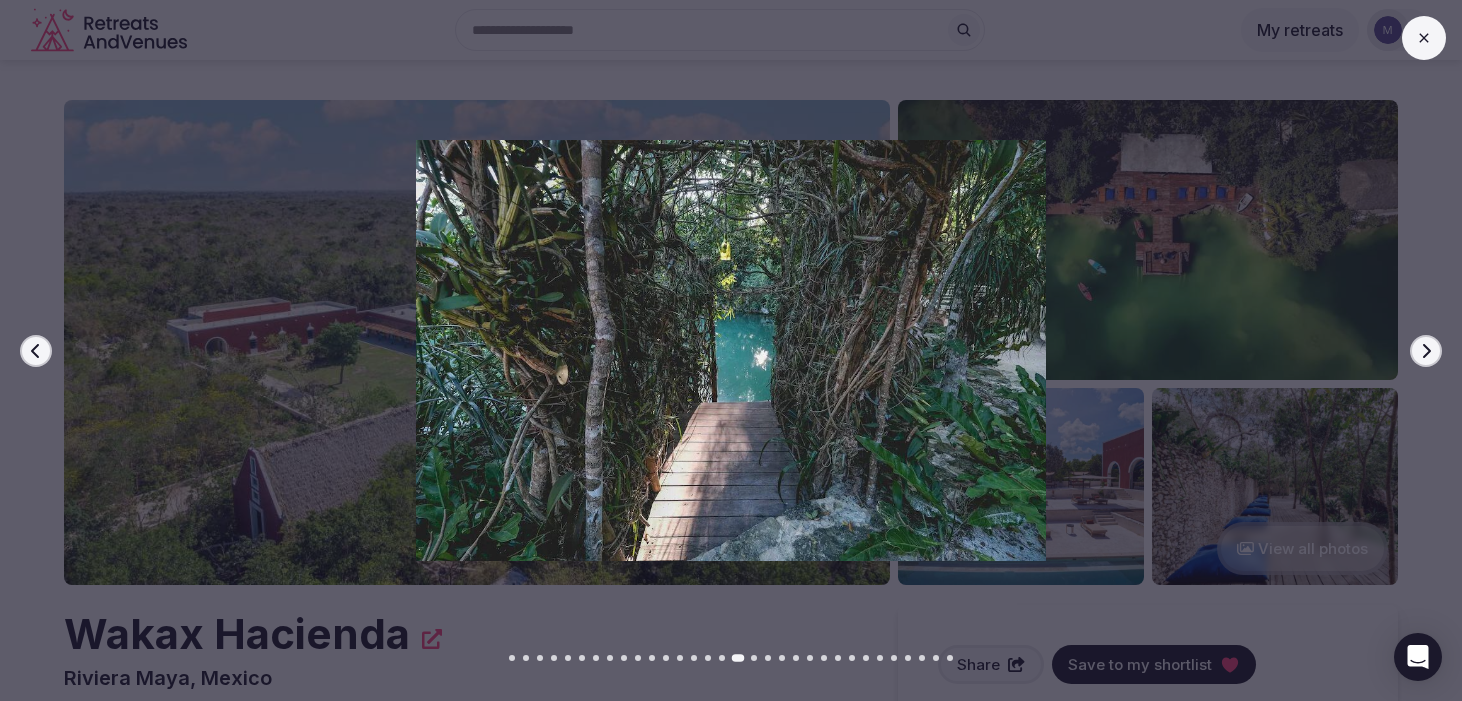 click 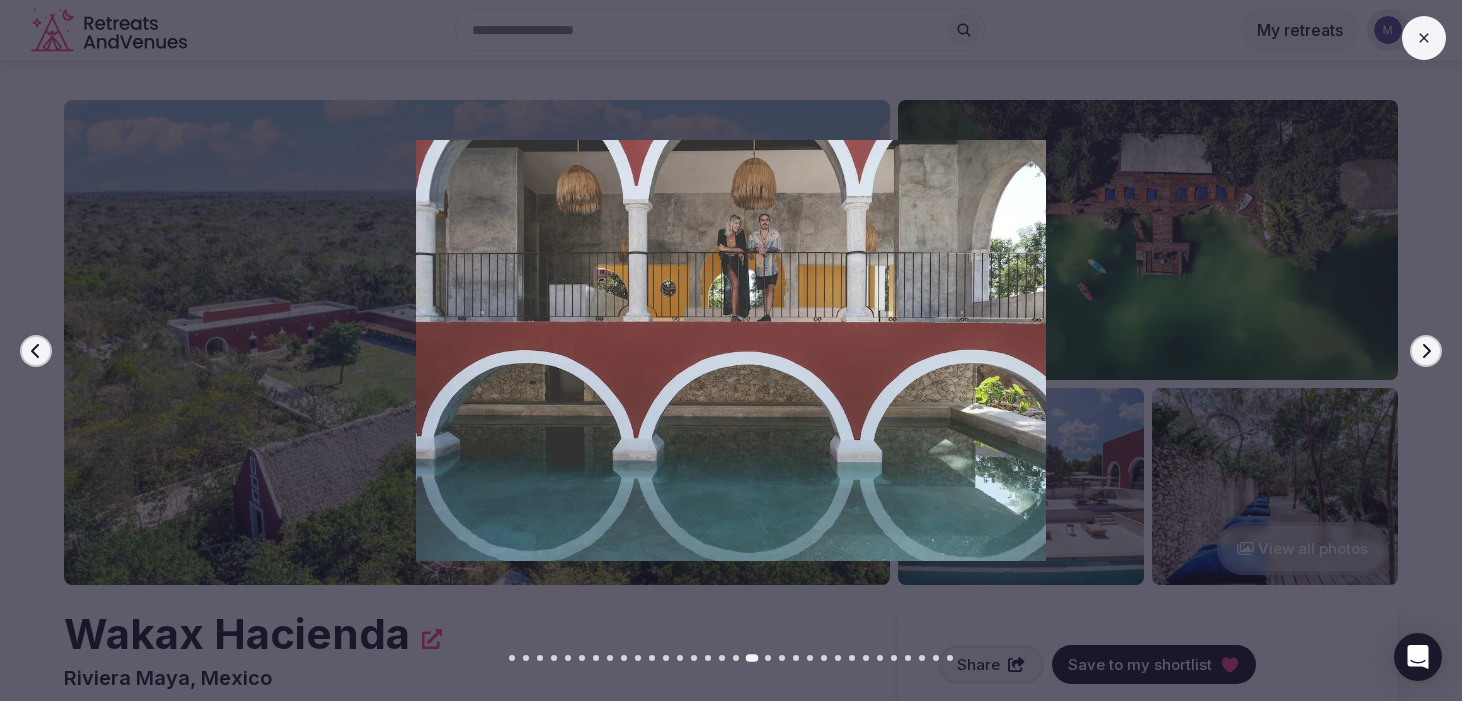 click 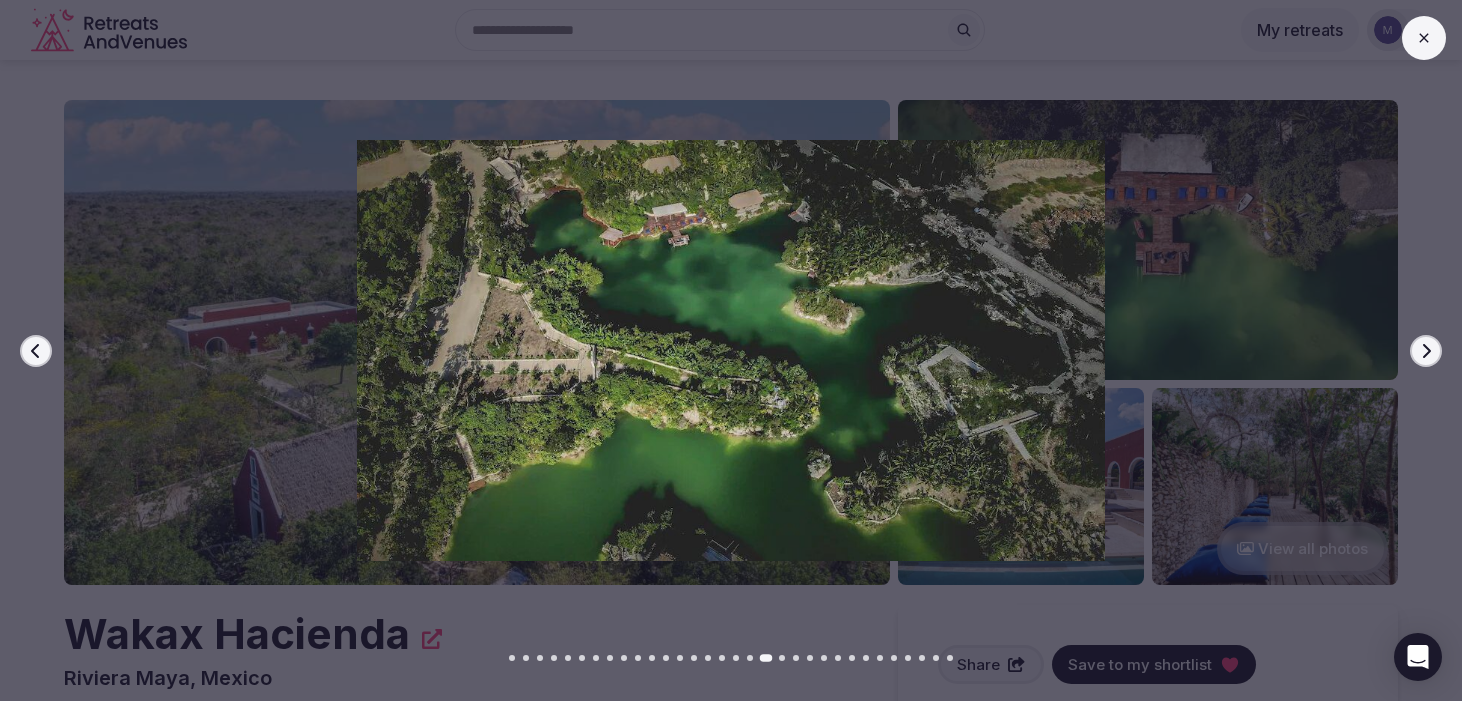 click 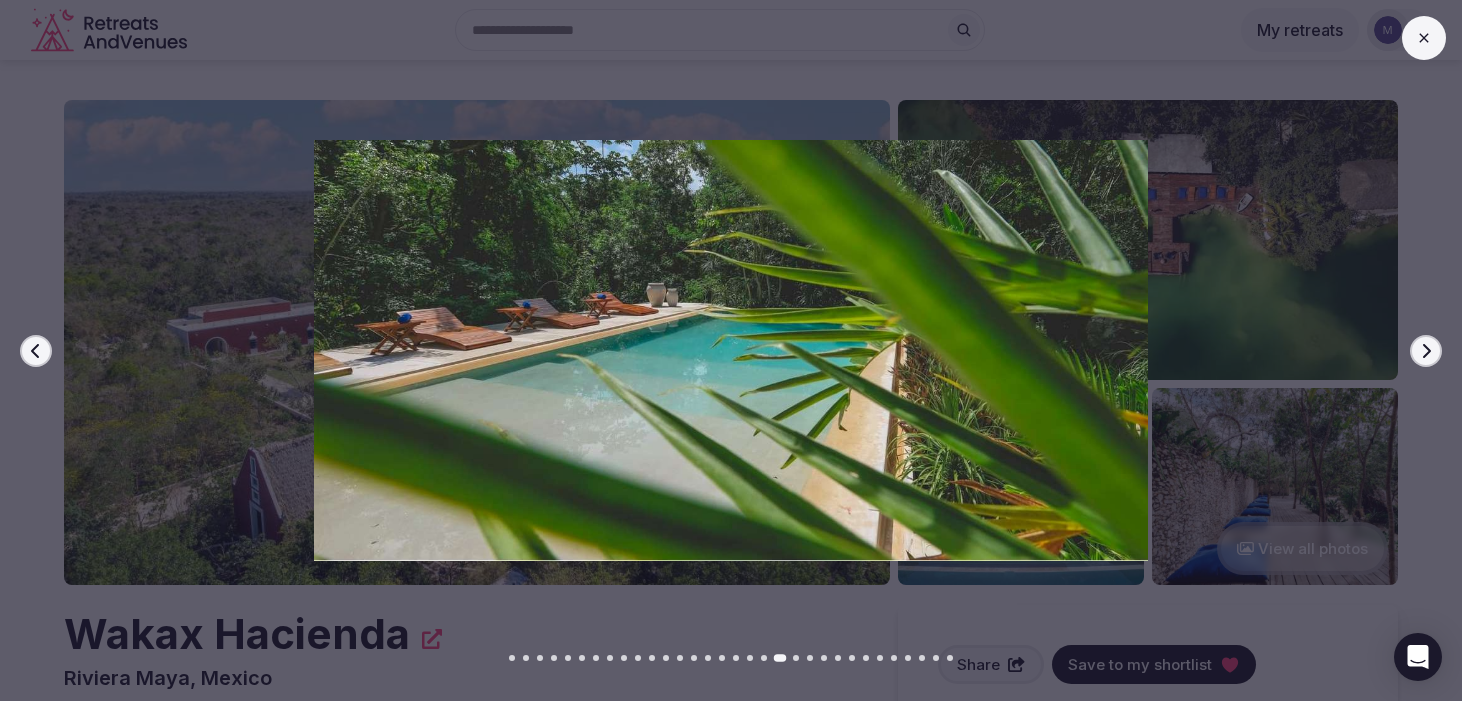 click 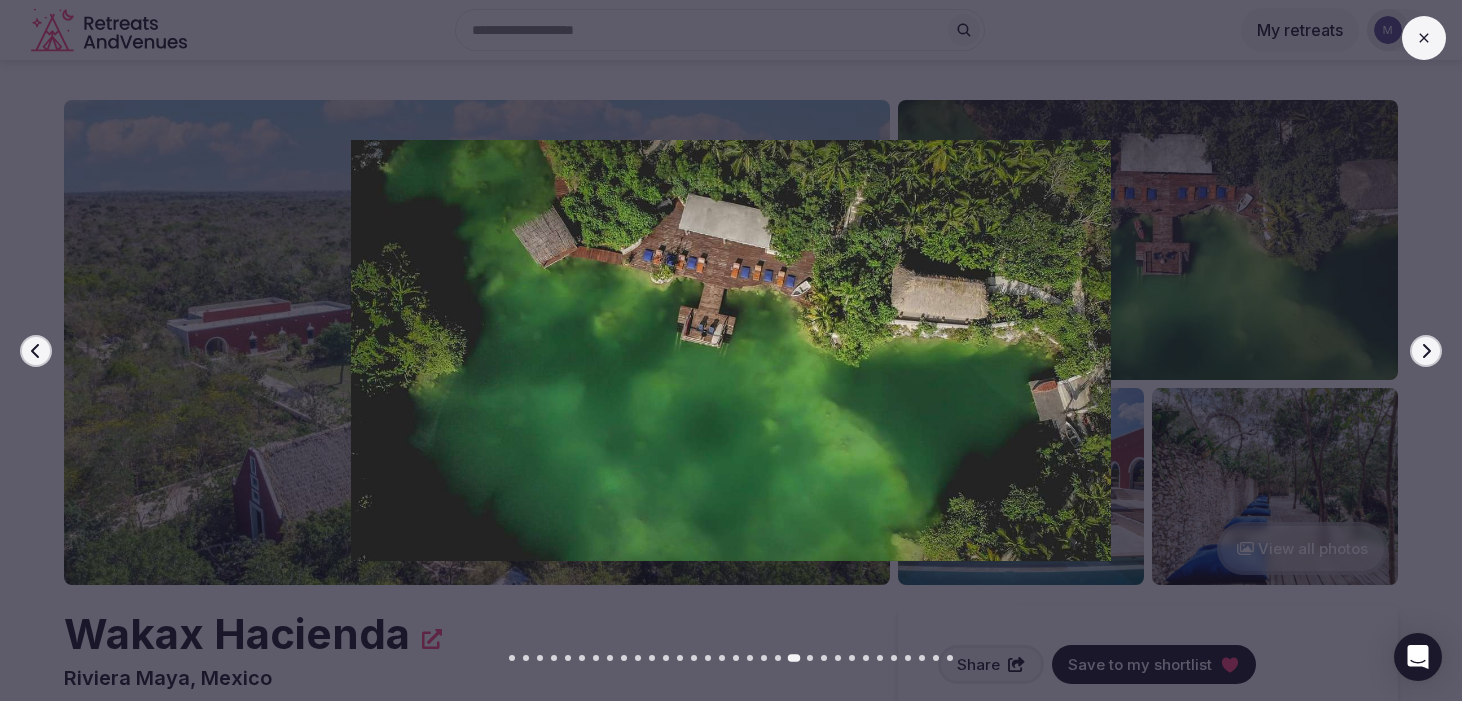 click 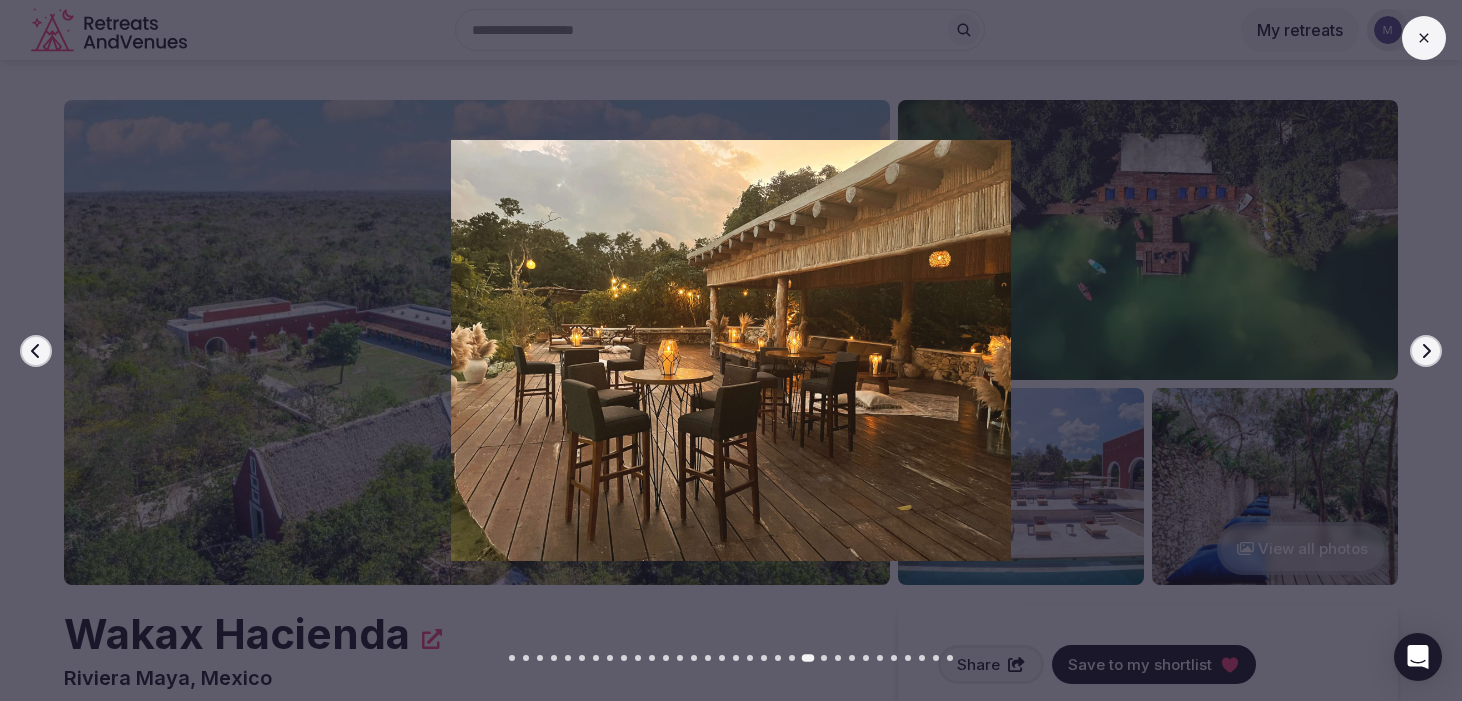 click 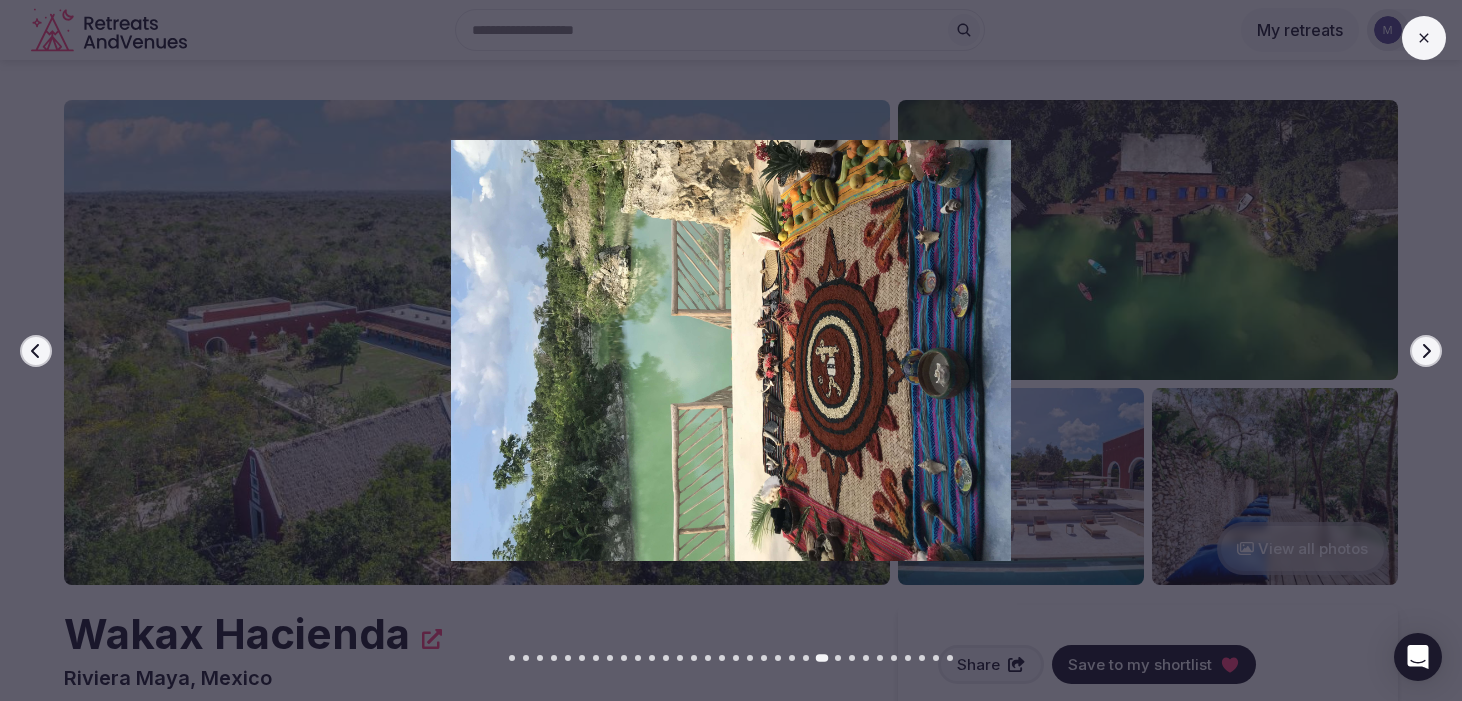 click 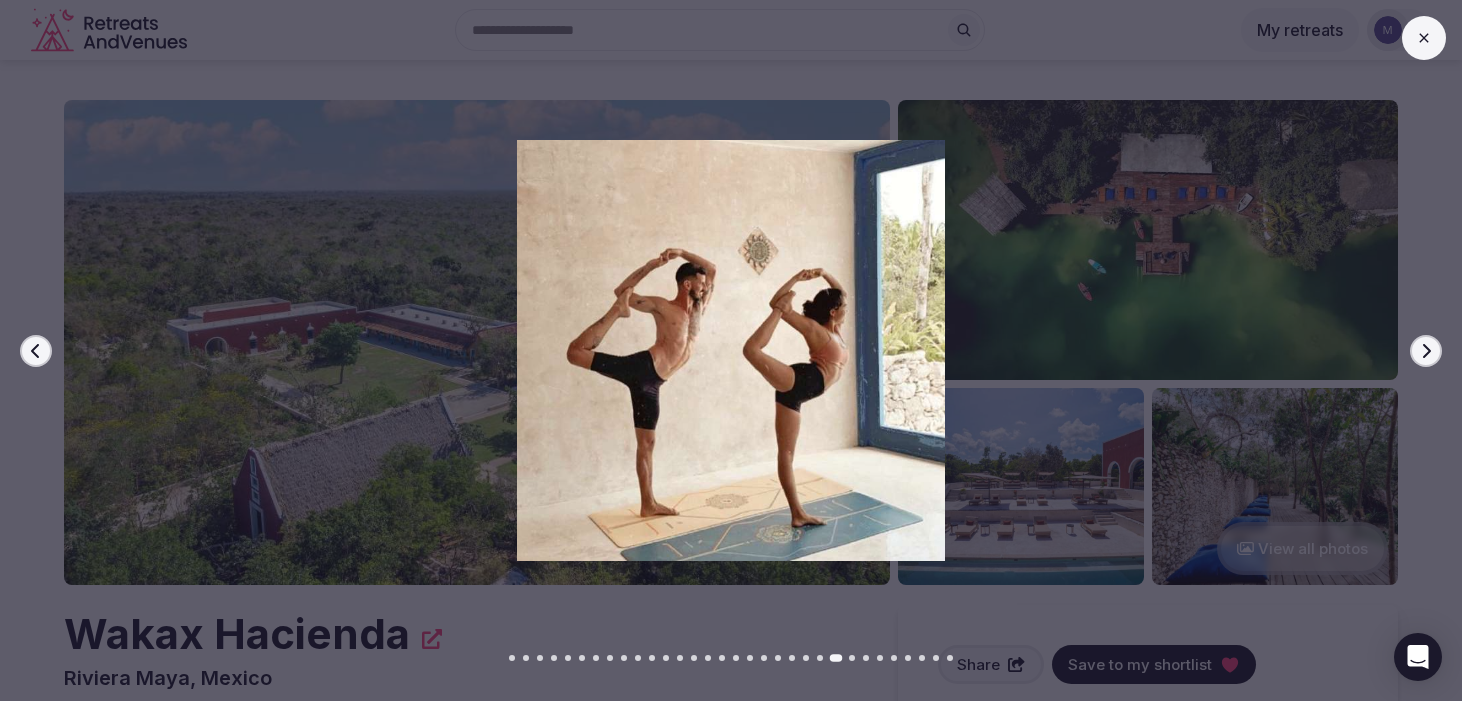 click 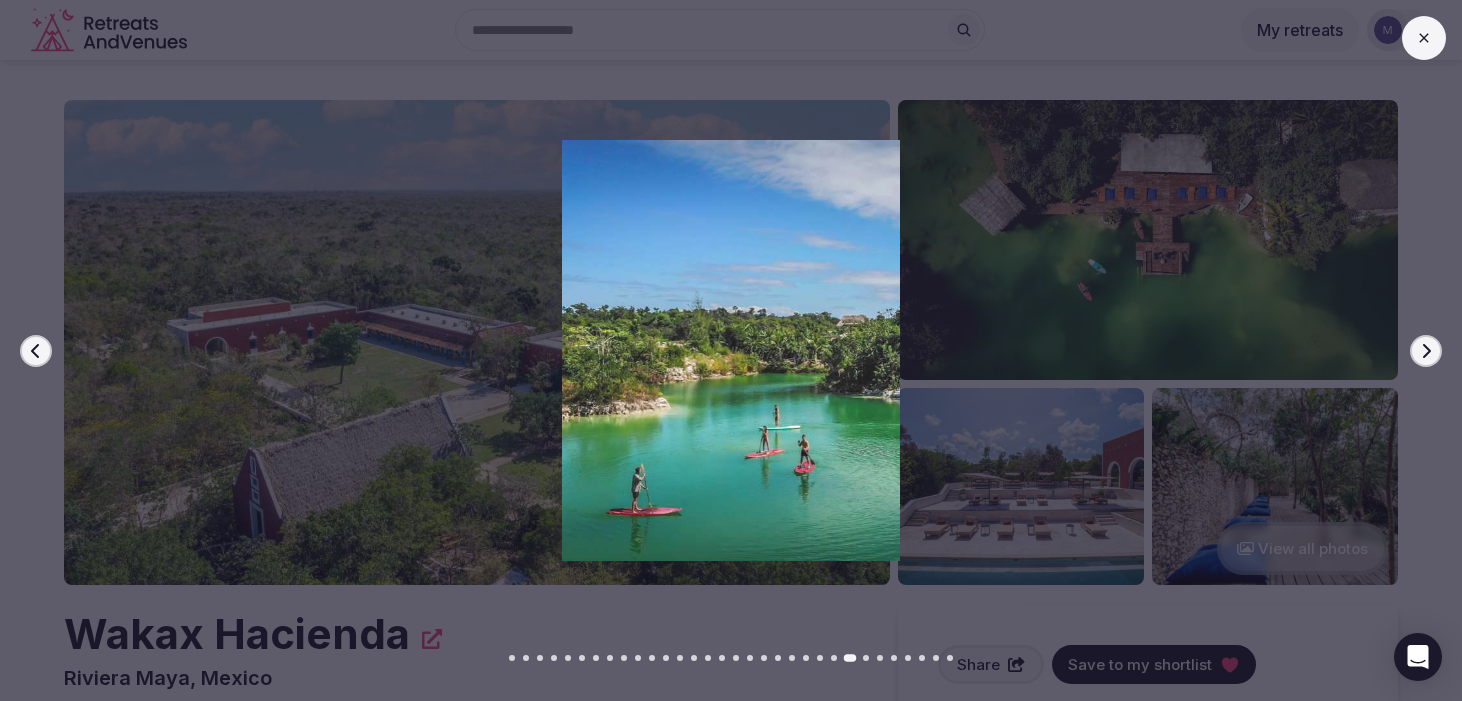 click 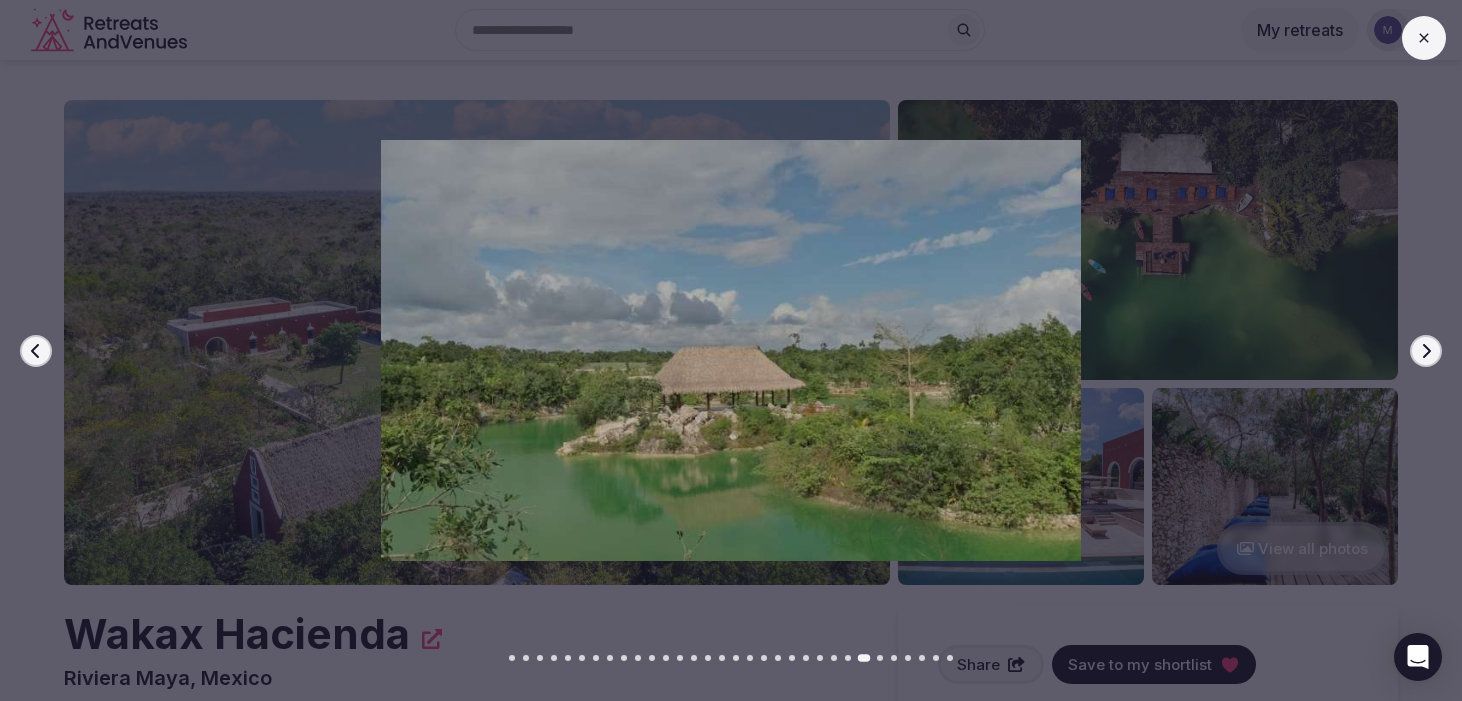 click 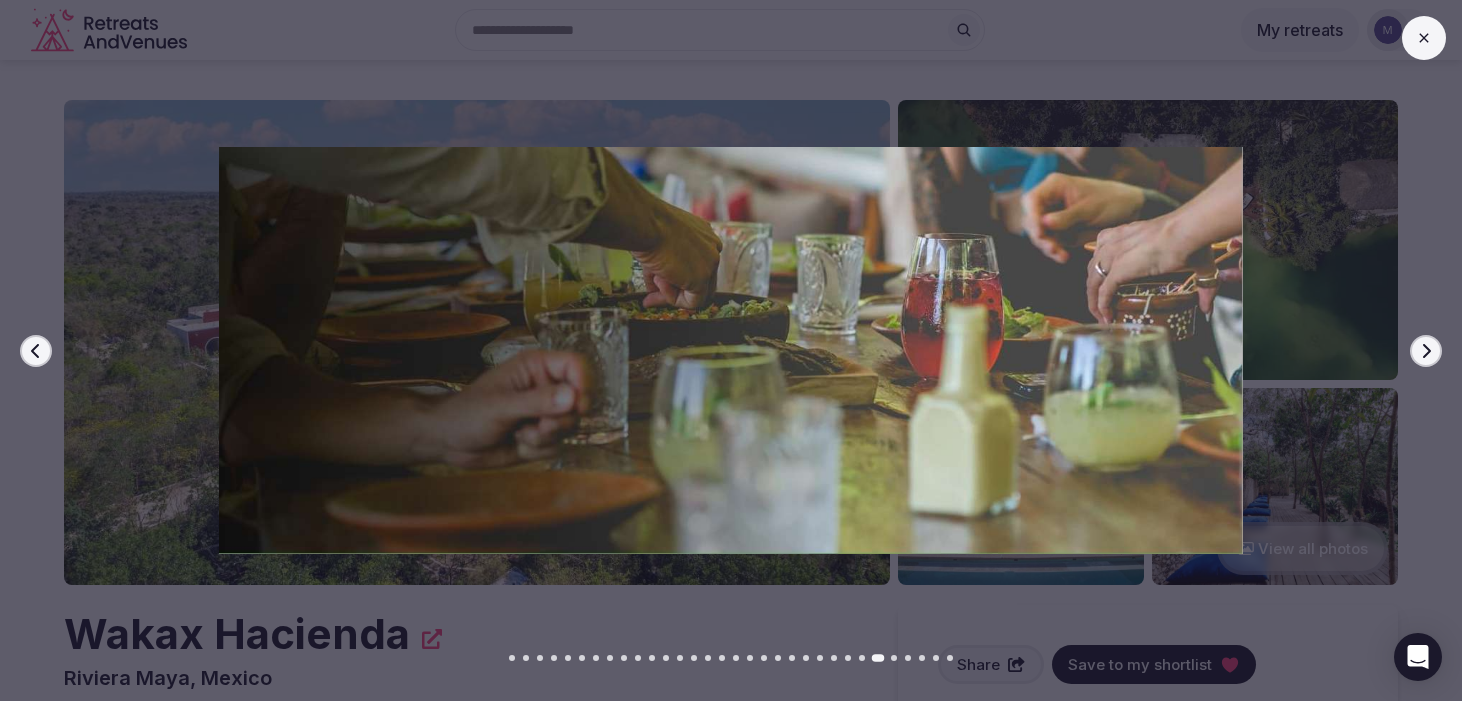 click 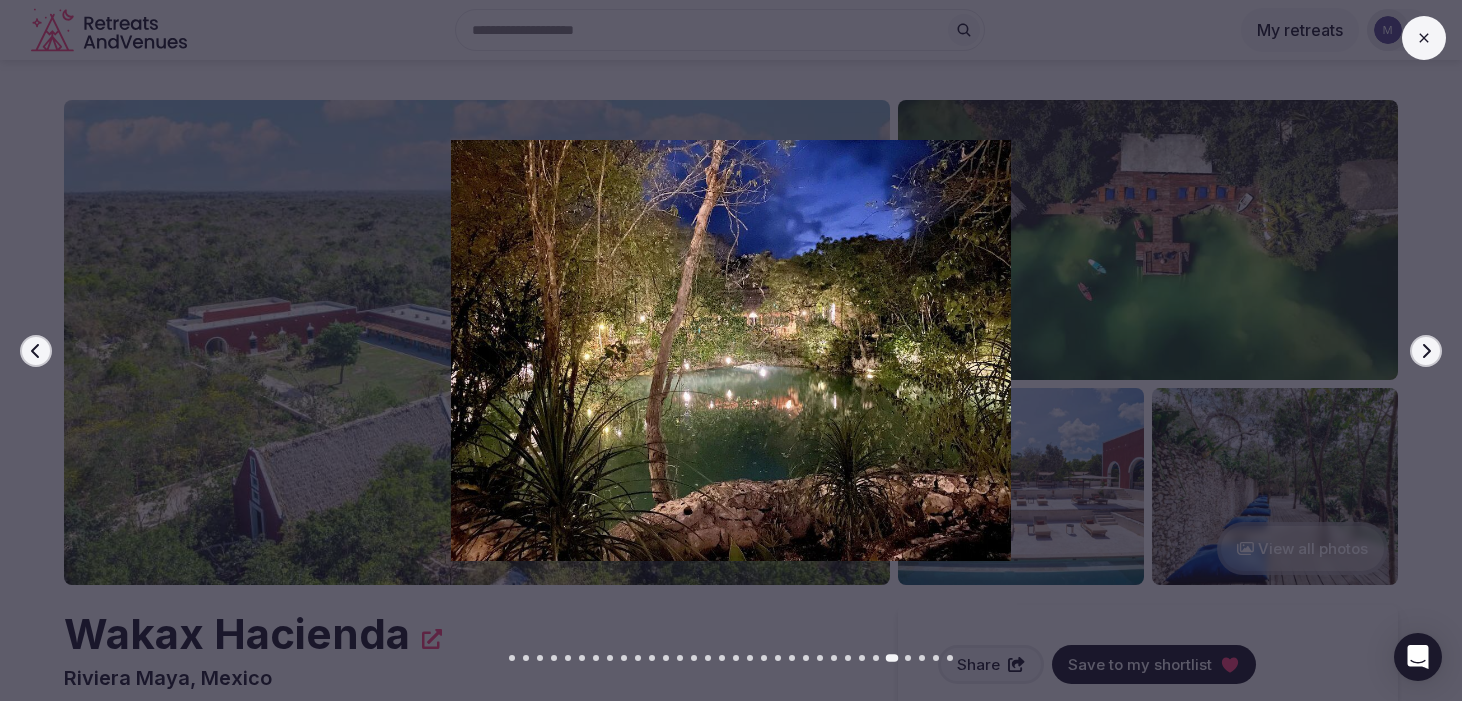 click 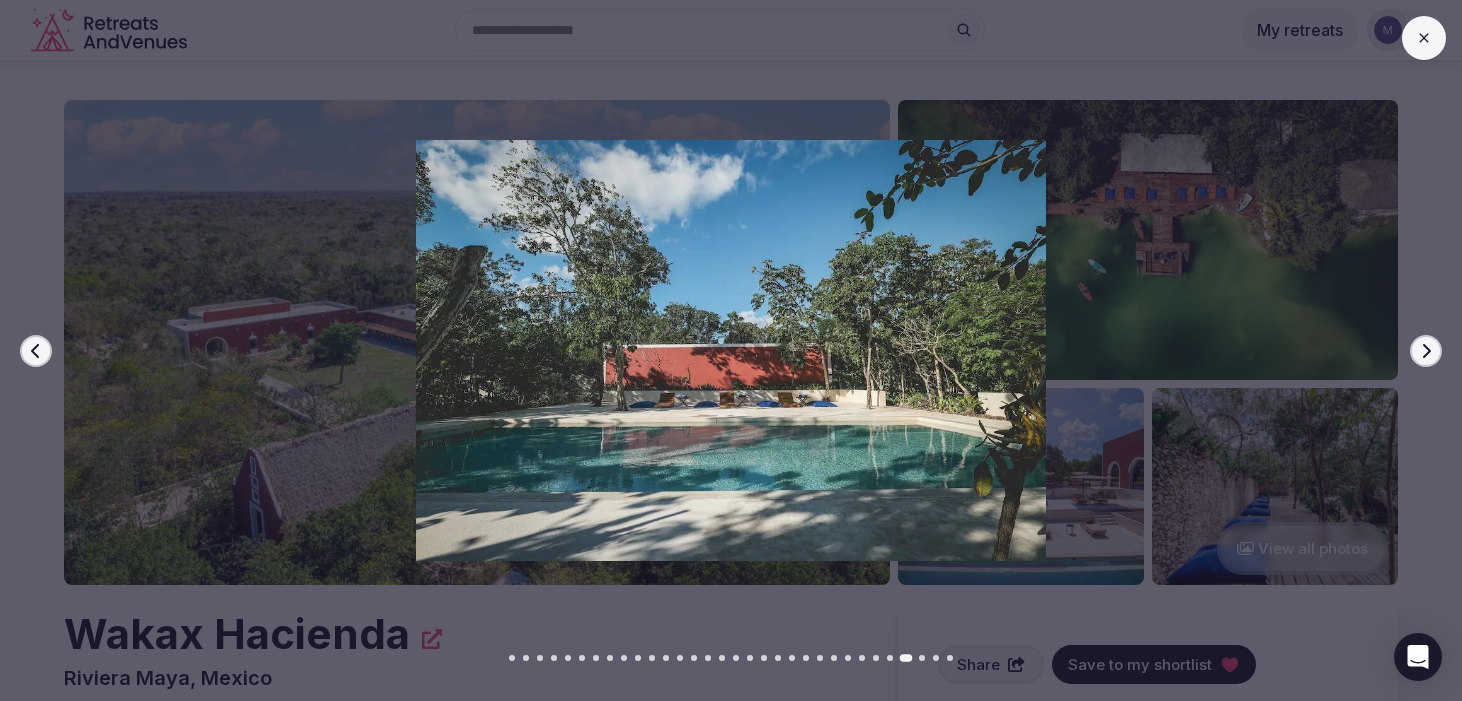 click 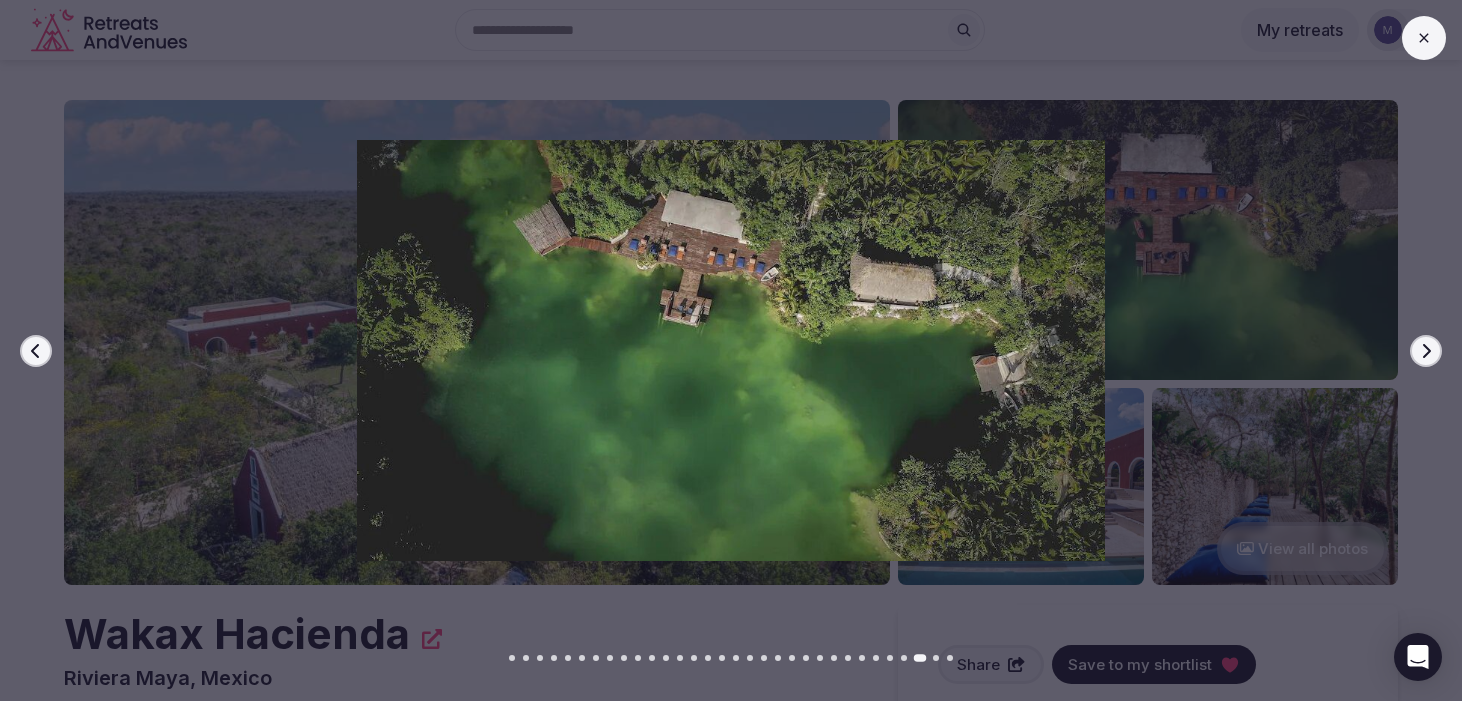 click 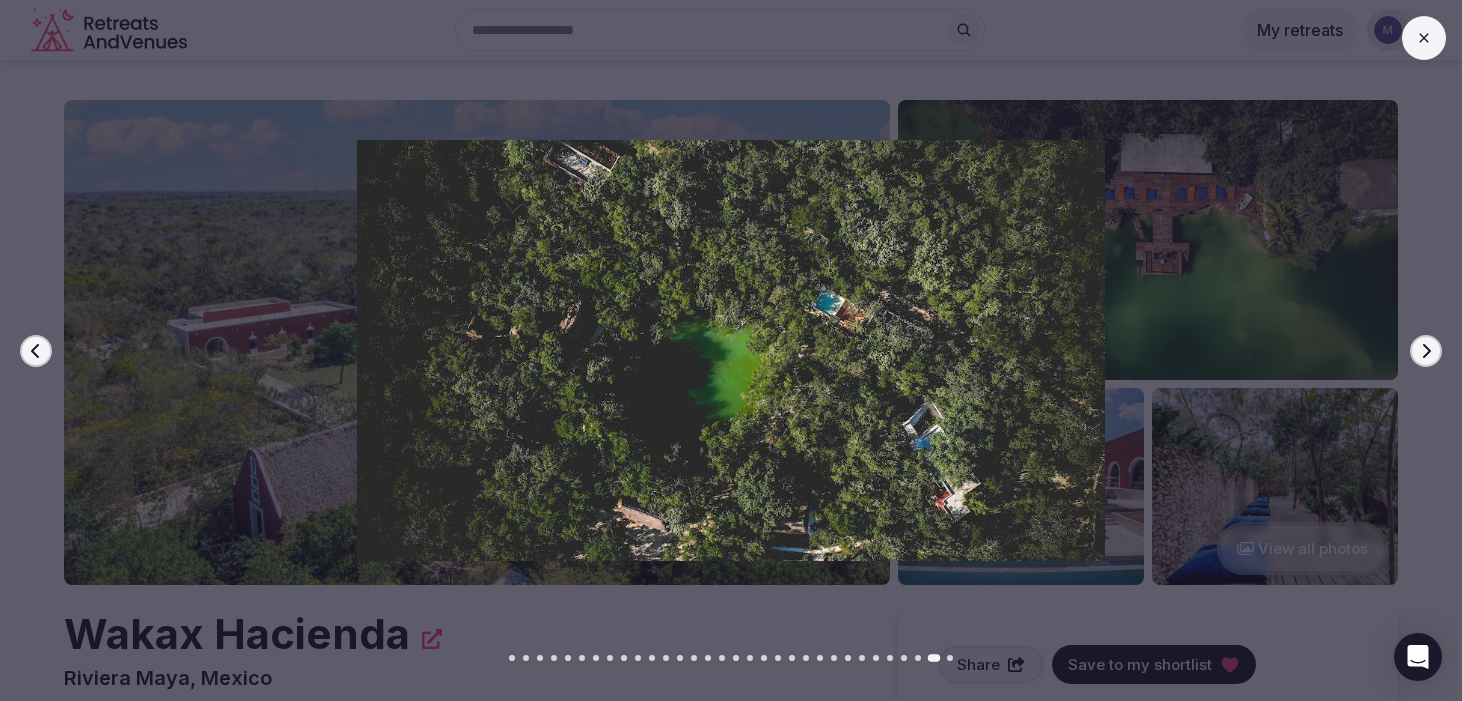 click at bounding box center (1424, 38) 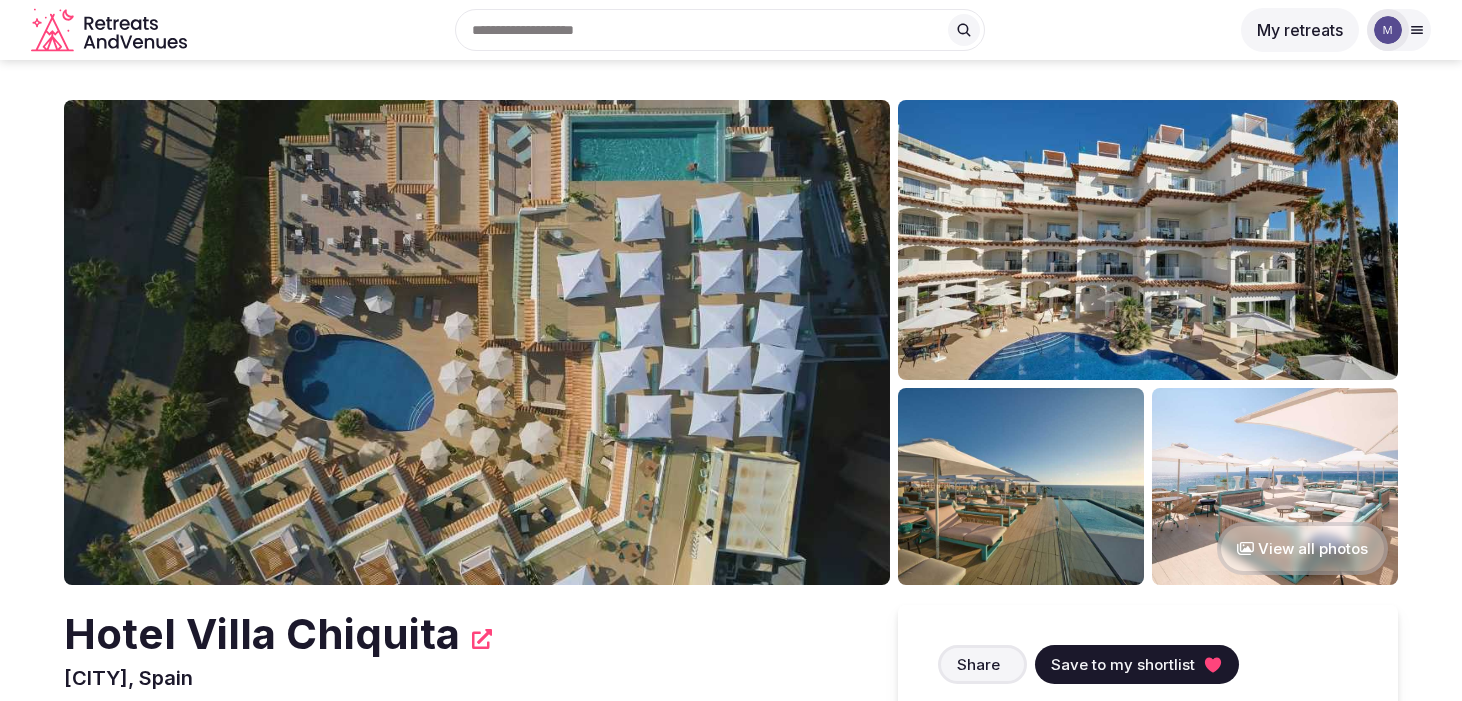 scroll, scrollTop: 0, scrollLeft: 0, axis: both 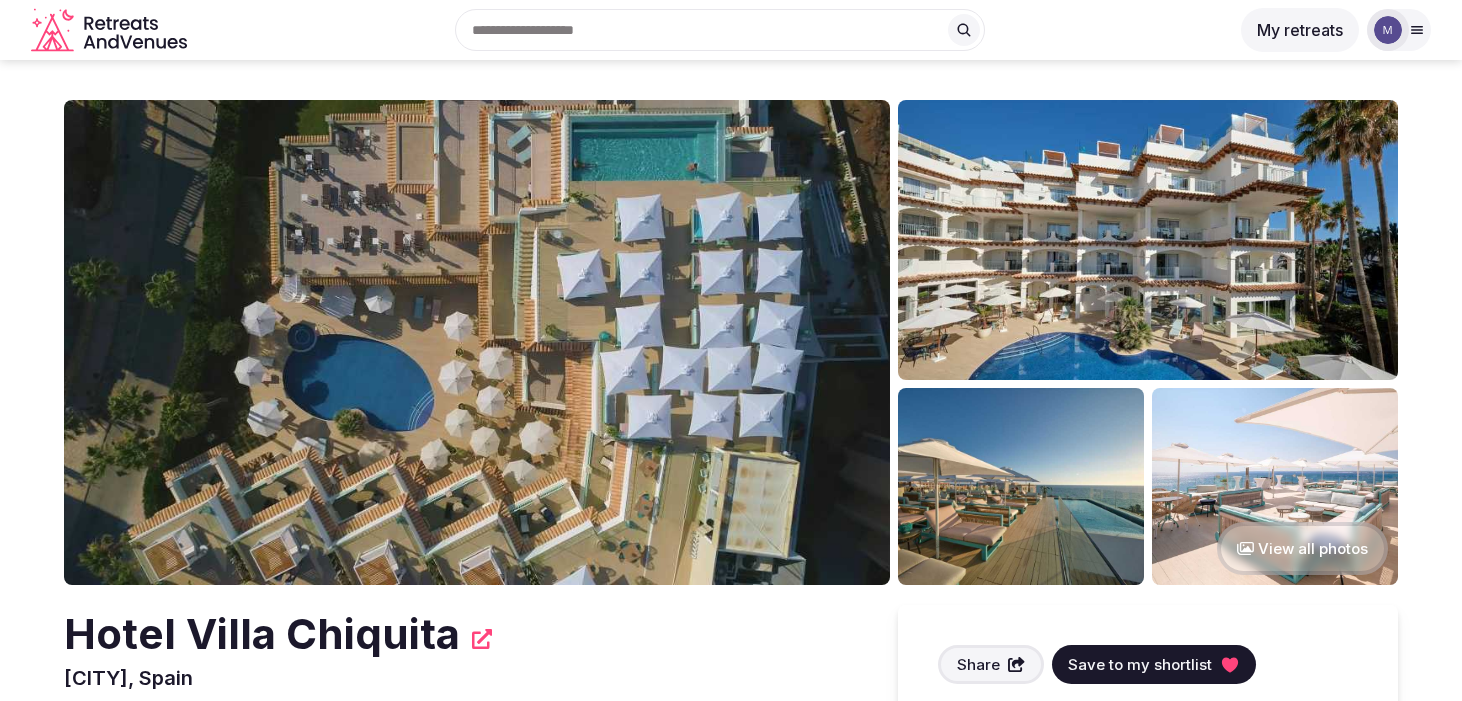 click on "View all photos" at bounding box center [1302, 548] 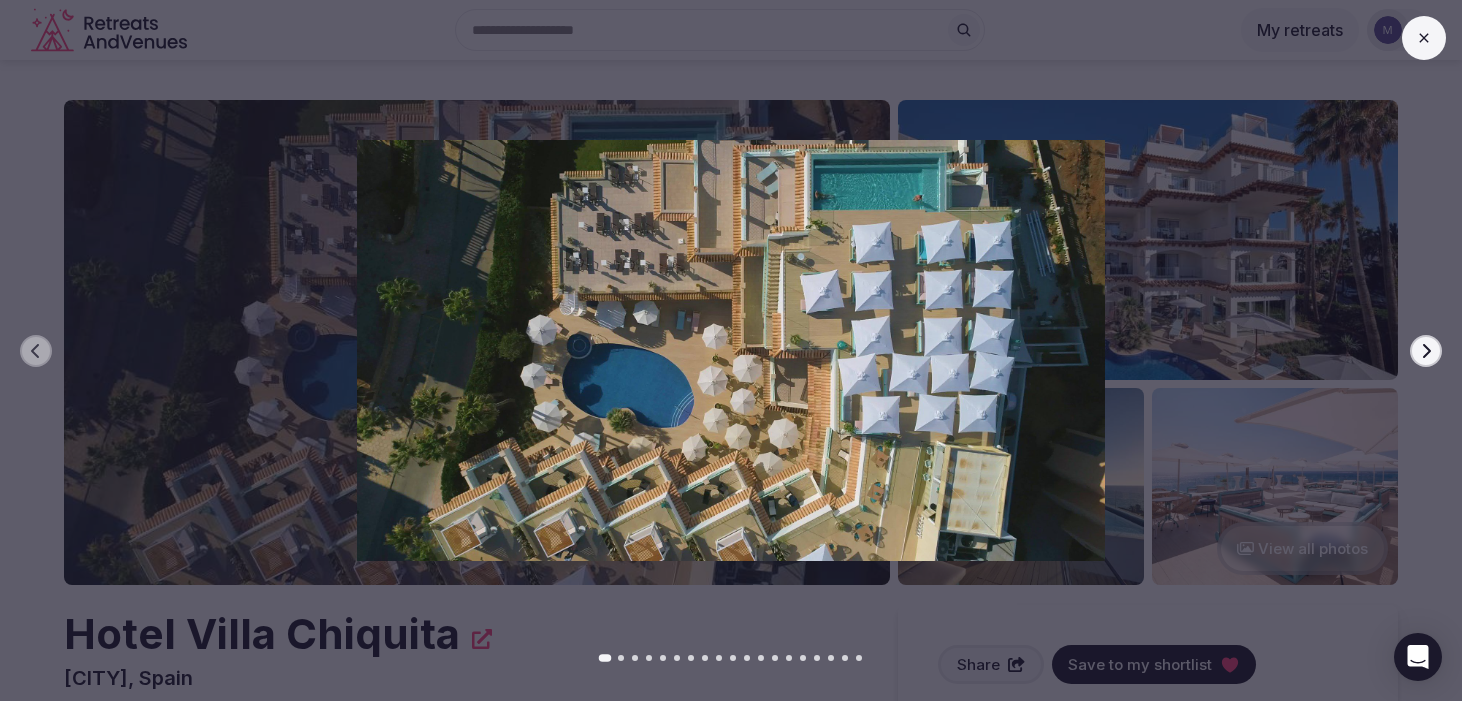 click on "Next slide" at bounding box center [1426, 351] 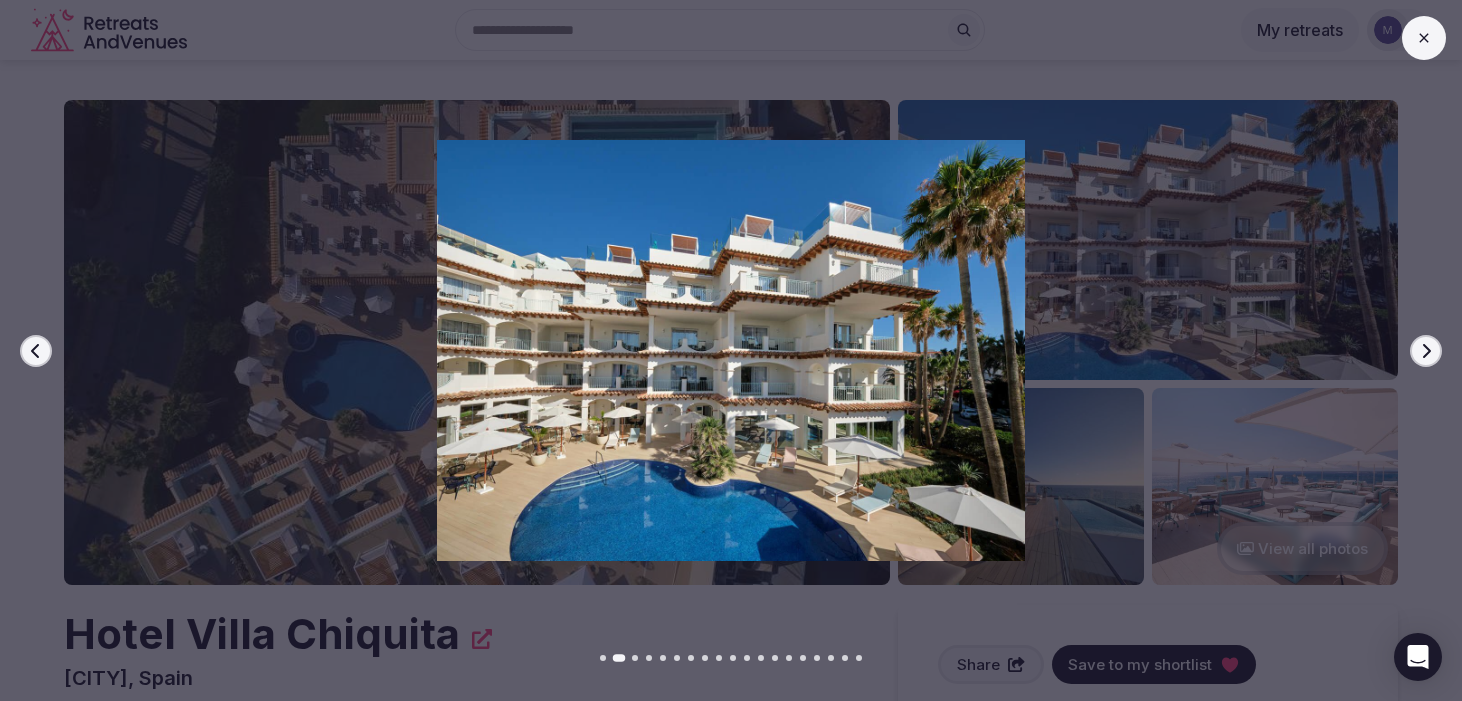 click 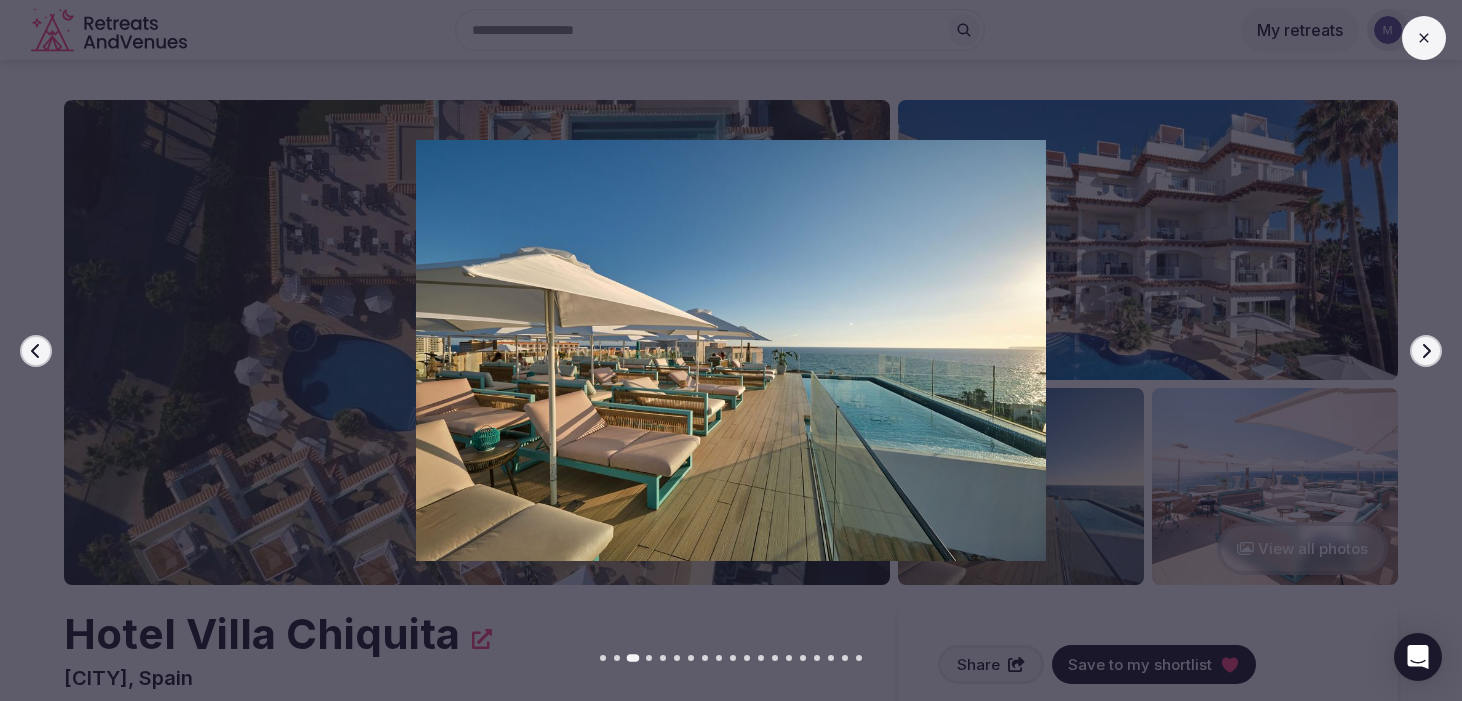 click 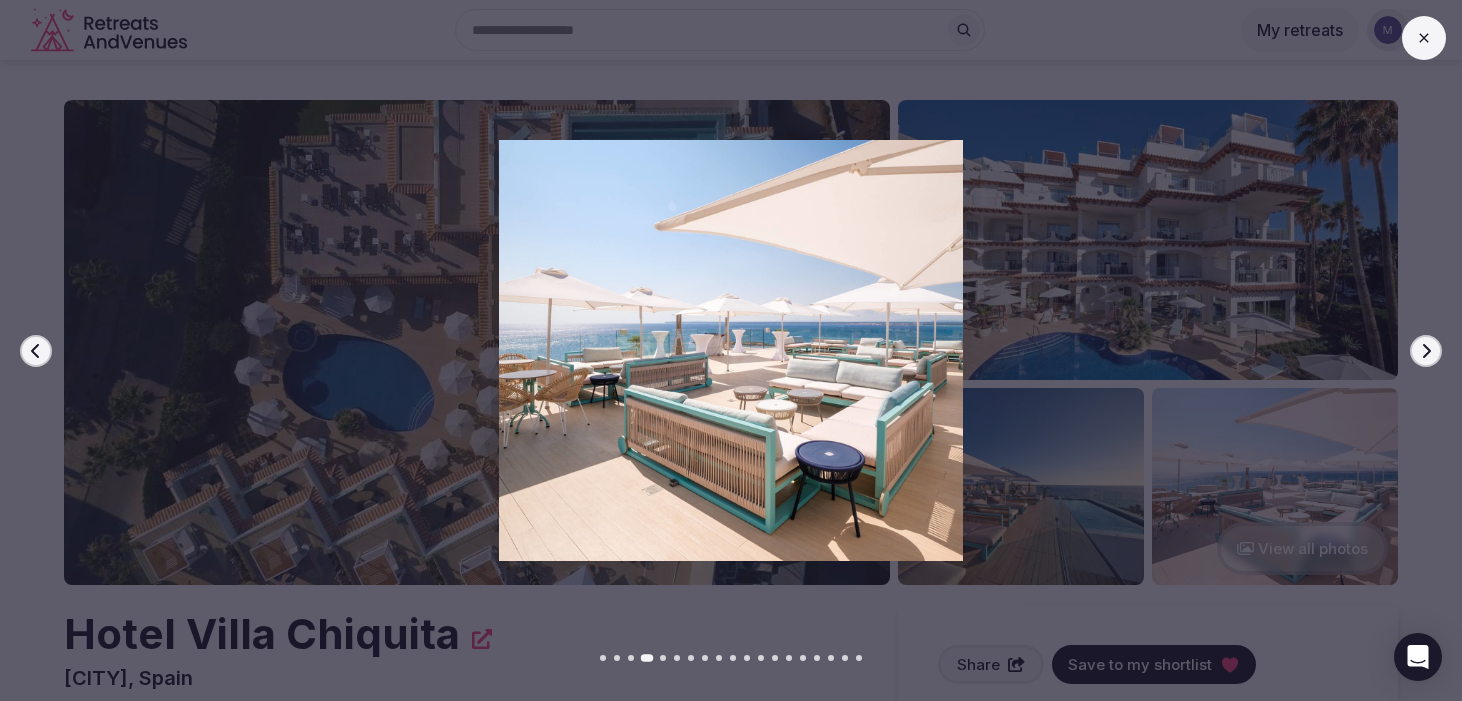 click 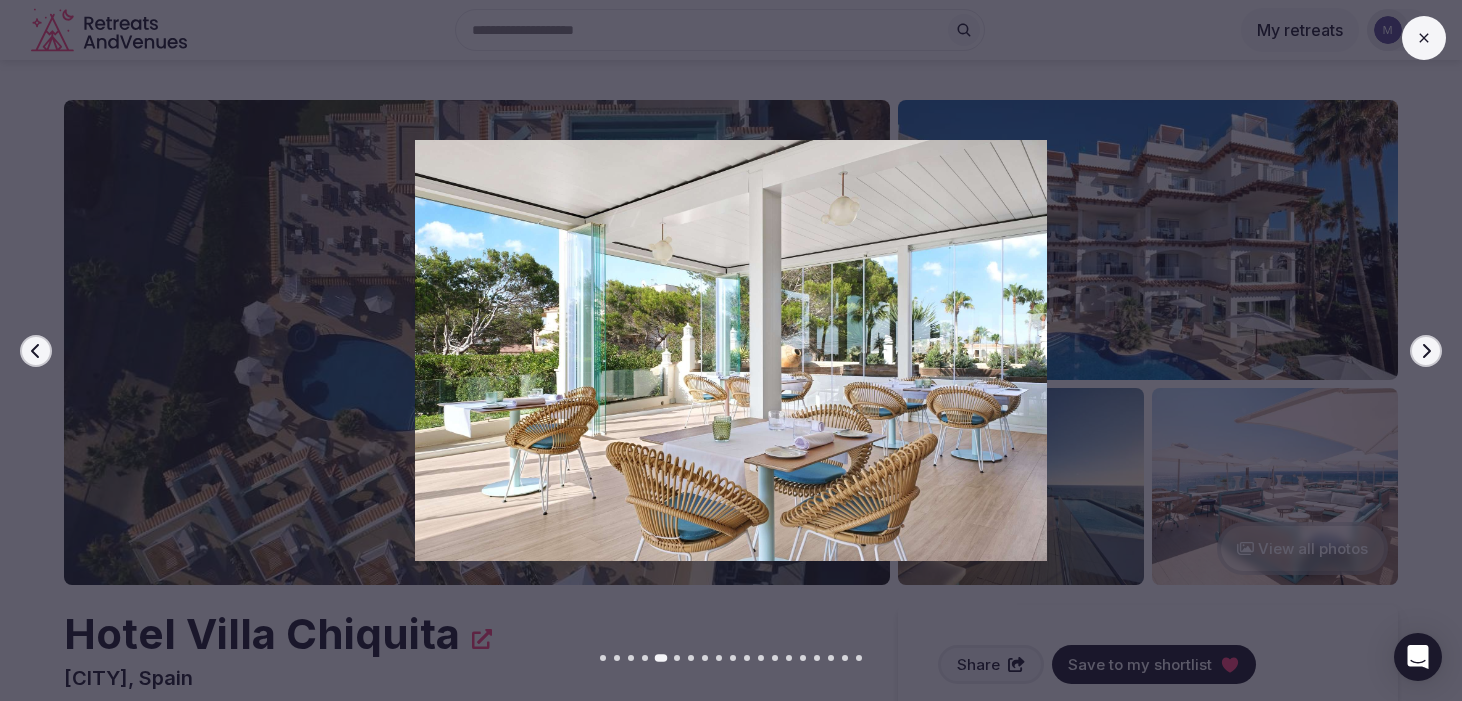 click 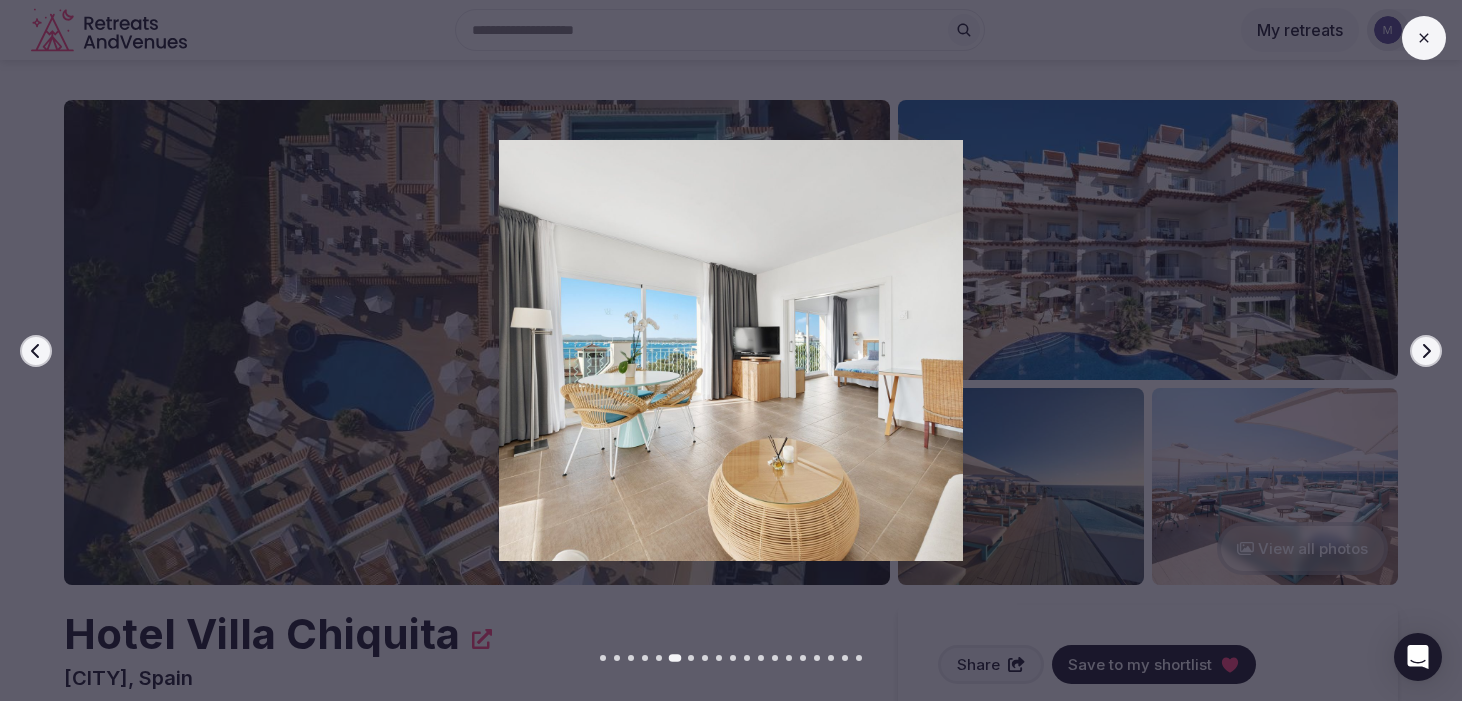 click 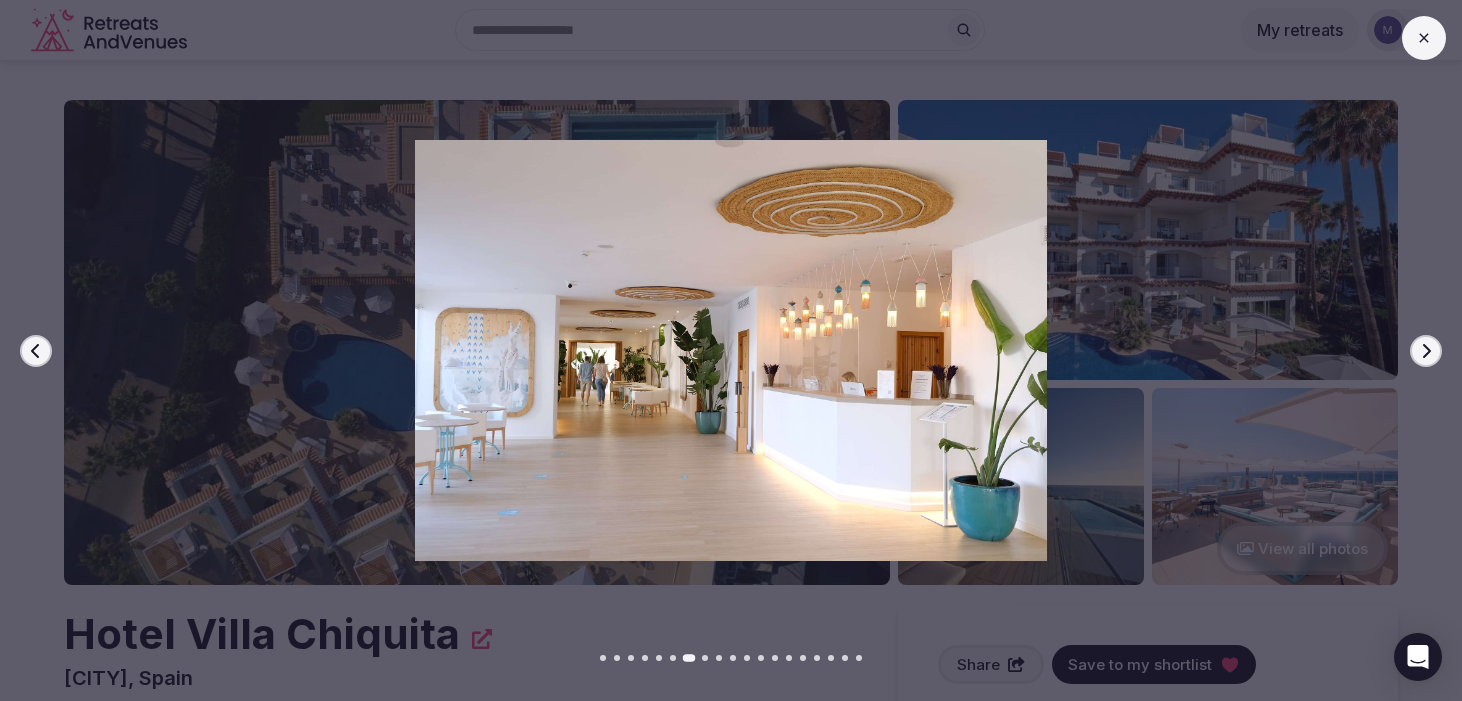 click 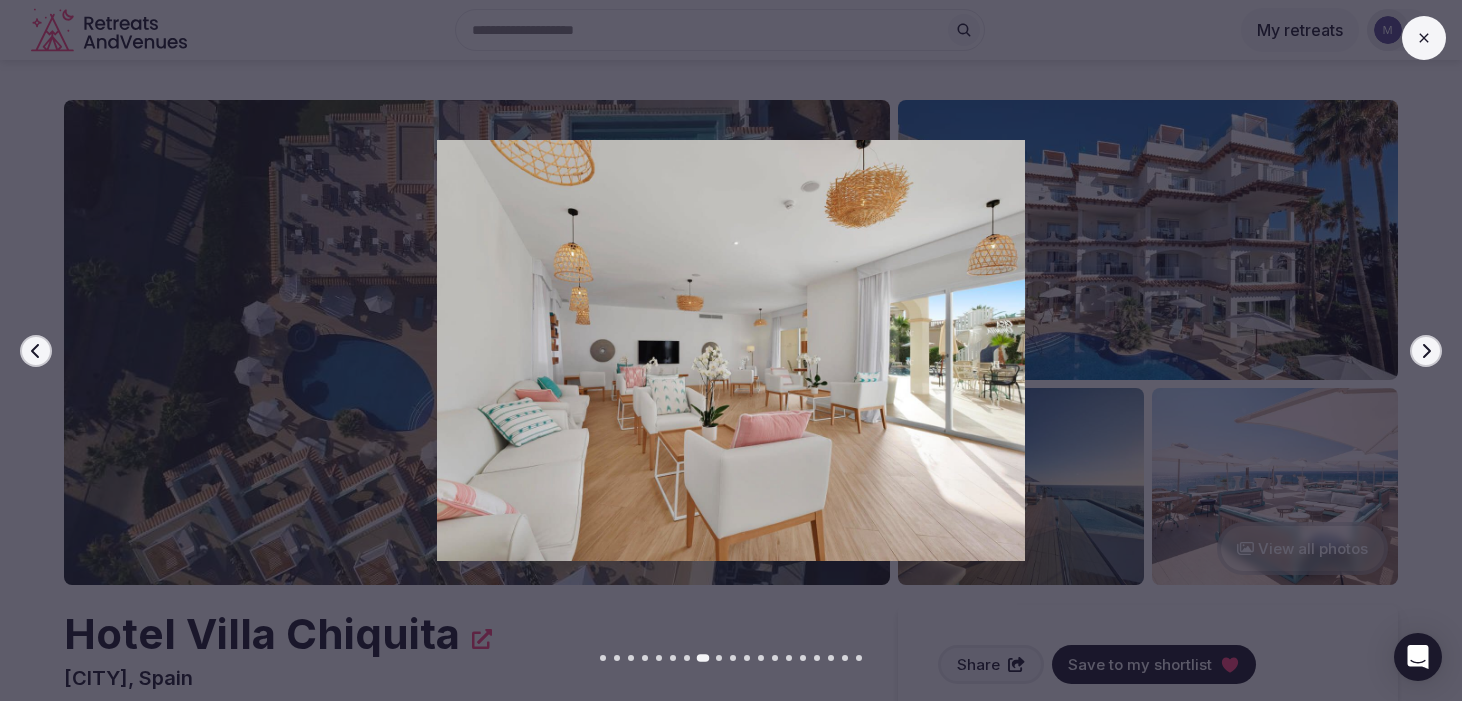 click 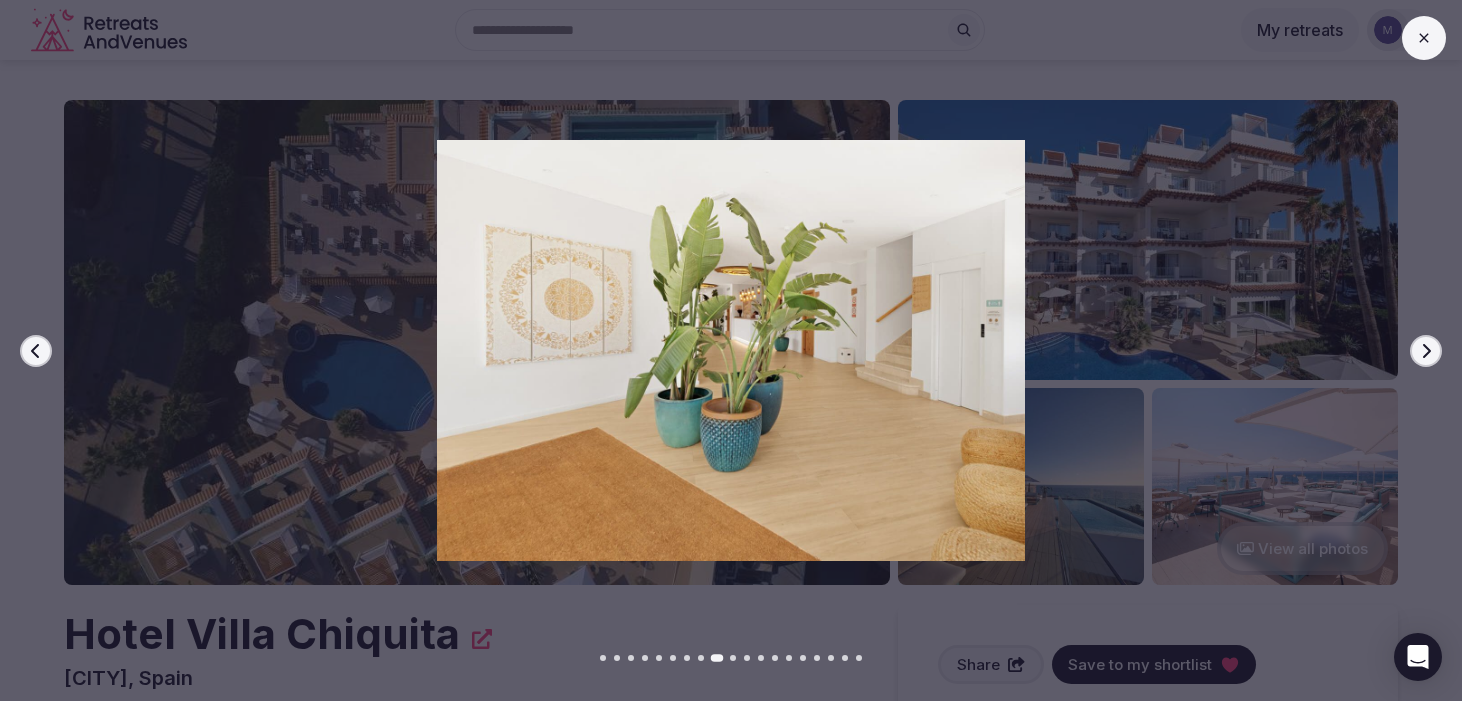 click 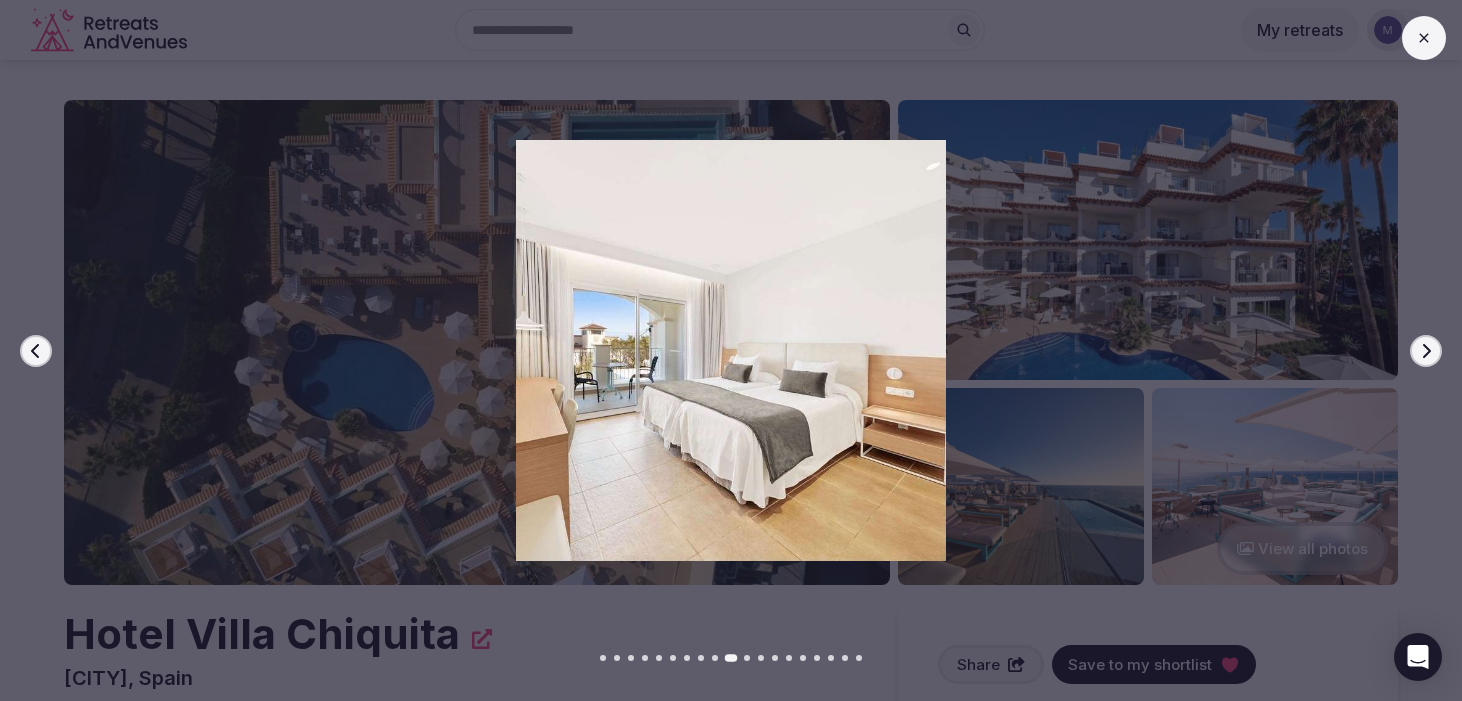 click 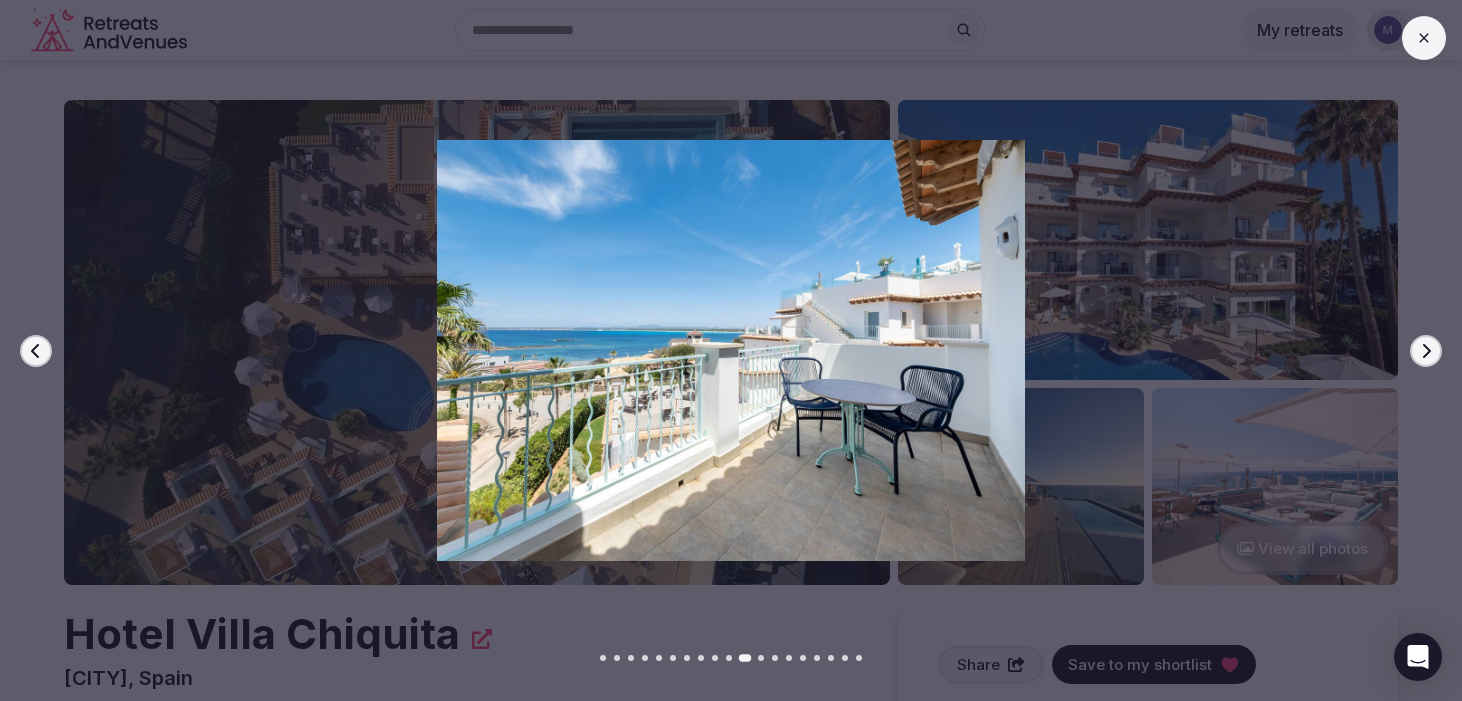 click 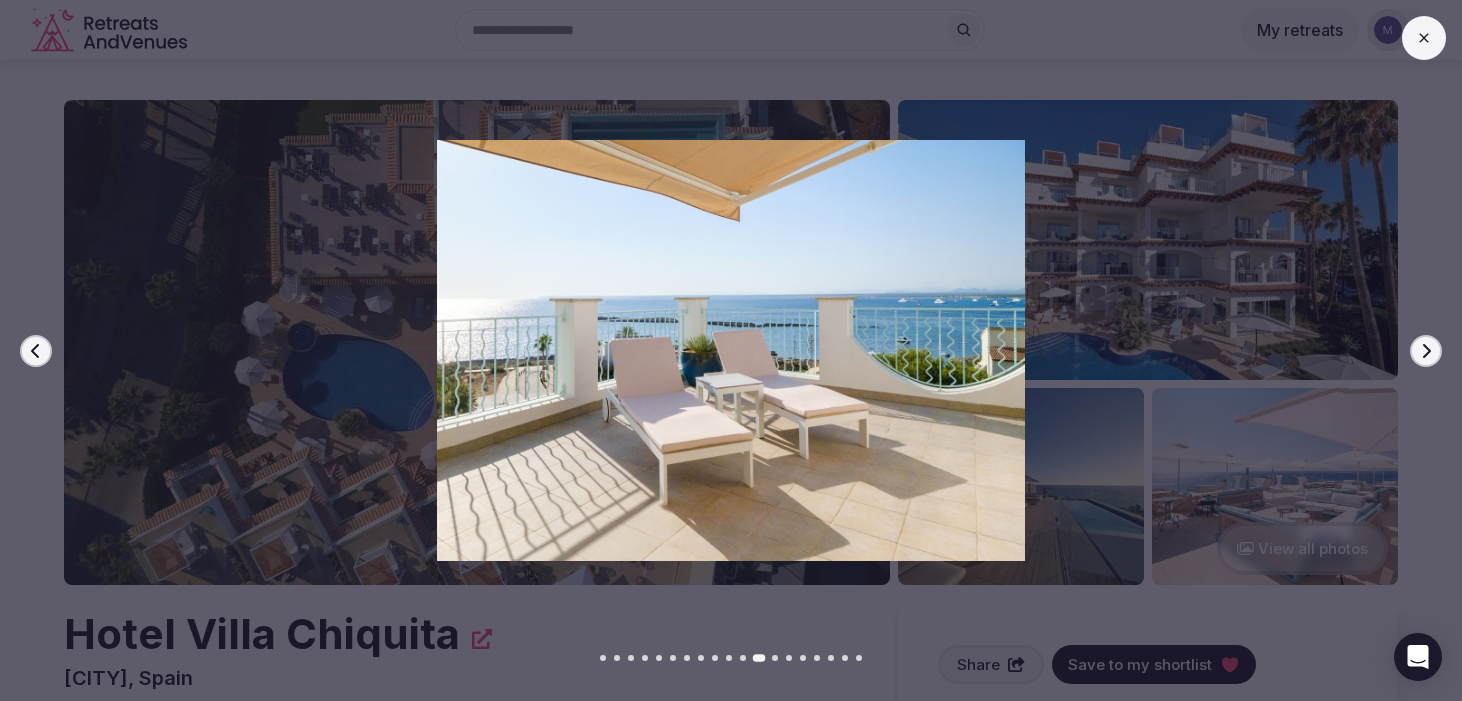 click 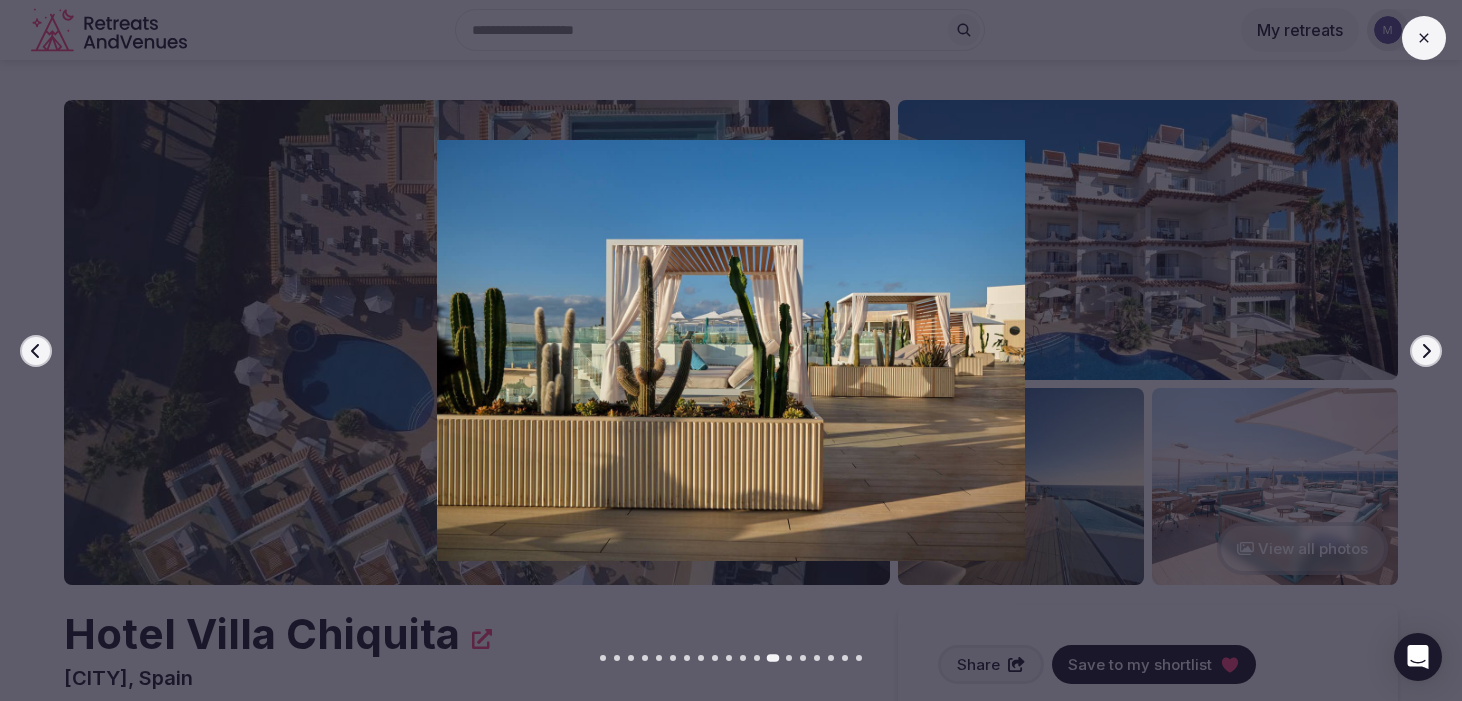 click 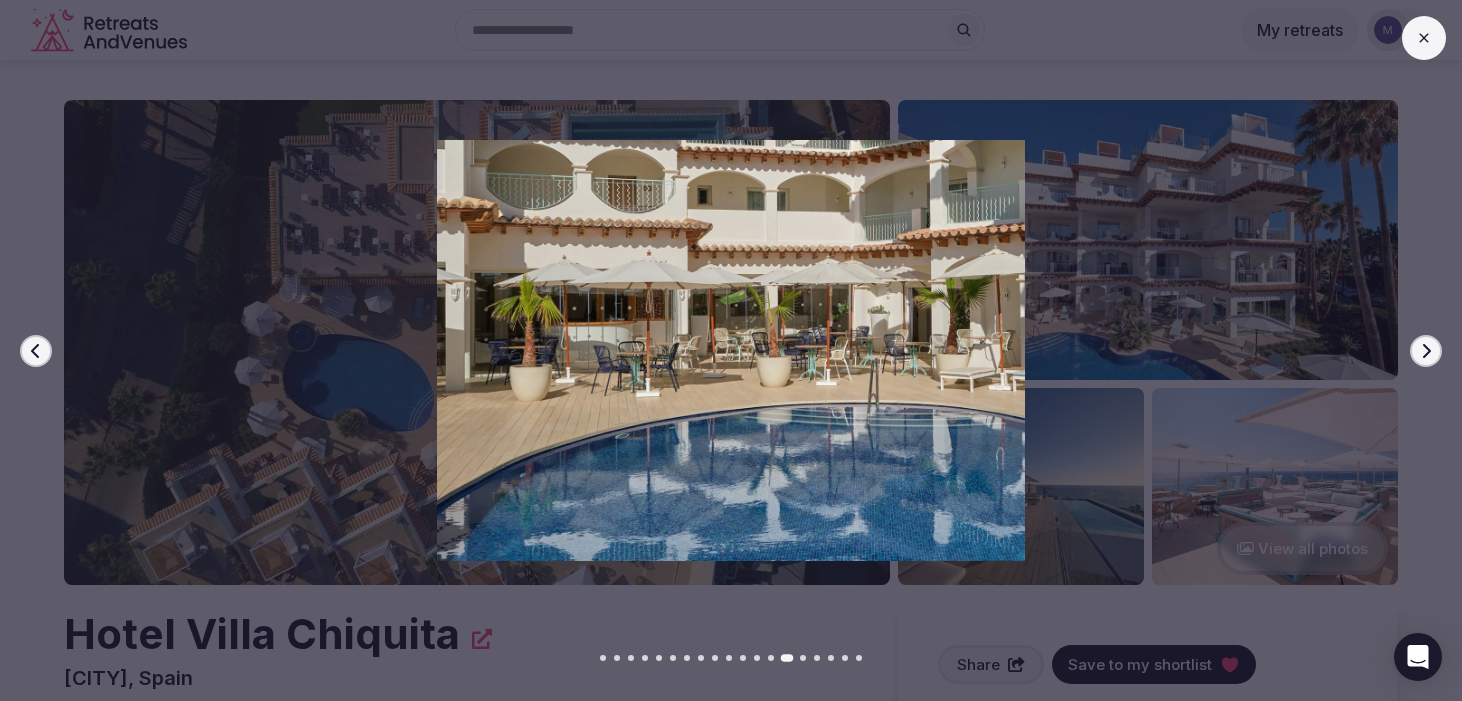 click 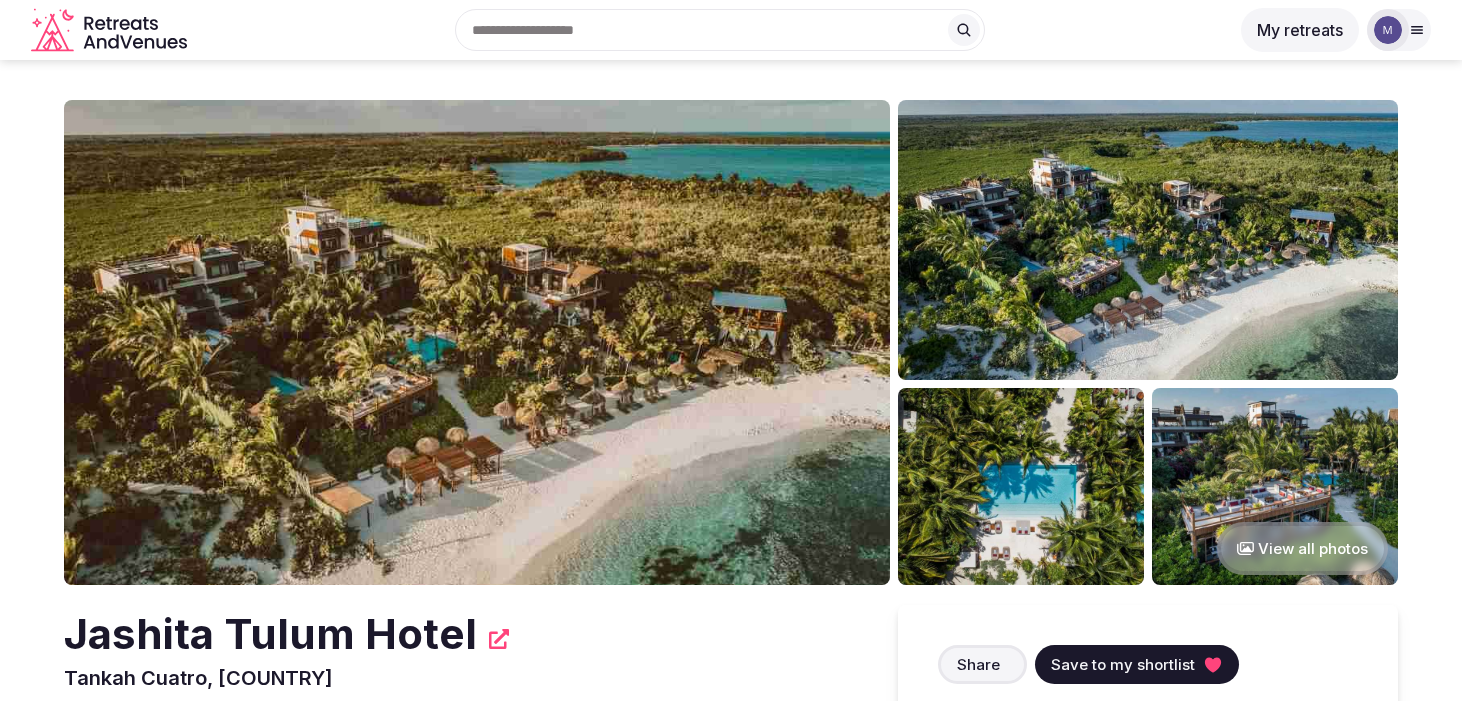 scroll, scrollTop: 0, scrollLeft: 0, axis: both 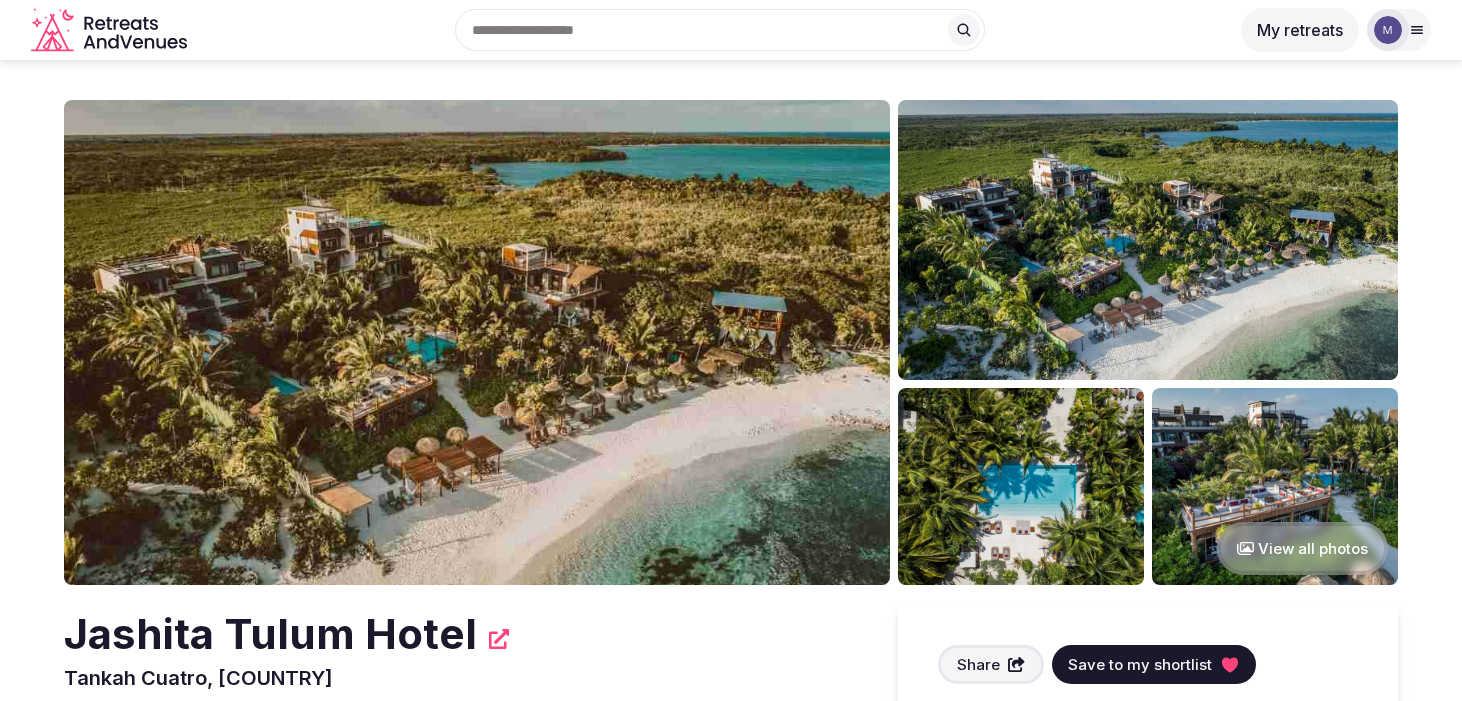 click on "View all photos" at bounding box center (1302, 548) 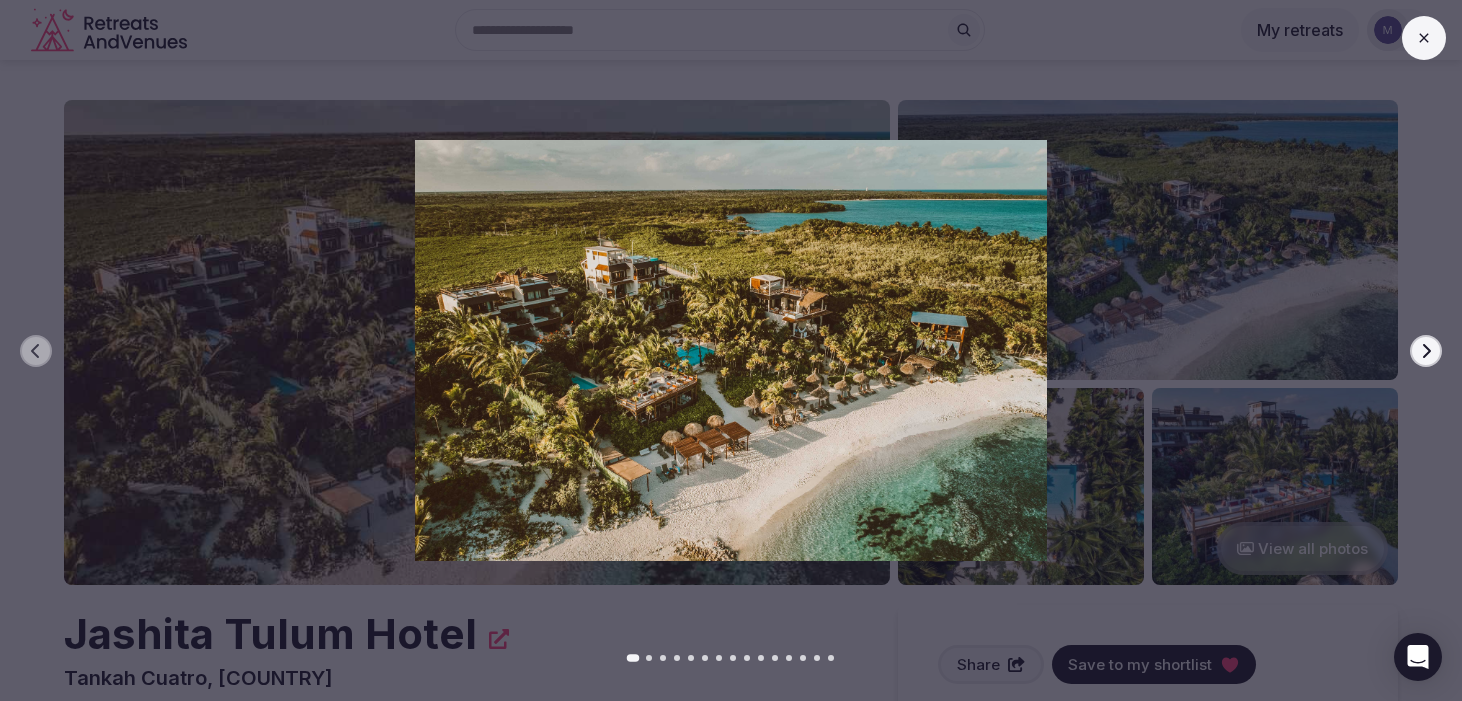 click 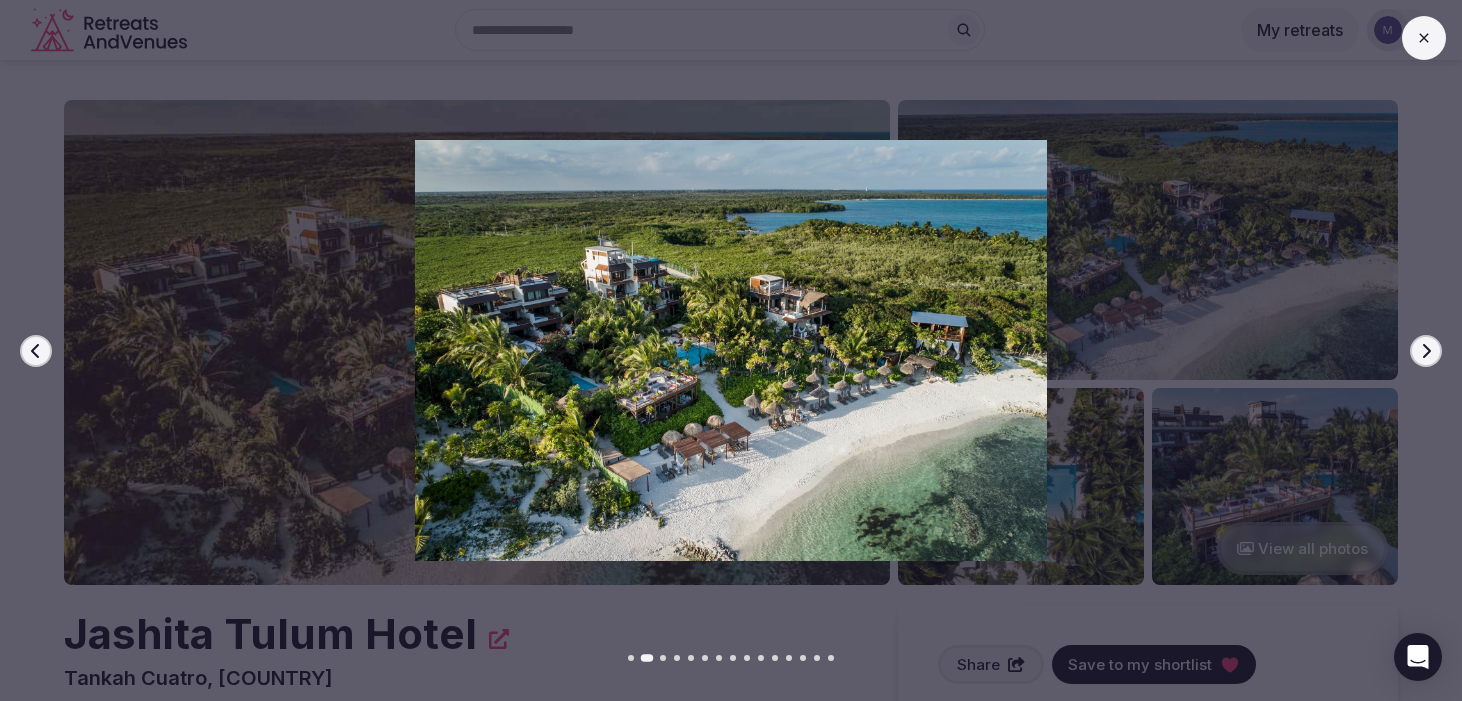 click 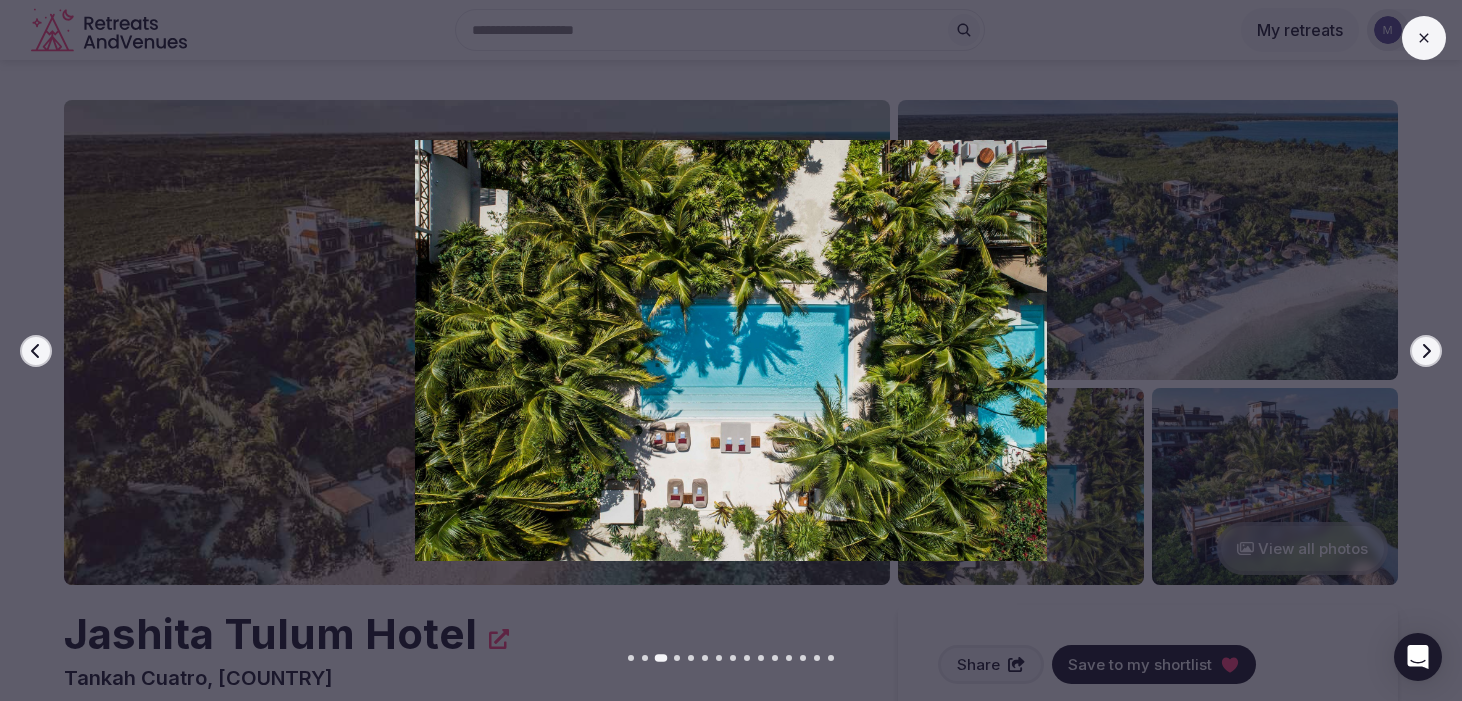 click 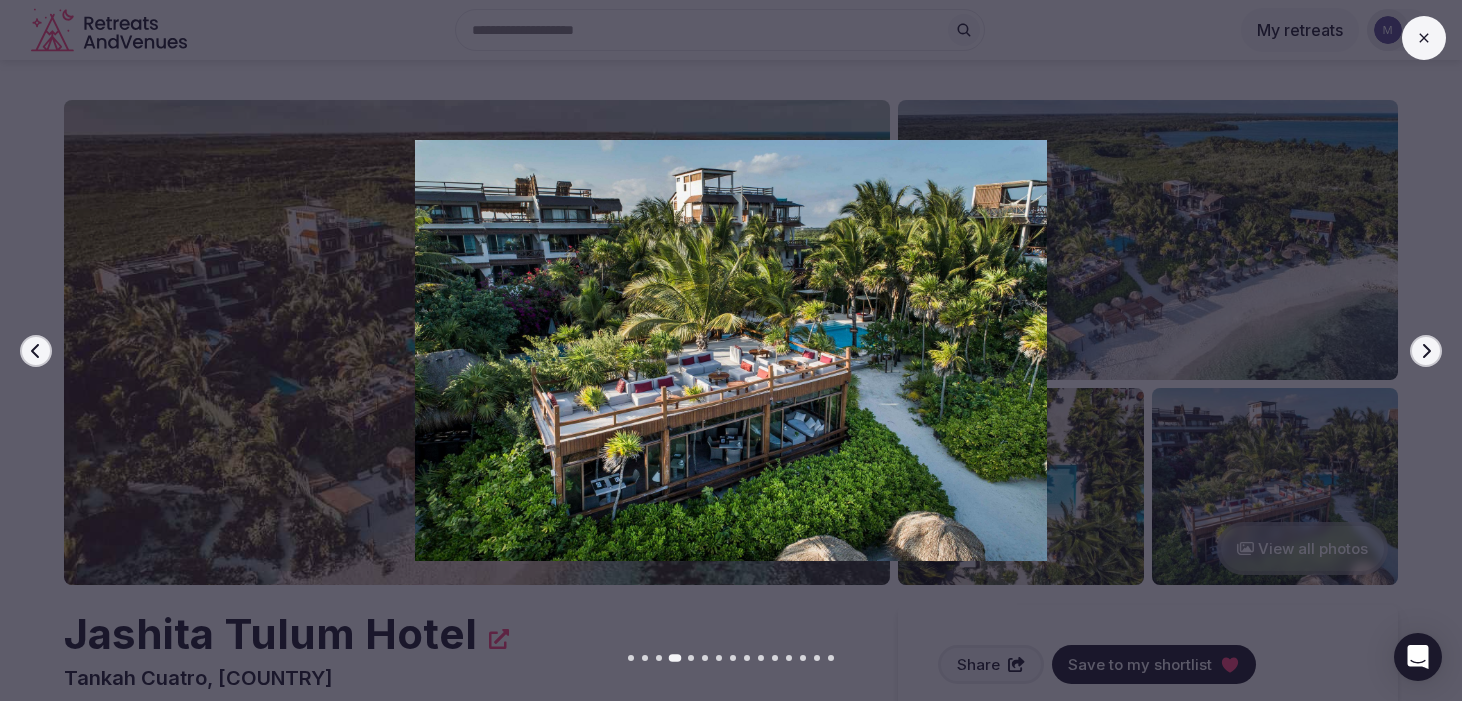 click 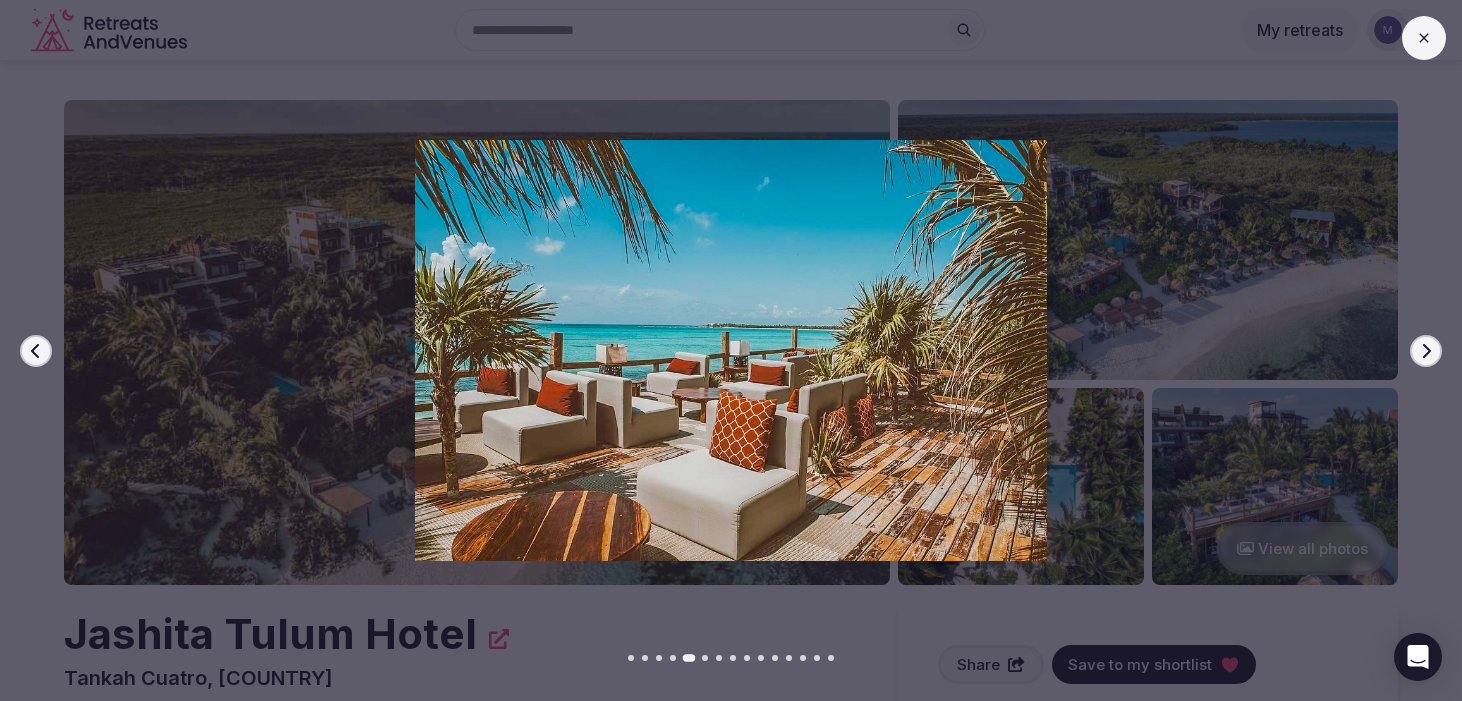click 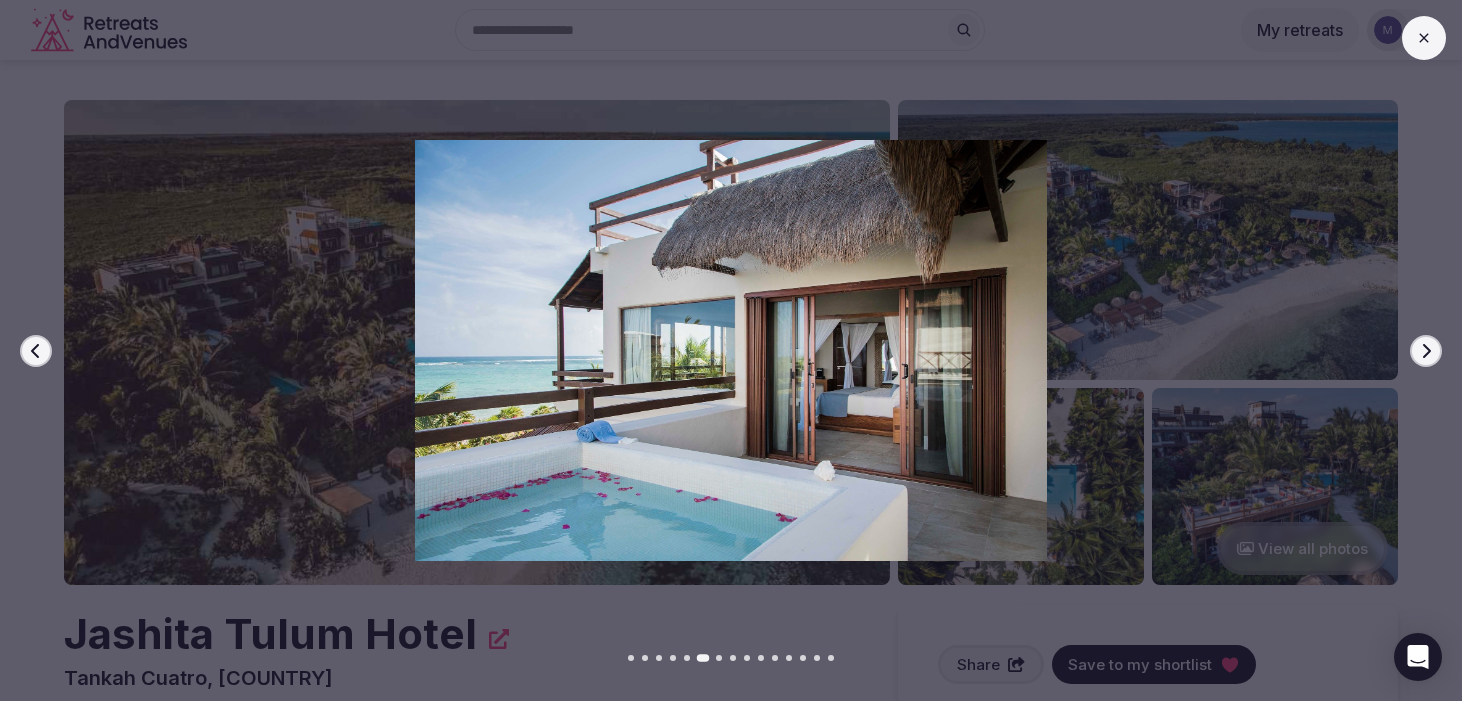 click 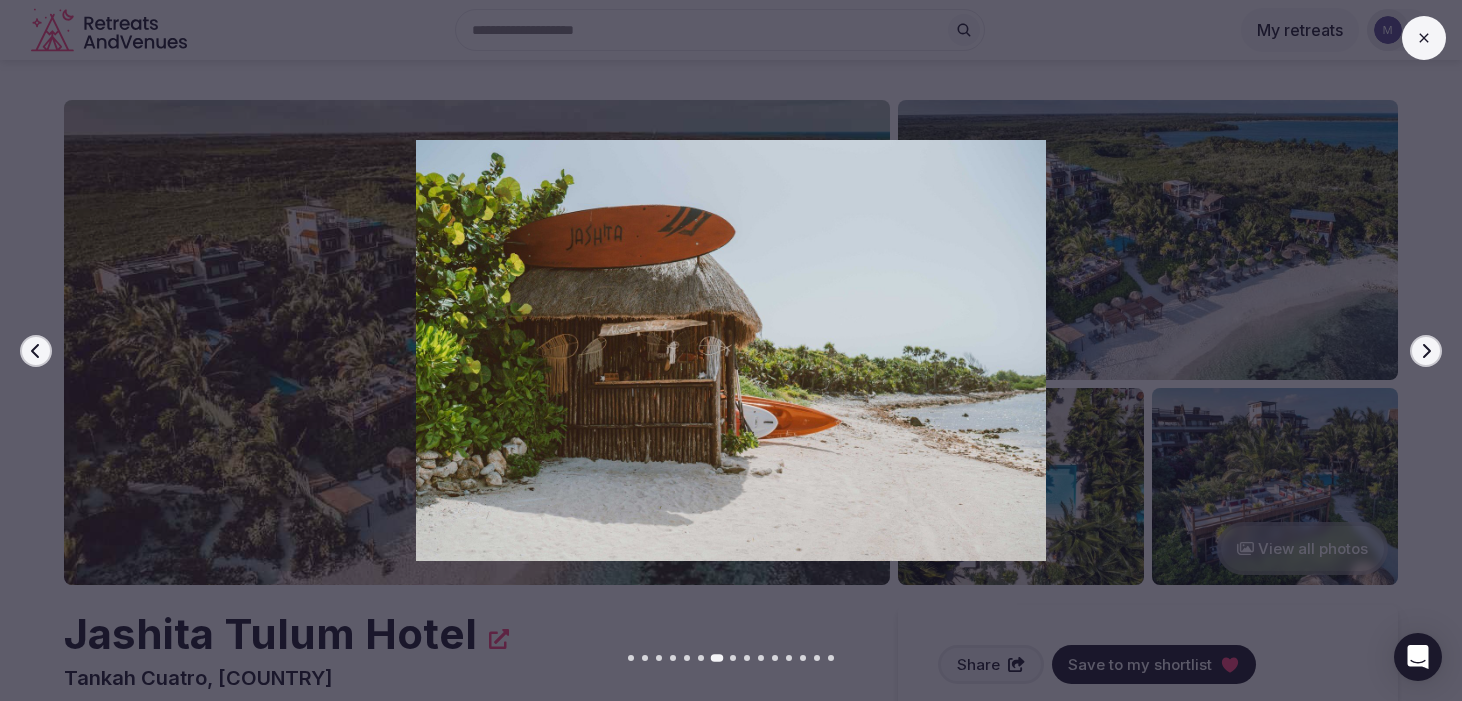 click 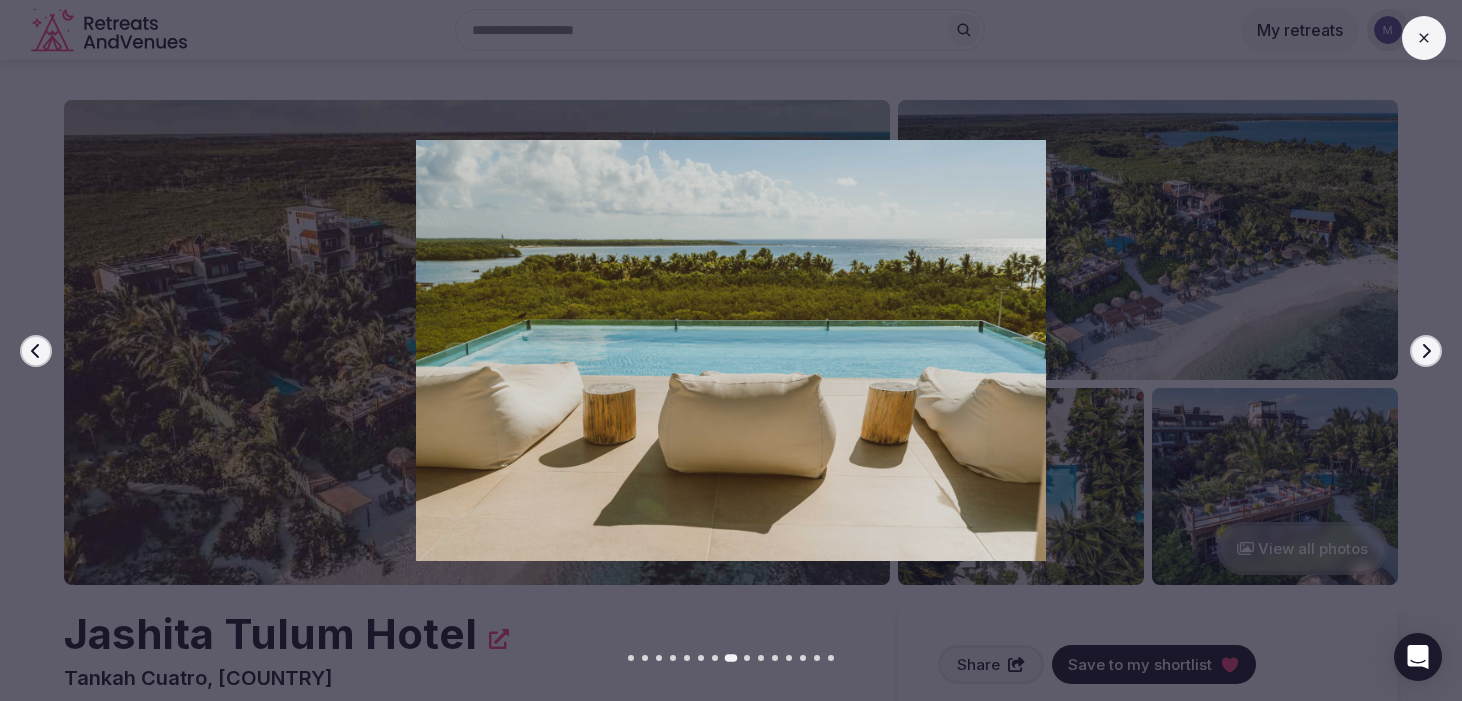 click 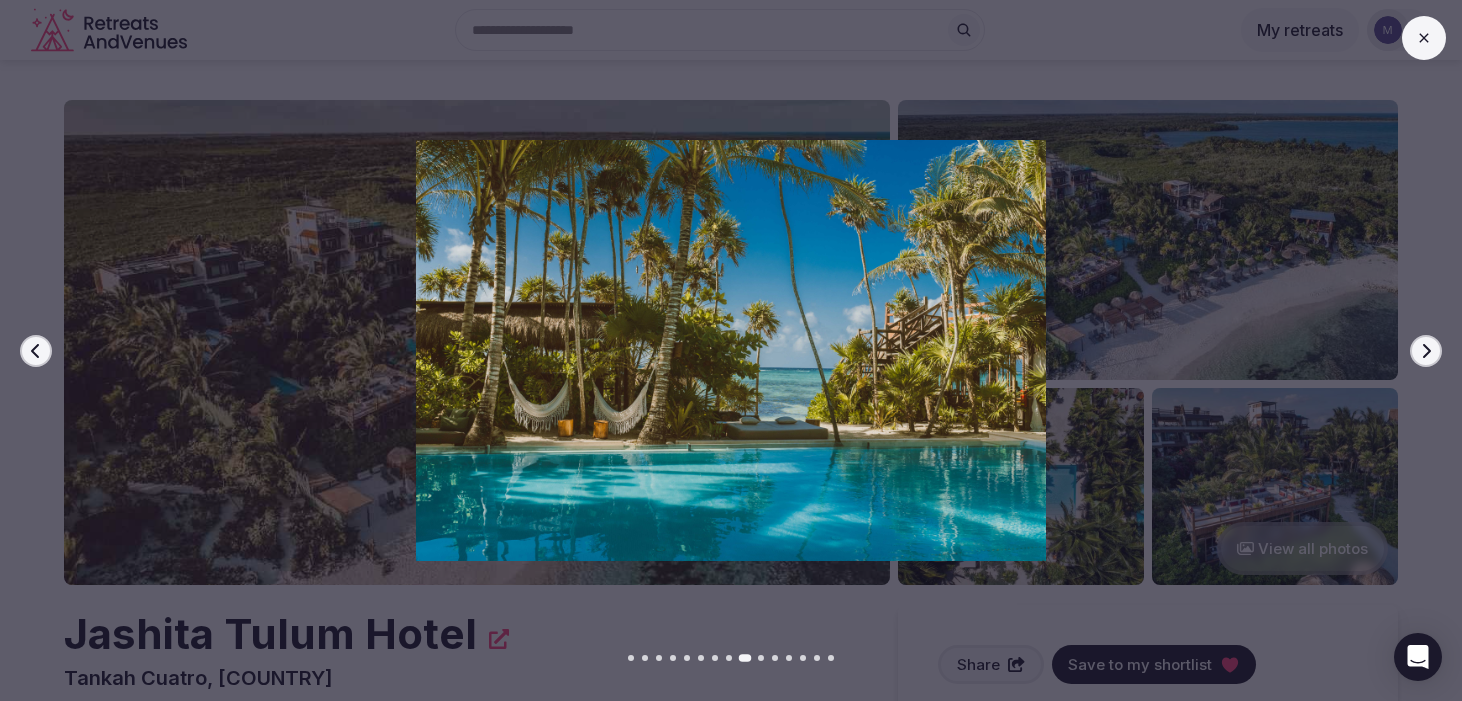click 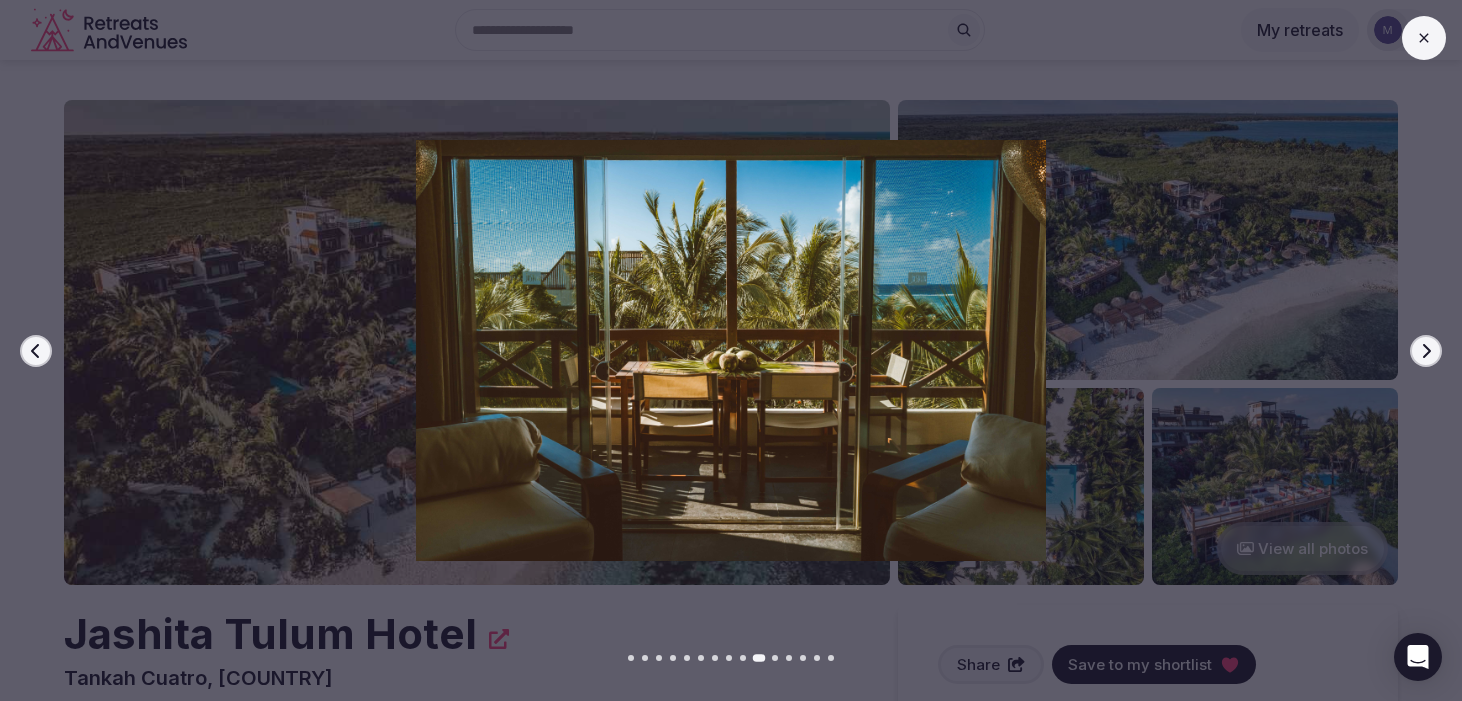 click 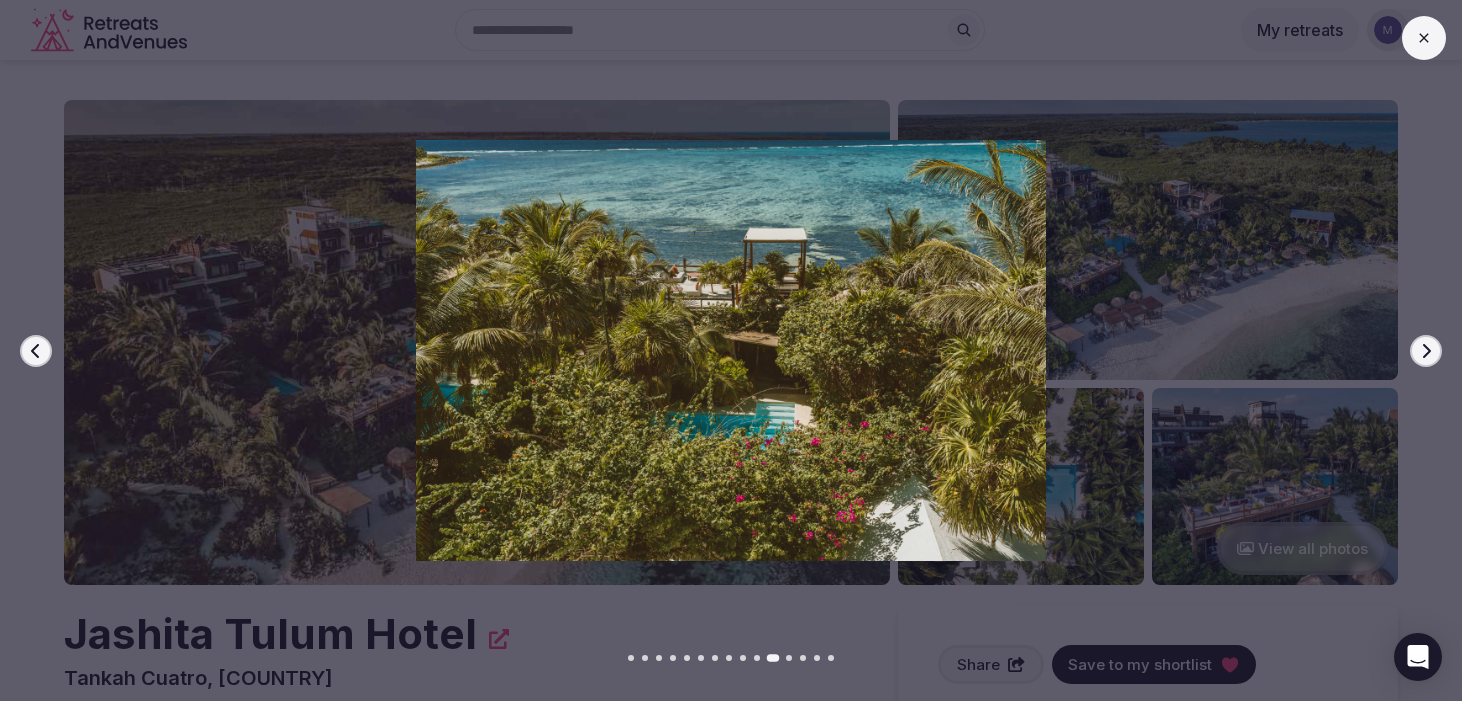 click 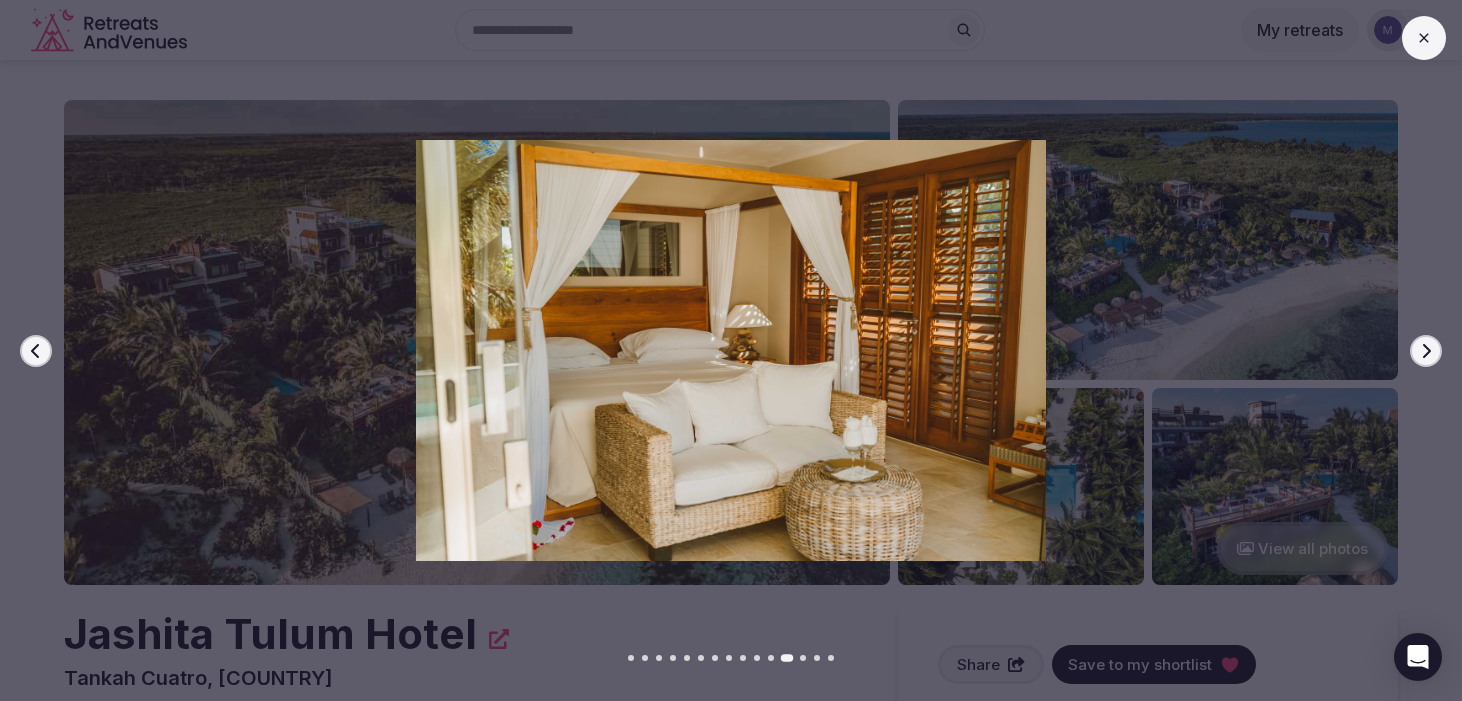 click 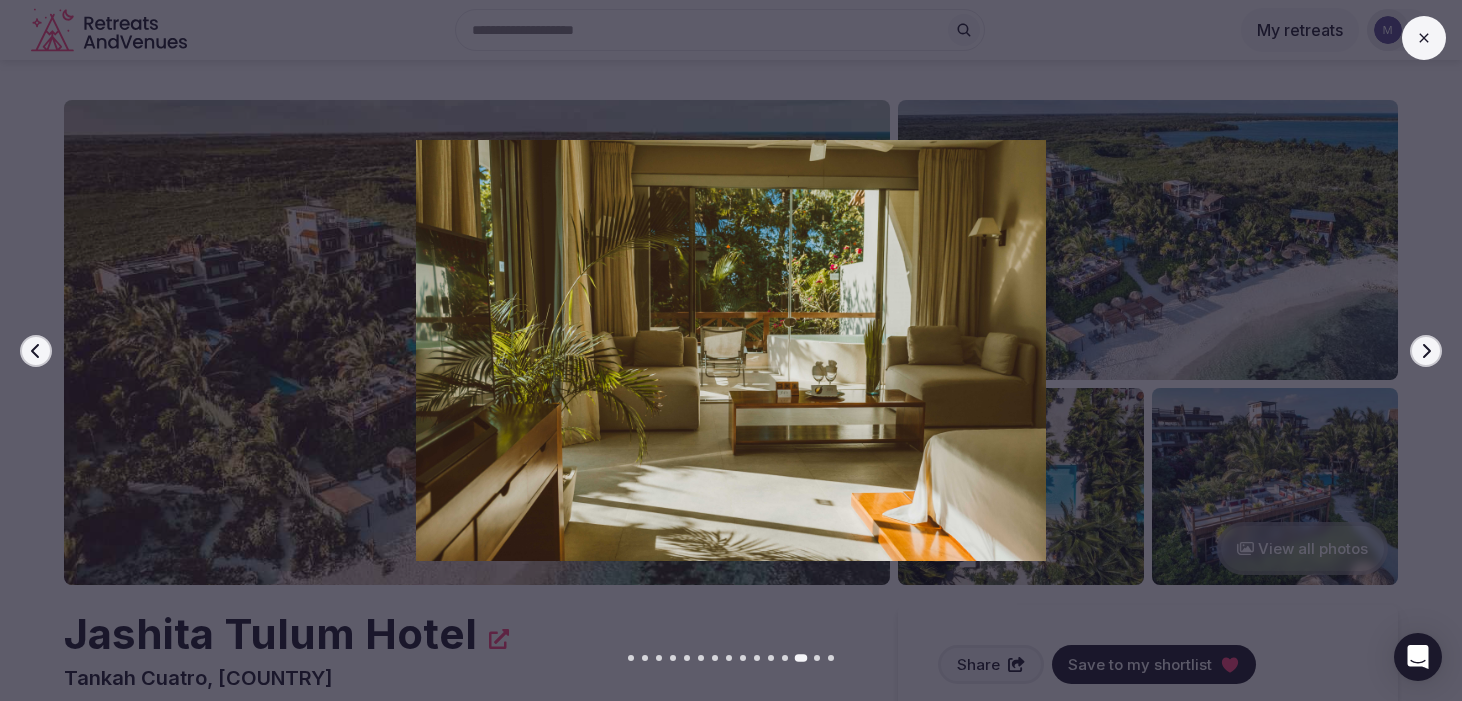 click 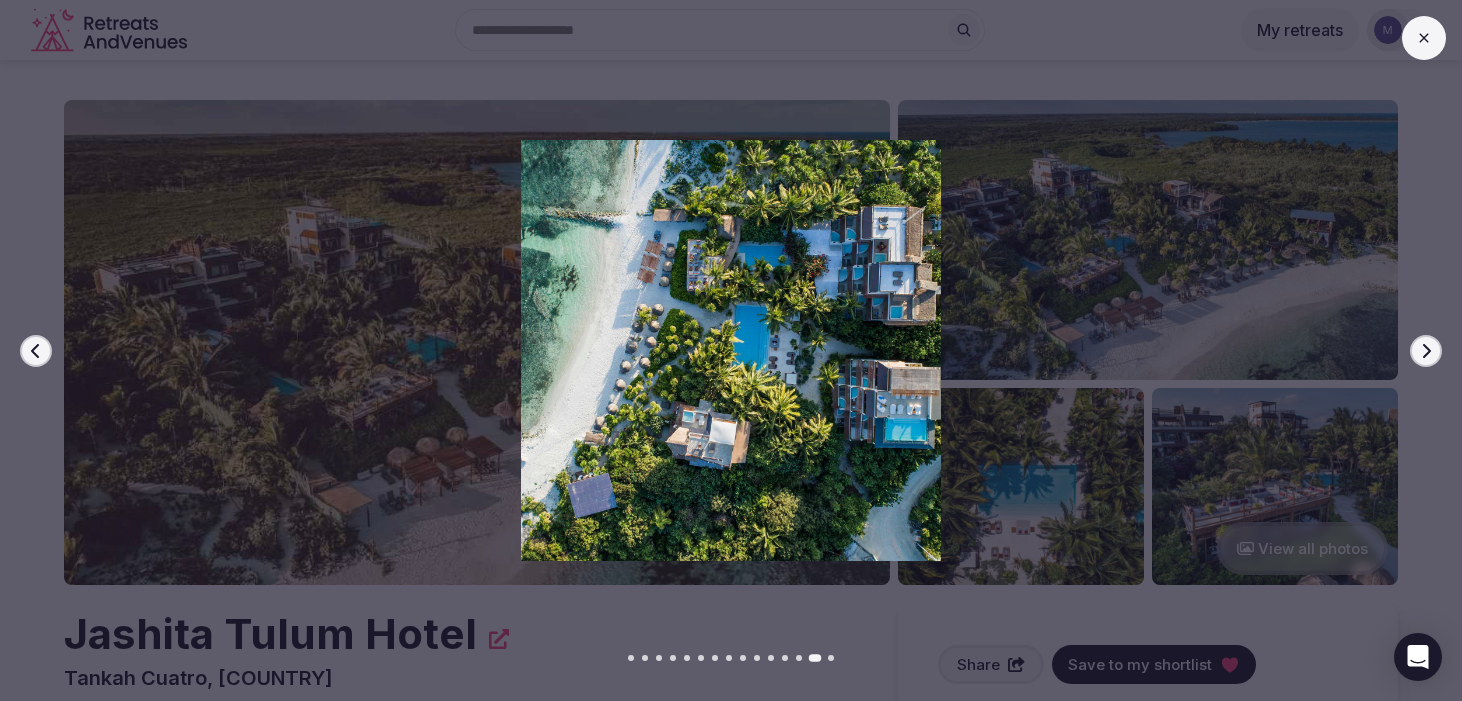 click 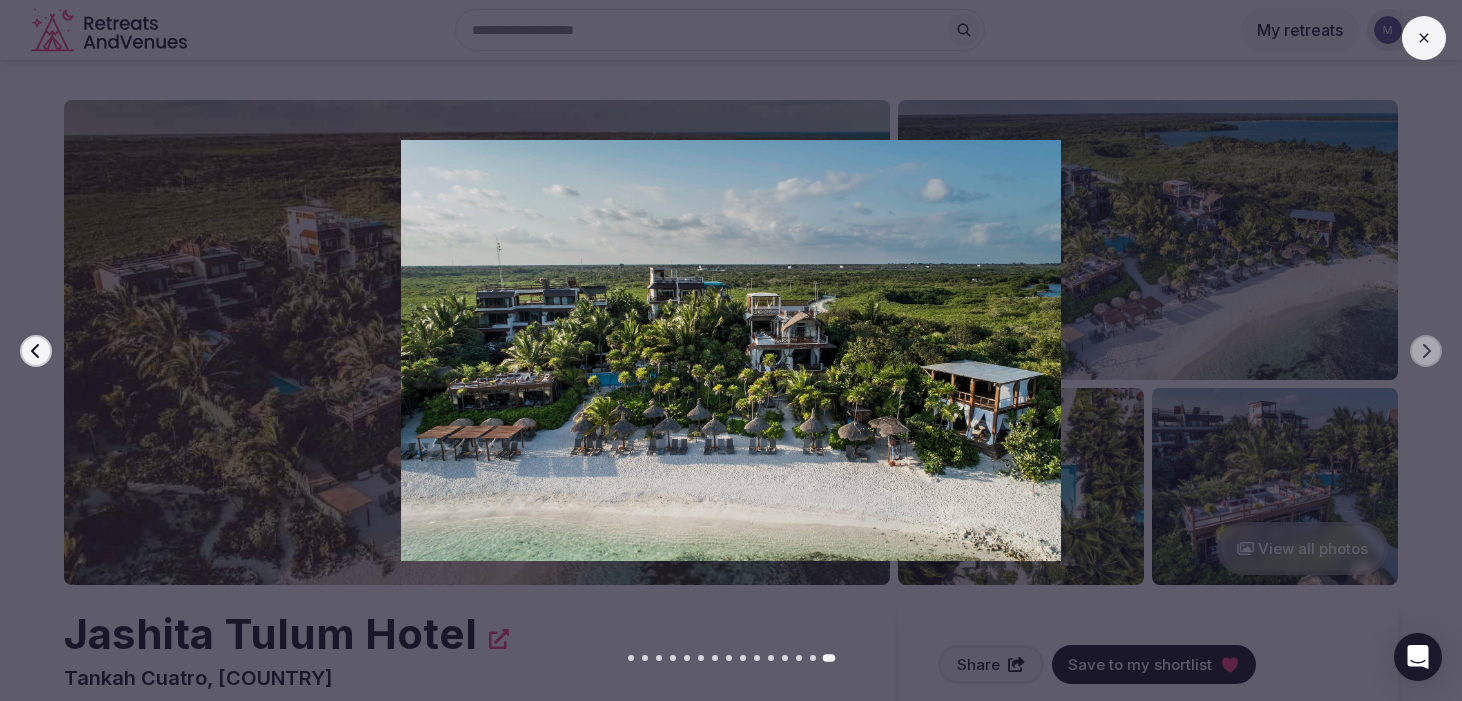 click on "Previous slide Next slide" at bounding box center (731, 350) 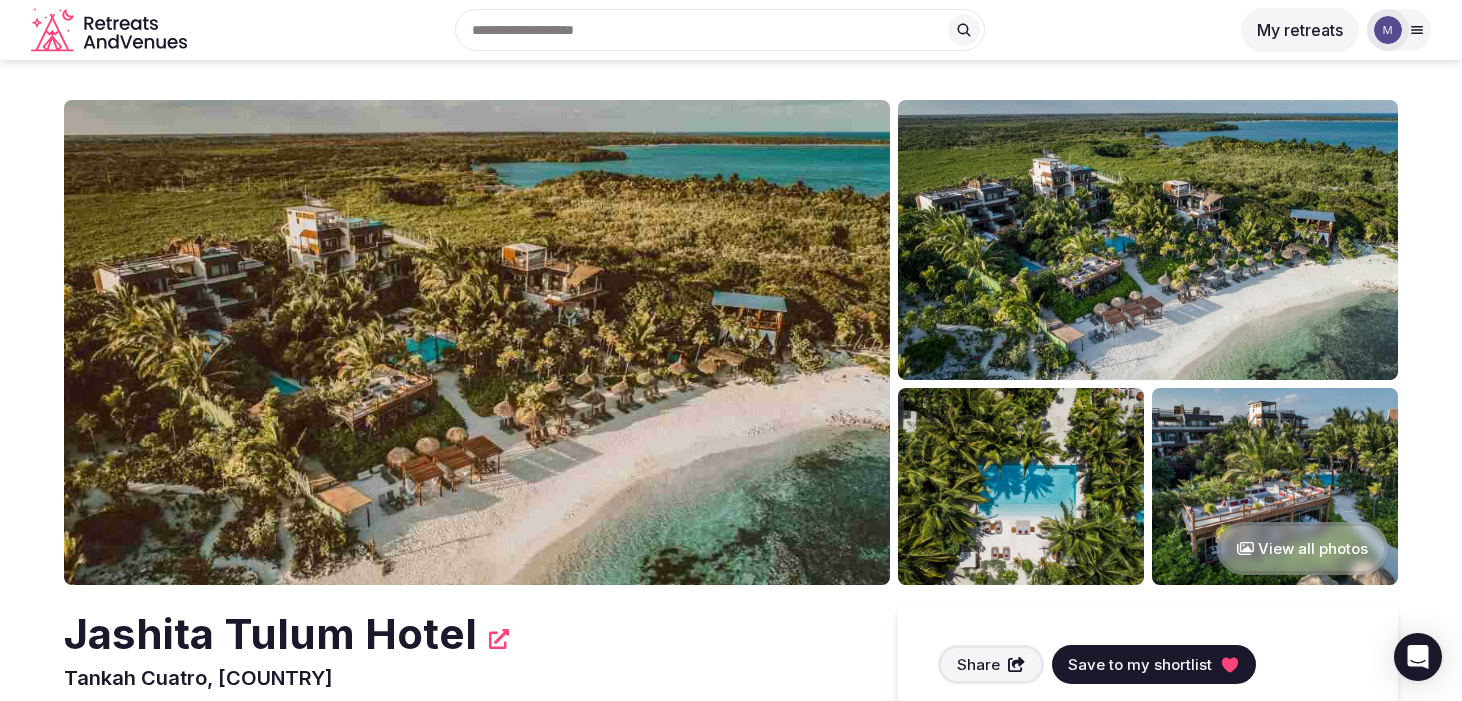 click at bounding box center (477, 342) 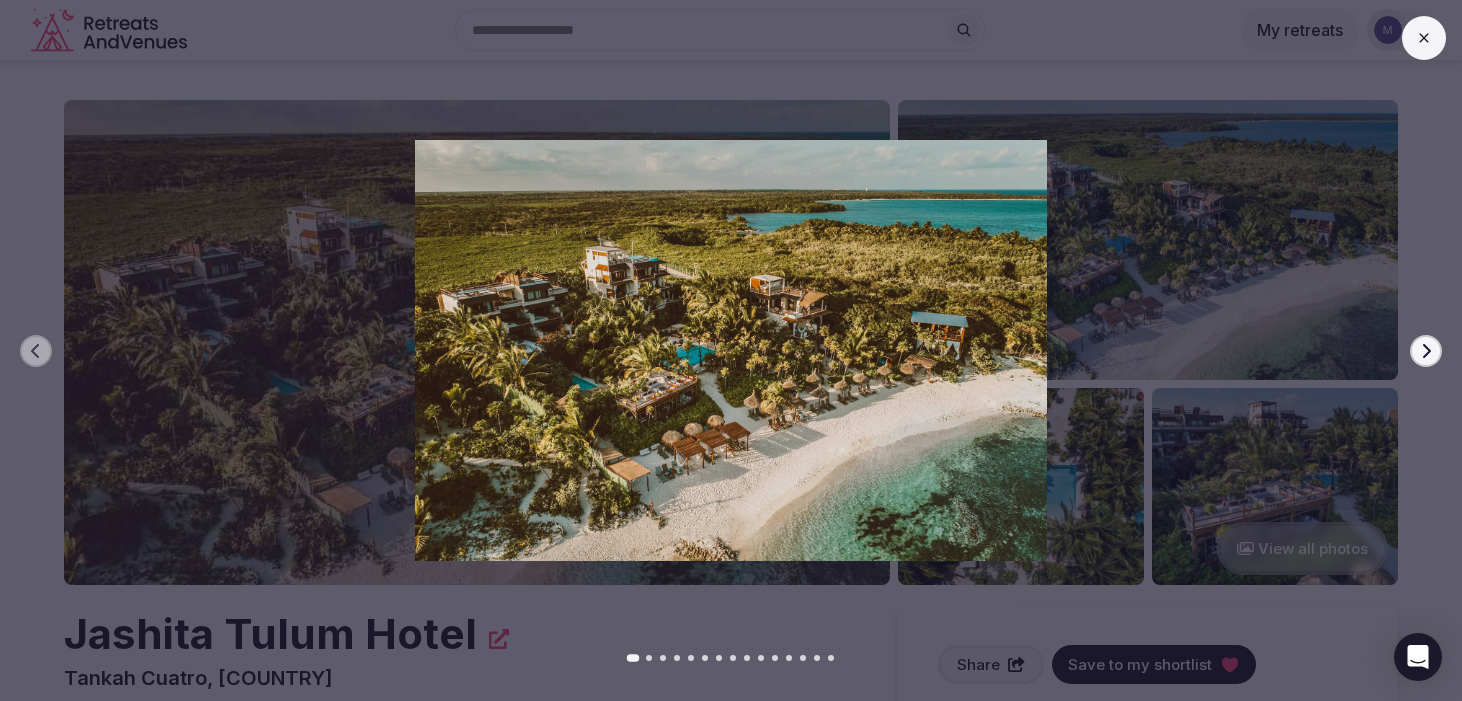 click 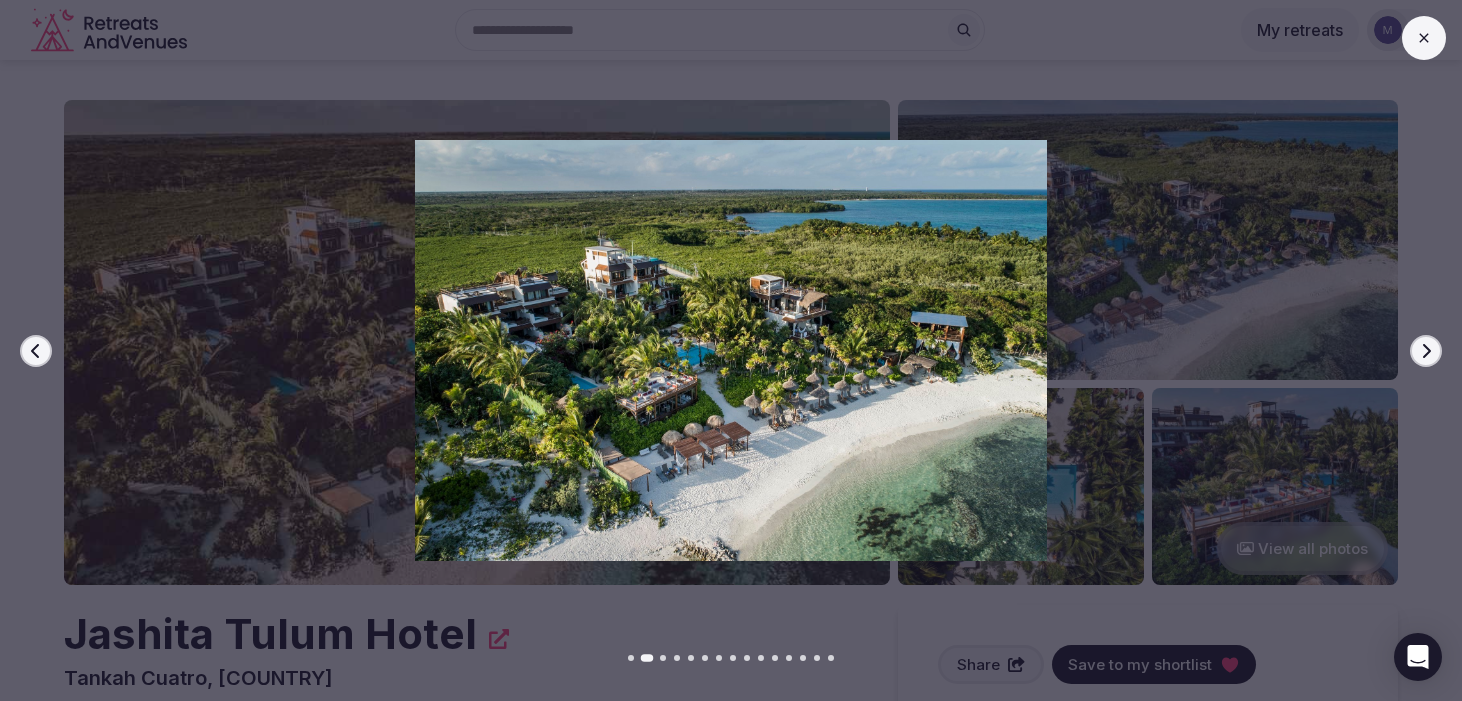click 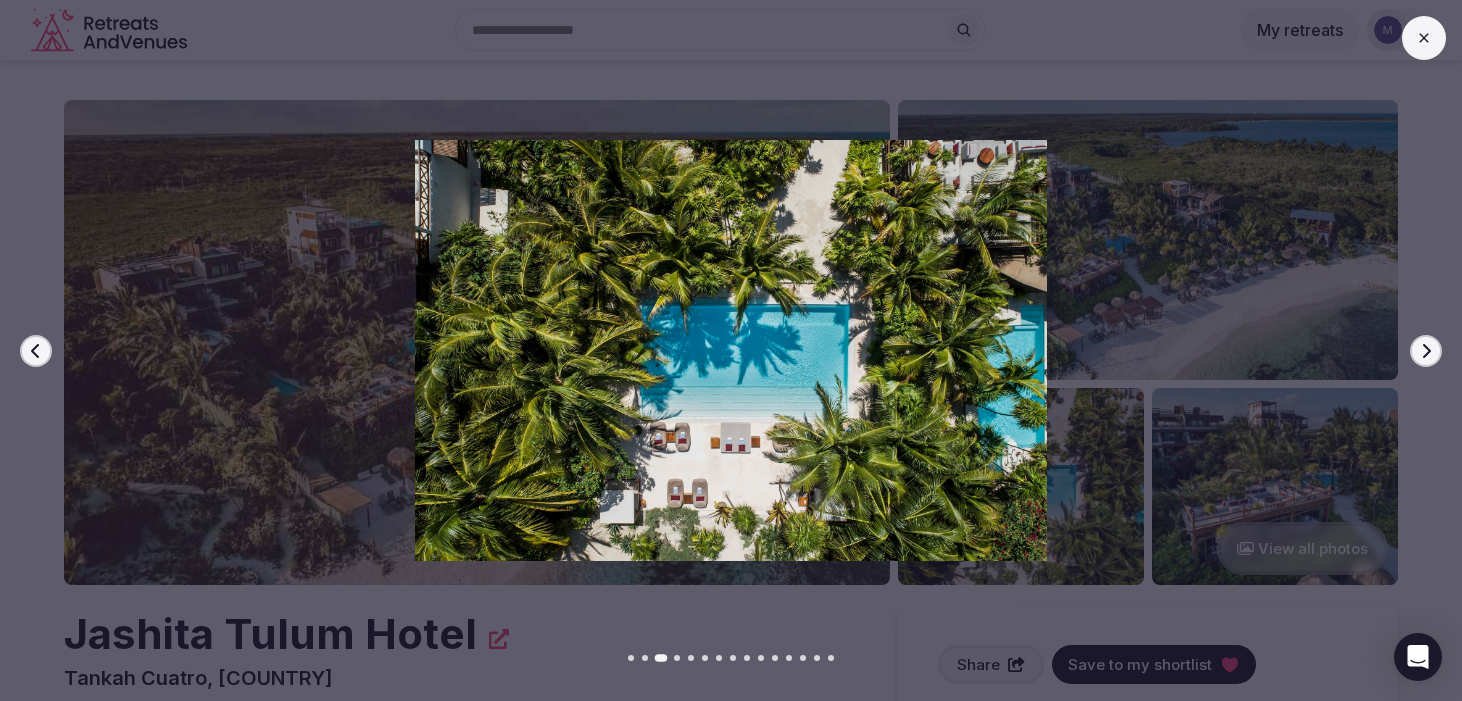 click 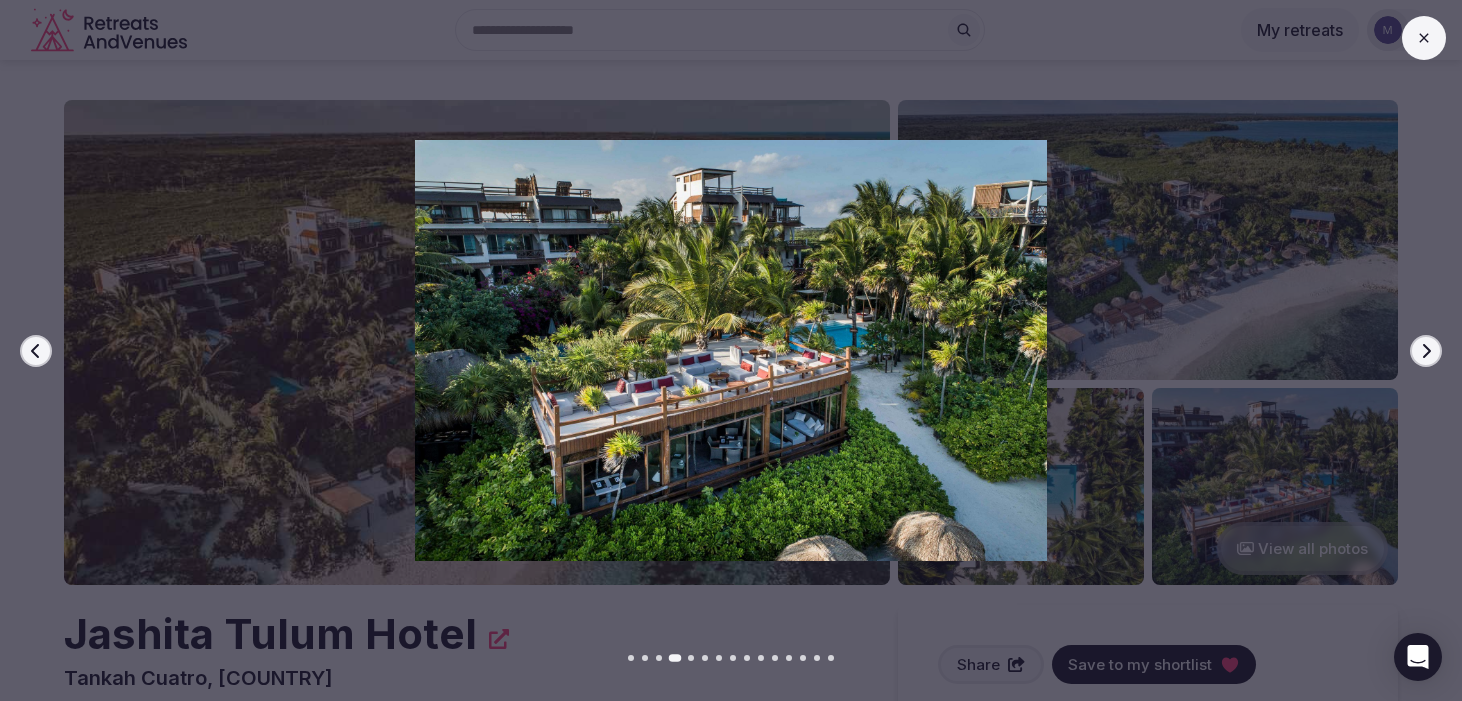 click 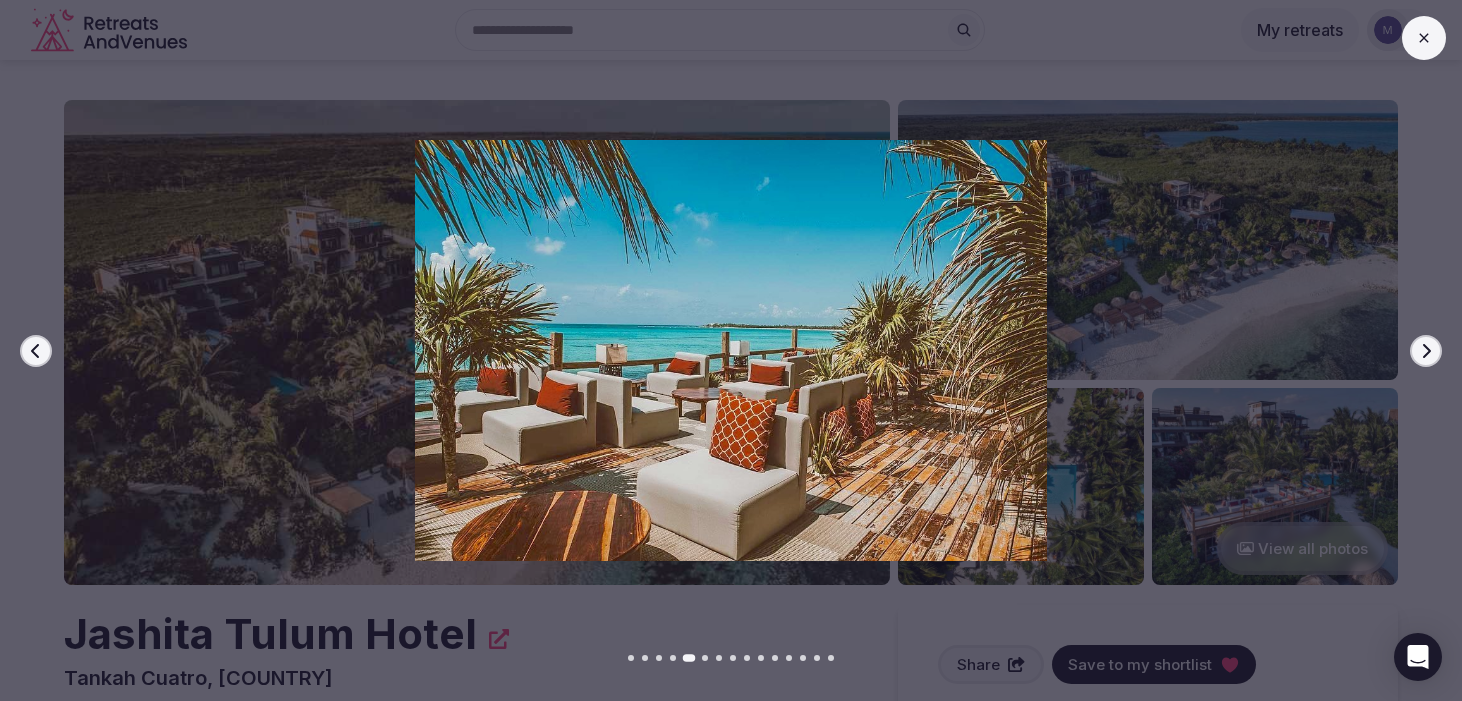 click 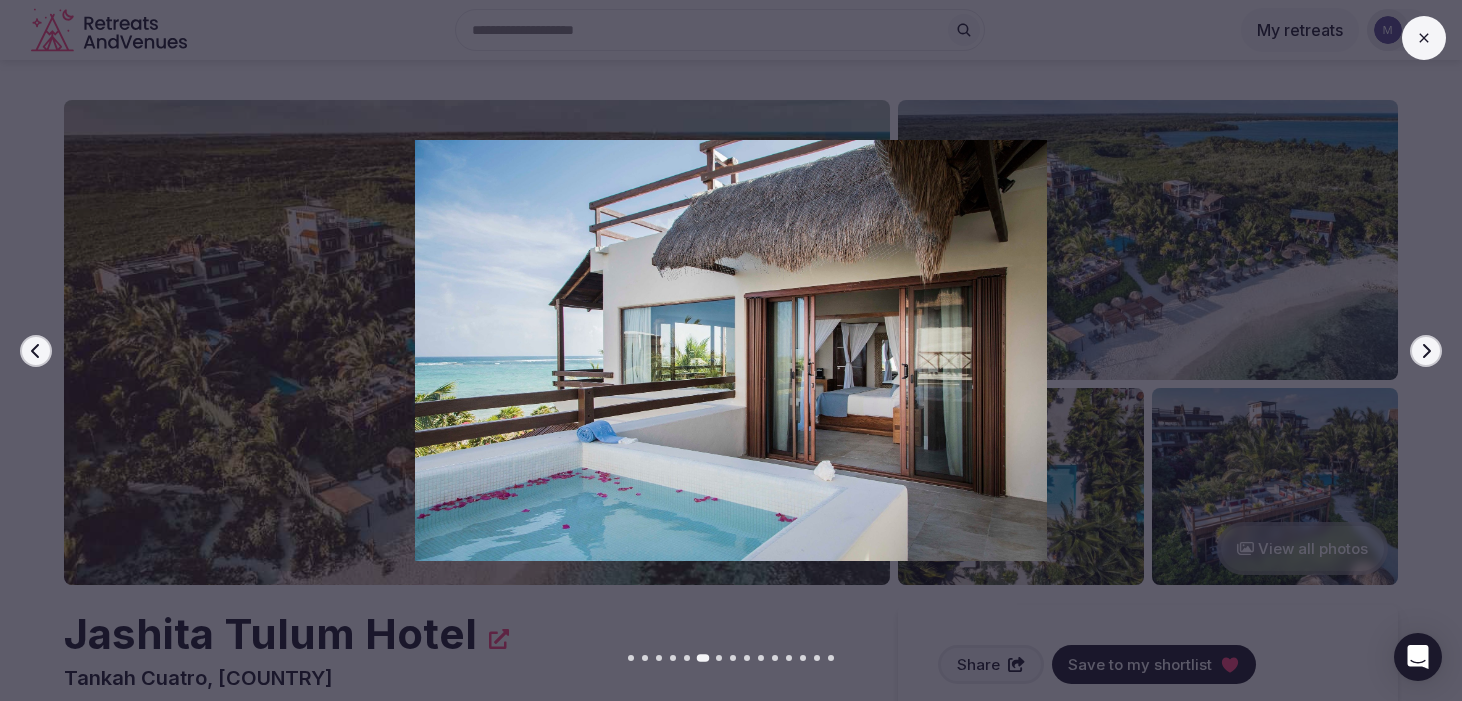 click 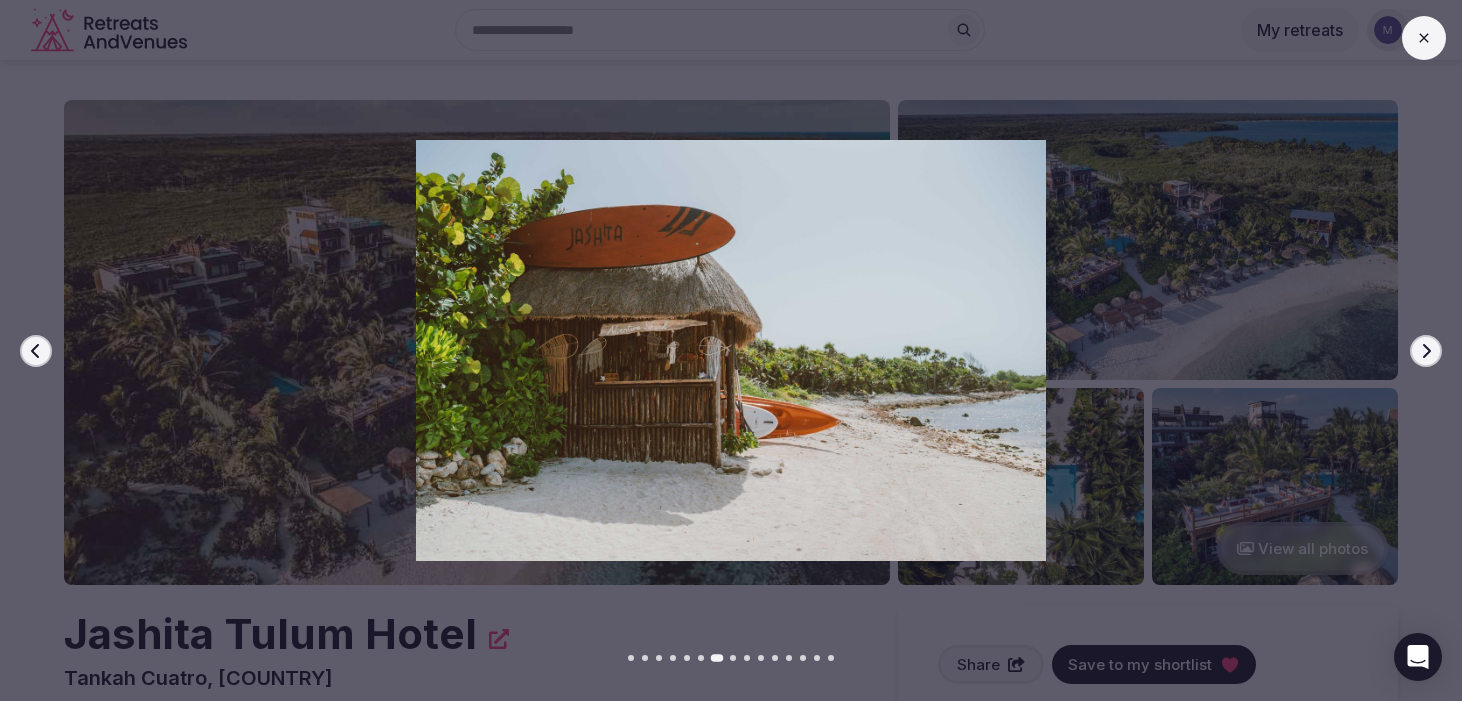 click 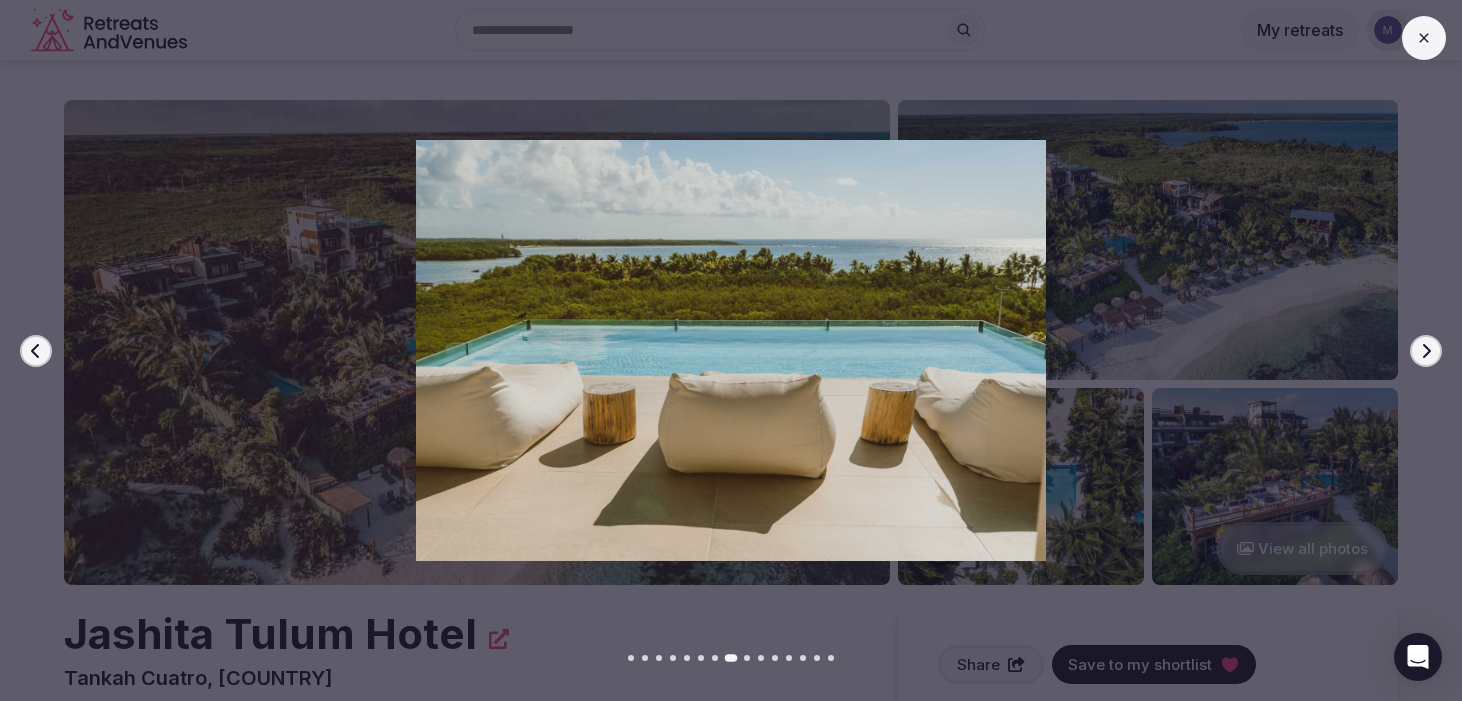 click 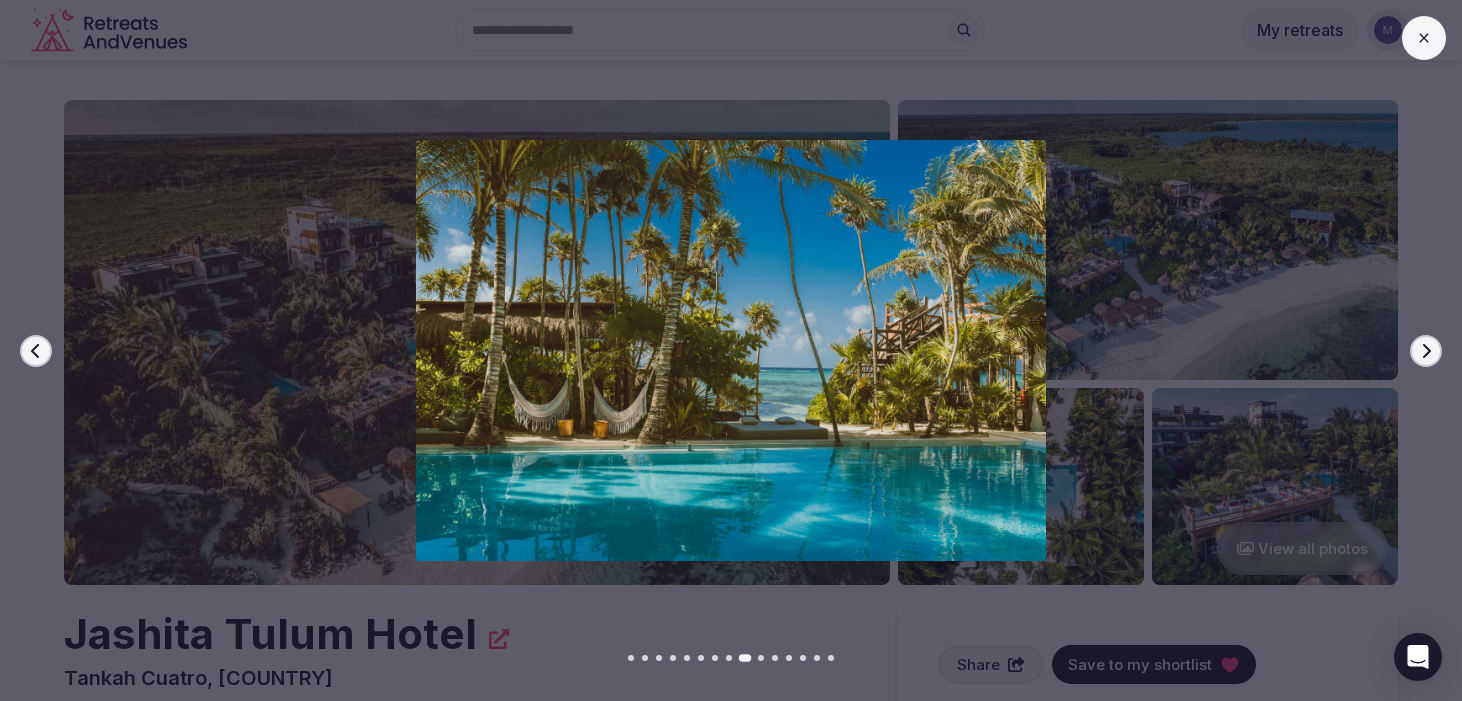 click 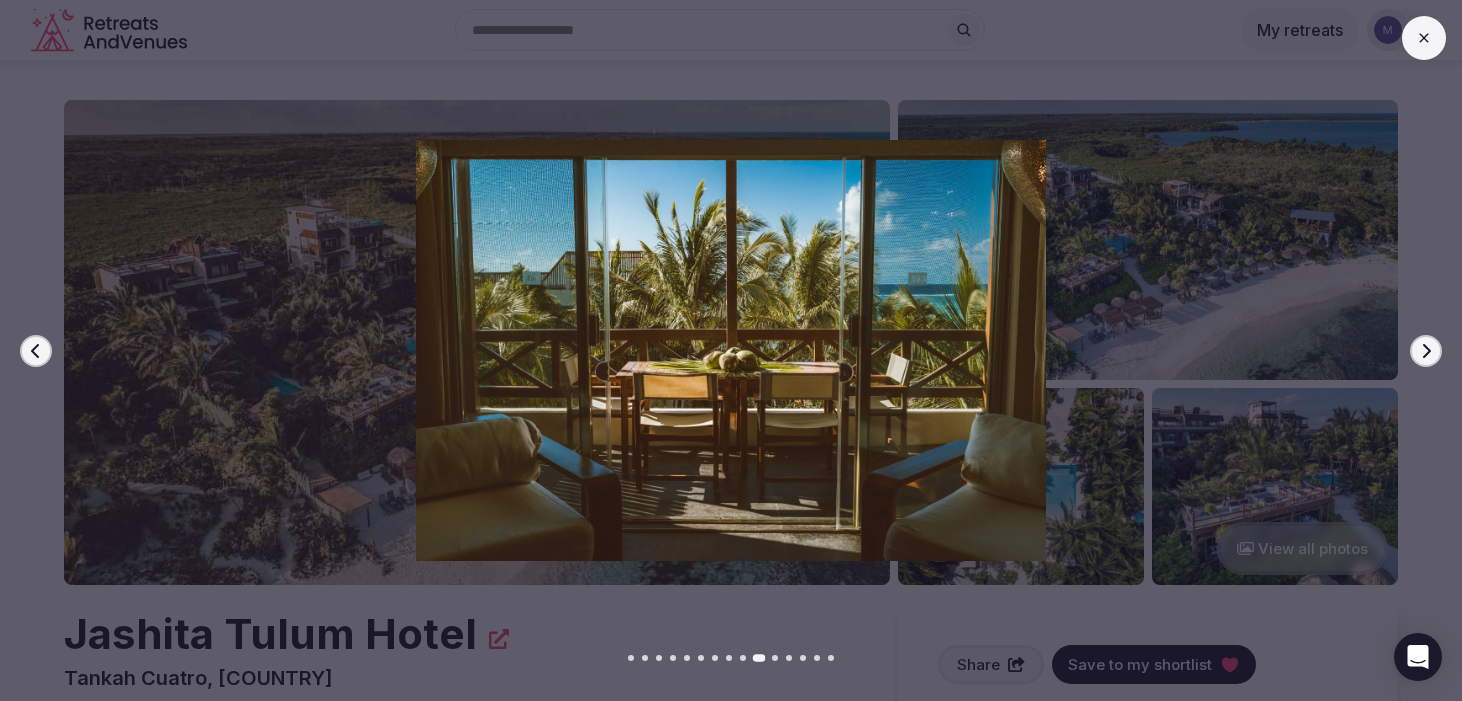 click 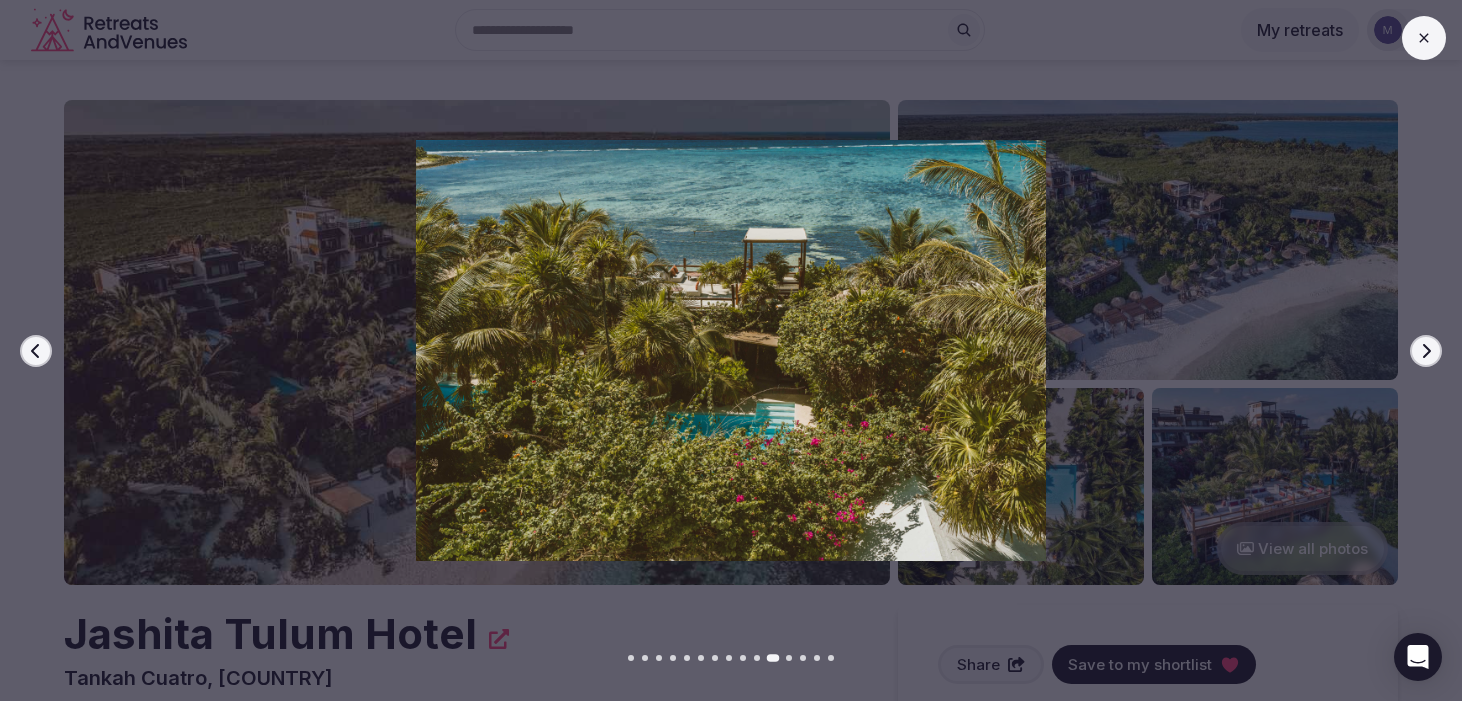 click 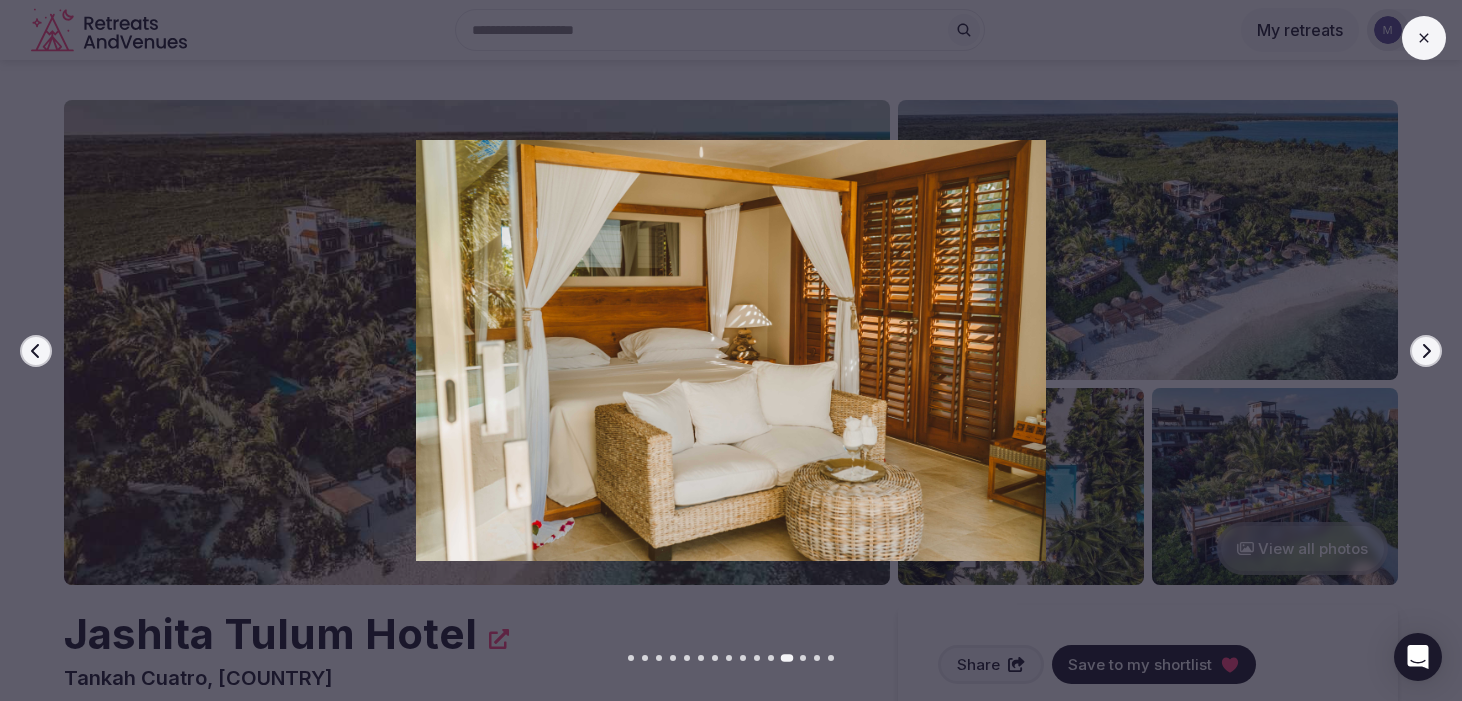 click 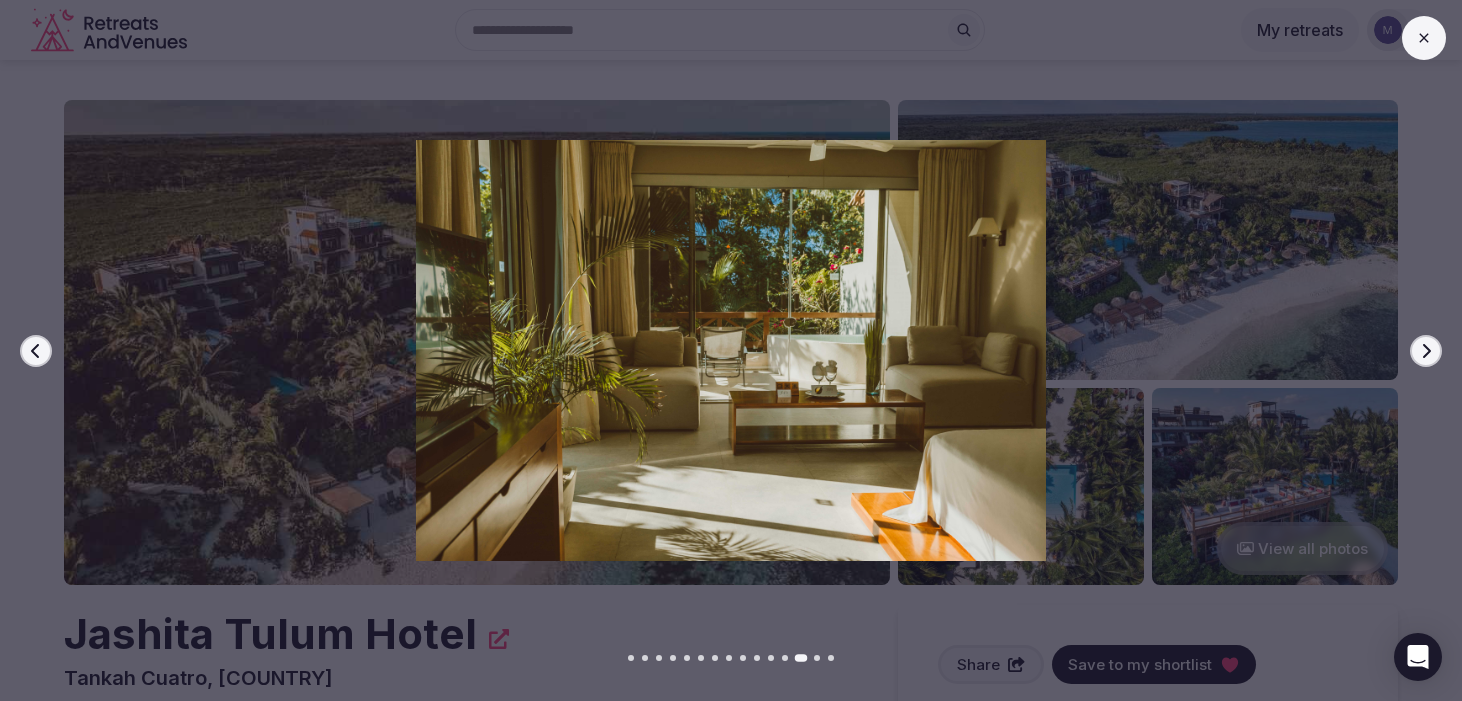 click 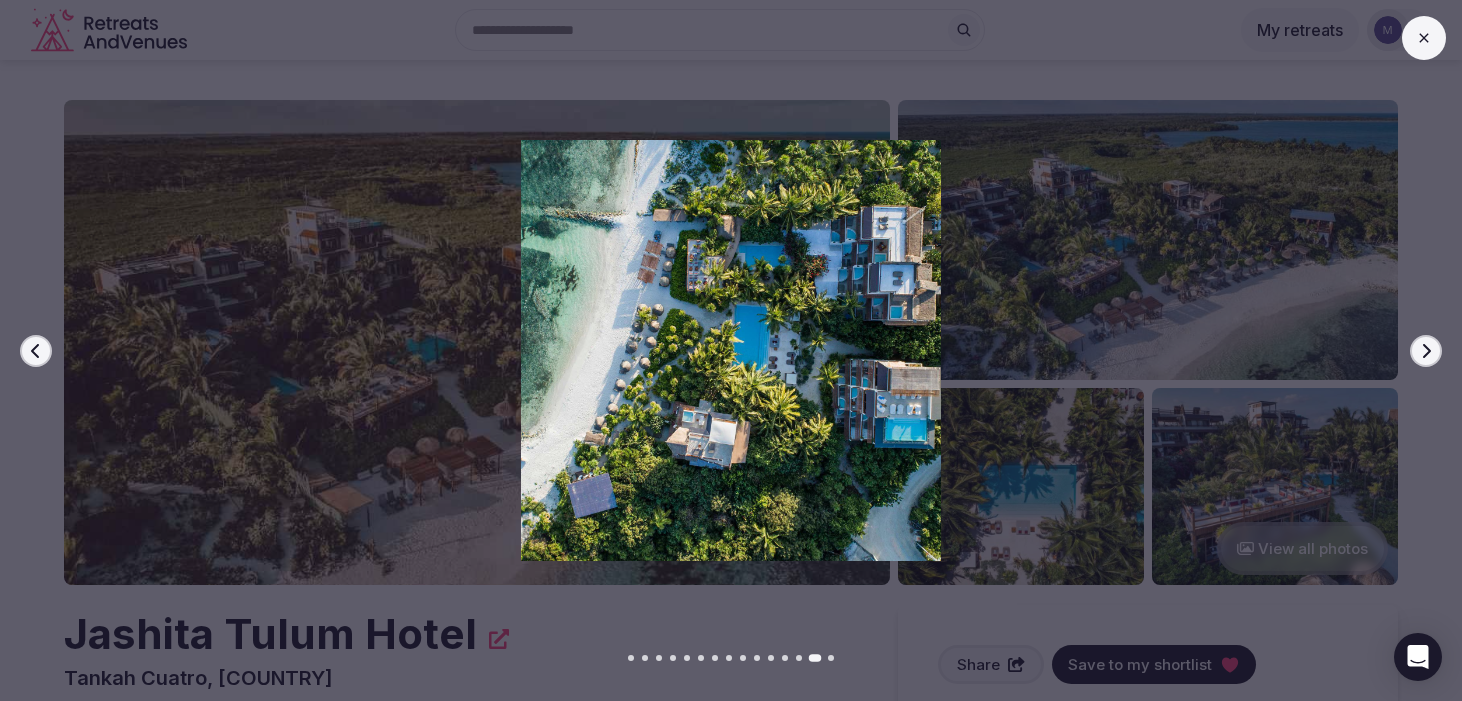 click 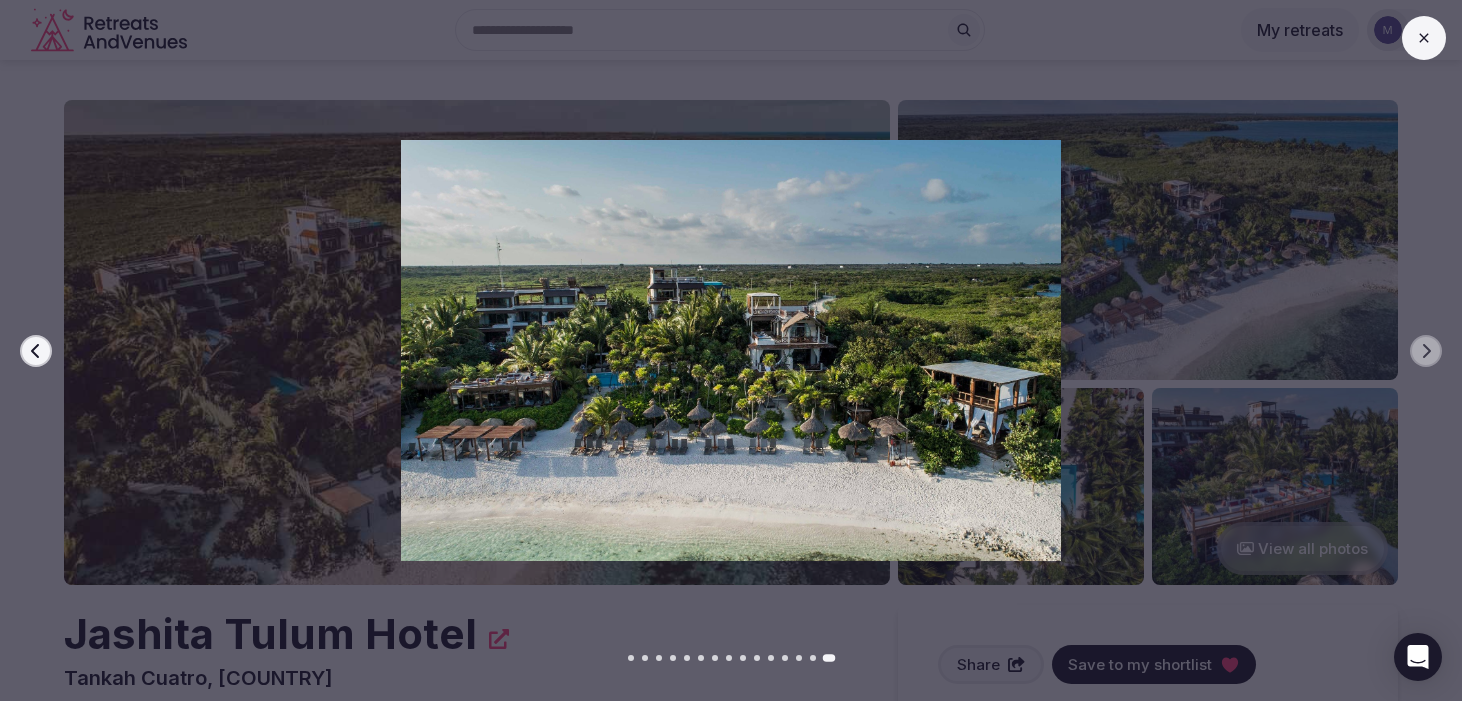 click at bounding box center (1424, 38) 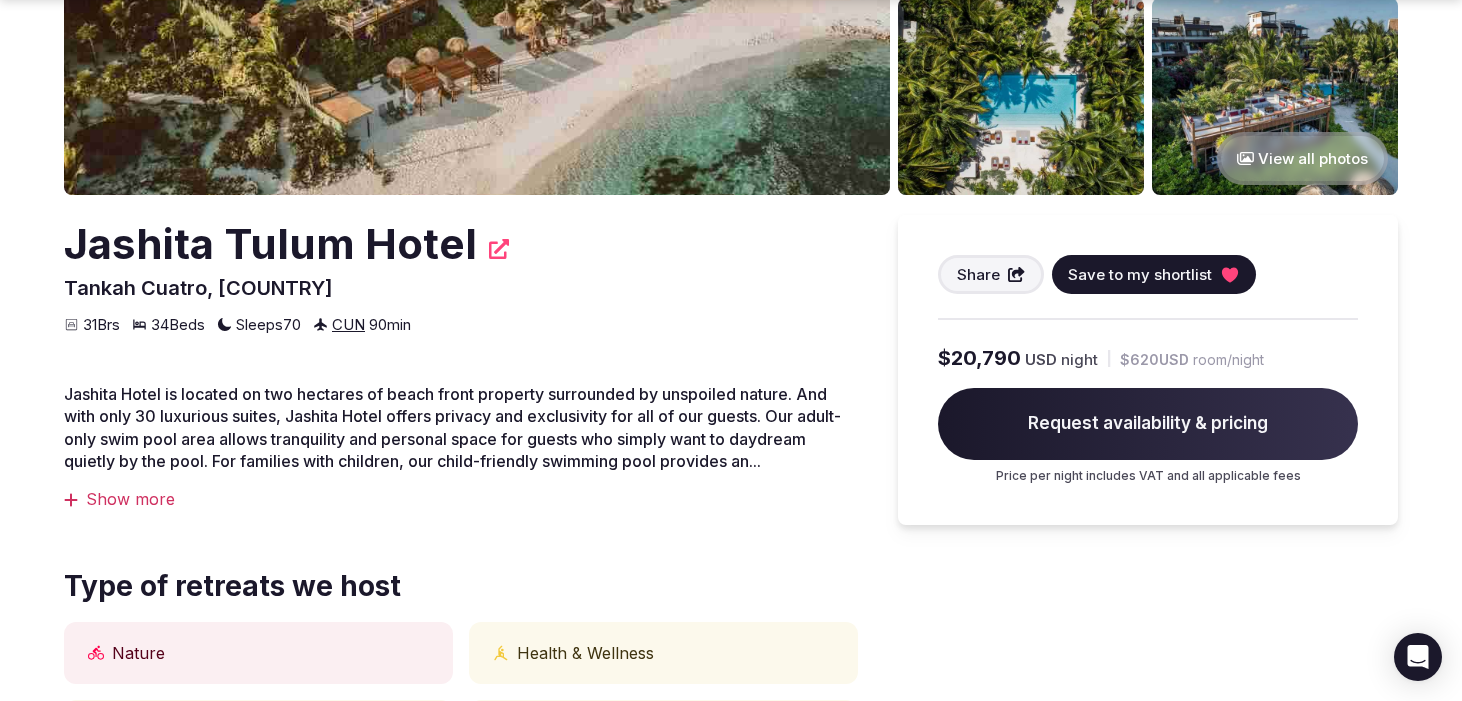 scroll, scrollTop: 397, scrollLeft: 0, axis: vertical 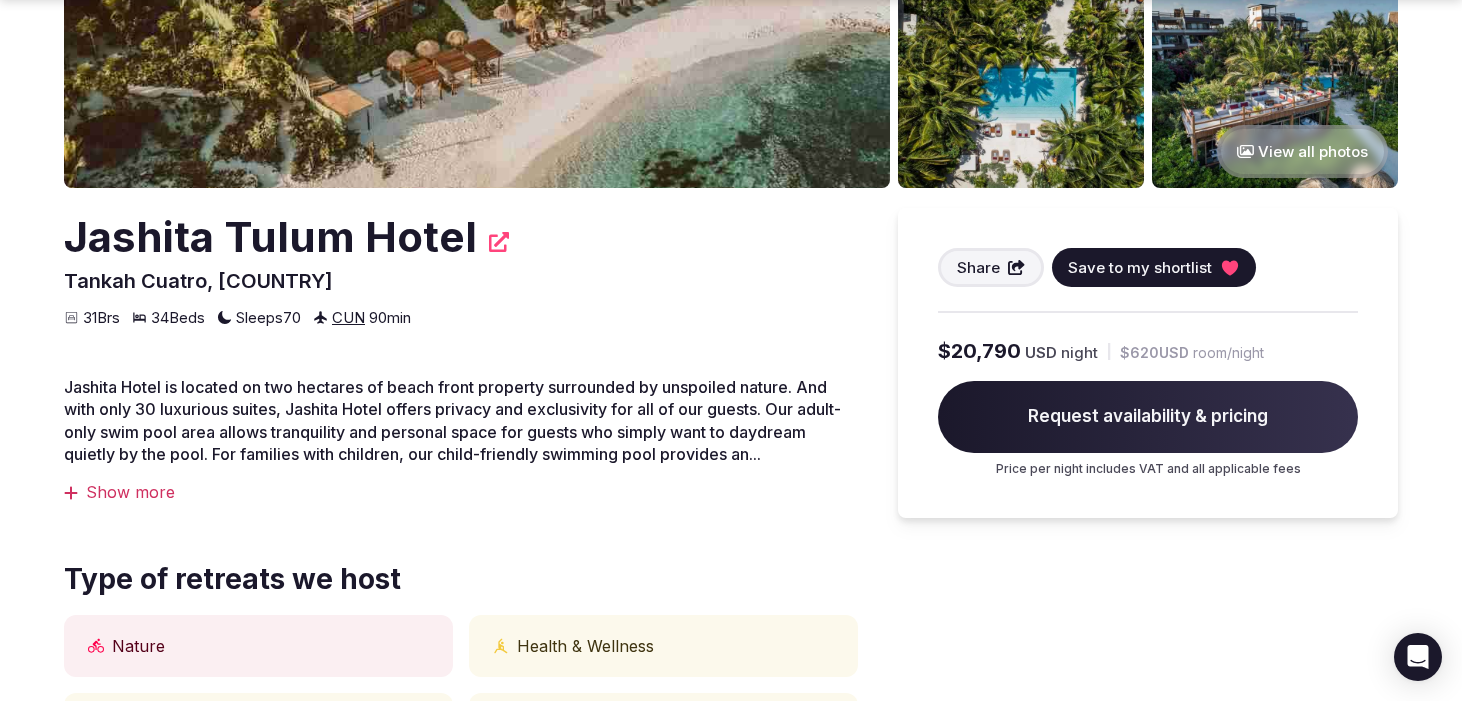 click 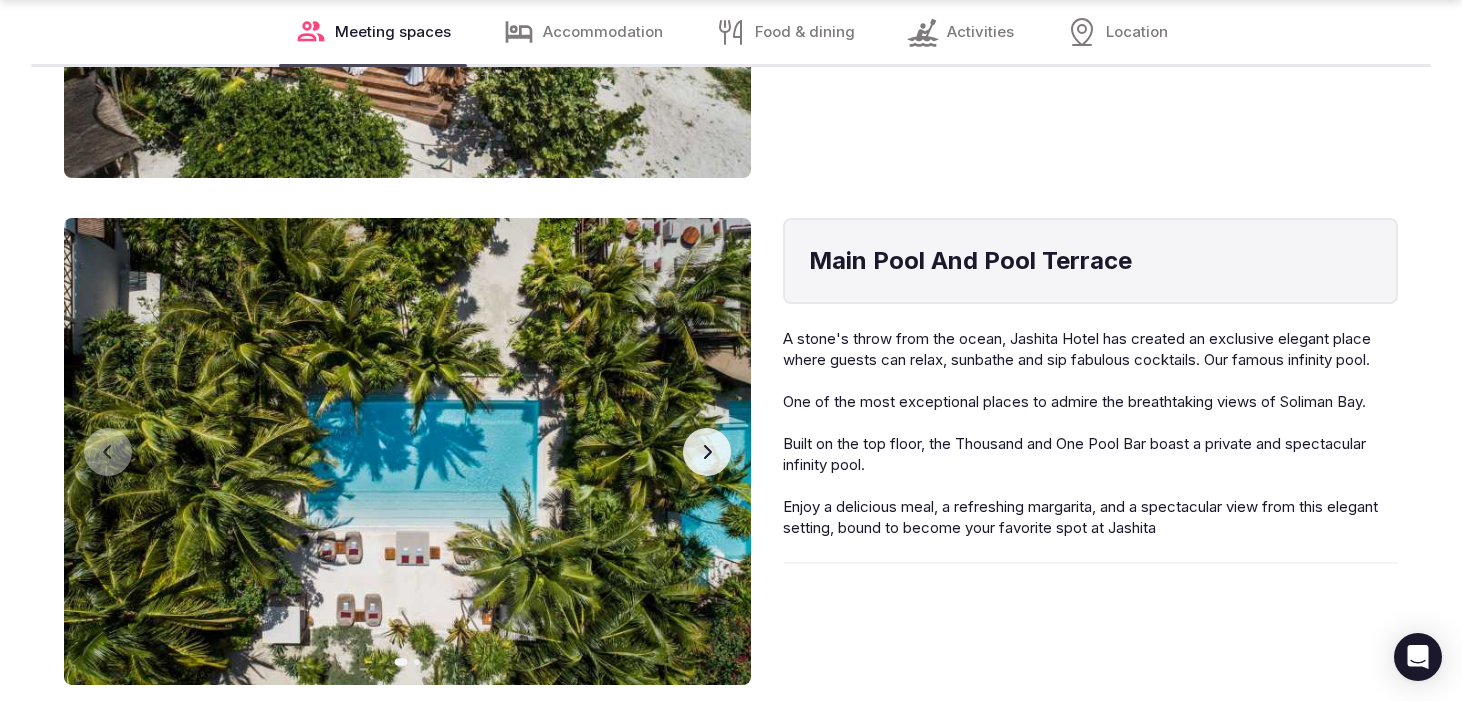 scroll, scrollTop: 3334, scrollLeft: 0, axis: vertical 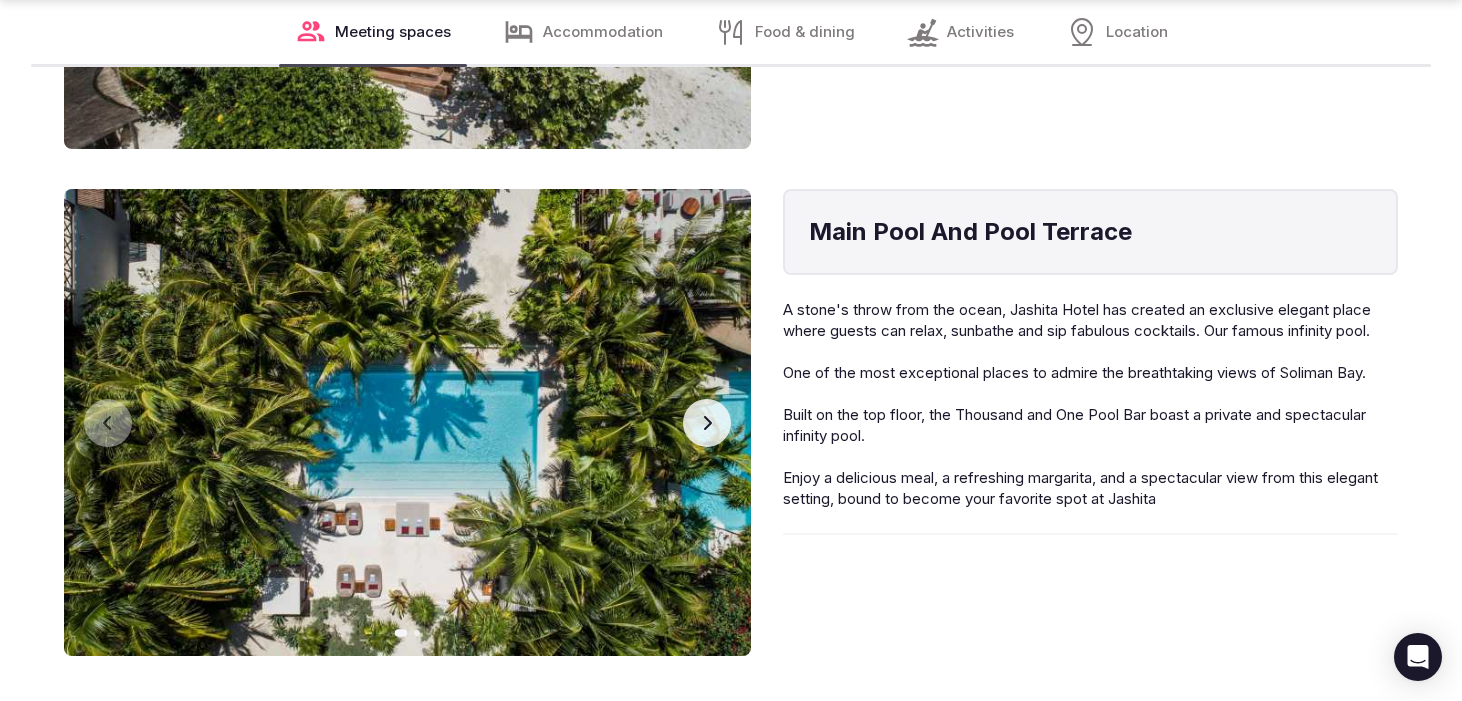 click on "Next slide" at bounding box center [707, 423] 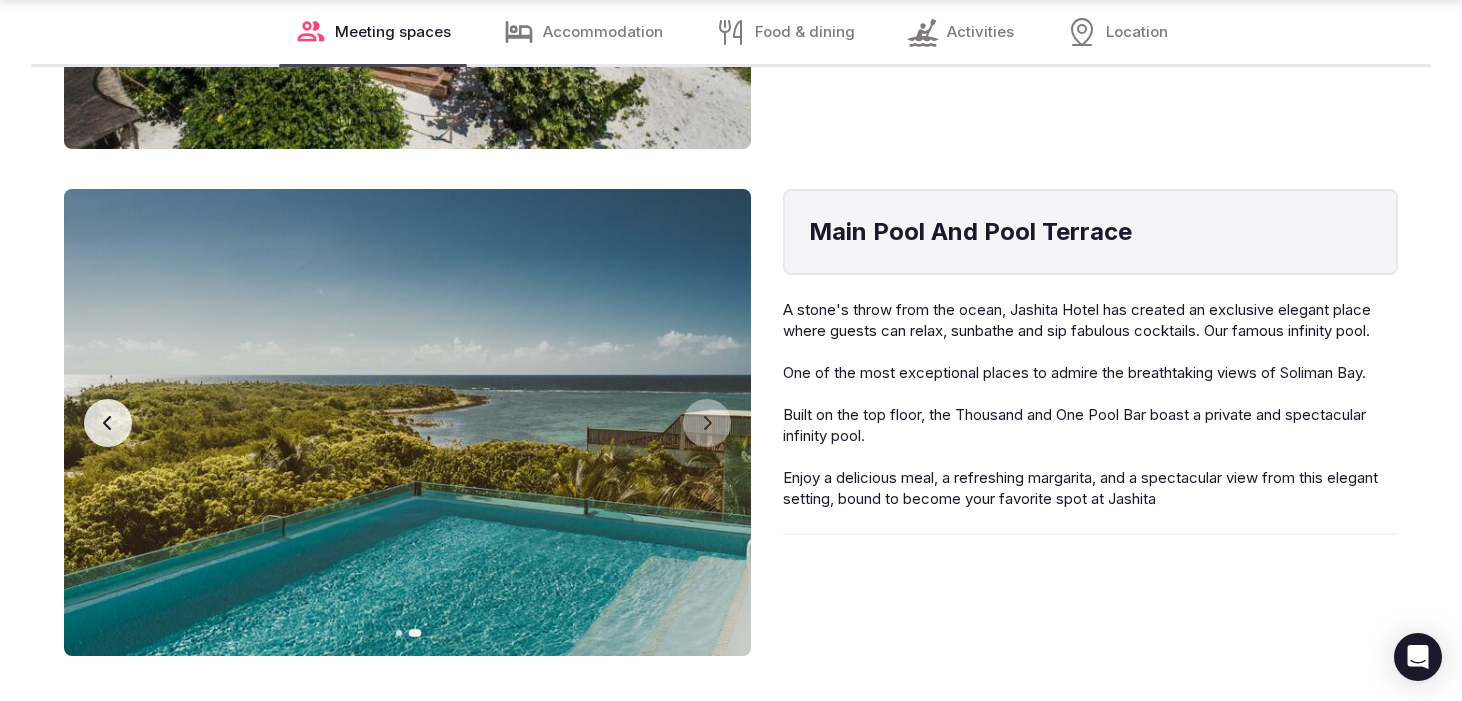 click on "Previous slide" at bounding box center [108, 423] 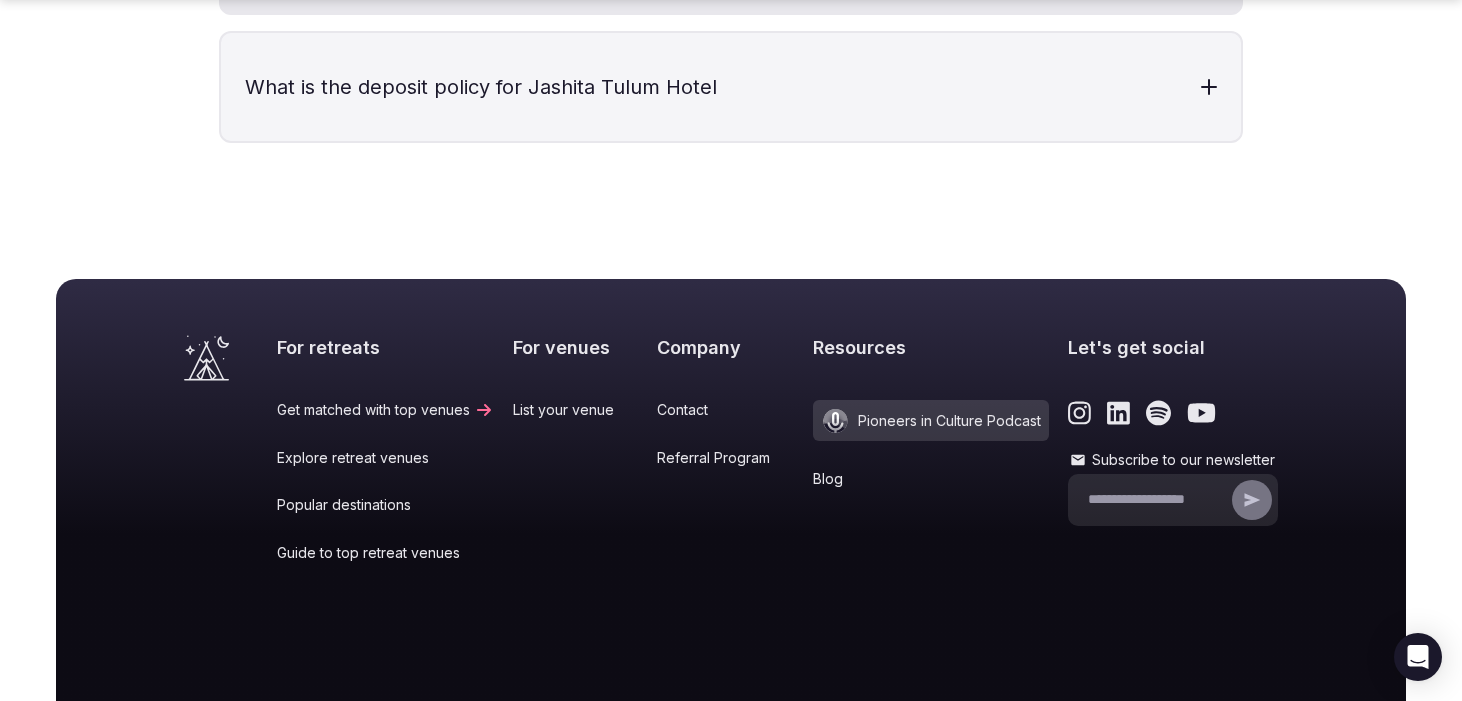 scroll, scrollTop: 8614, scrollLeft: 0, axis: vertical 